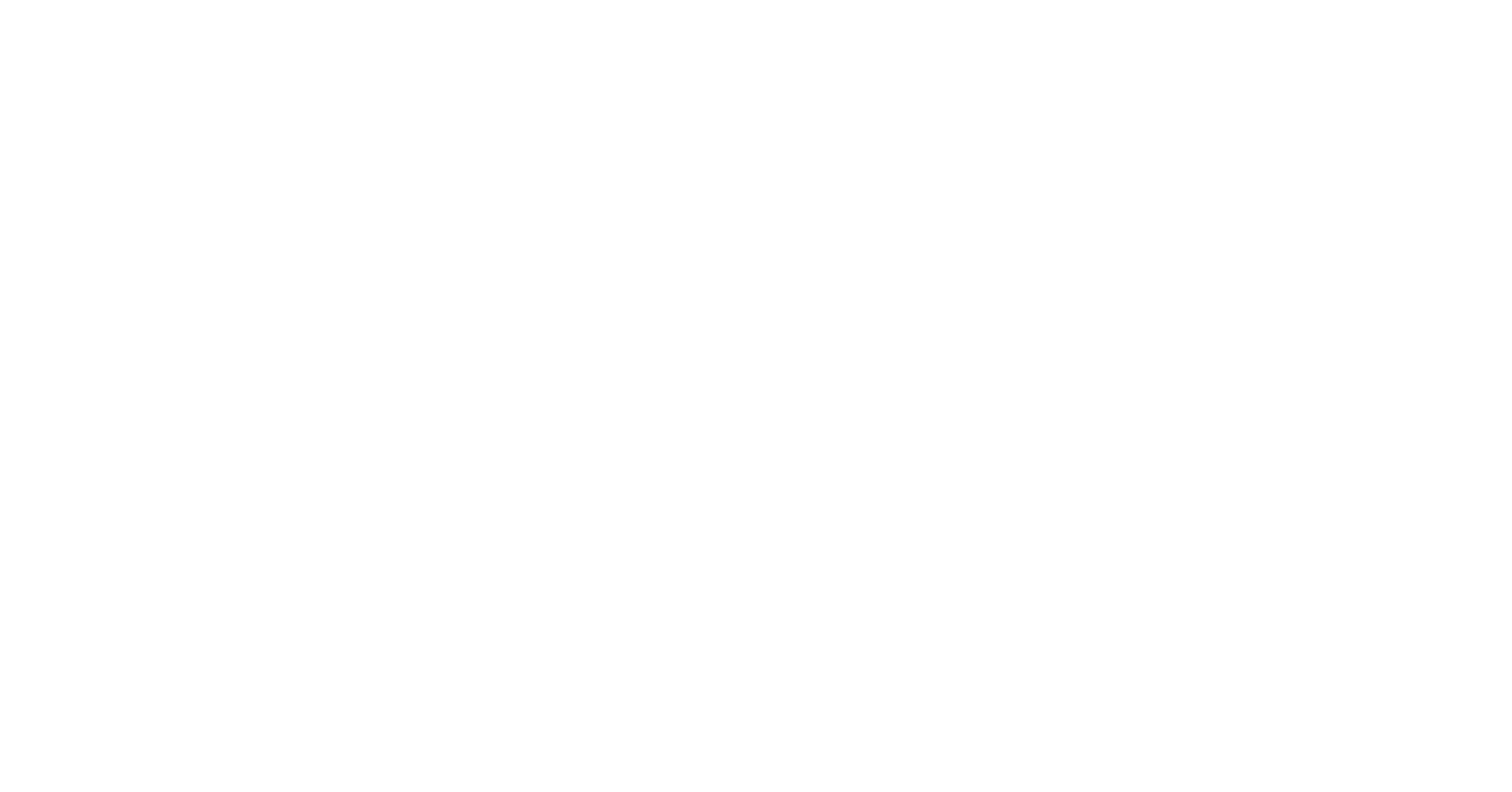 scroll, scrollTop: 0, scrollLeft: 0, axis: both 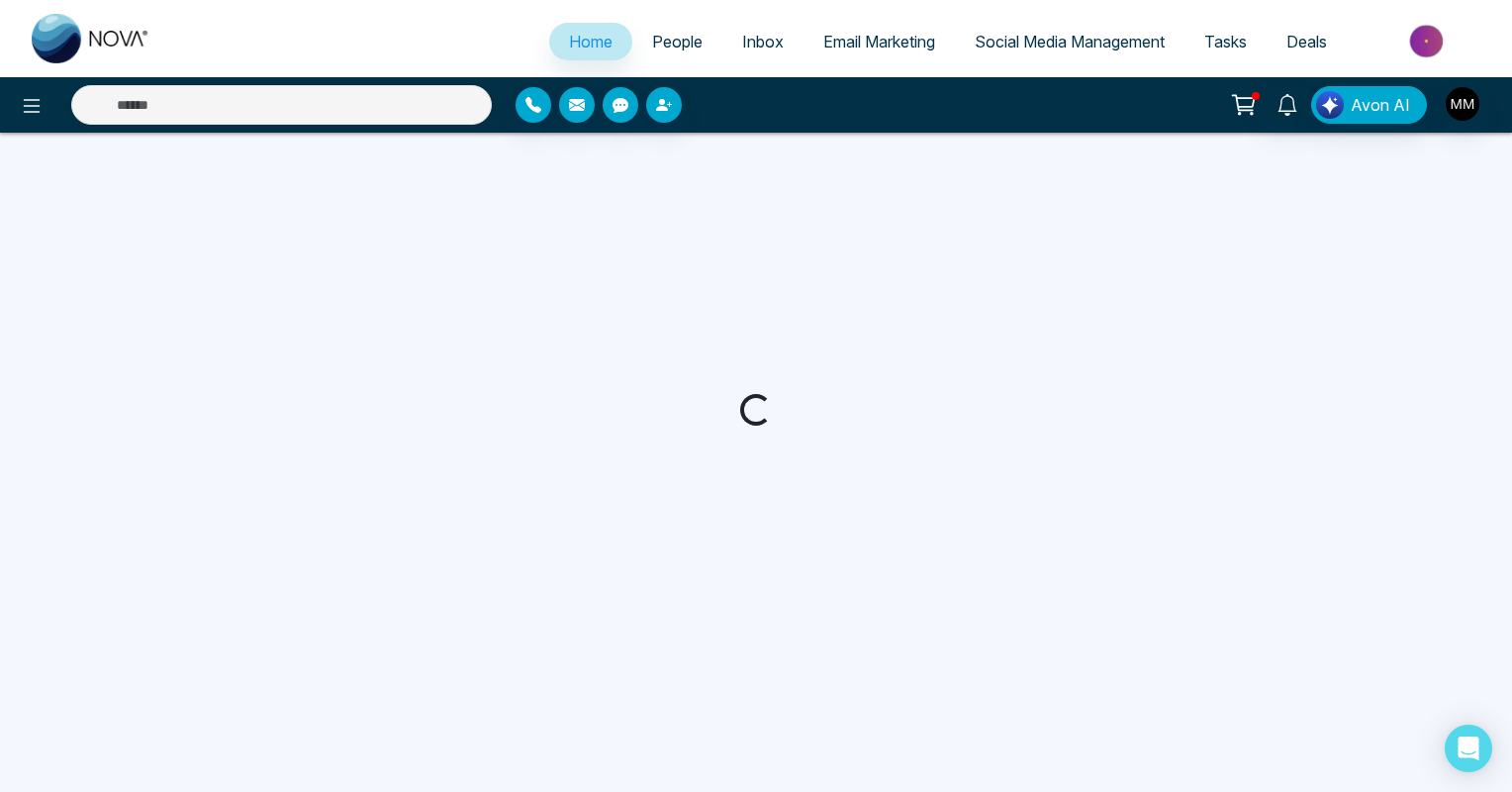 select on "*" 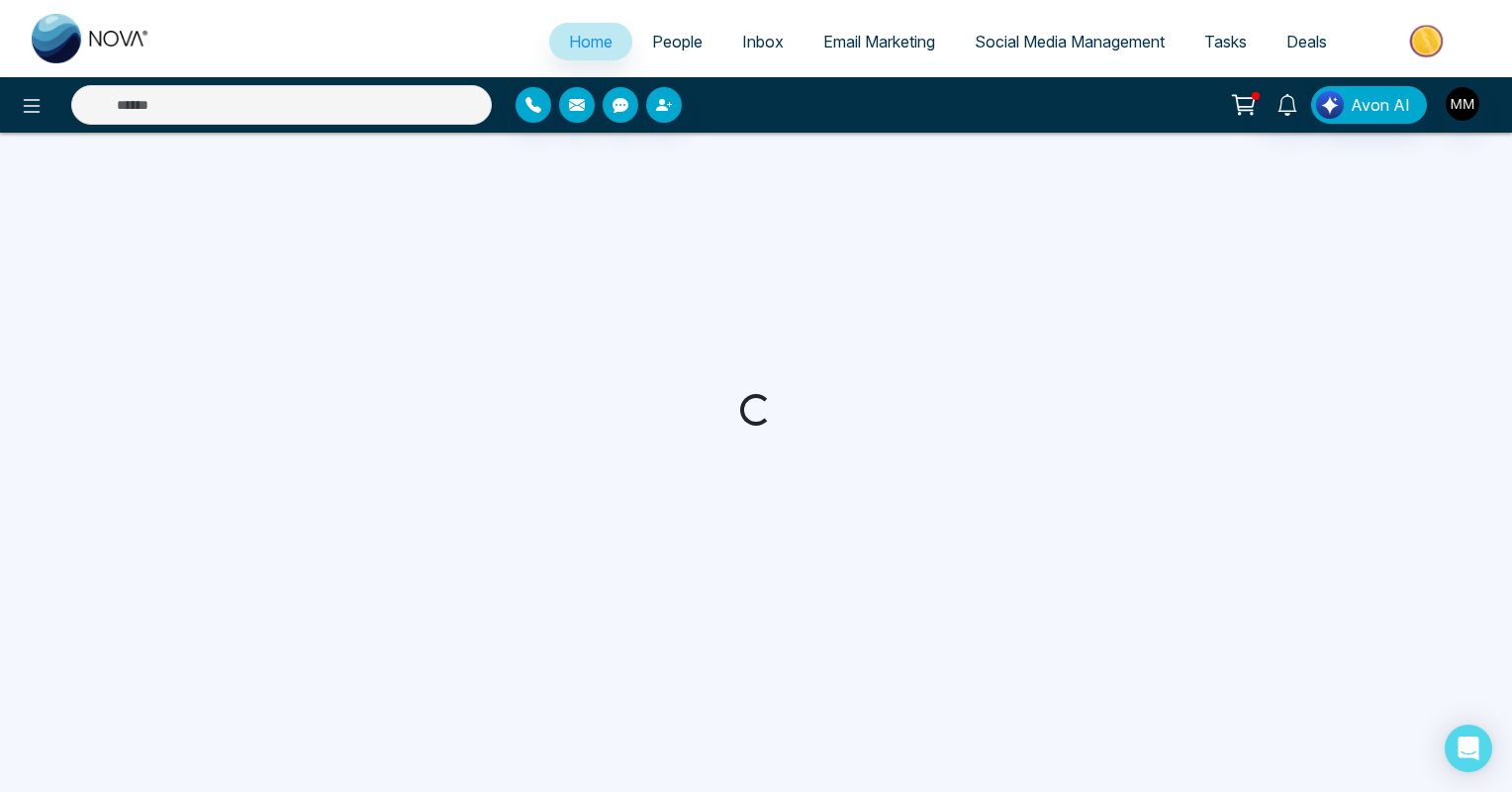 select on "*" 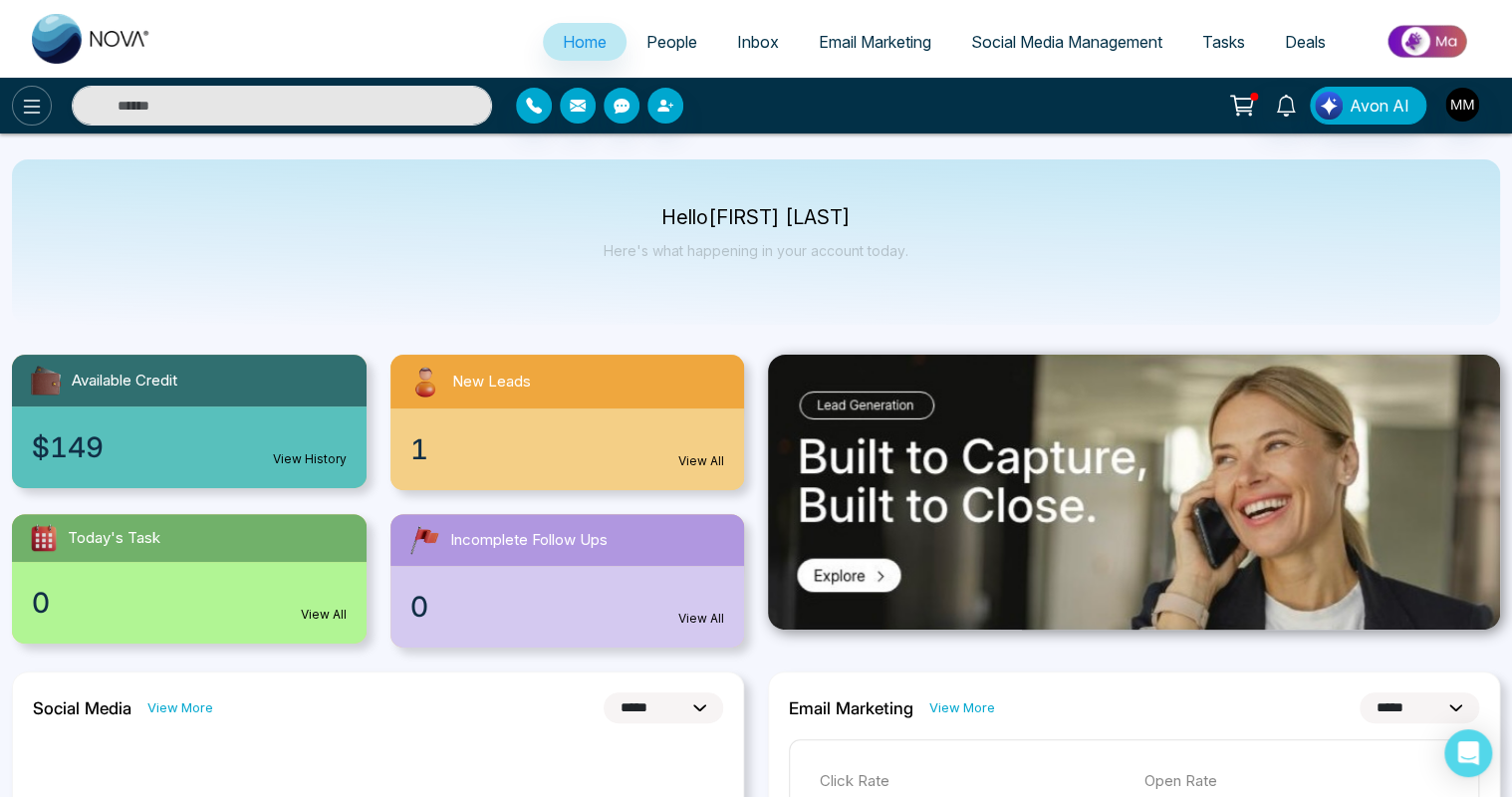 click 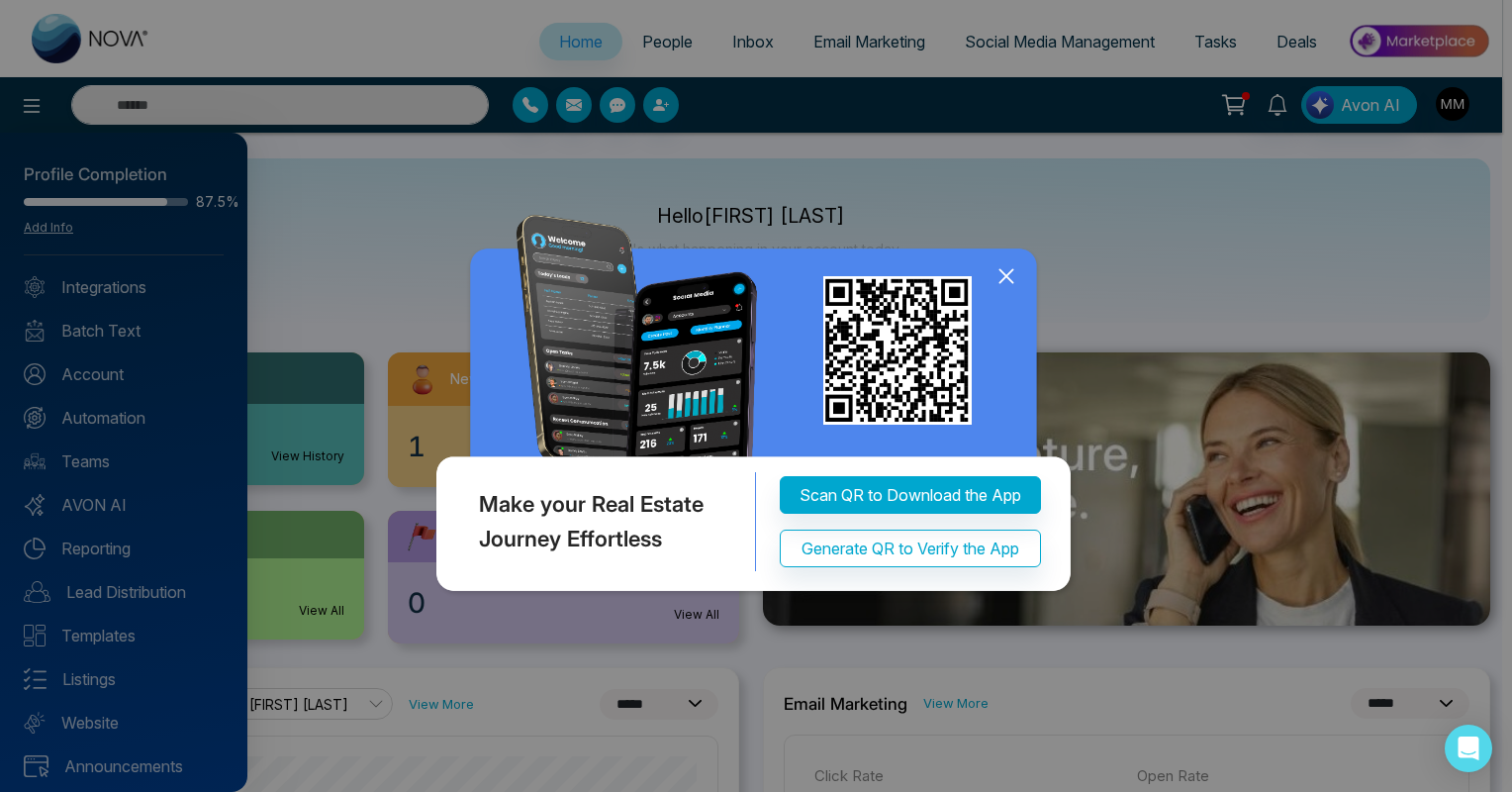 click on "Make your Real Estate  Journey Effortless Scan QR to Download the App Generate QR to Verify the App" at bounding box center (756, 396) 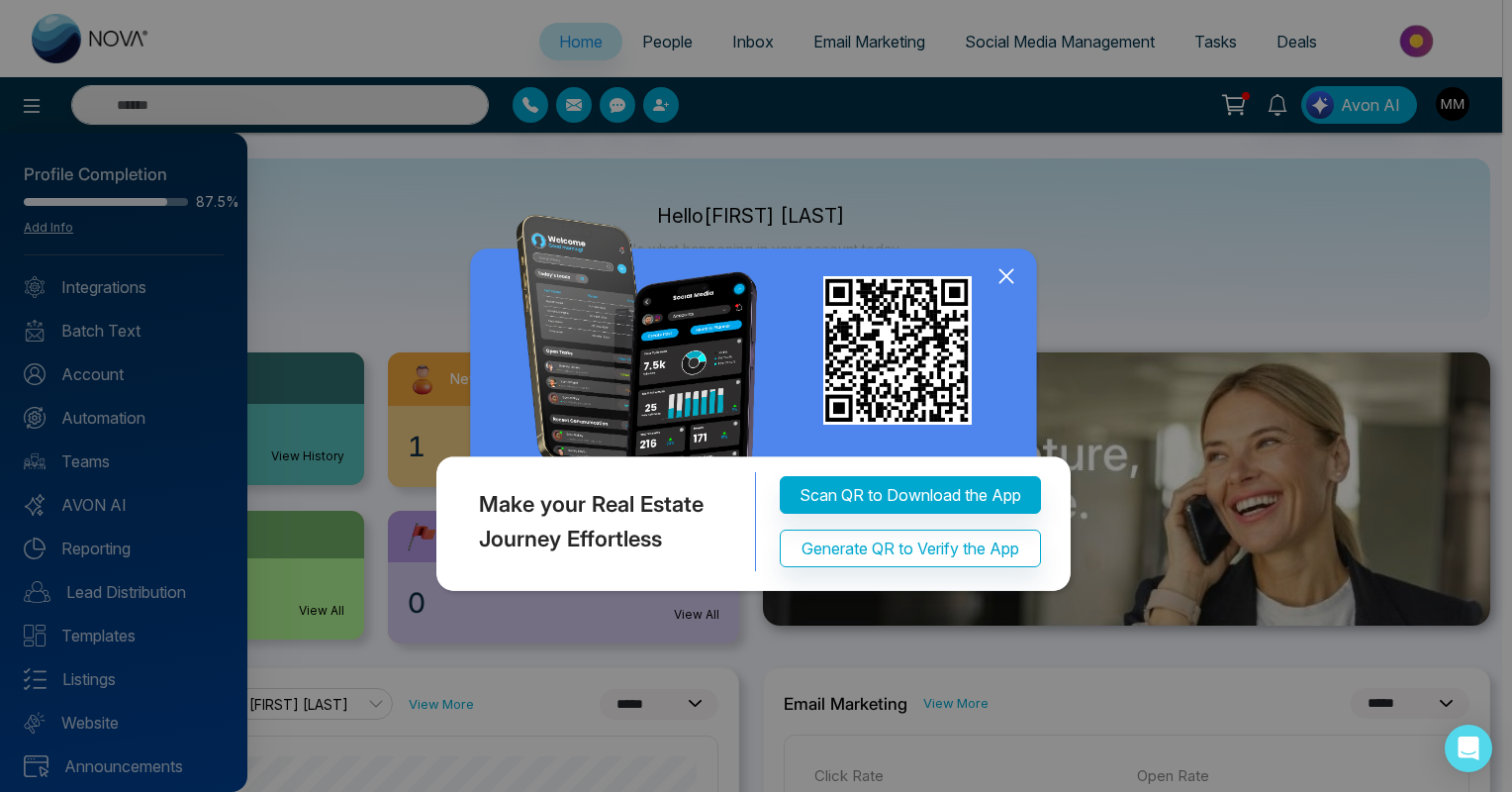 click 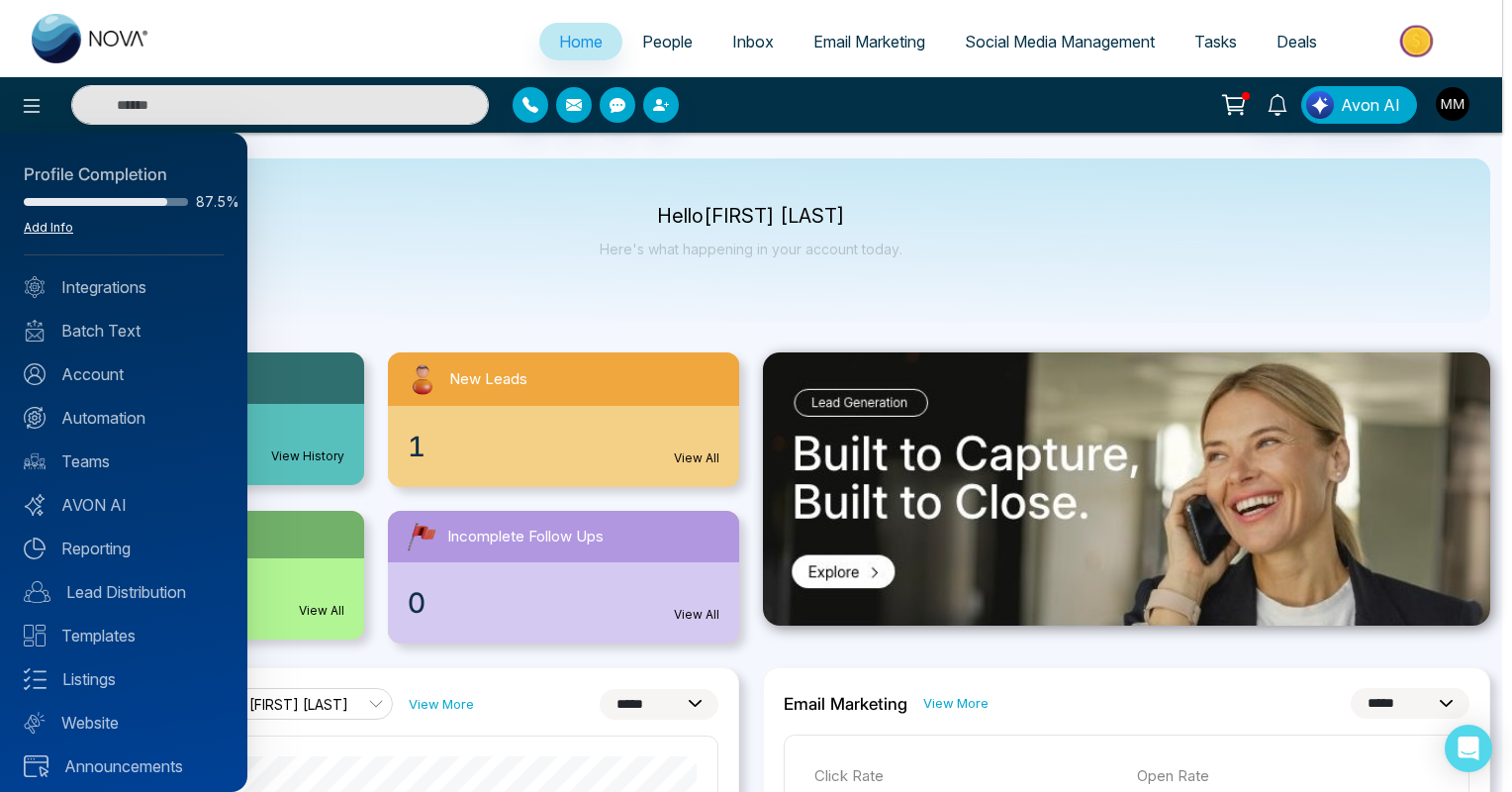 click on "Add Info" at bounding box center (48, 227) 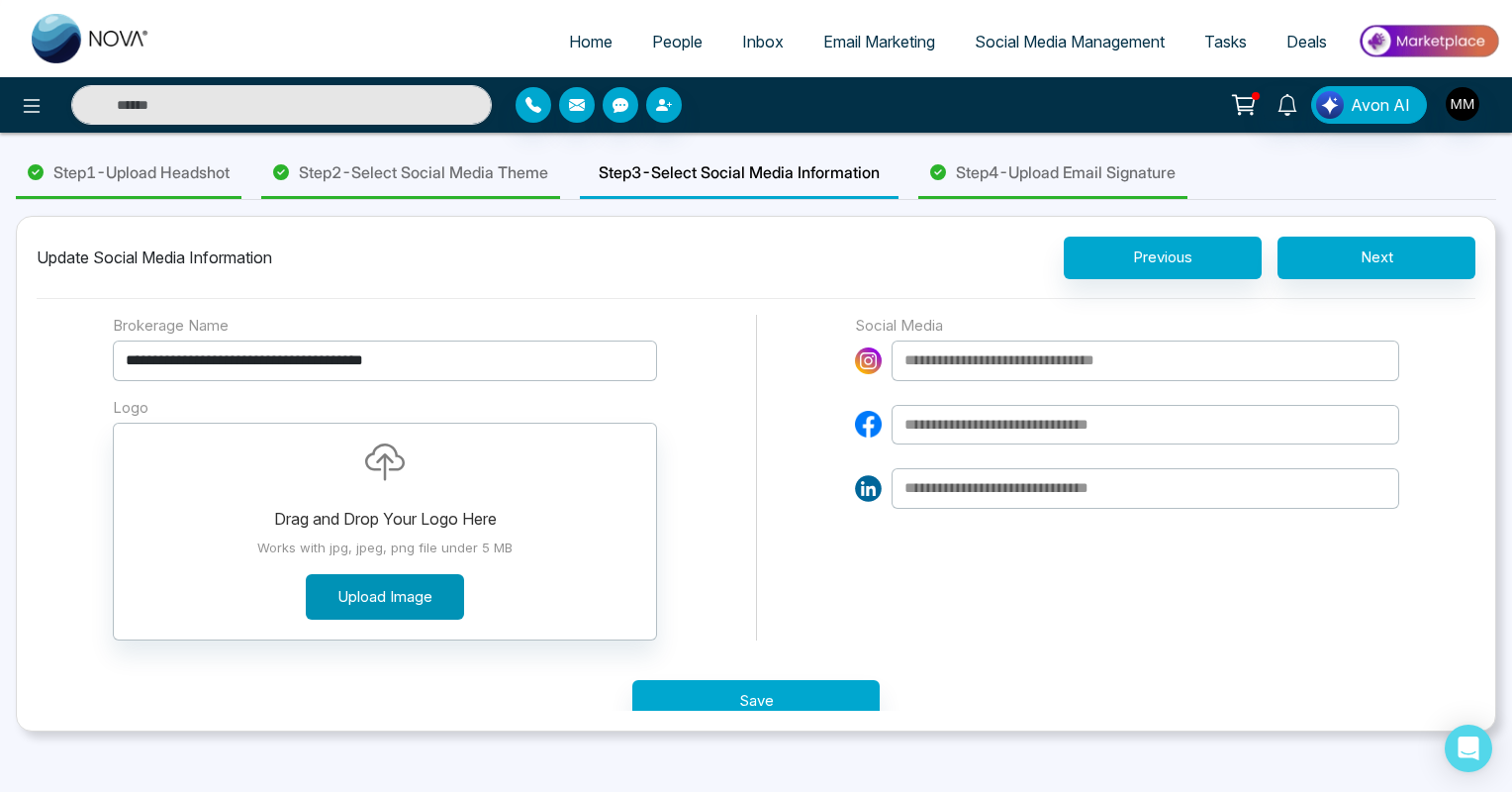 click on "Upload Image" at bounding box center [385, 597] 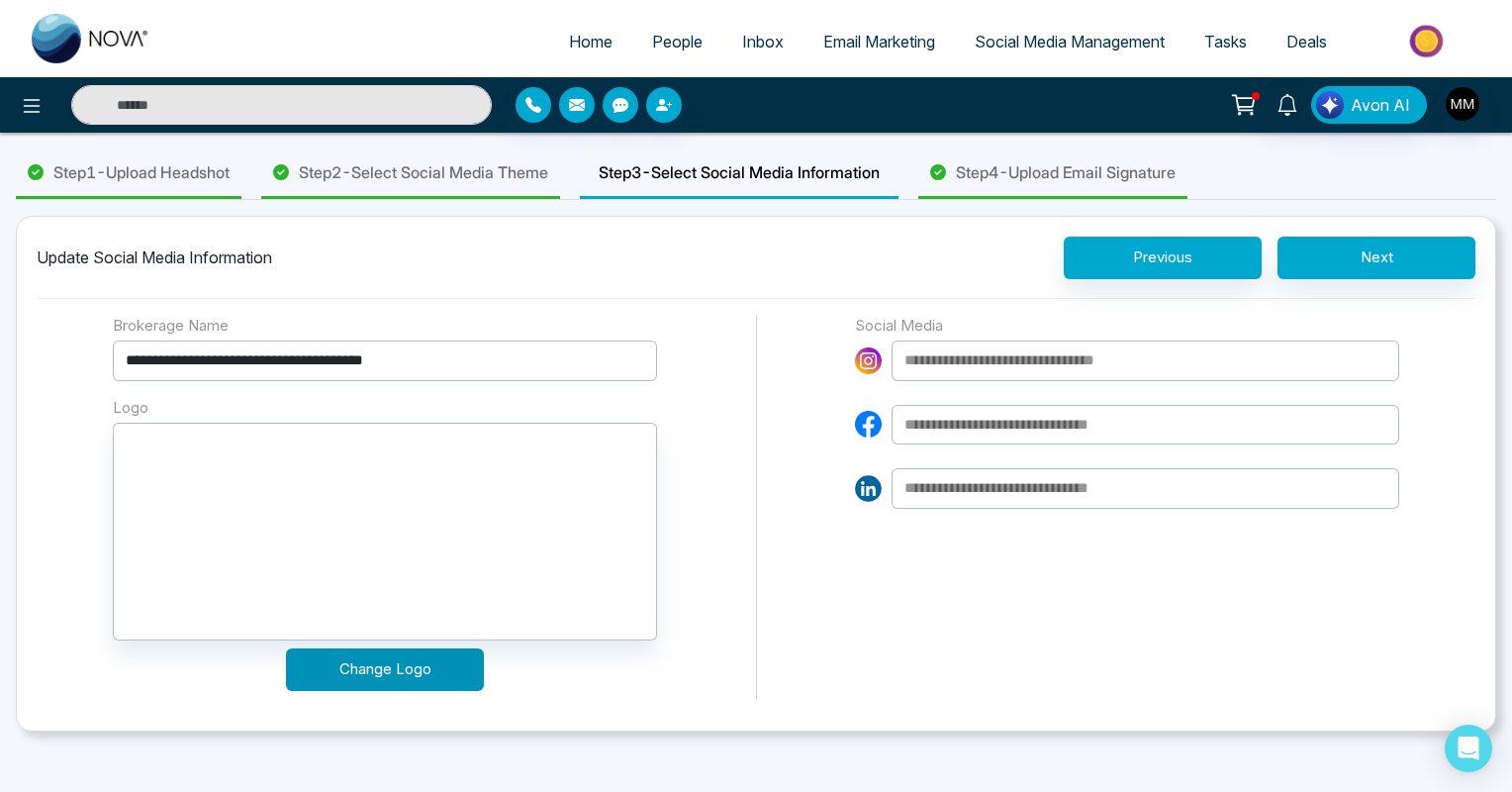 click on "Change Logo" at bounding box center [385, 669] 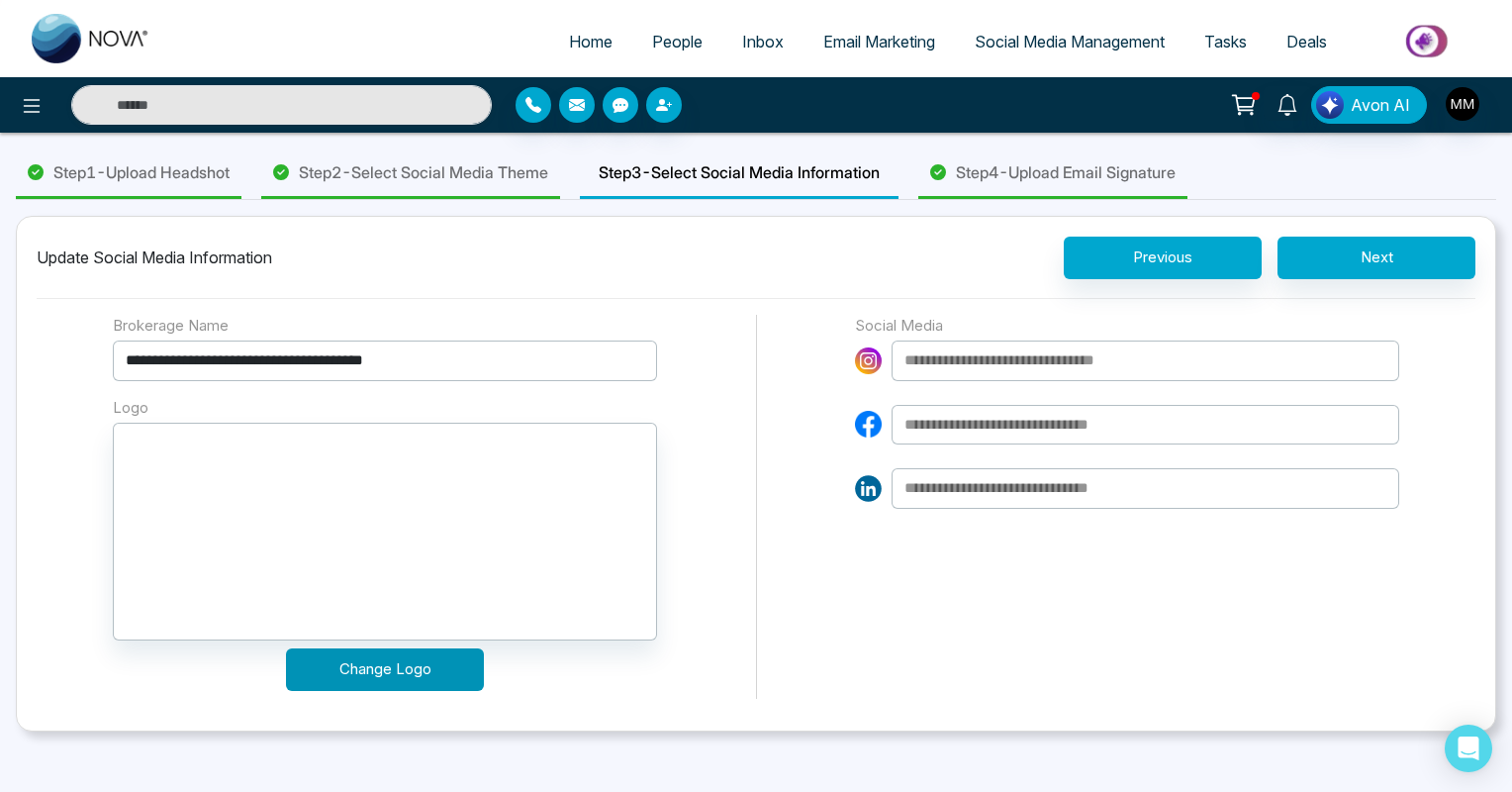 click on "Change Logo" at bounding box center [385, 669] 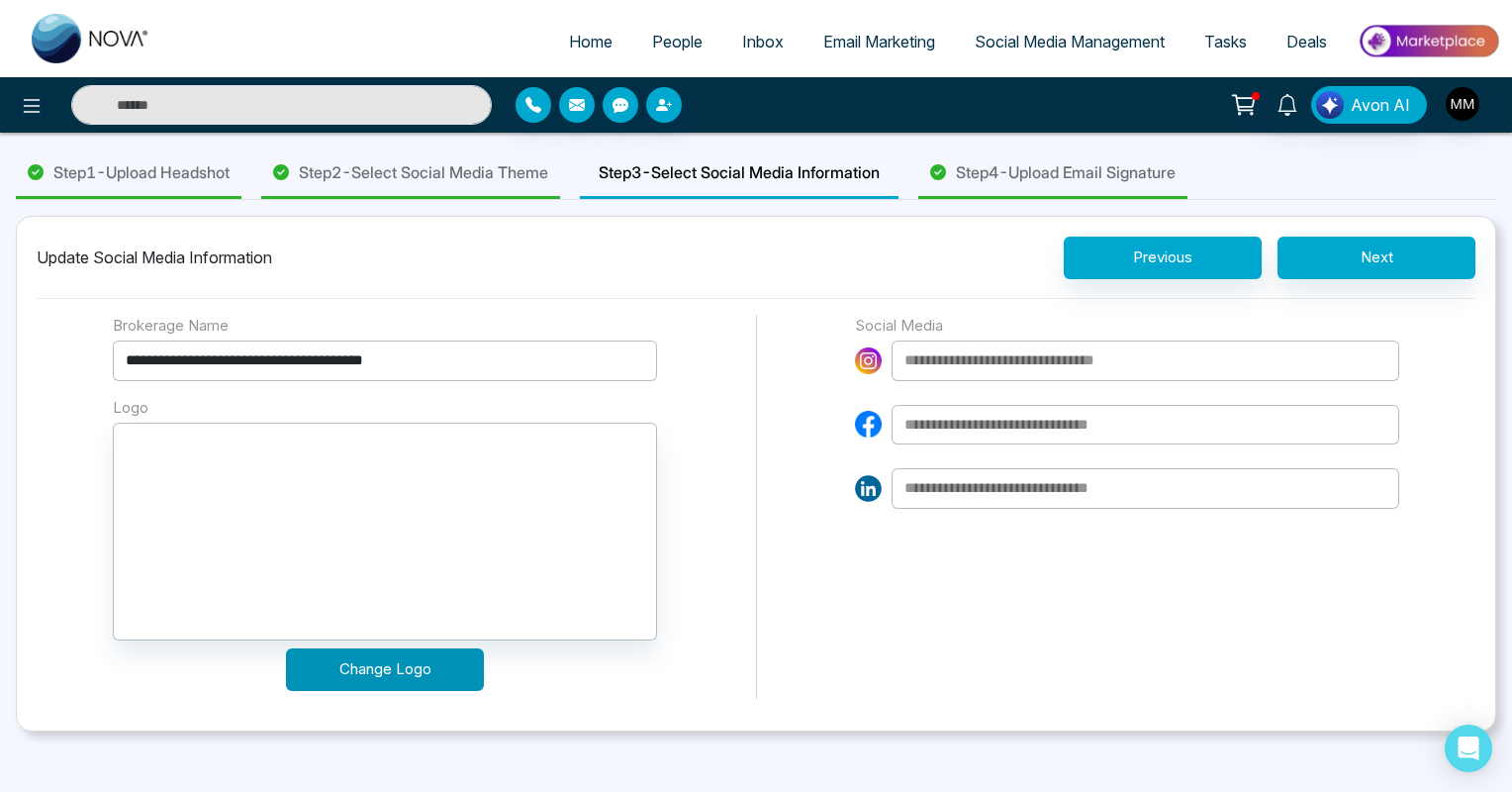 click on "Change Logo" at bounding box center [385, 669] 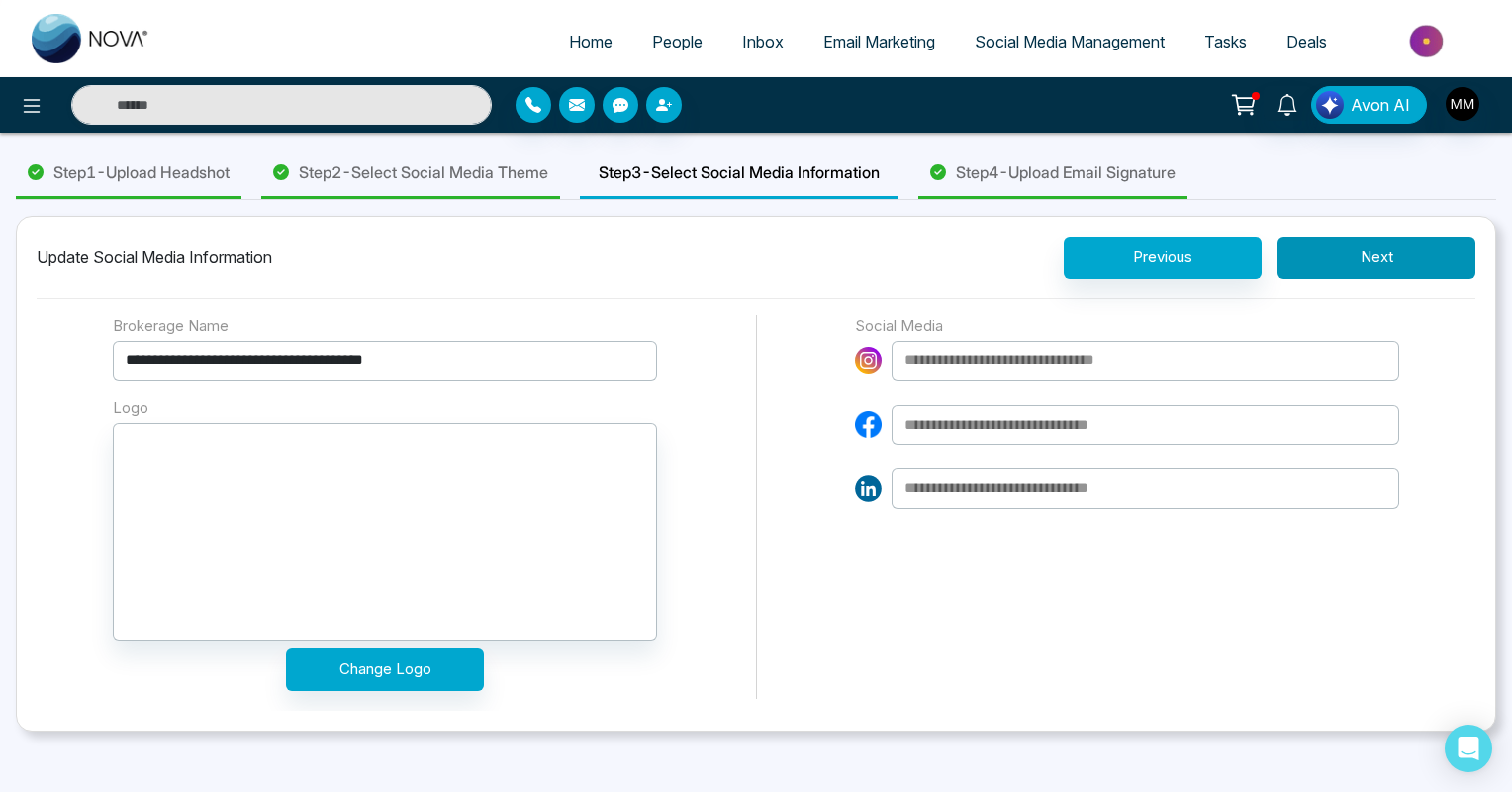 click on "Next" at bounding box center [1376, 257] 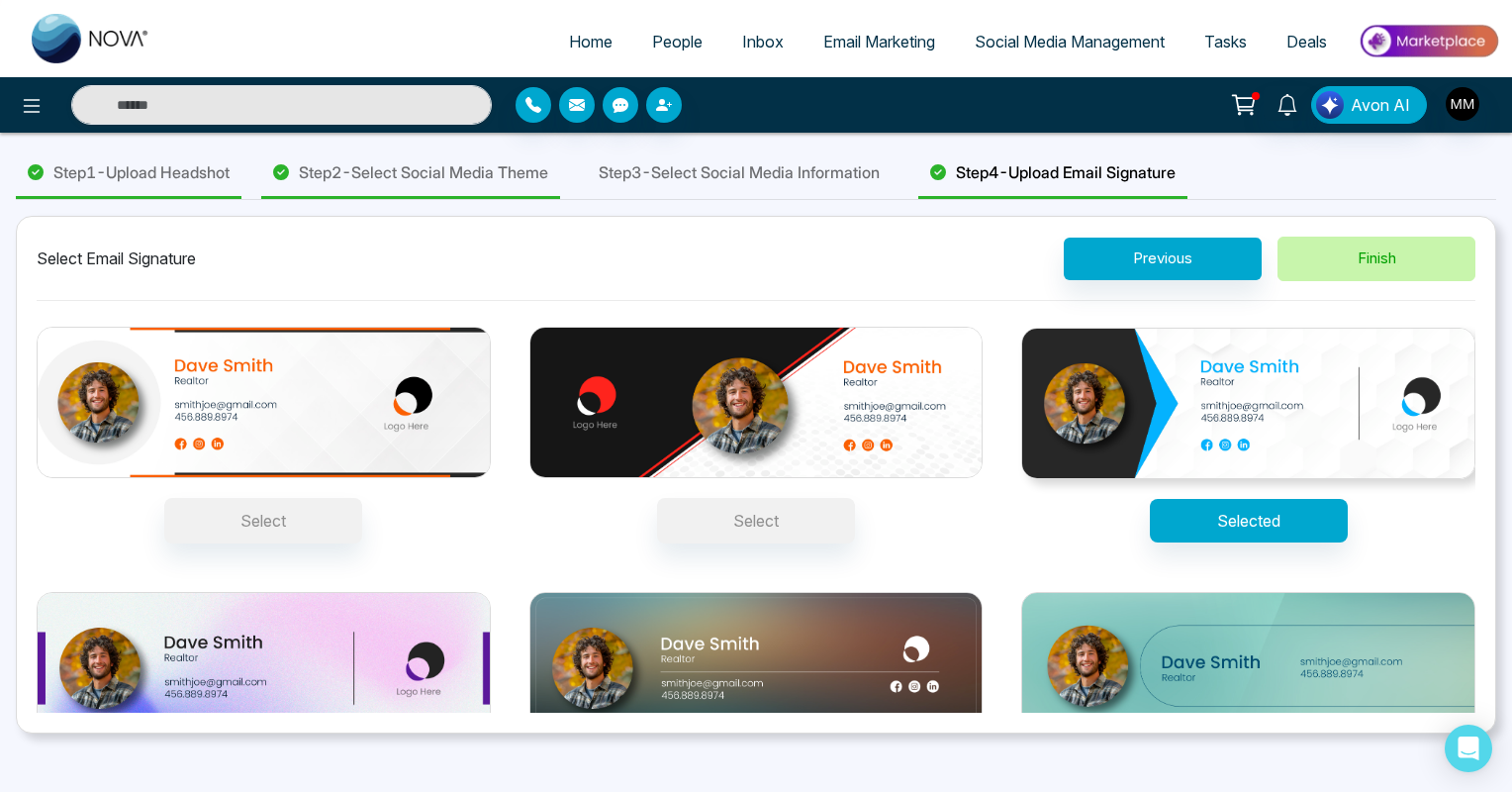 click on "Finish" at bounding box center [1376, 258] 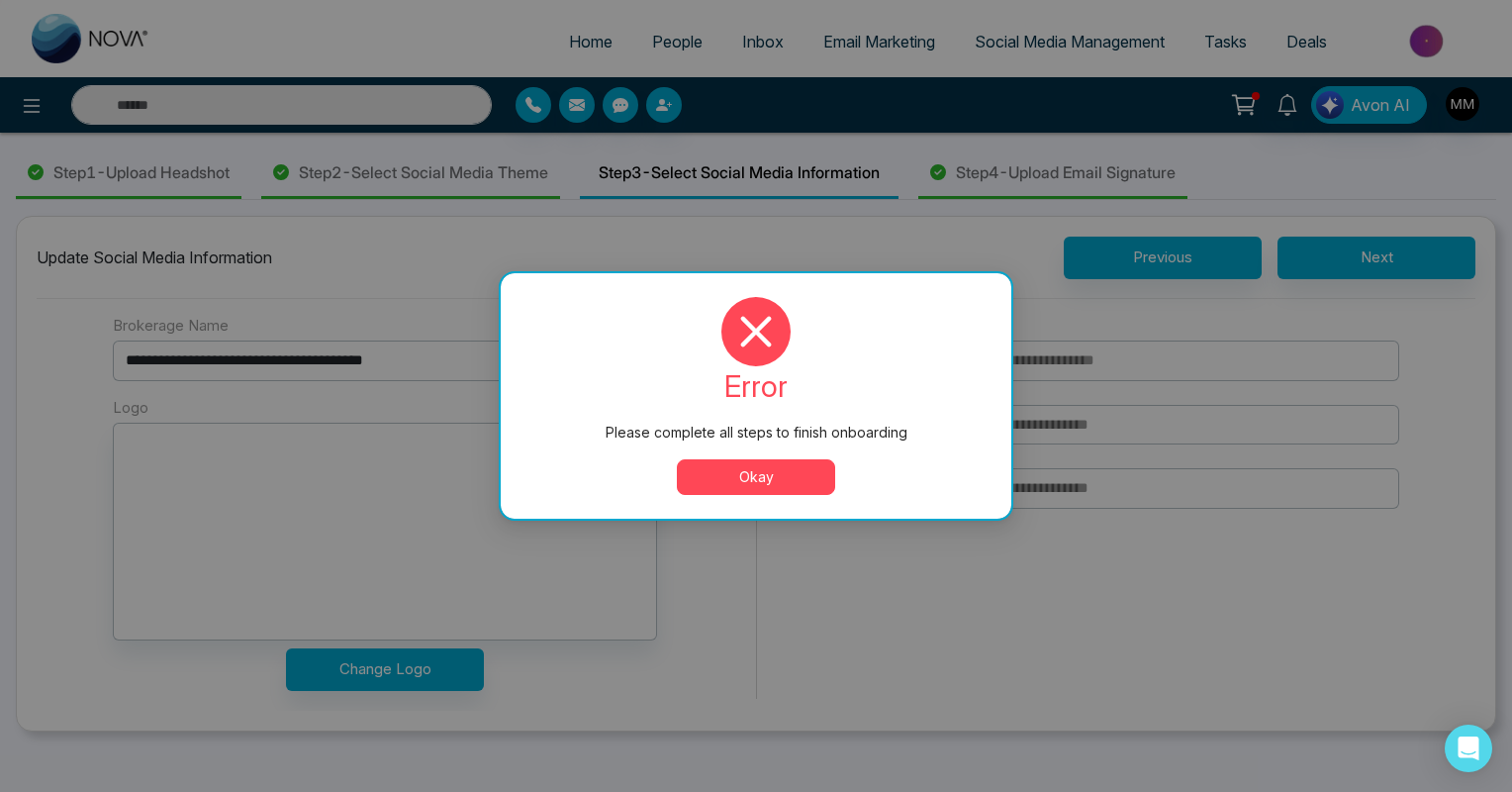 click on "Okay" at bounding box center (756, 477) 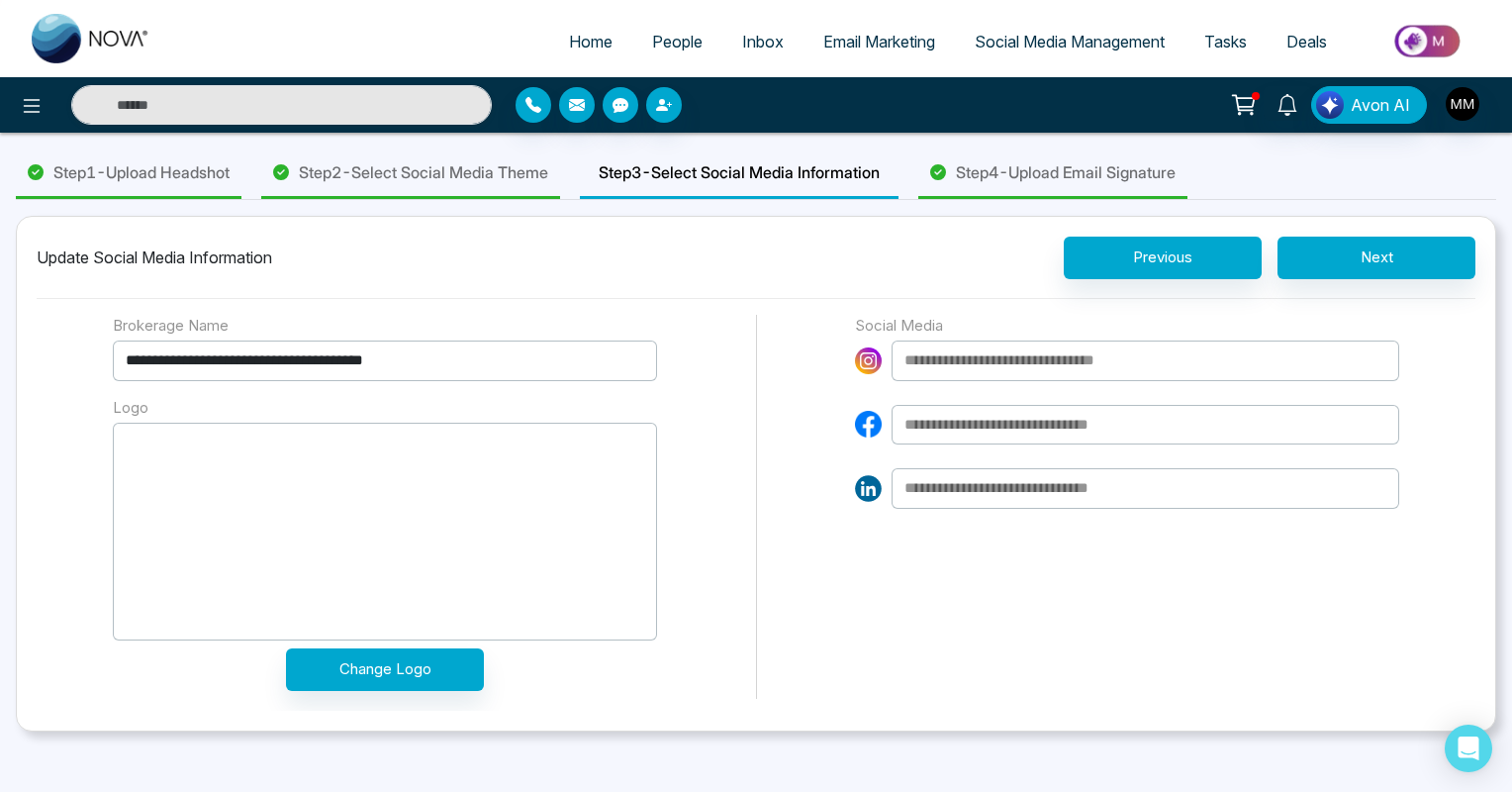 click on "Drag and Drop Your Logo Here Works with jpg, jpeg, png file under 5 MB Upload Image" at bounding box center (385, 532) 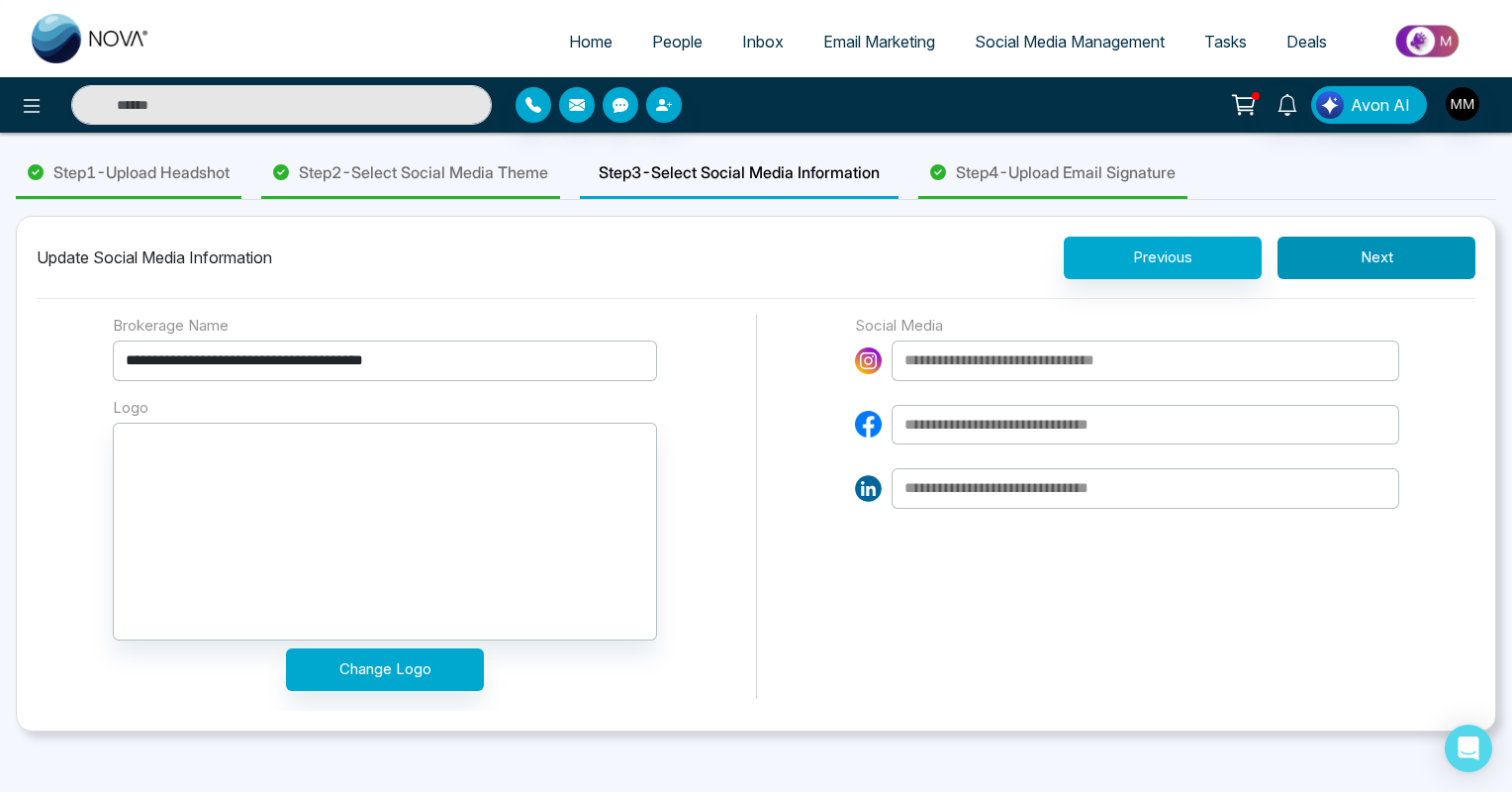 click on "Next" at bounding box center (1376, 257) 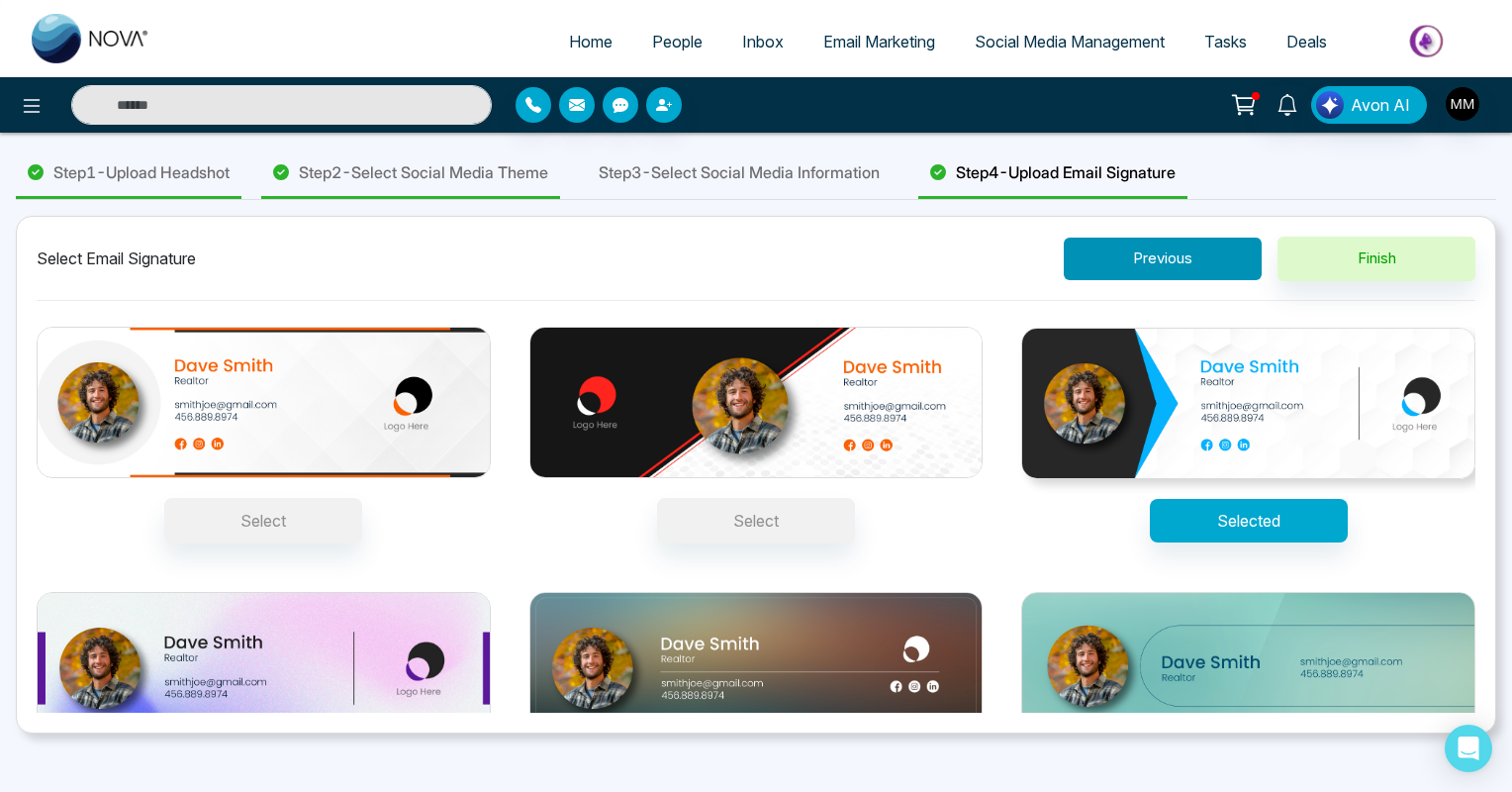 click on "Previous" at bounding box center (1163, 258) 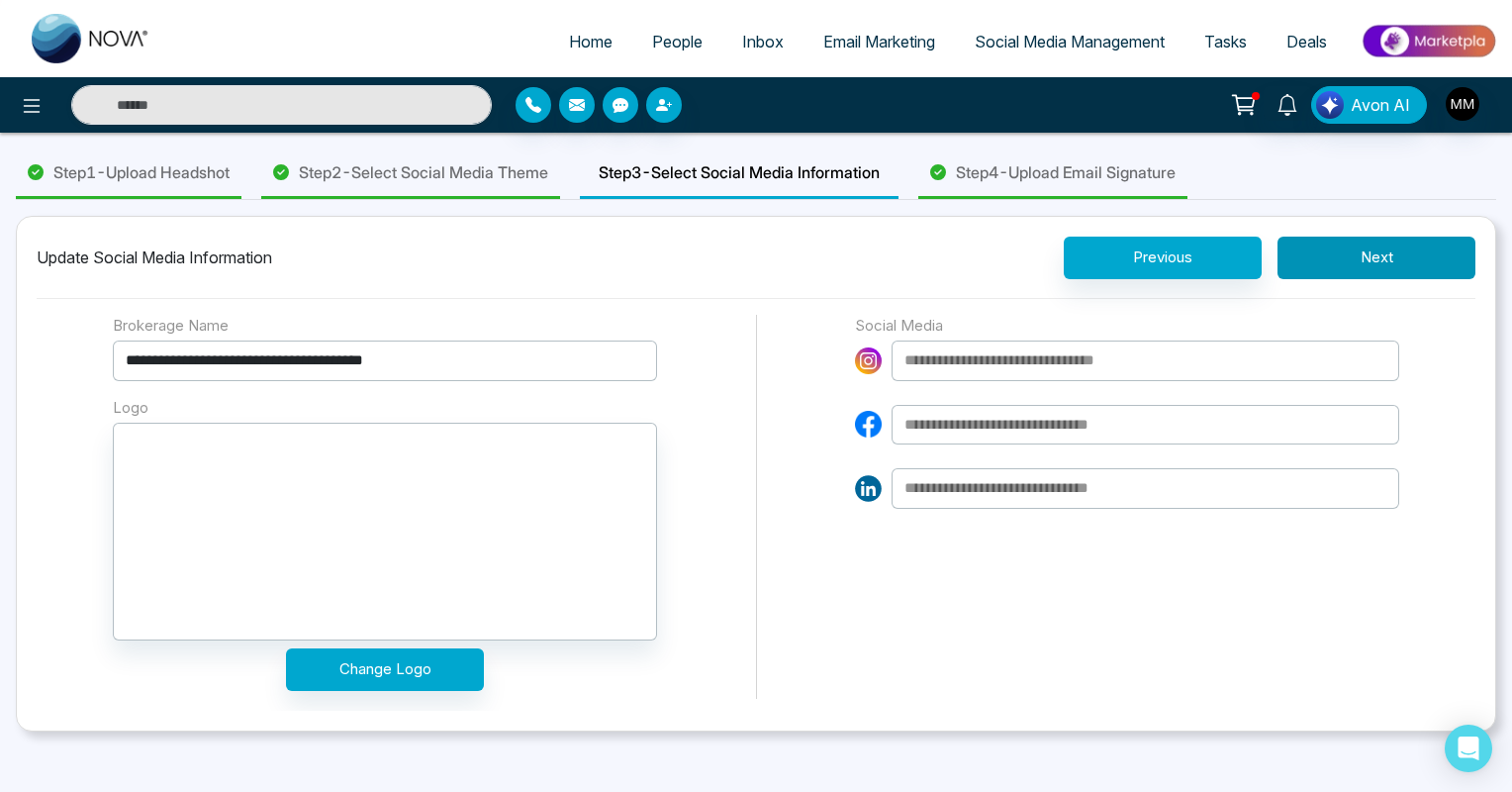 click on "Next" at bounding box center (1376, 257) 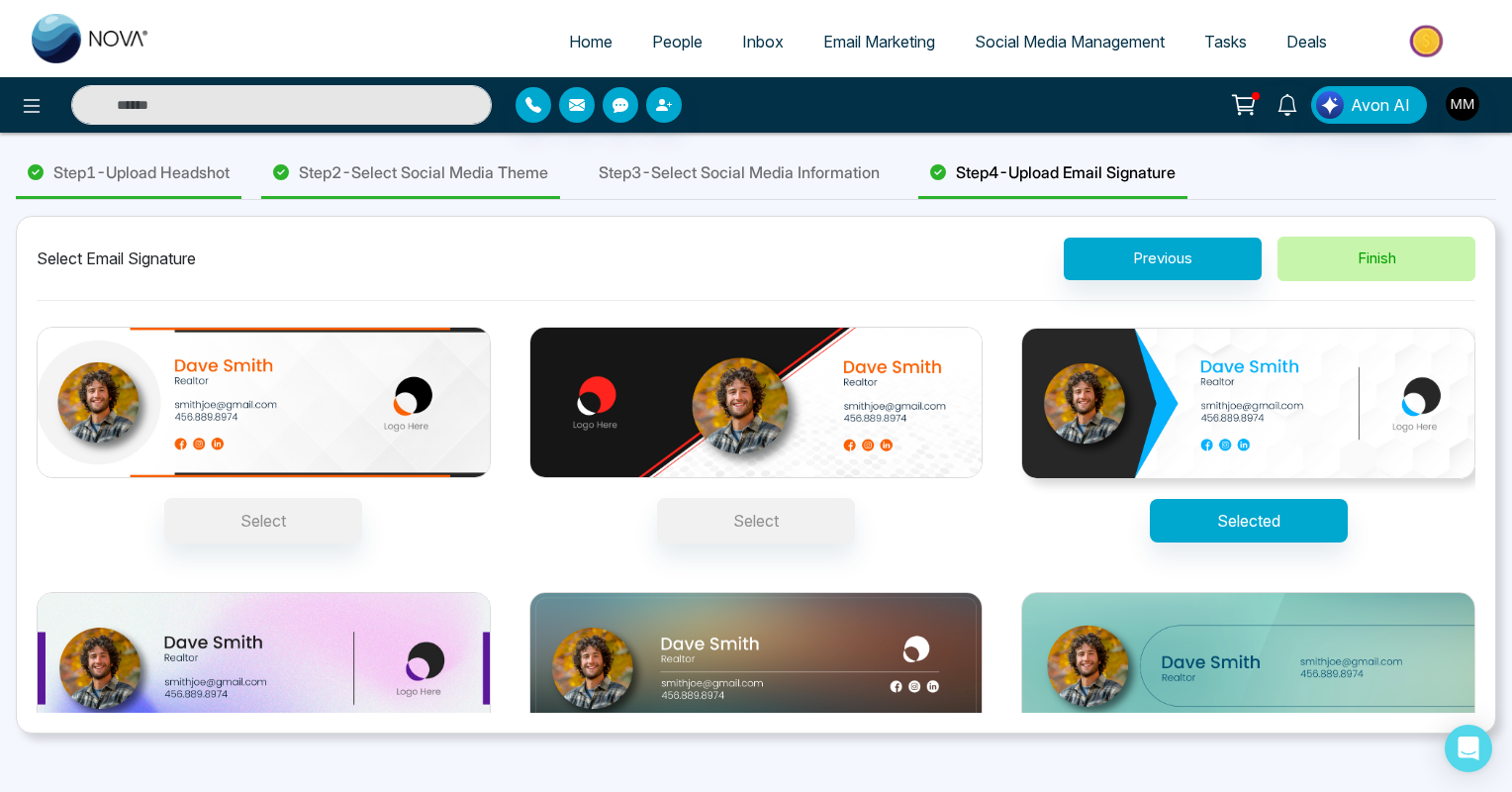 click on "Finish" at bounding box center (1376, 258) 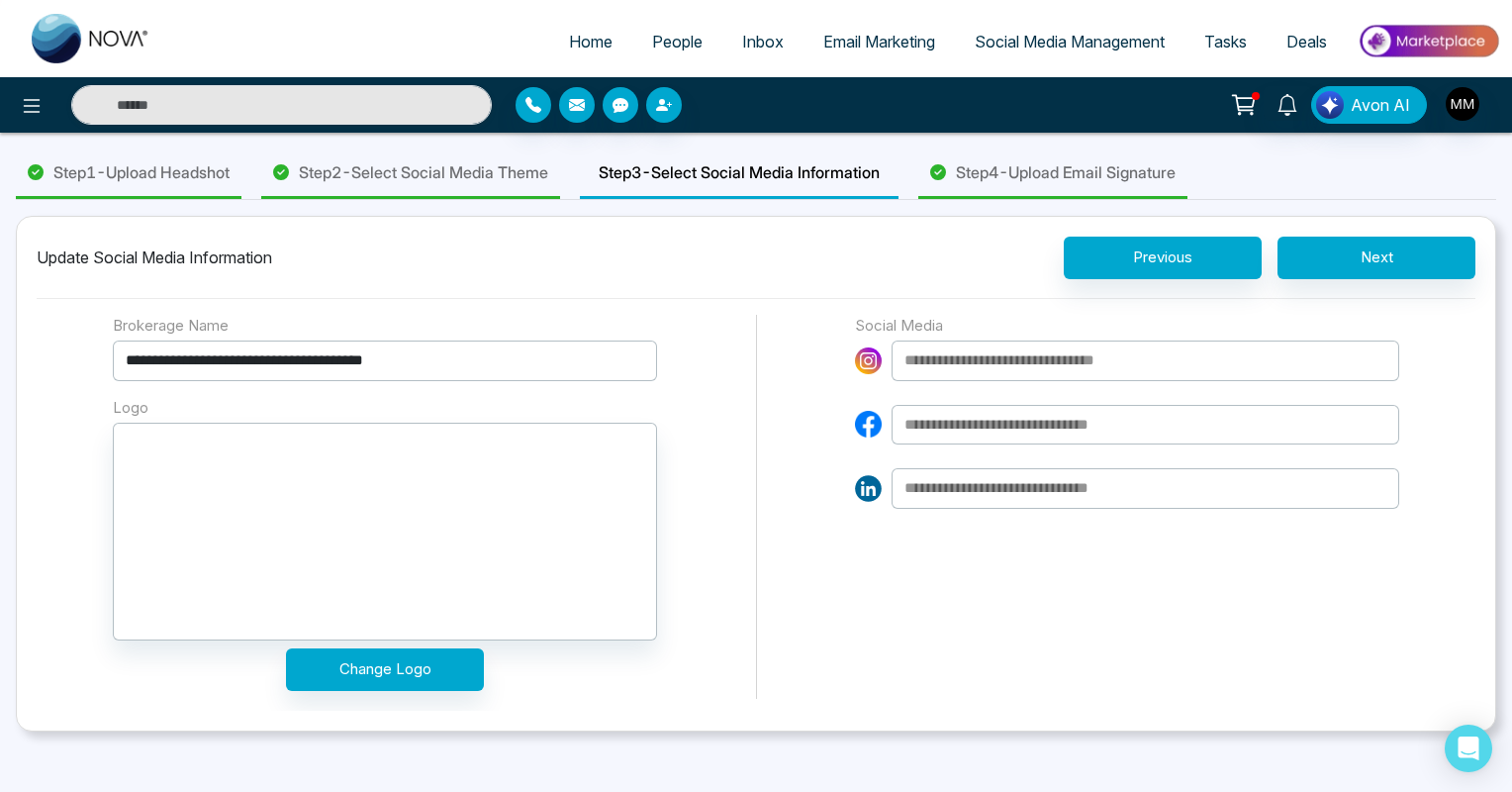 click on "Step  3  -  Select Social Media Information" at bounding box center [739, 173] 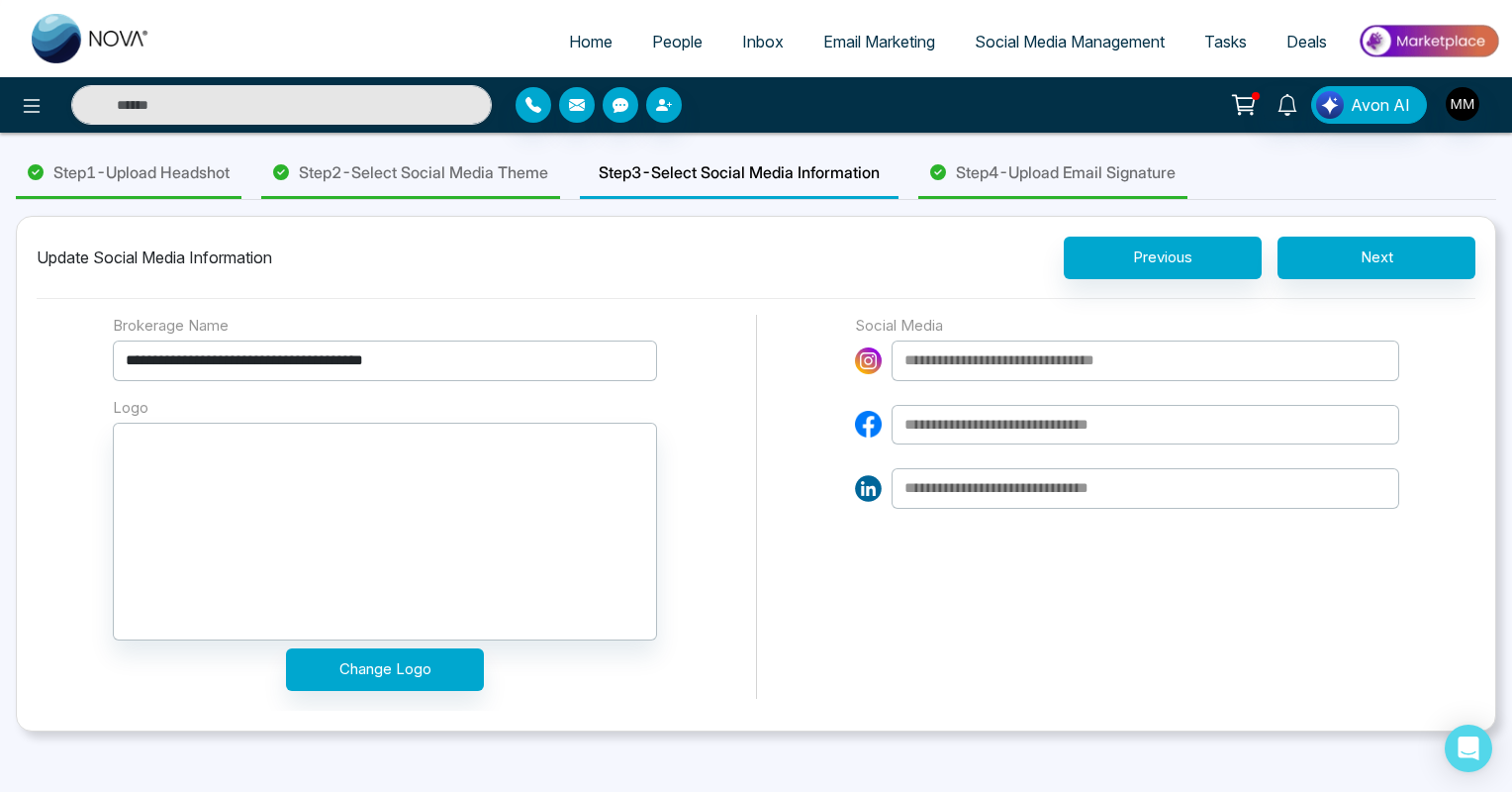 click on "Step  3  -  Select Social Media Information" at bounding box center [739, 172] 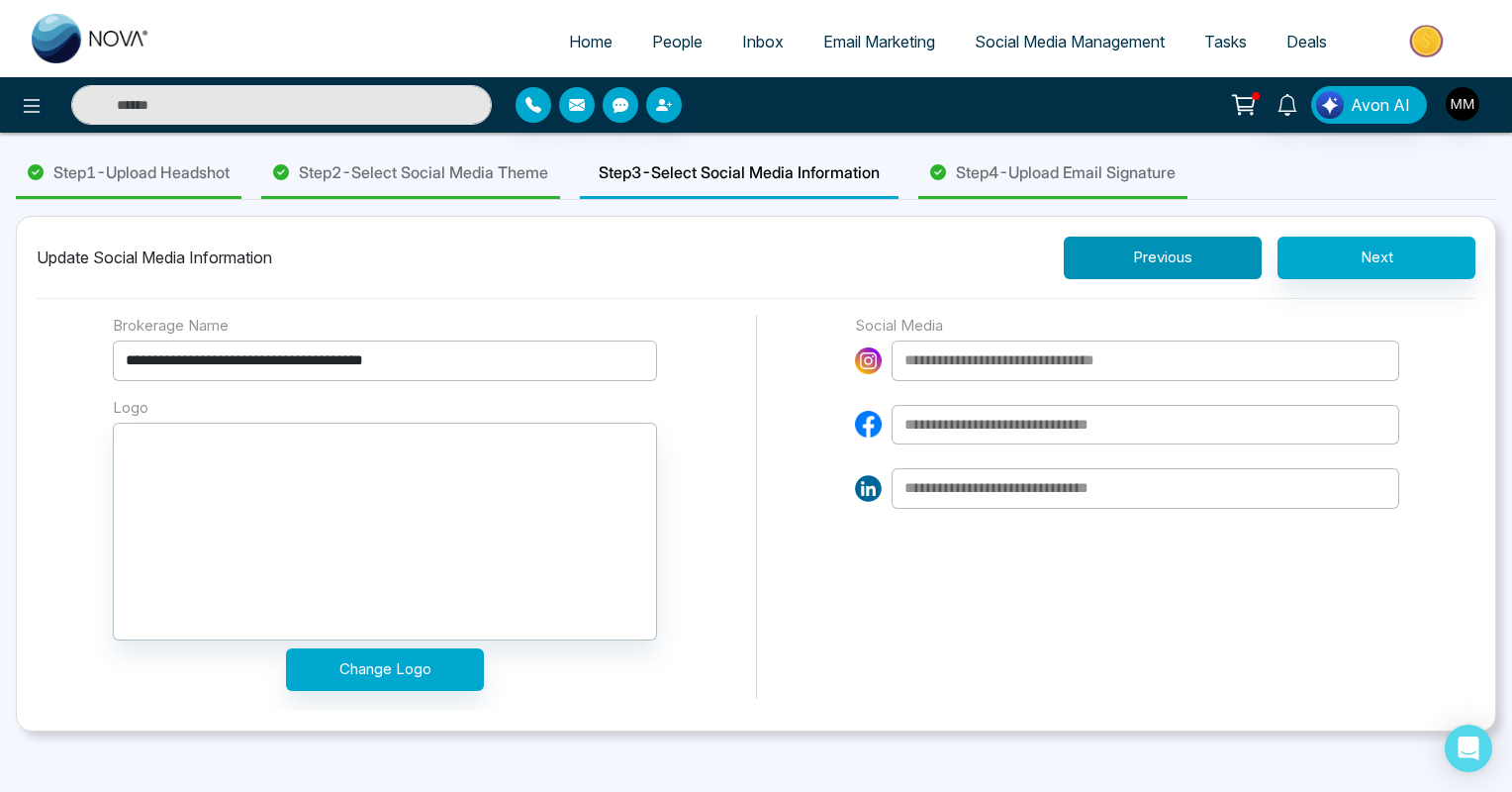 click on "Previous" at bounding box center [1163, 257] 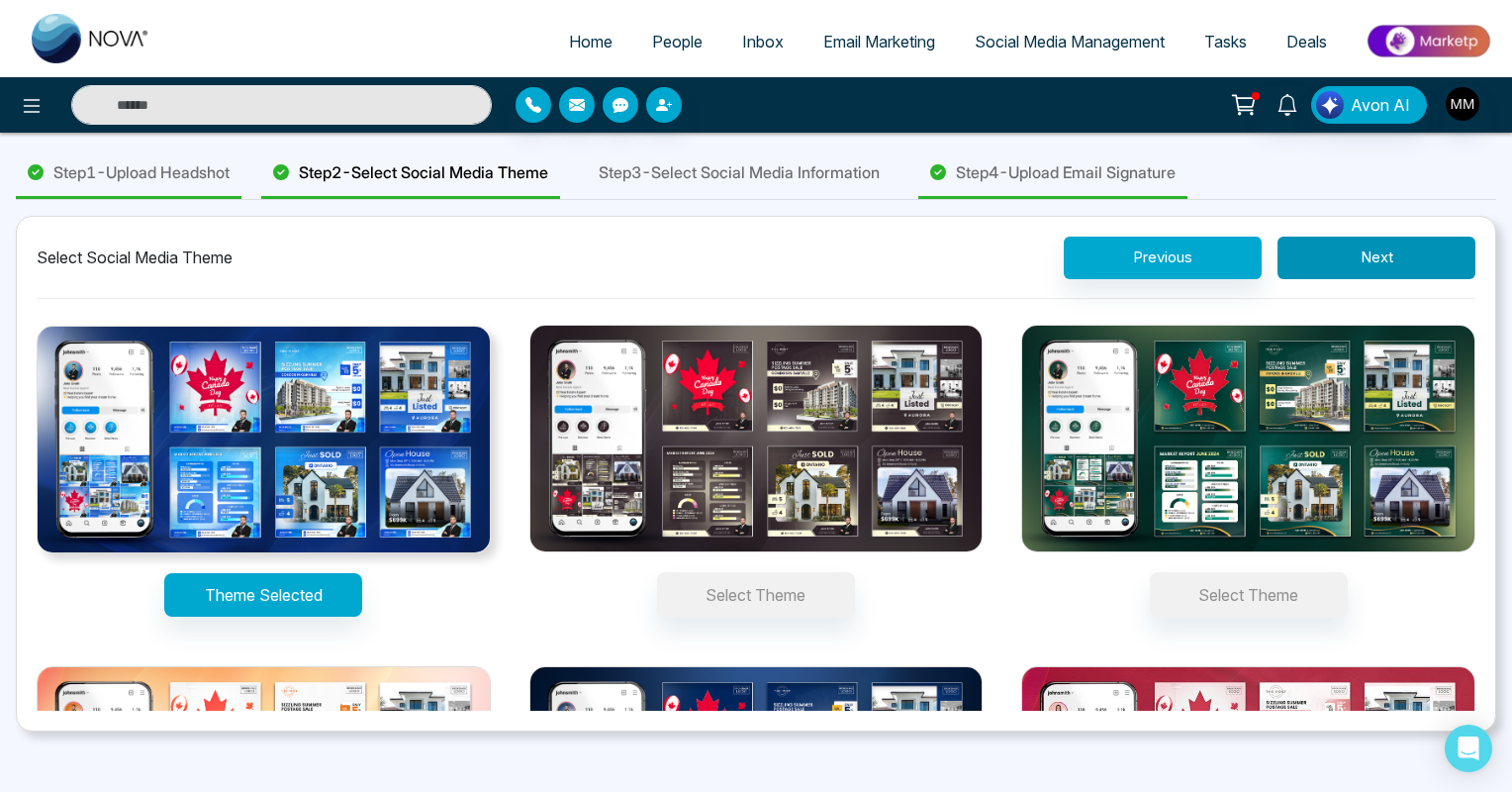 click on "Next" at bounding box center (1376, 257) 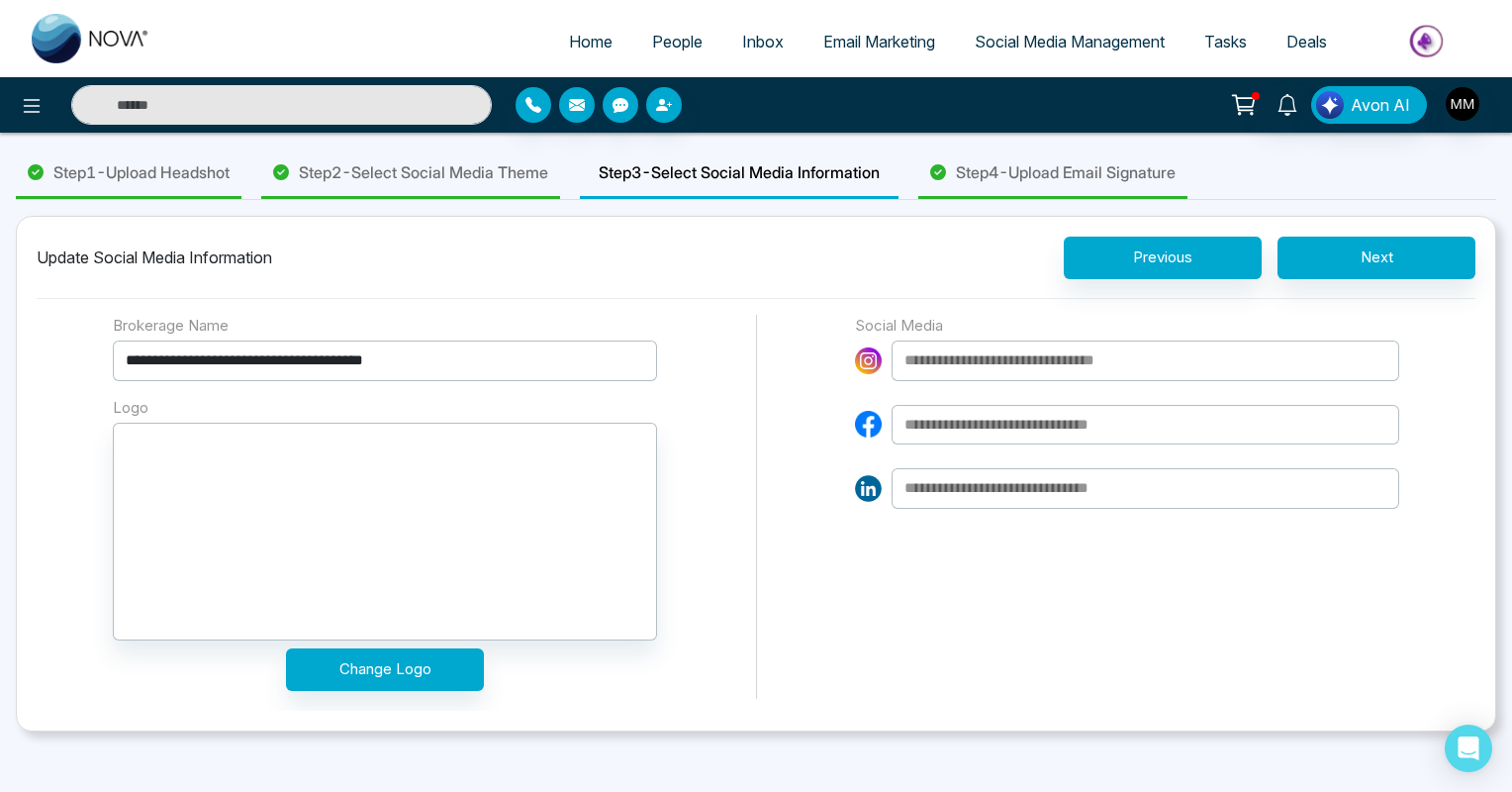 click at bounding box center (1145, 360) 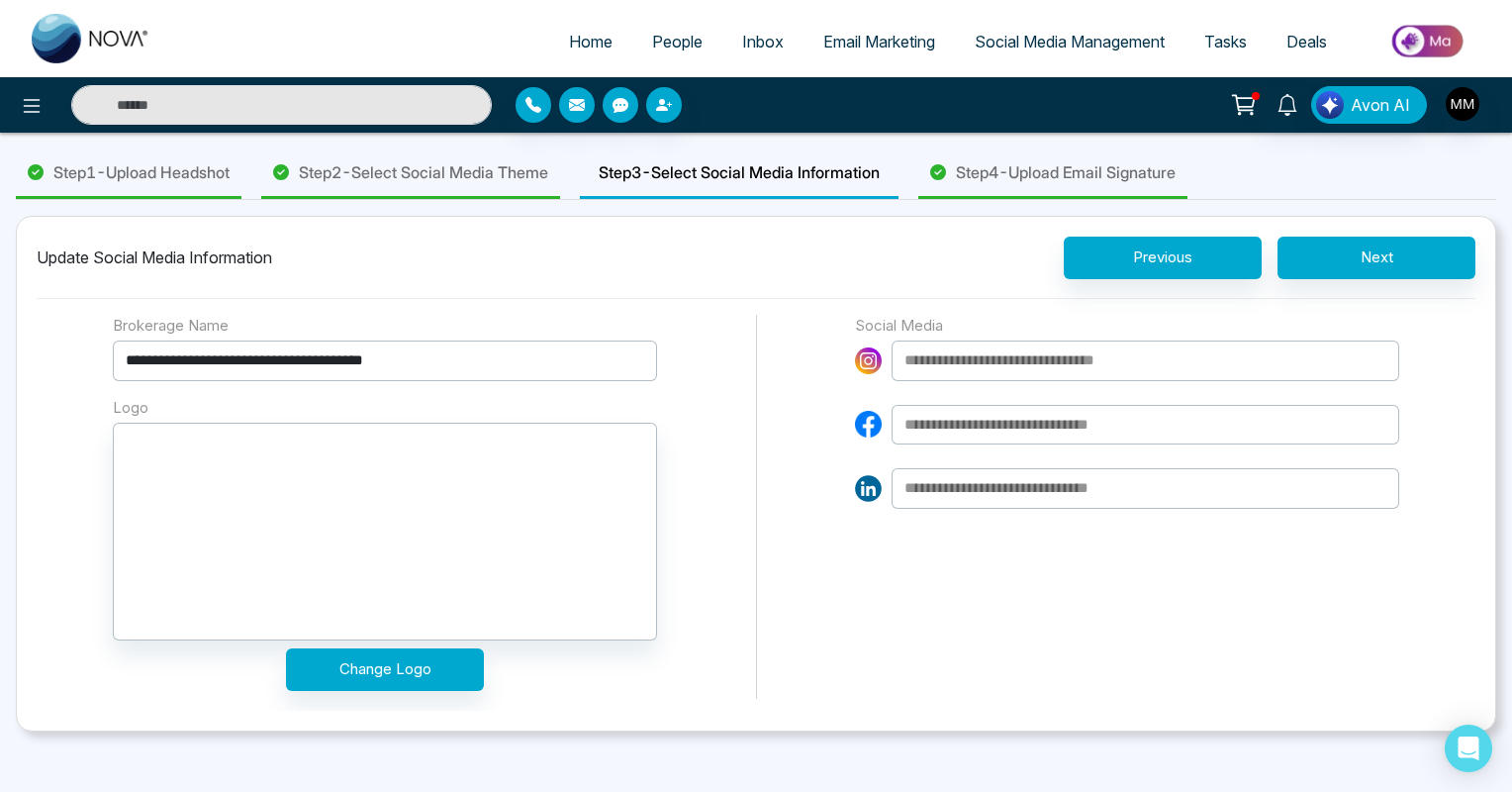 paste on "**********" 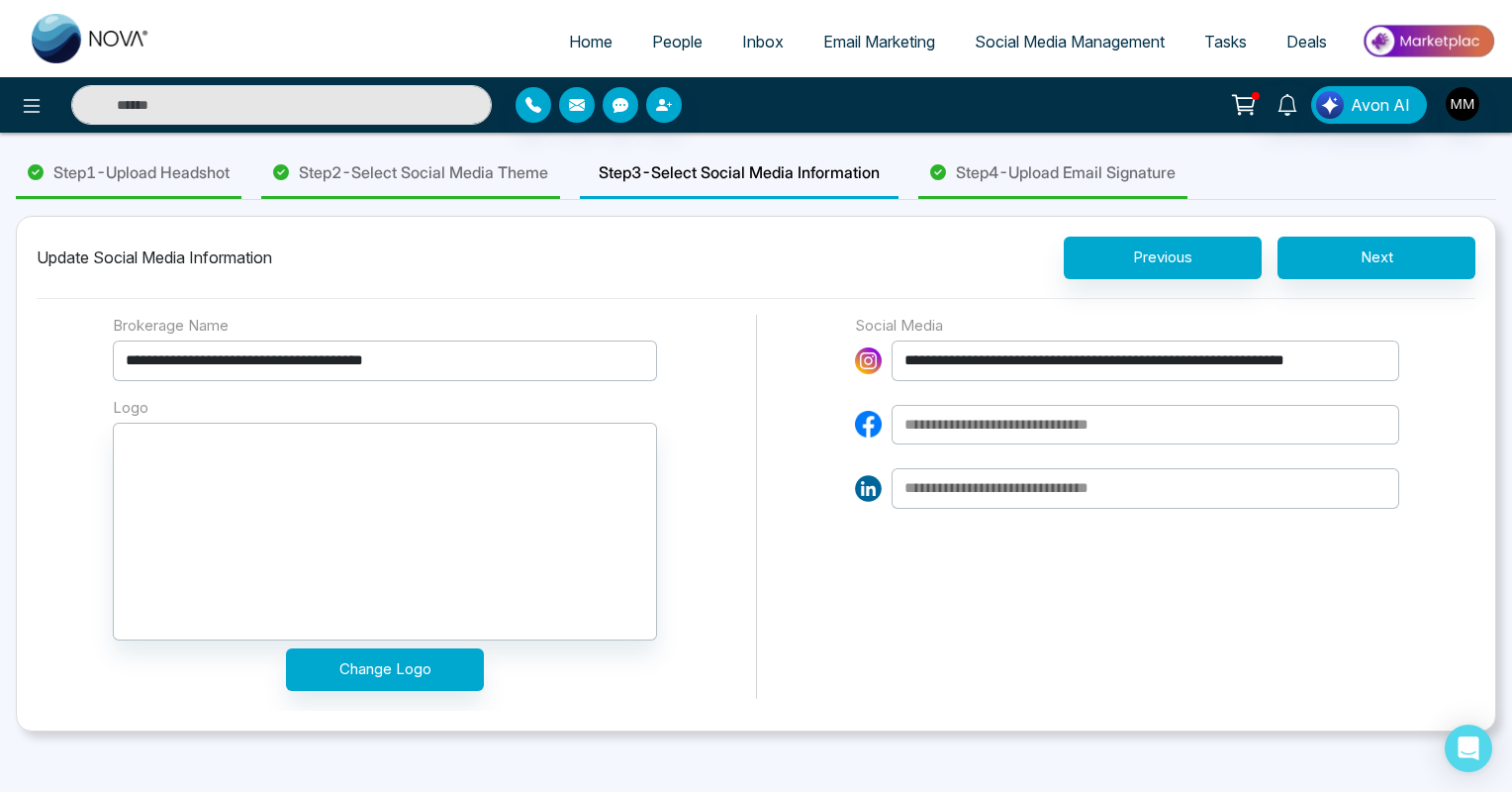 scroll, scrollTop: 0, scrollLeft: 66, axis: horizontal 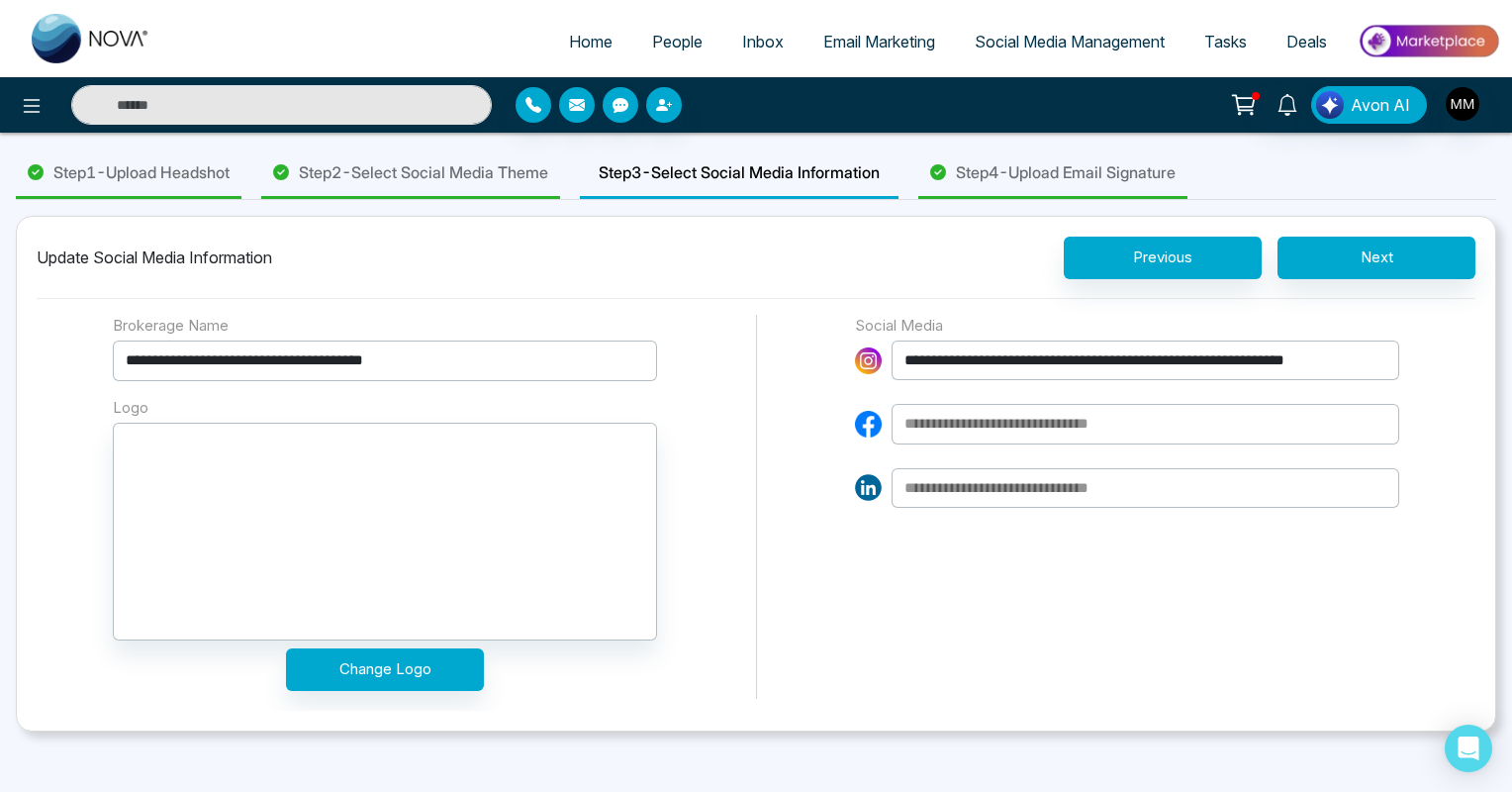 type on "**********" 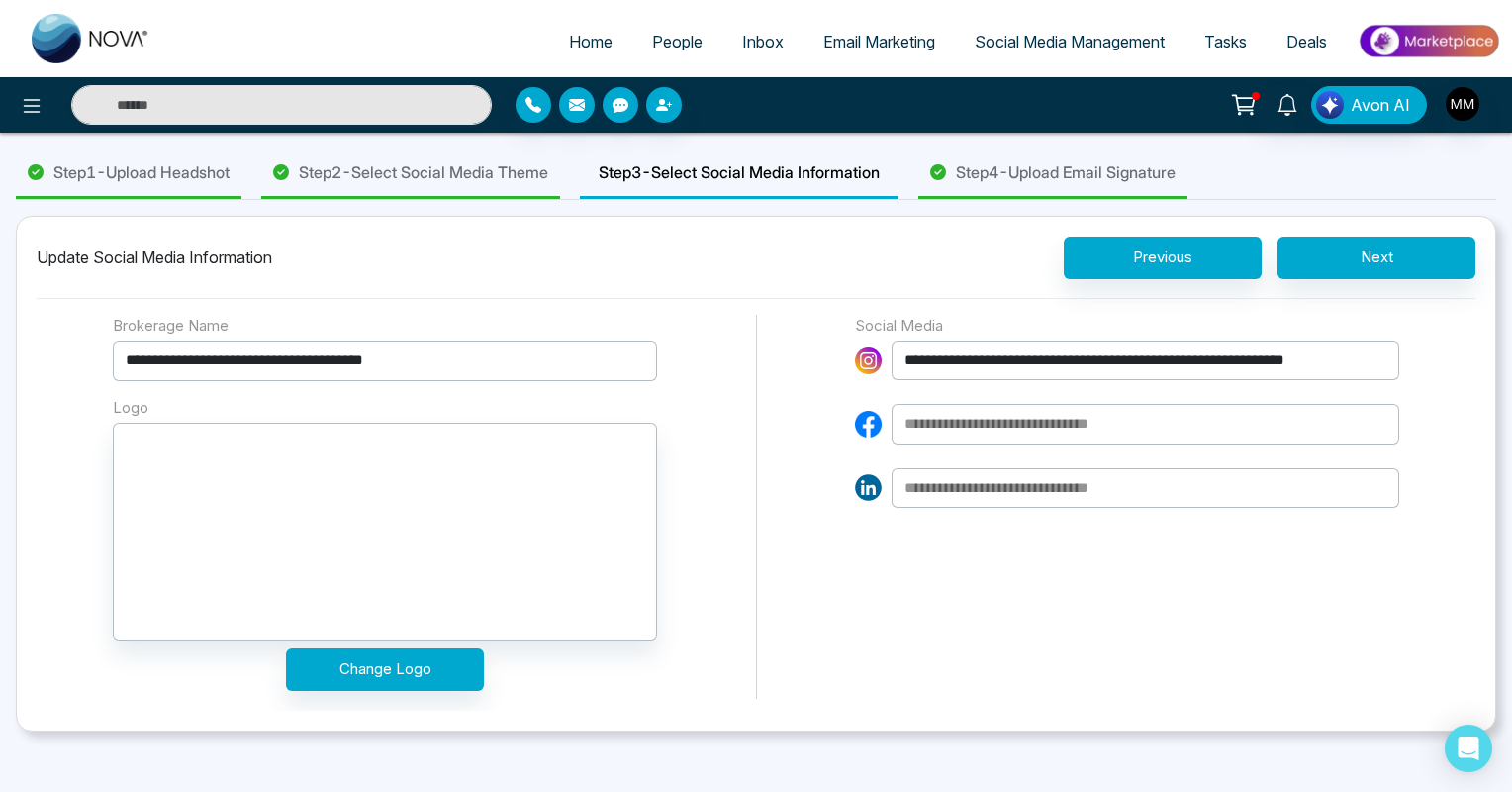 scroll, scrollTop: 0, scrollLeft: 0, axis: both 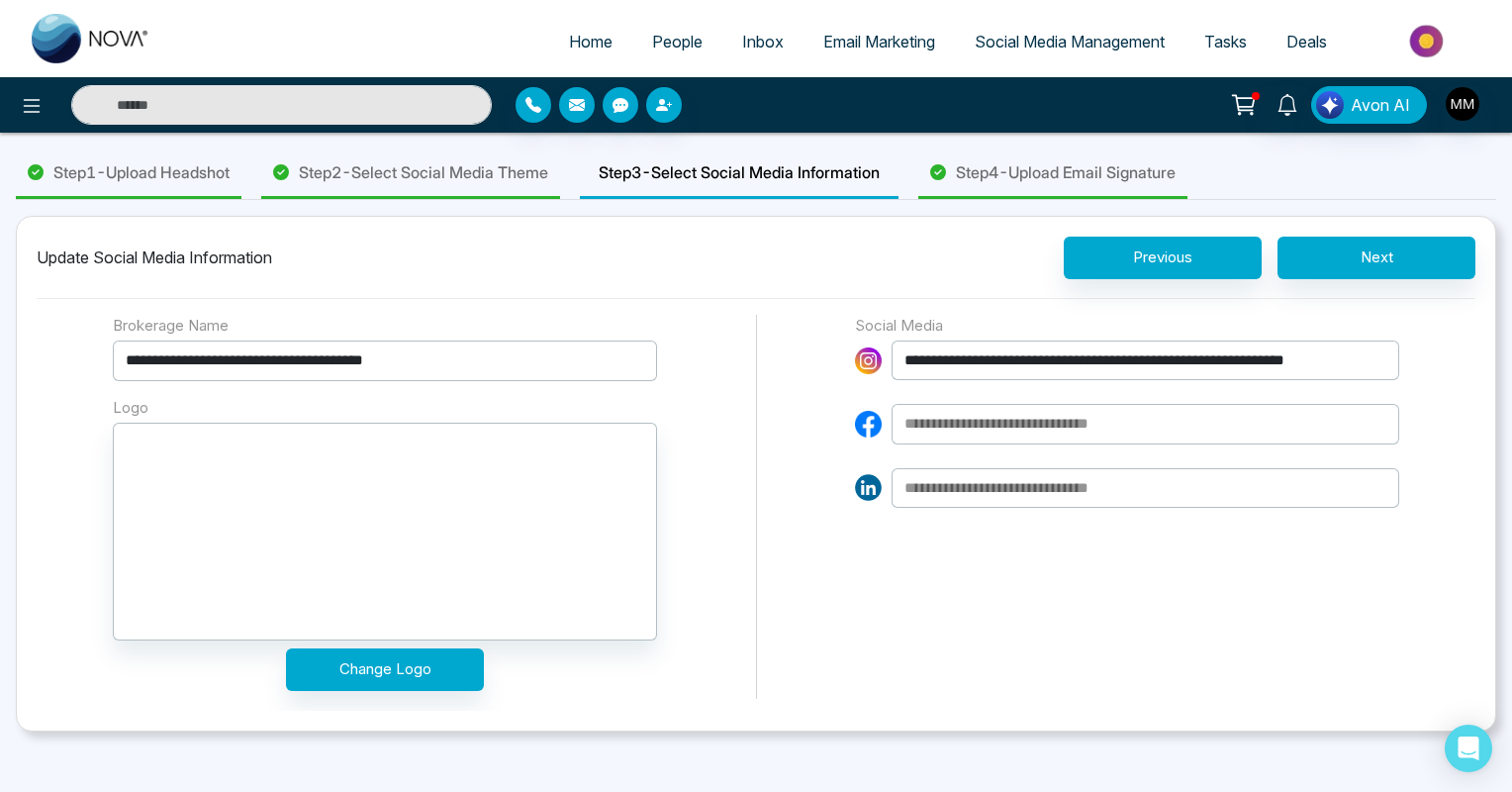 click at bounding box center [1145, 424] 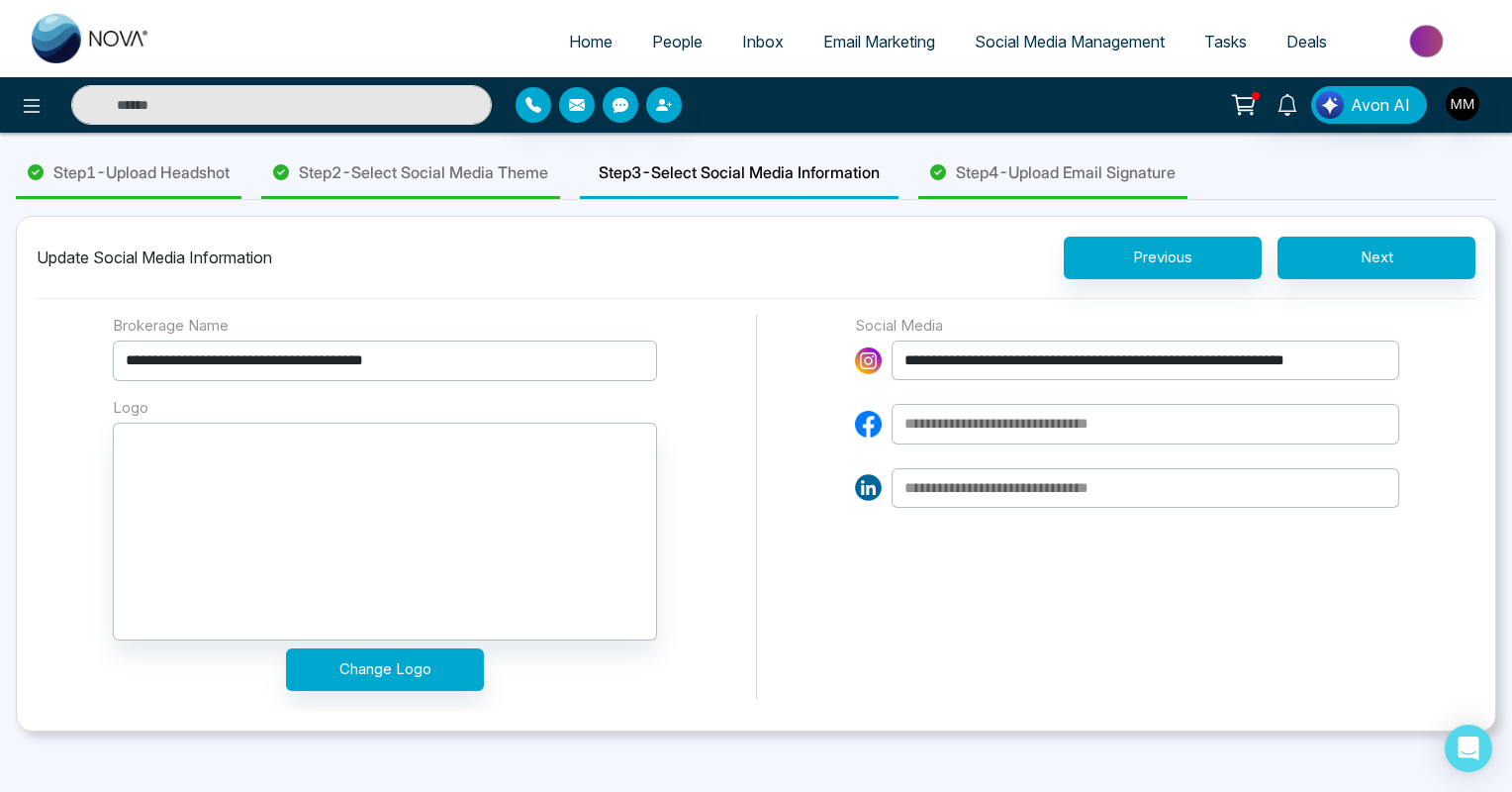 type on "**********" 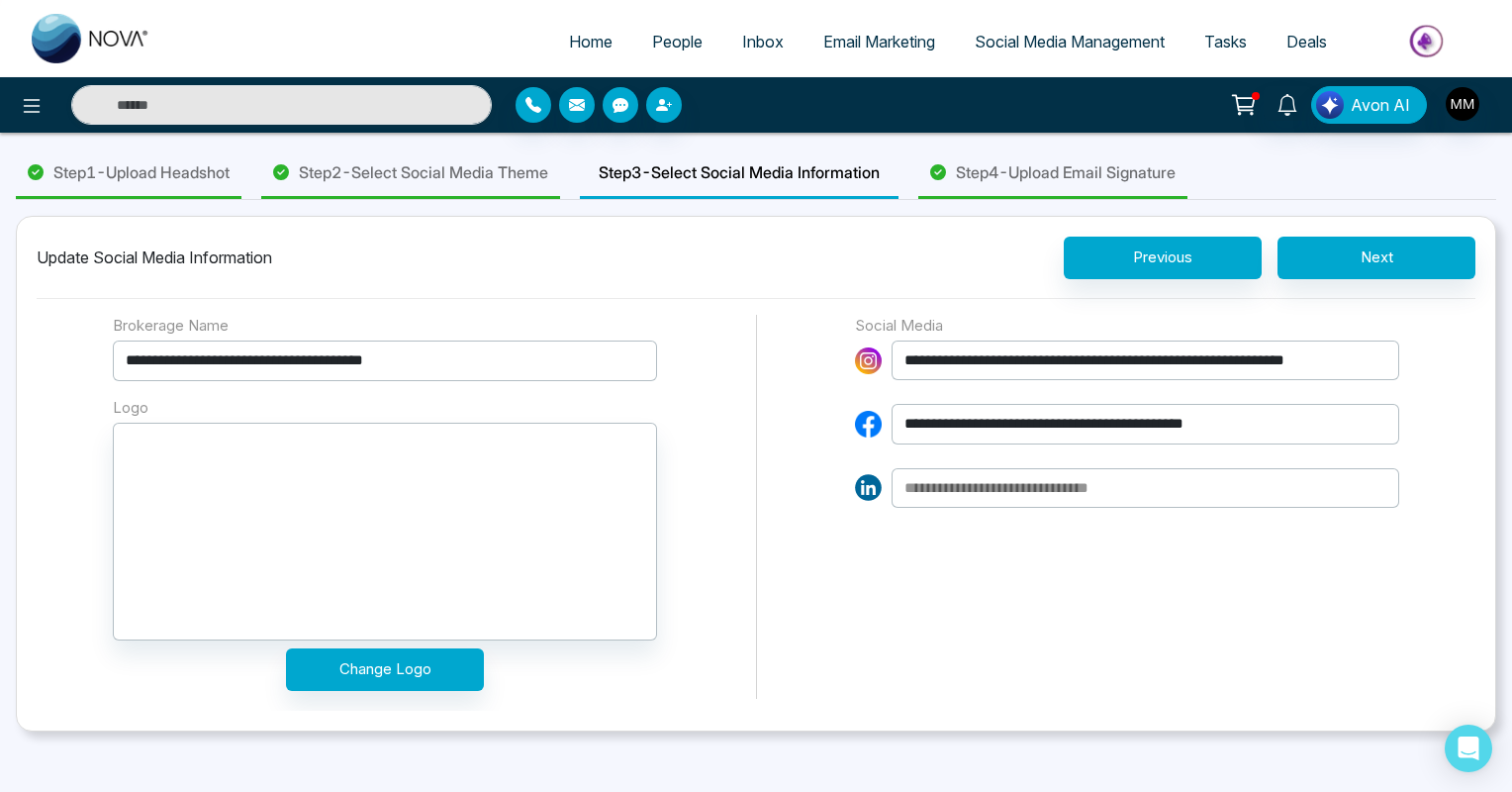 type on "**********" 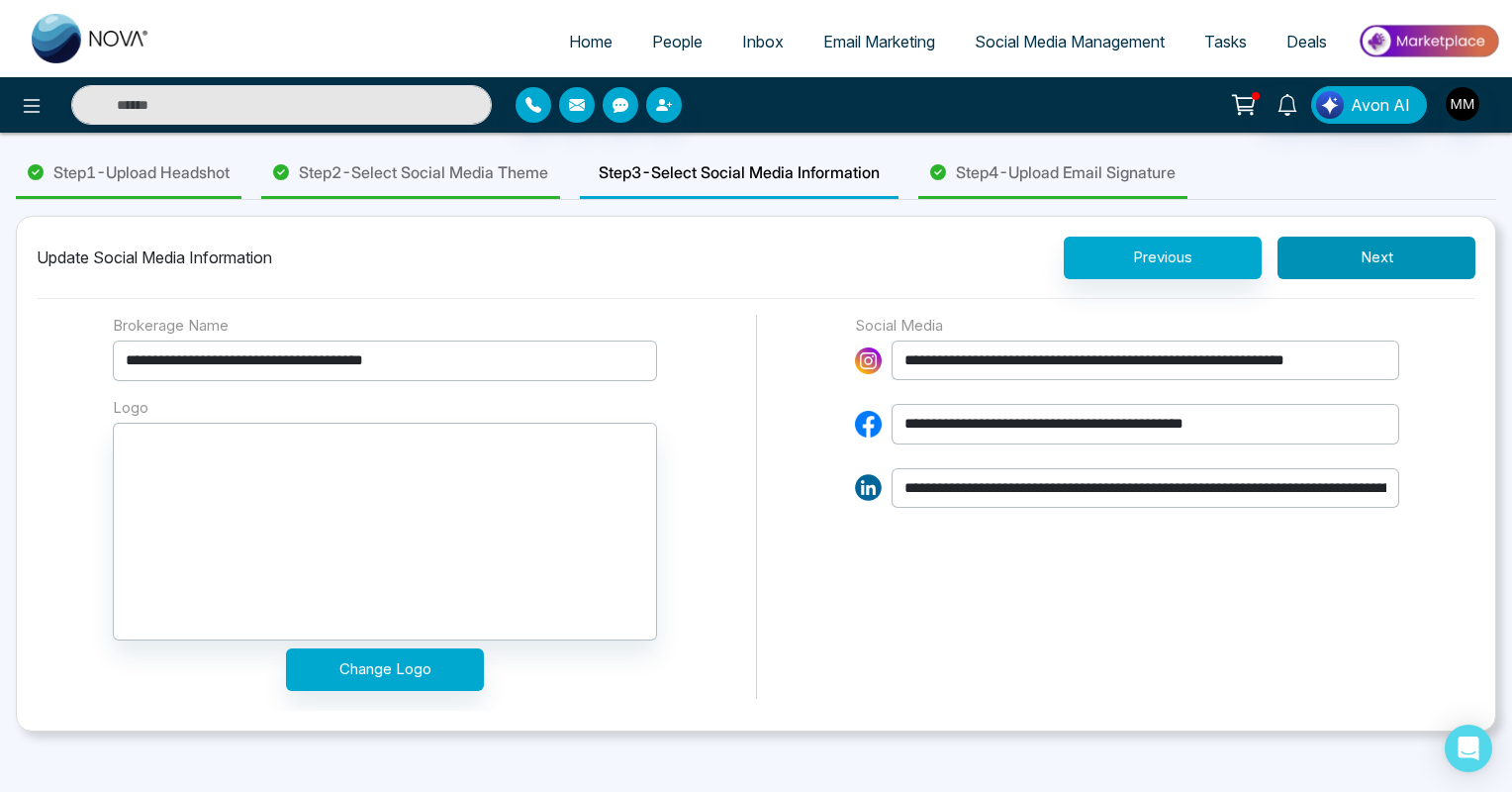 click on "Next" at bounding box center [1376, 257] 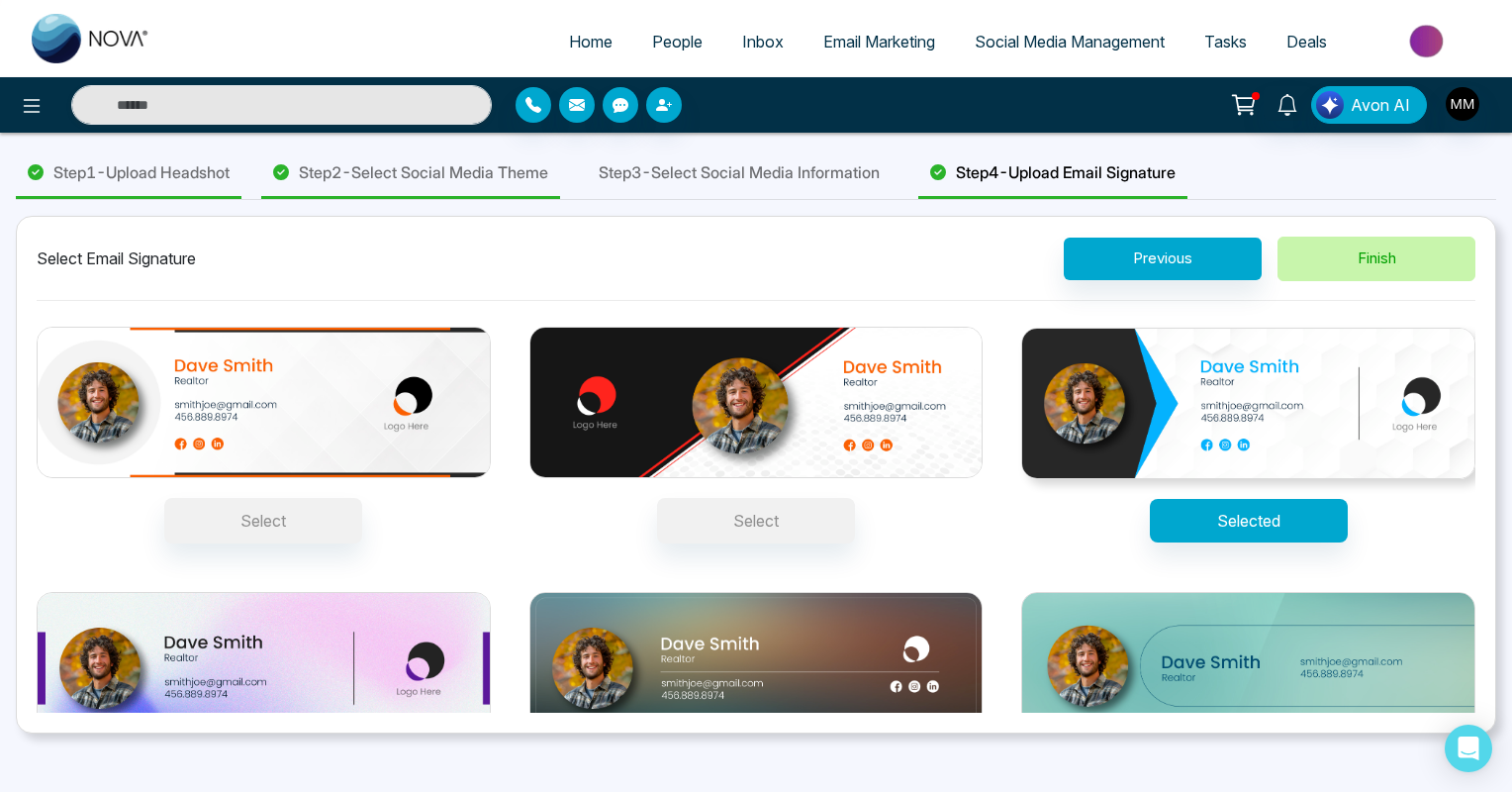 click on "Finish" at bounding box center [1376, 258] 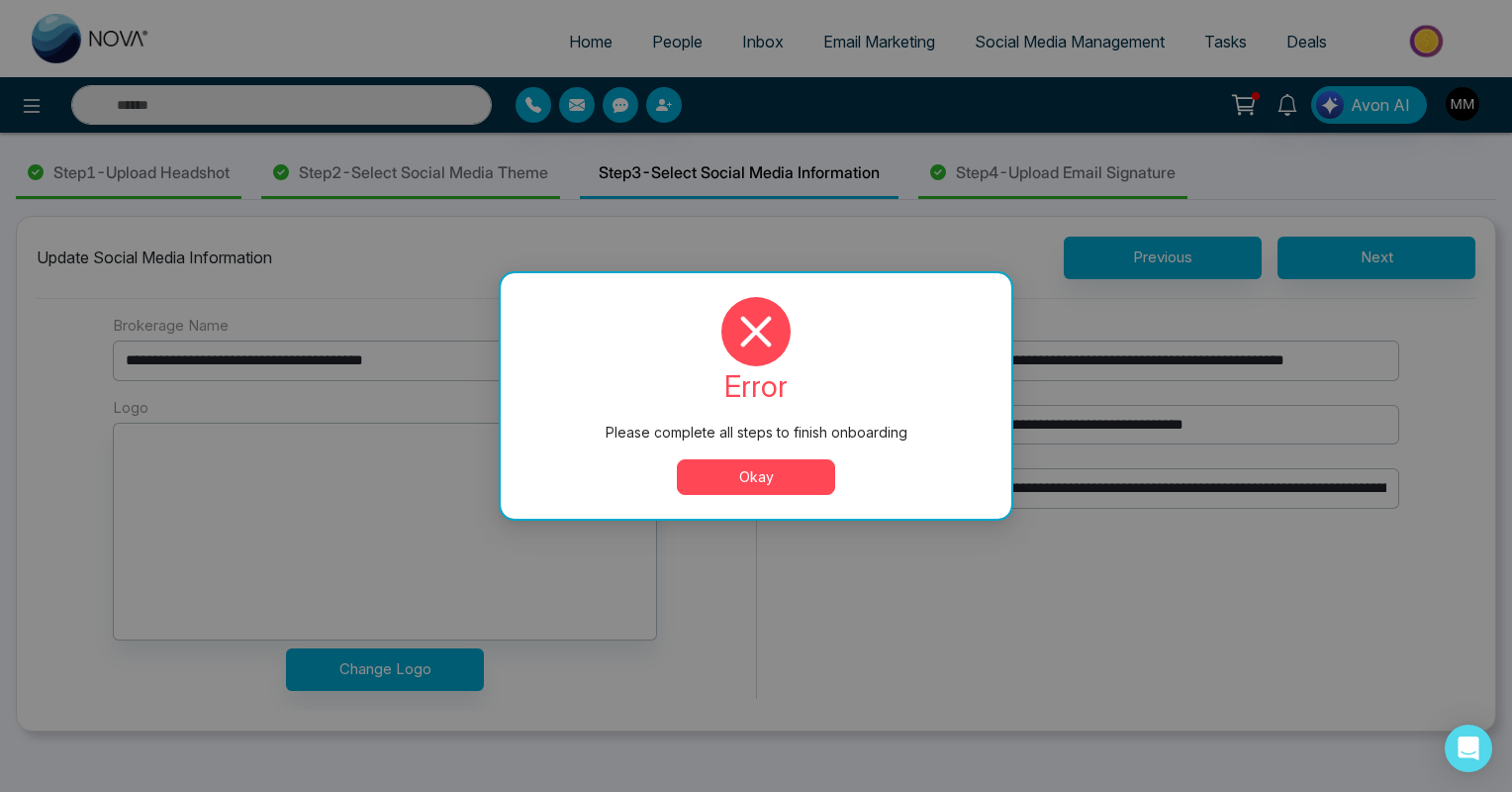 click on "Okay" at bounding box center [756, 477] 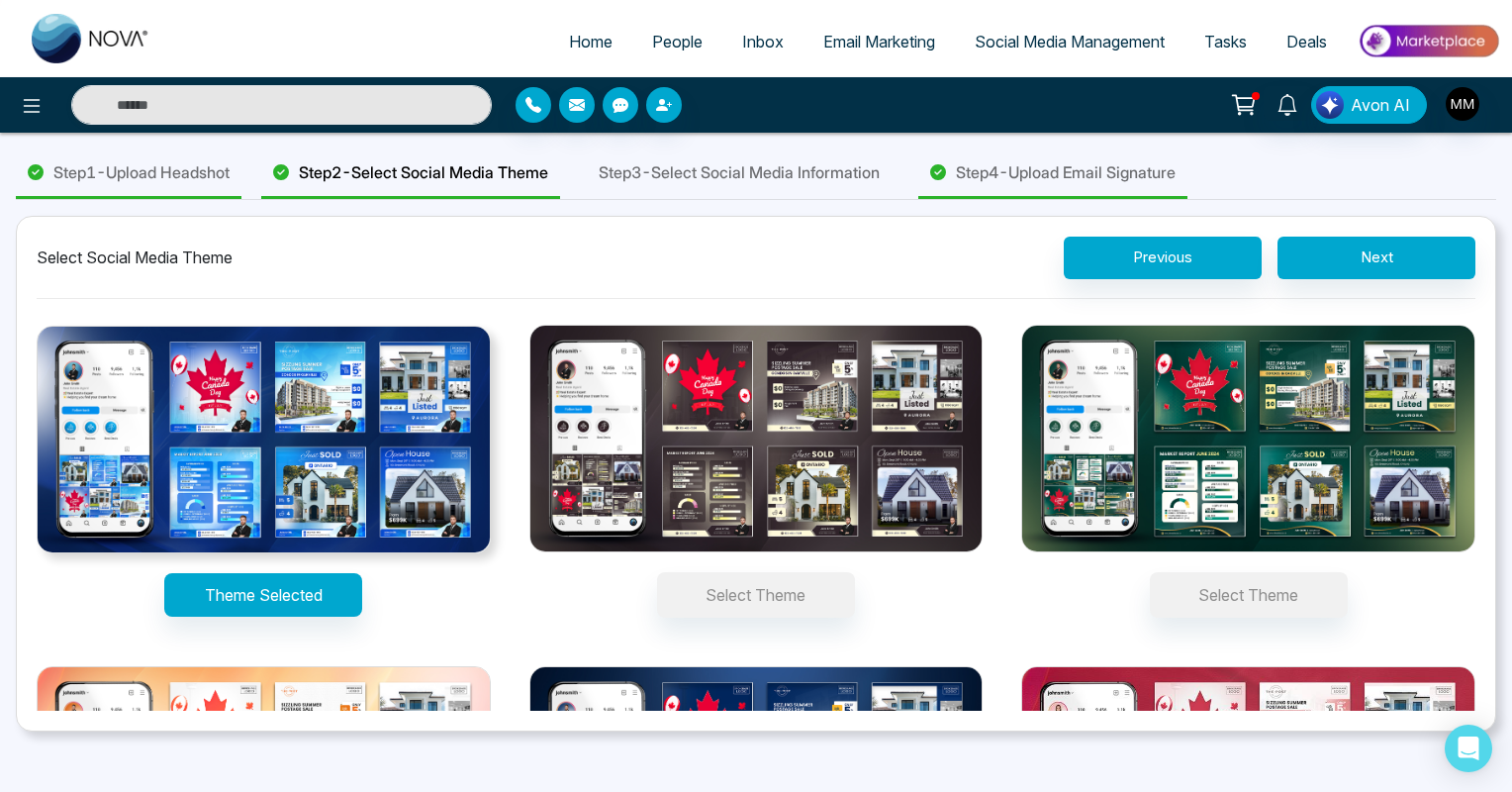click on "Select Social Media Theme Previous Next" at bounding box center [756, 267] 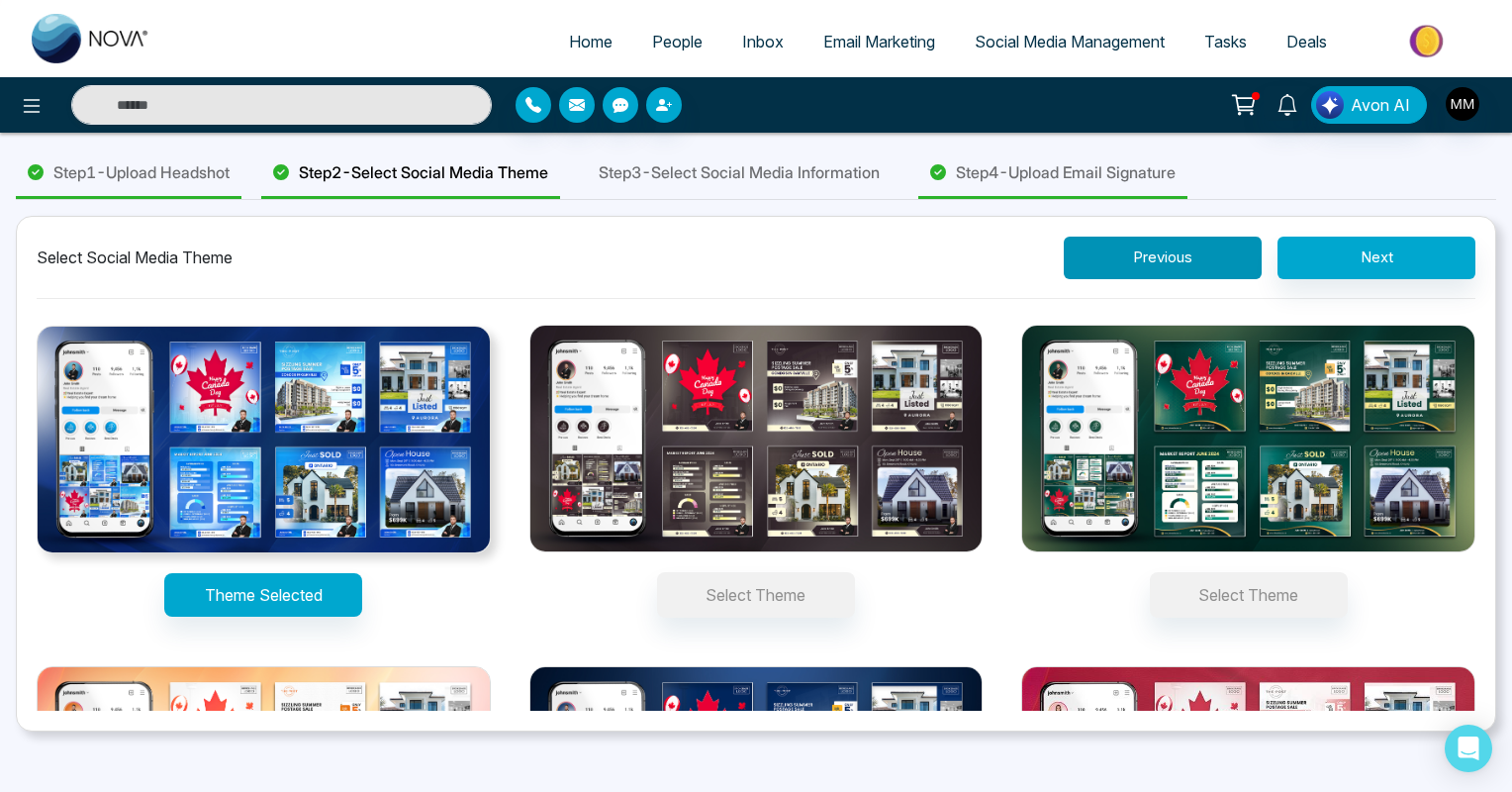 click on "Previous" at bounding box center (1163, 257) 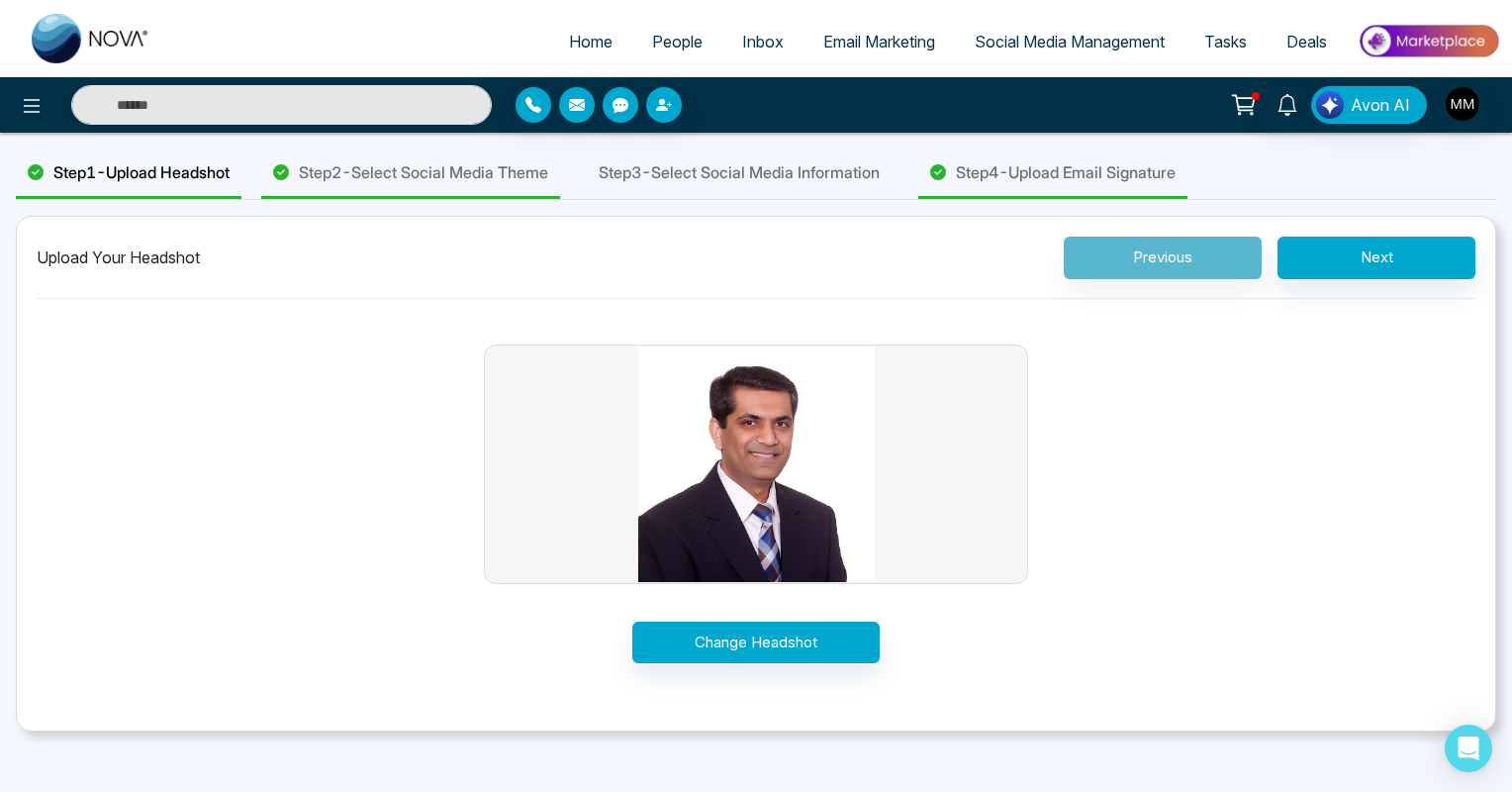 click on "Previous Next" at bounding box center [1270, 257] 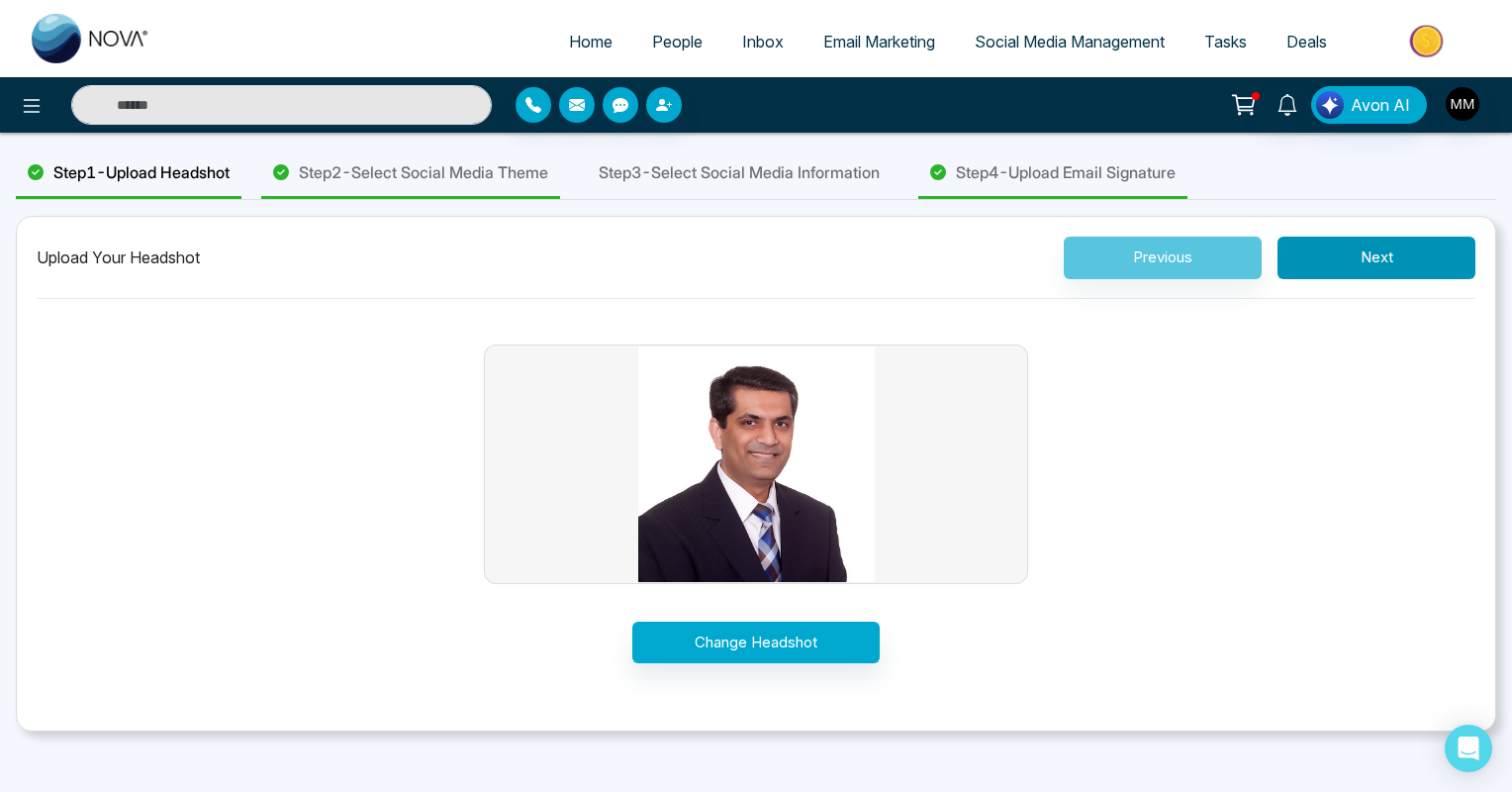 click on "Next" at bounding box center (1376, 257) 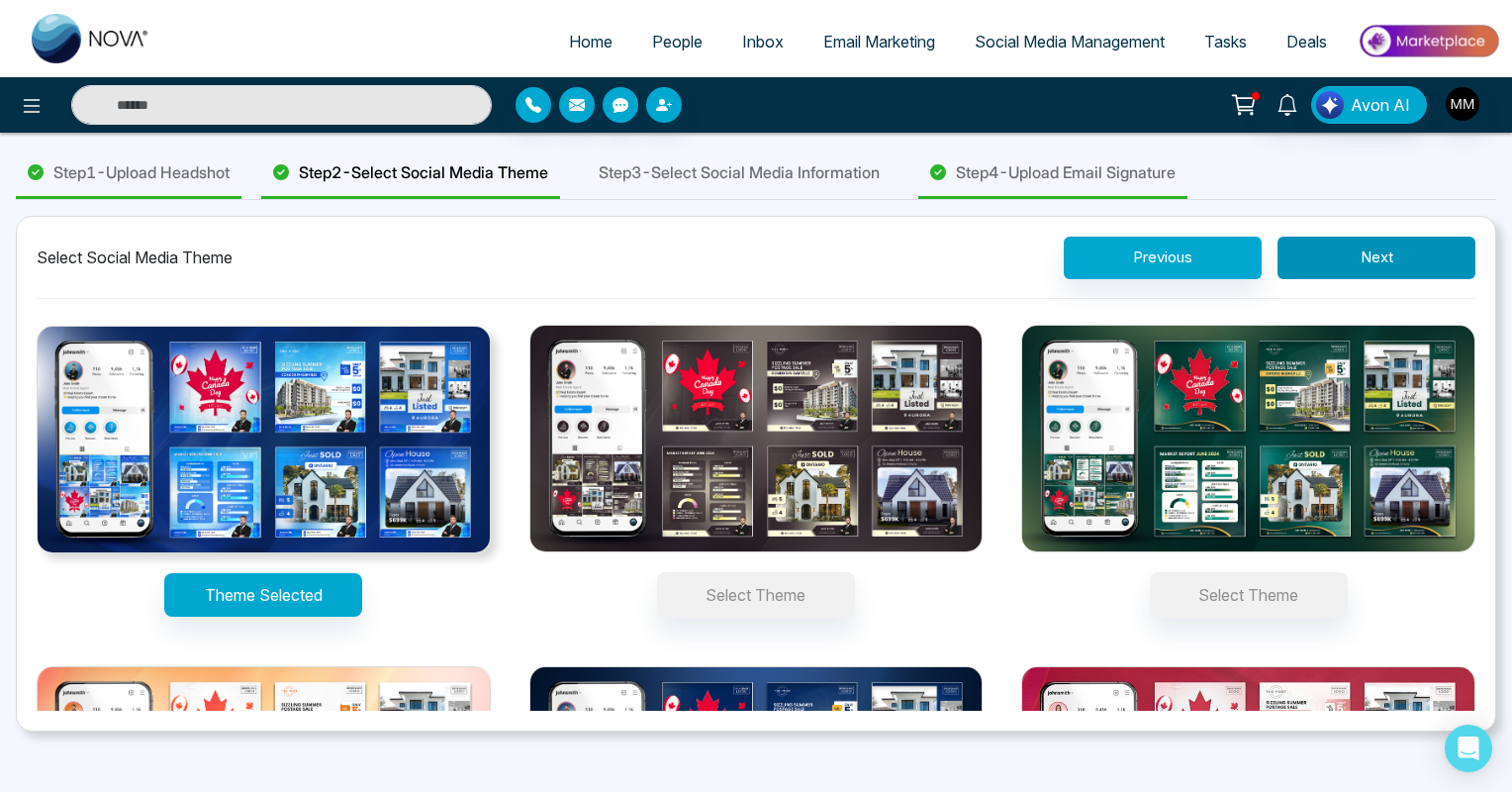 click on "Next" at bounding box center (1376, 257) 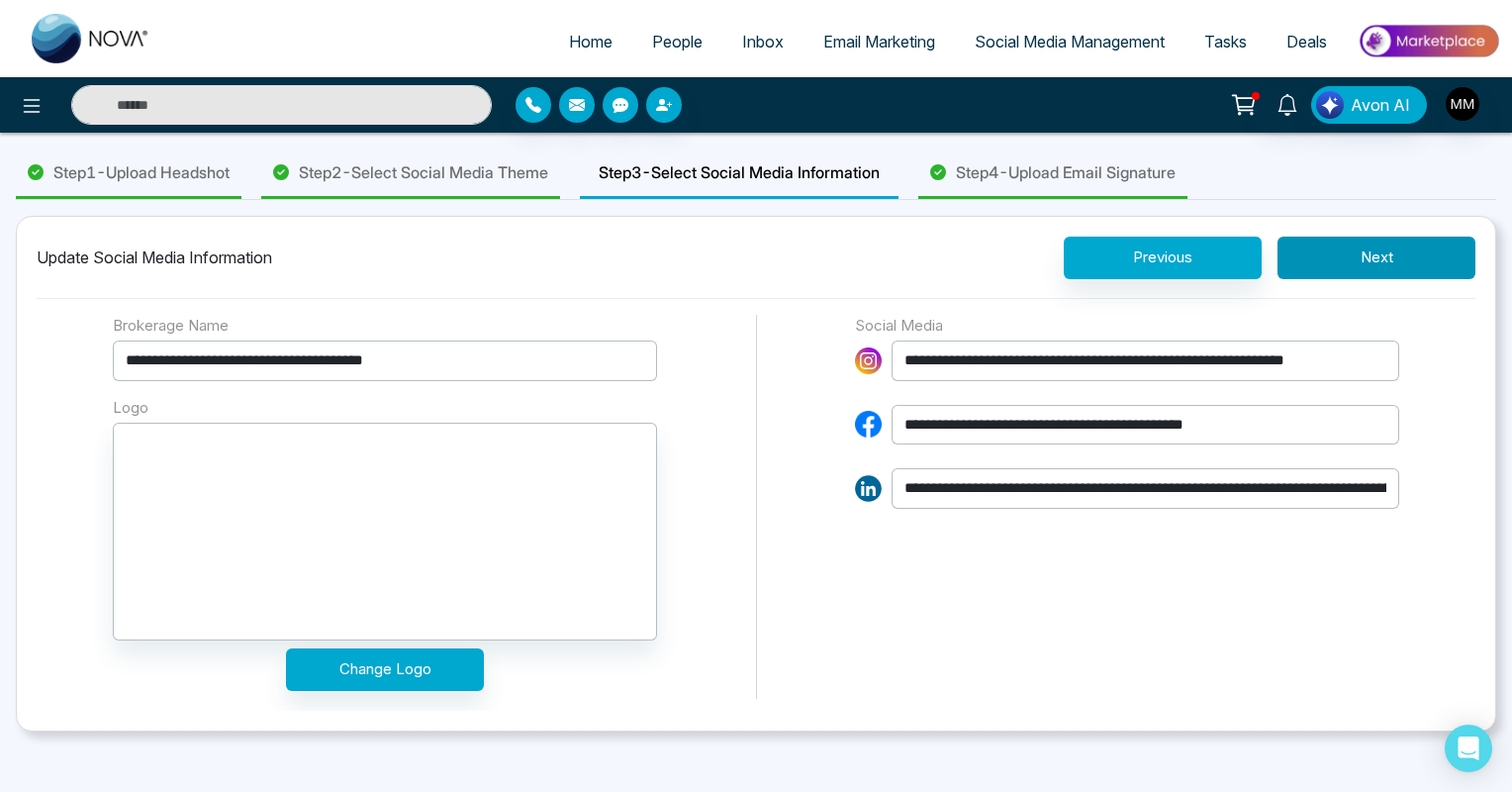 click on "Next" at bounding box center (1376, 257) 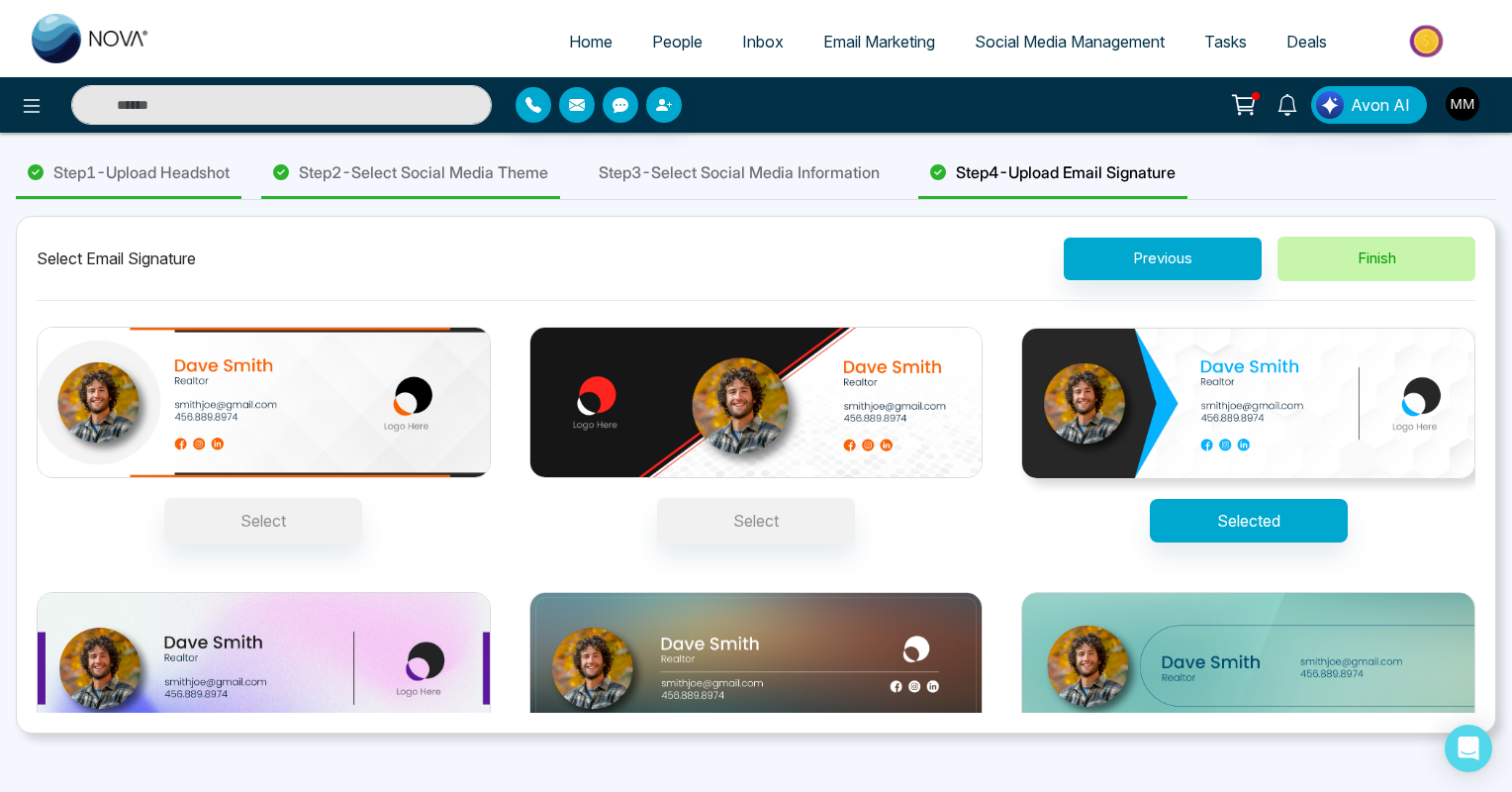 click on "Finish" at bounding box center (1376, 258) 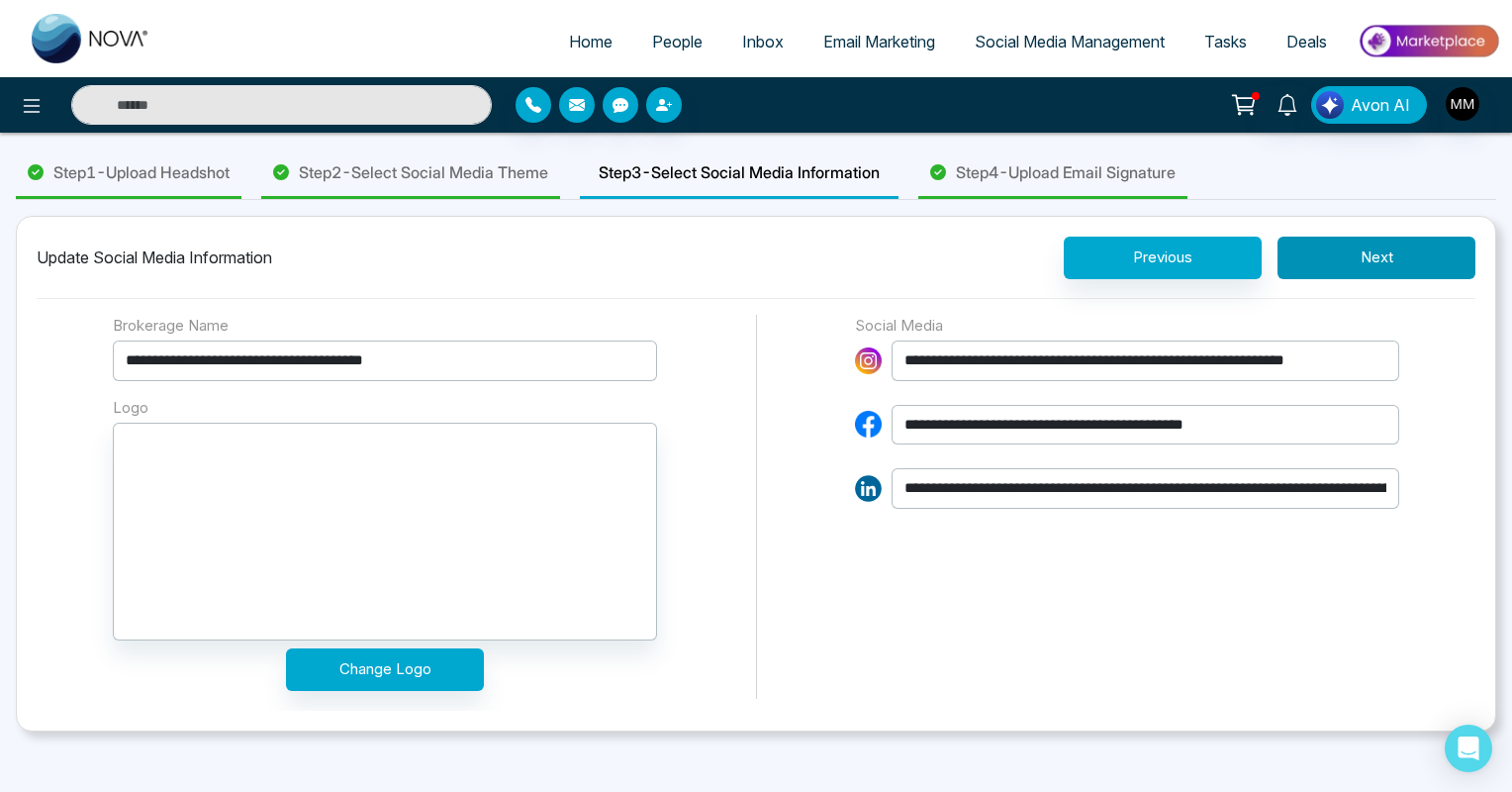 click on "Next" at bounding box center (1376, 257) 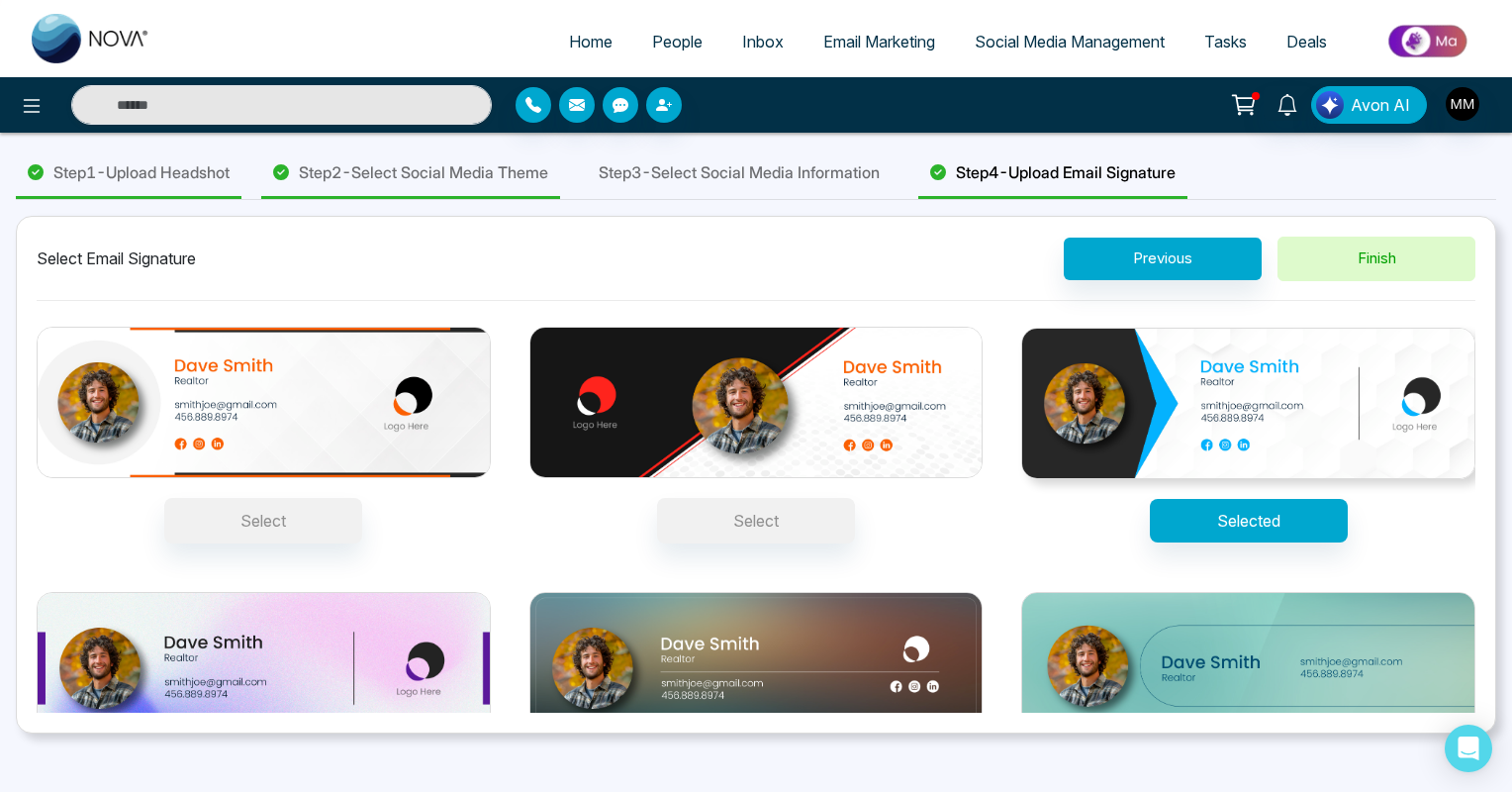scroll, scrollTop: 93, scrollLeft: 0, axis: vertical 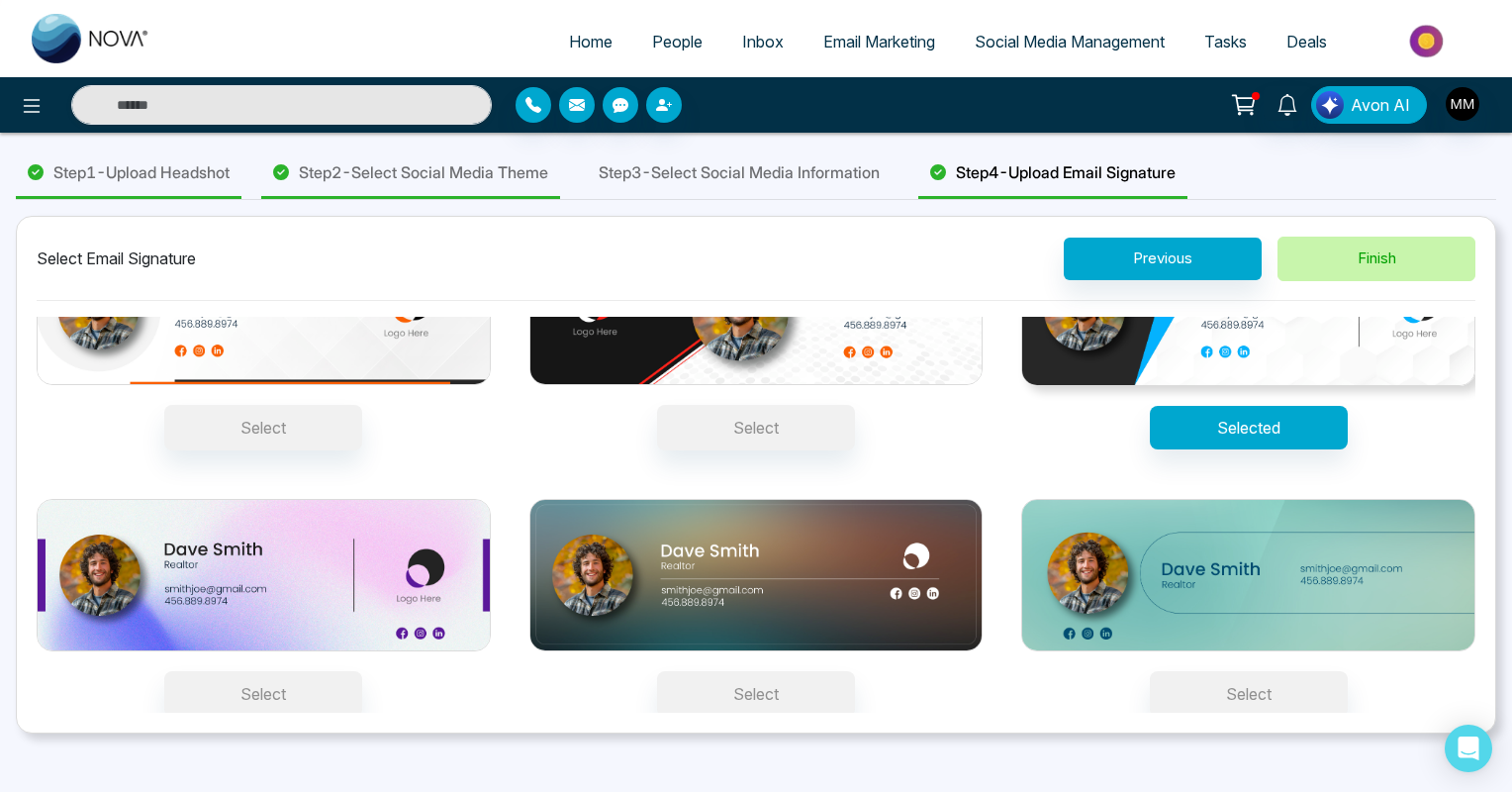 click on "Finish" at bounding box center (1376, 258) 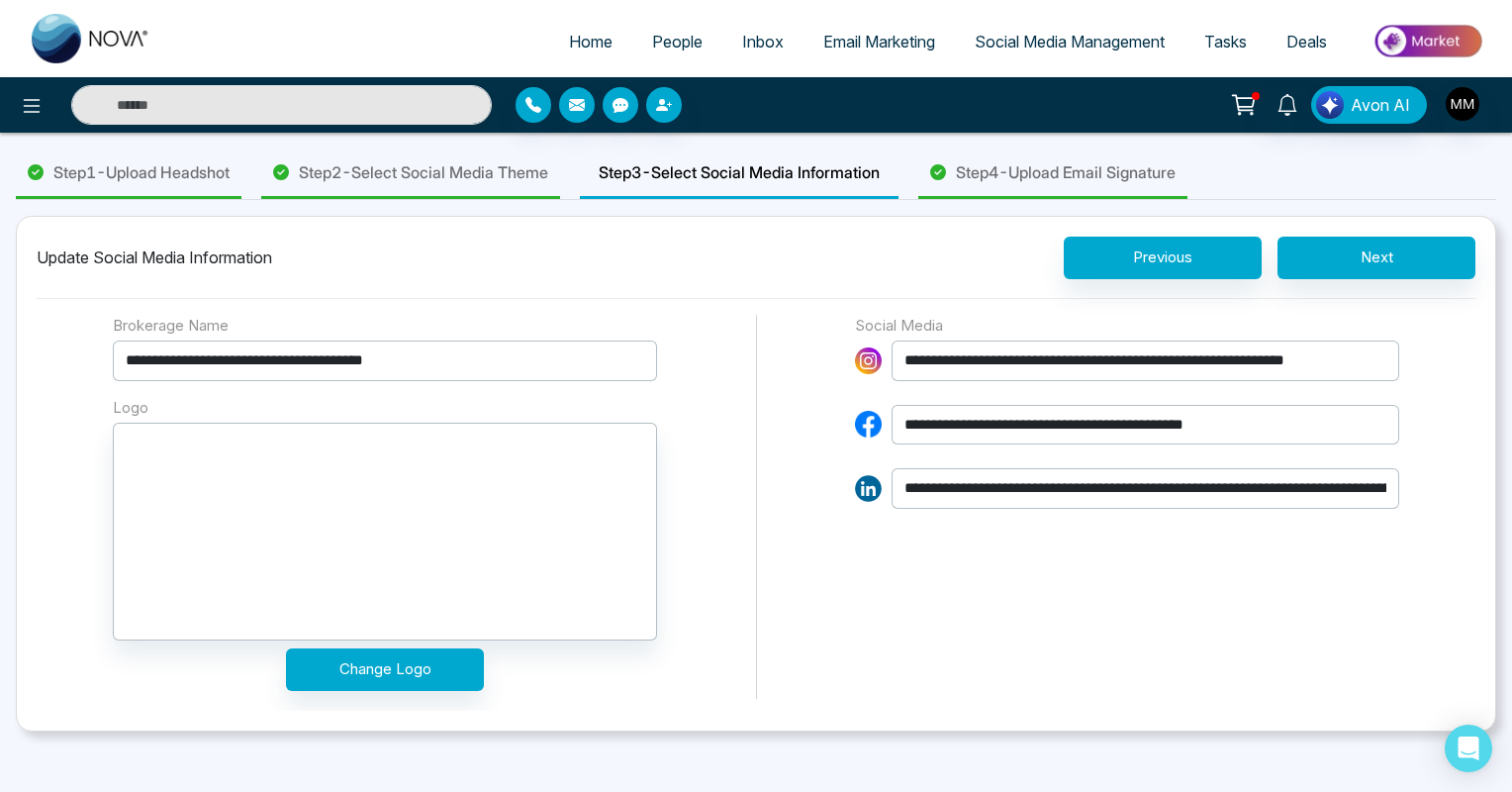 click on "**********" at bounding box center [385, 360] 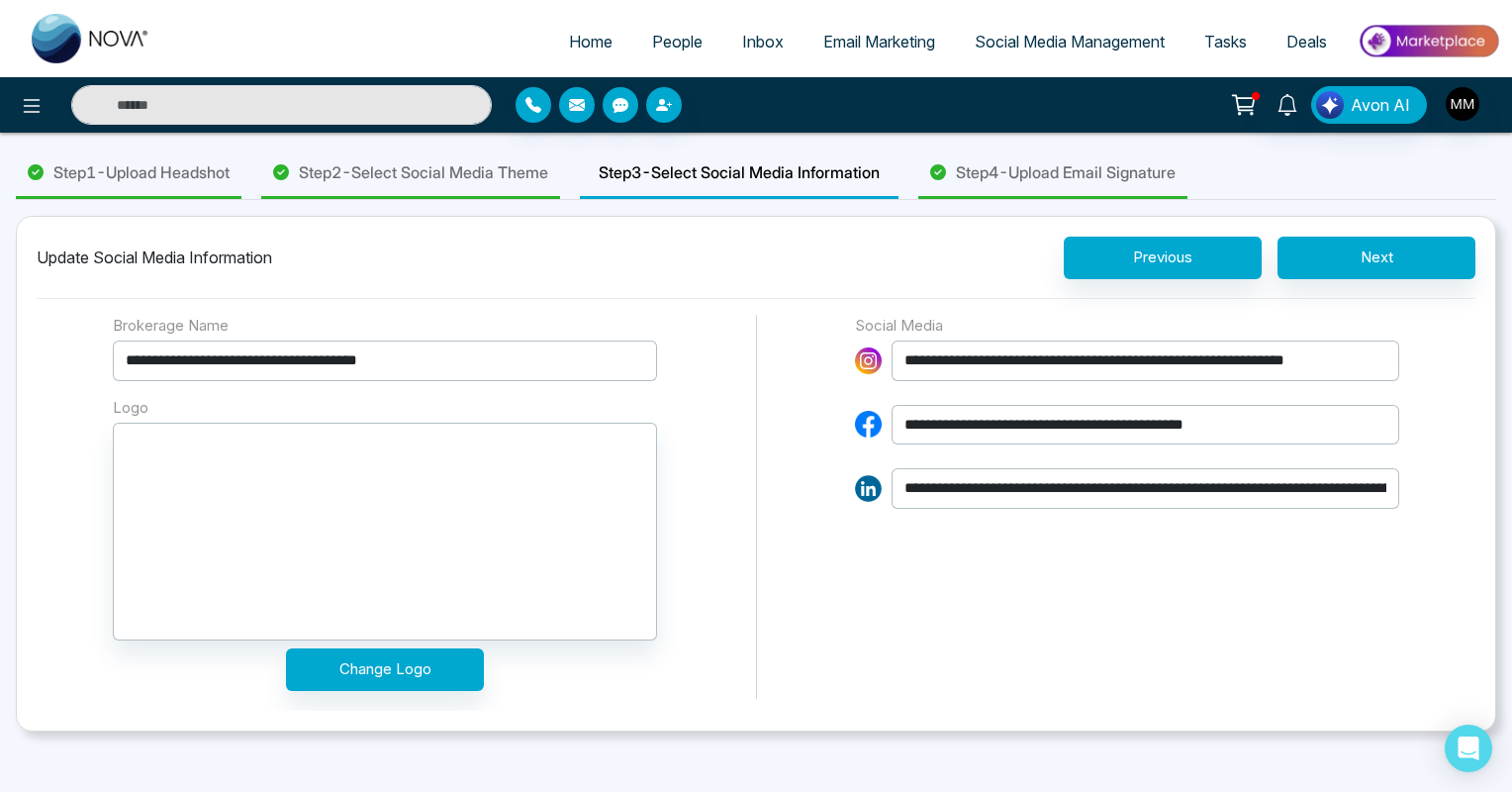 type on "**********" 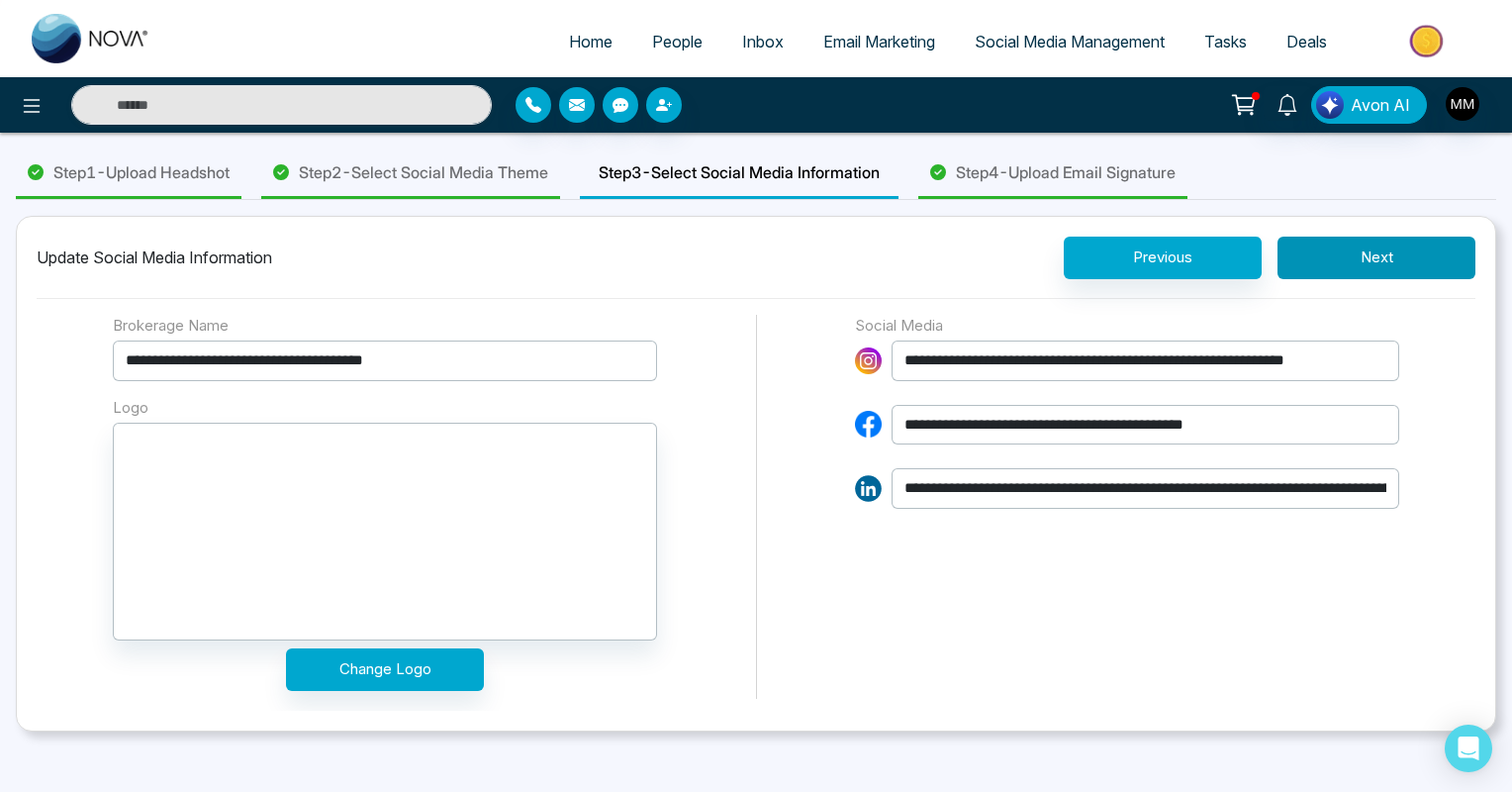 click on "Next" at bounding box center (1376, 257) 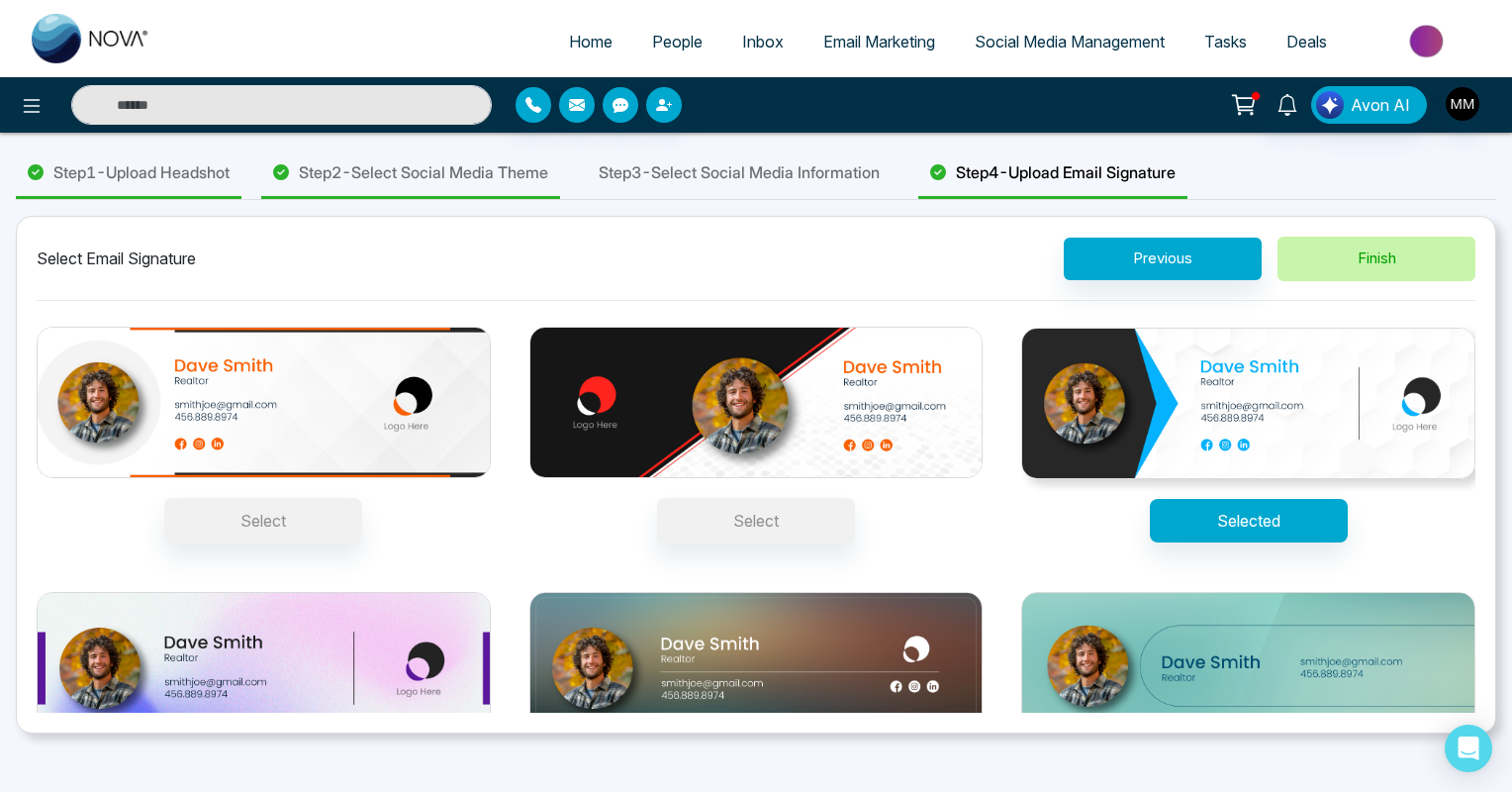 click on "Finish" at bounding box center (1376, 258) 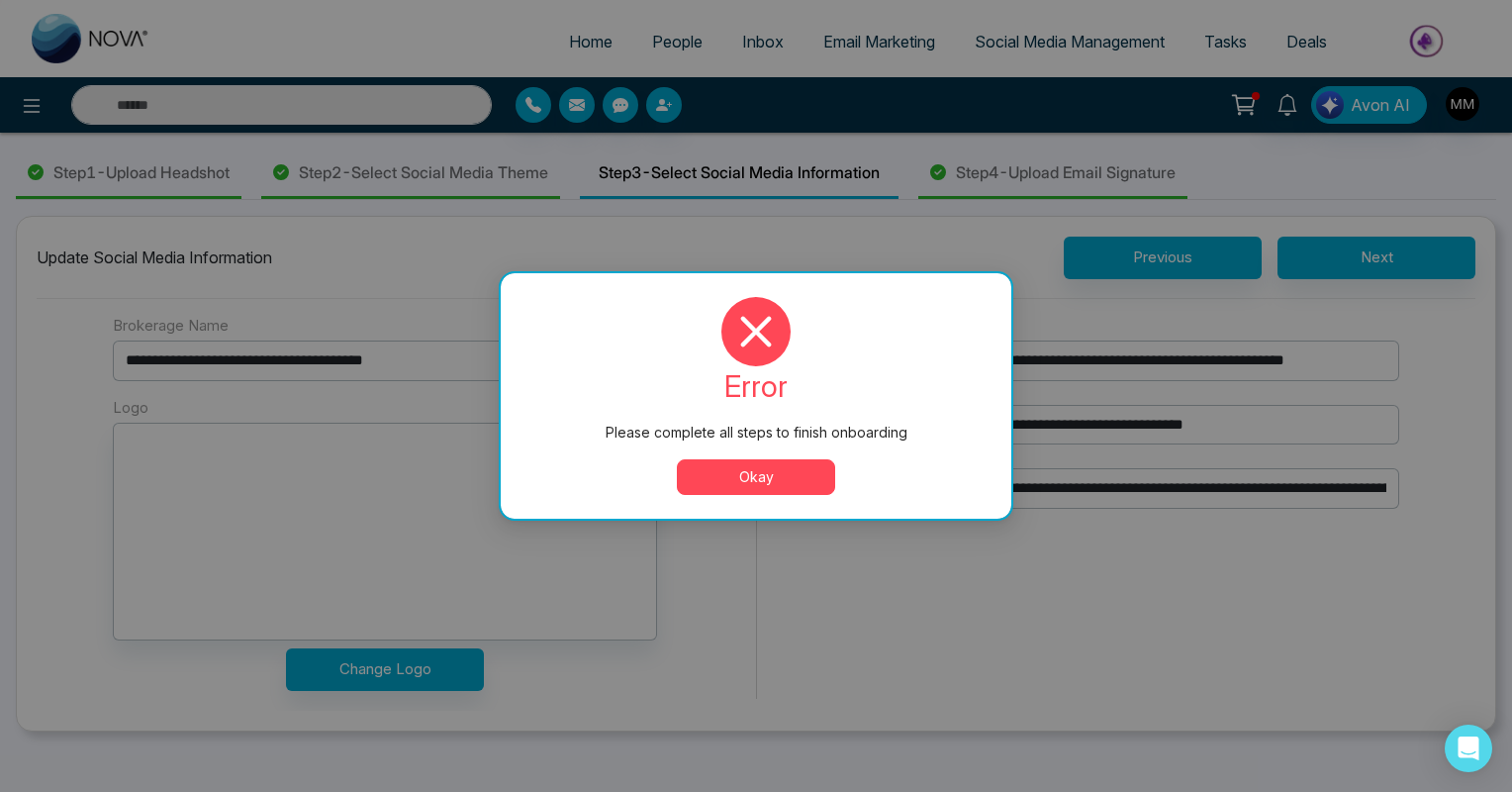 click on "Okay" at bounding box center [756, 477] 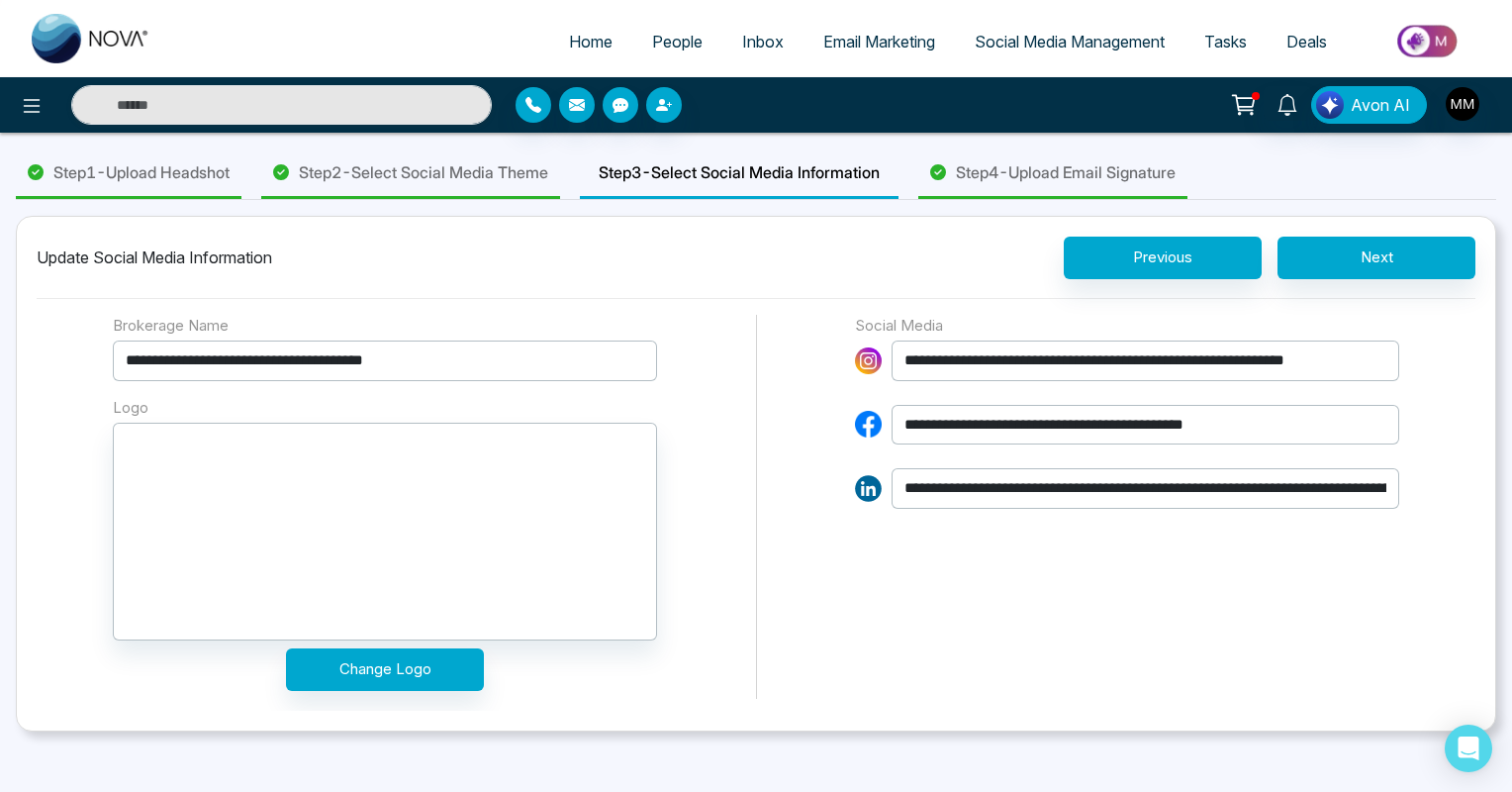 click on "Step  3  -  Select Social Media Information" at bounding box center (739, 172) 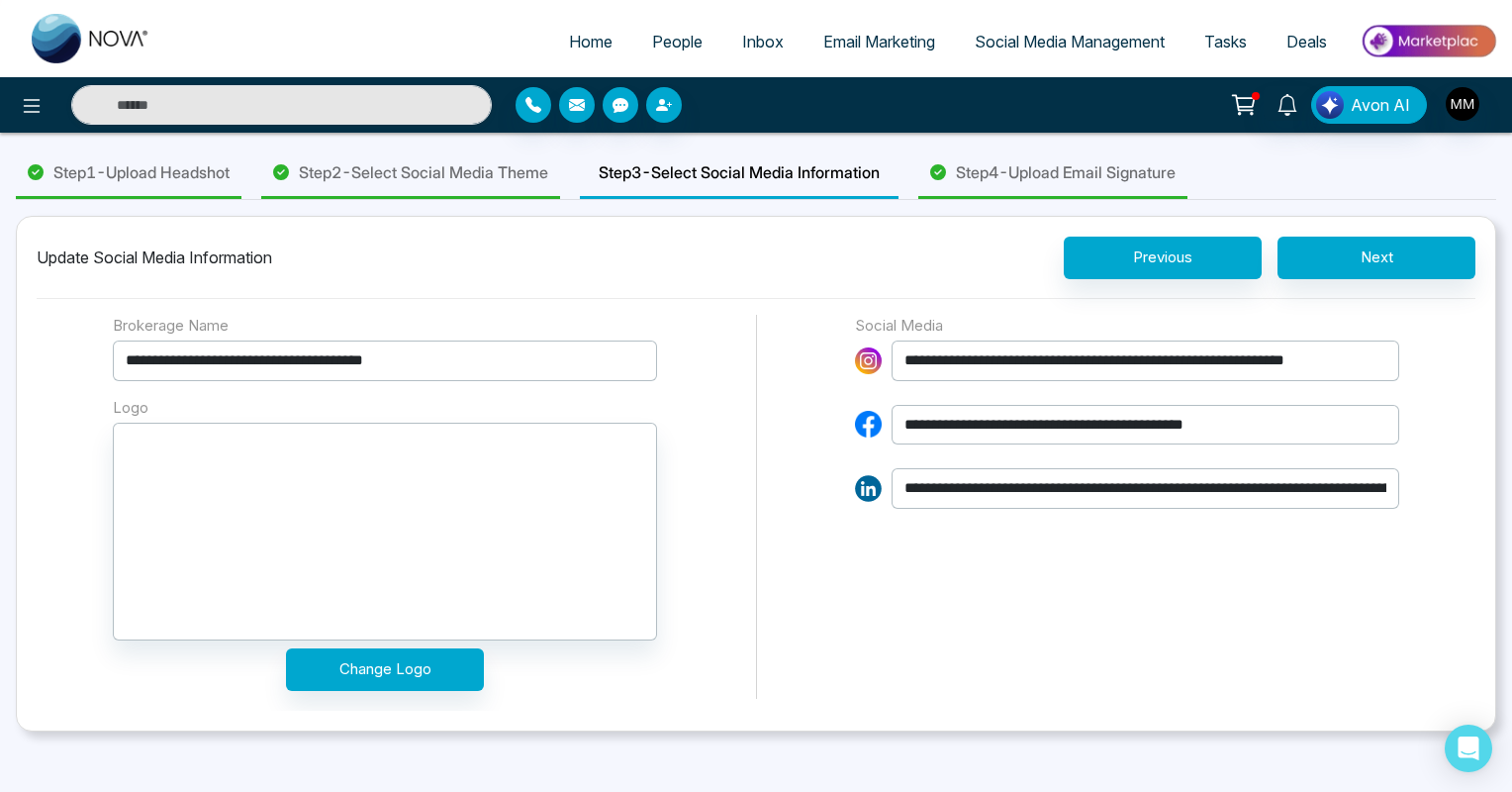 click on "Step  3  -  Select Social Media Information" at bounding box center [739, 173] 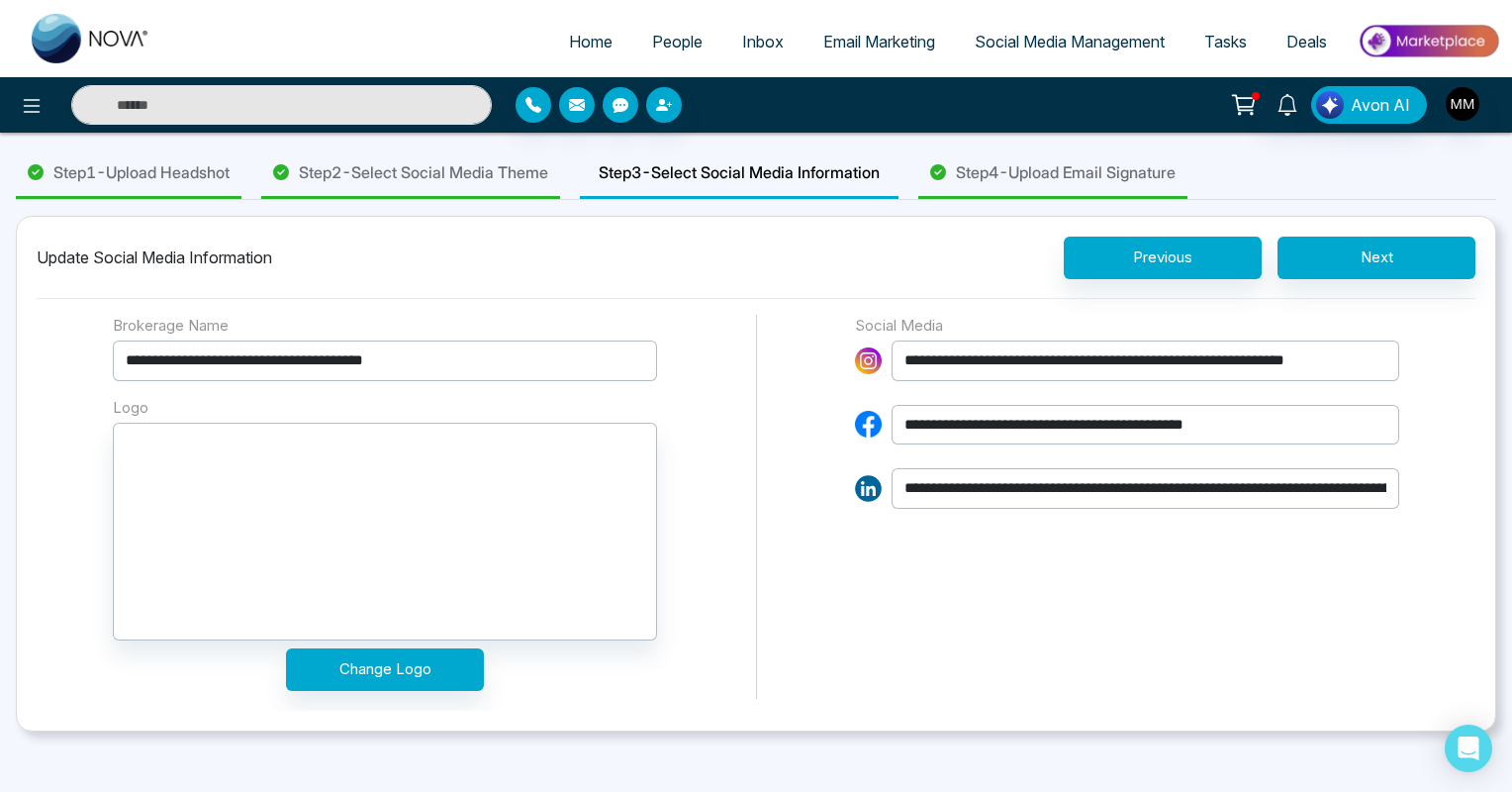 click on "Step  3  -  Select Social Media Information" at bounding box center [739, 173] 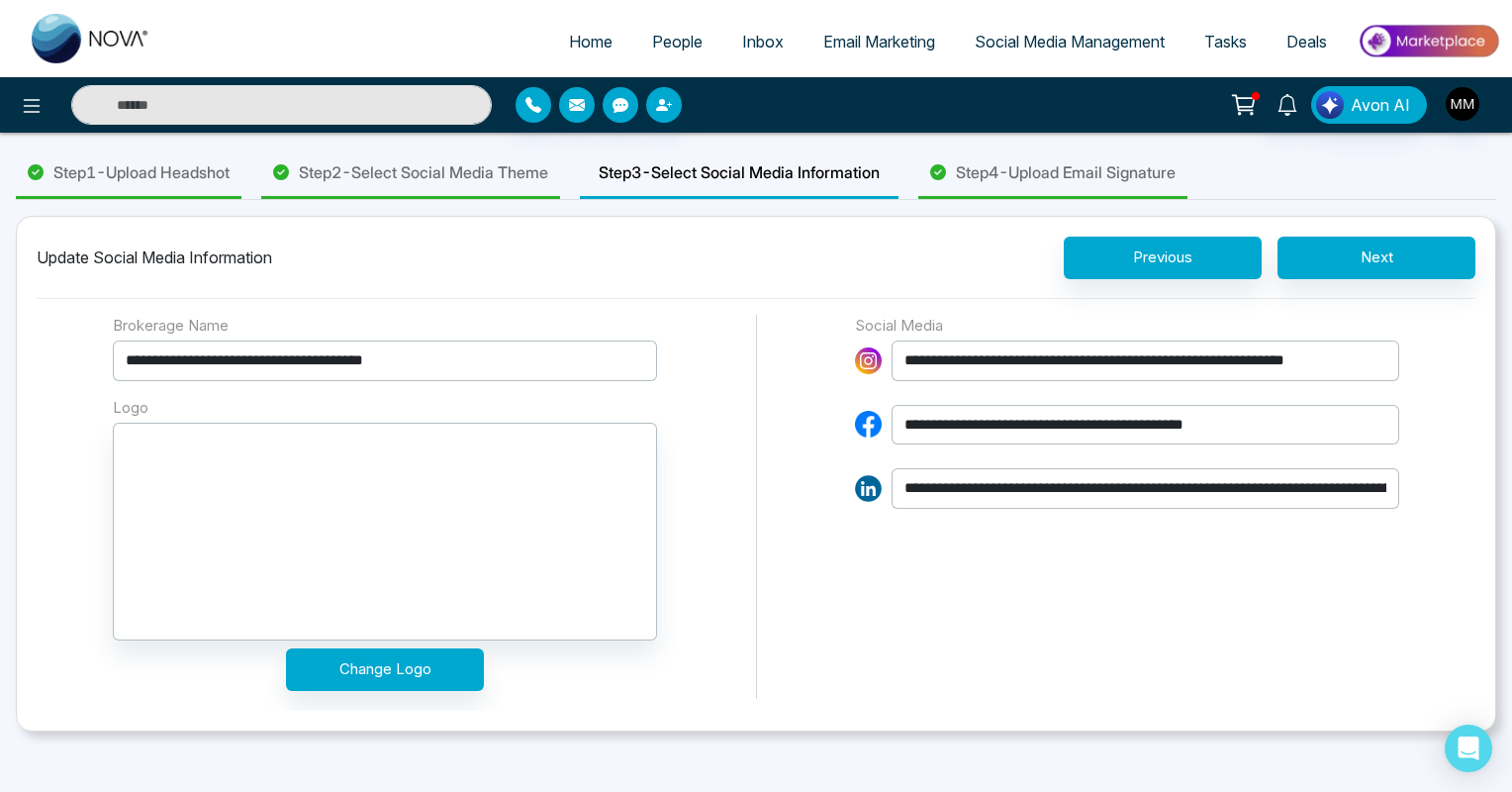 click on "**********" at bounding box center [1145, 425] 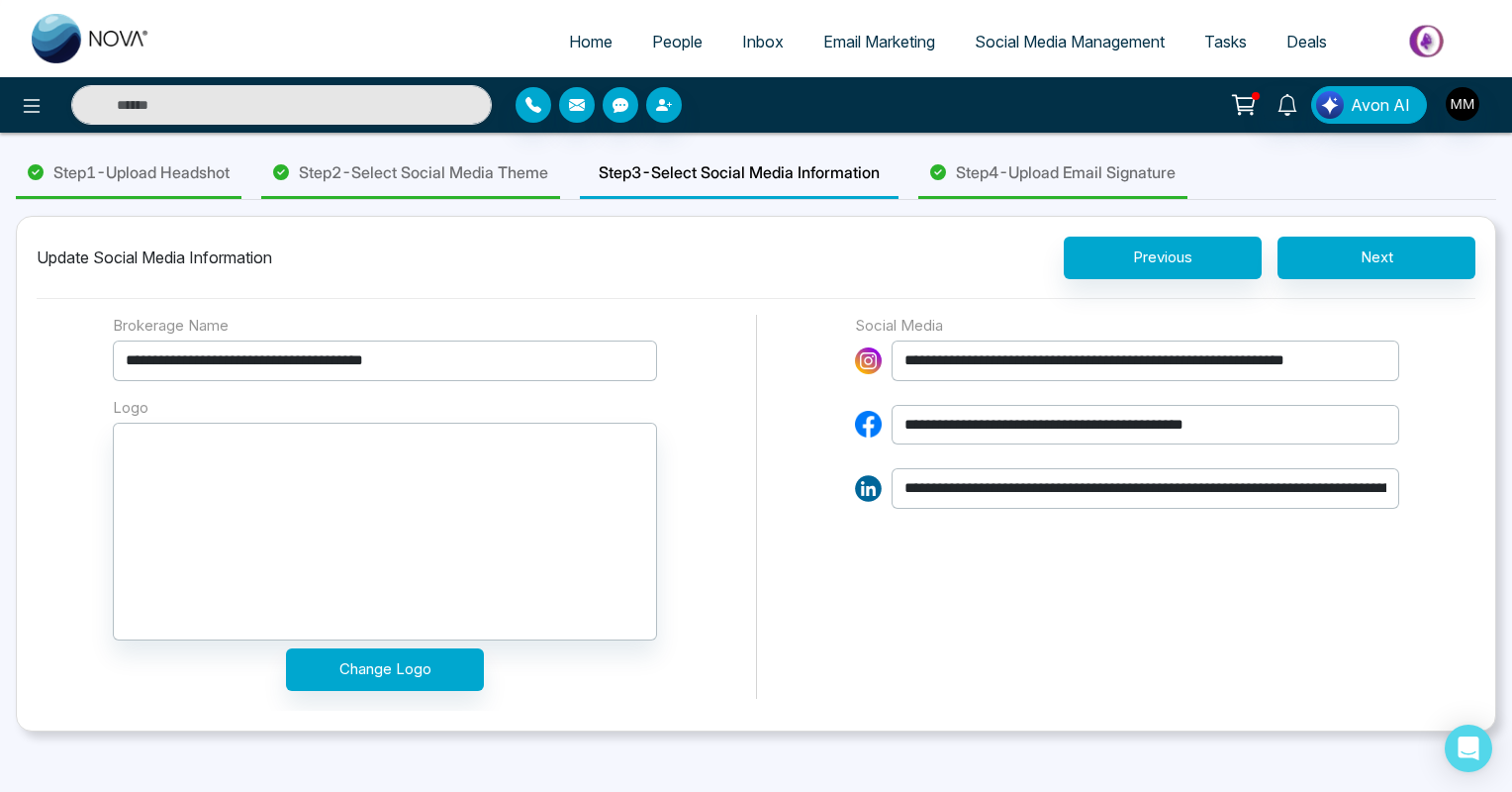 click on "**********" at bounding box center [1145, 360] 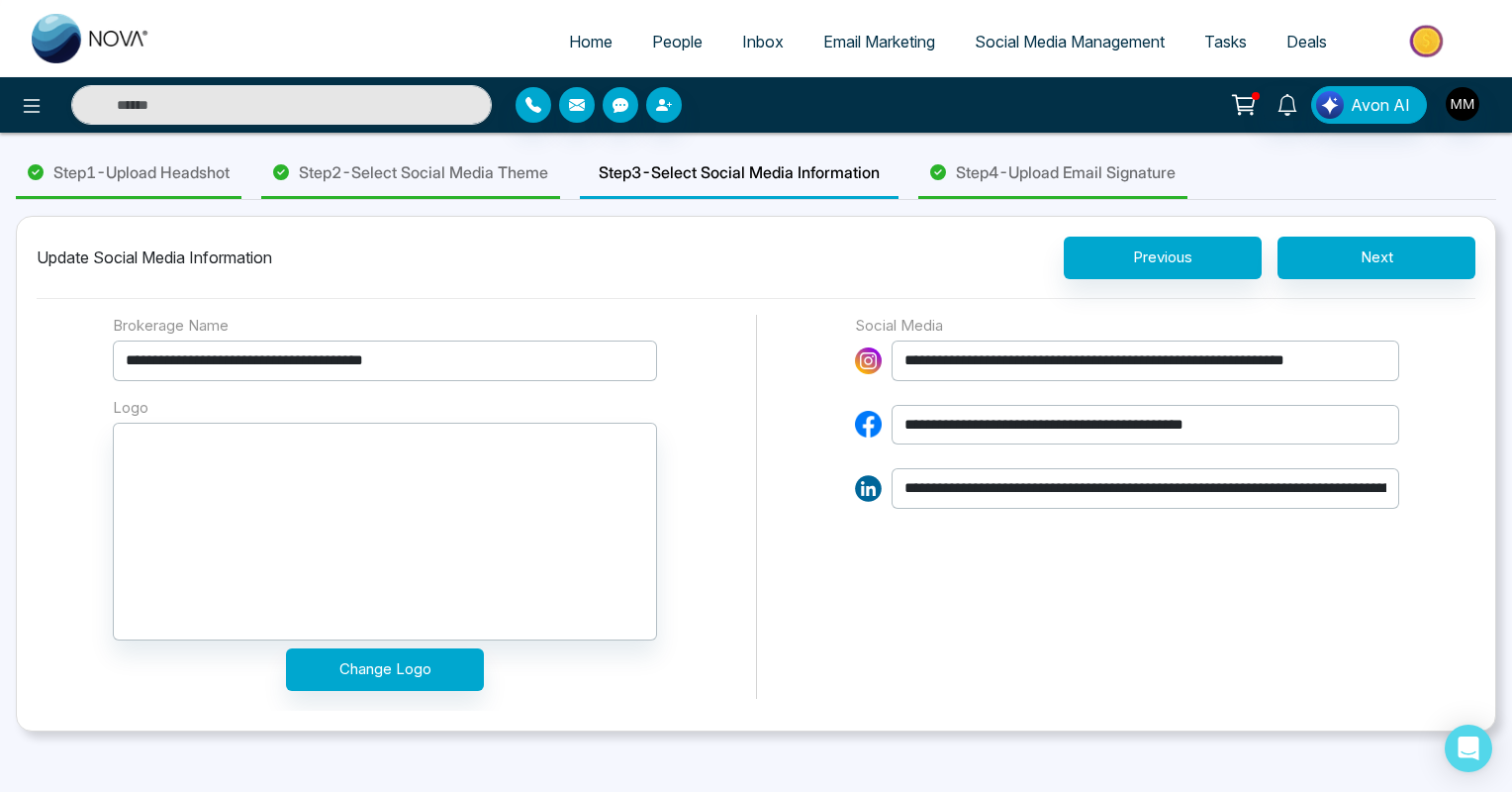 scroll, scrollTop: 0, scrollLeft: 66, axis: horizontal 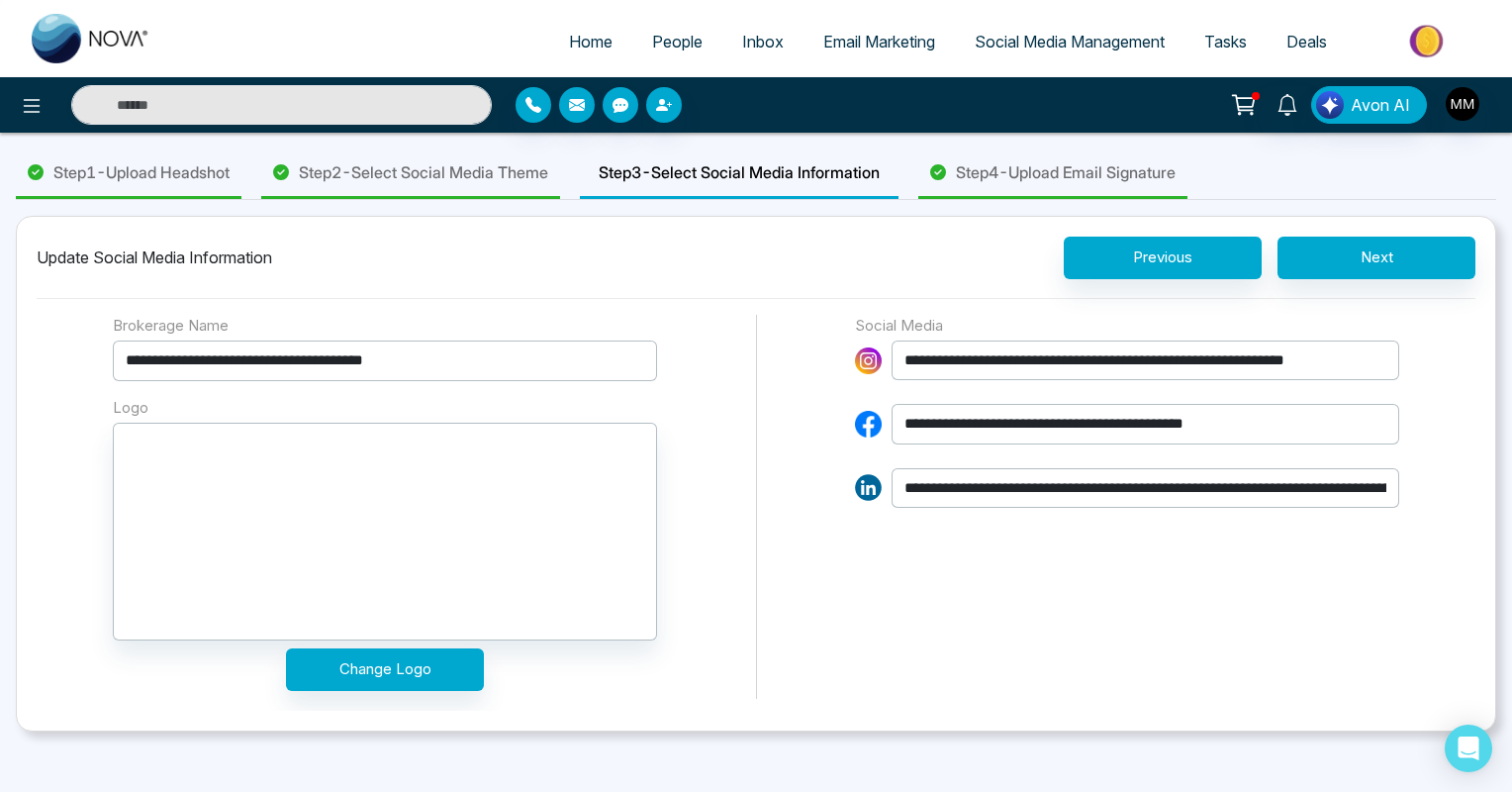 click on "**********" at bounding box center (1145, 488) 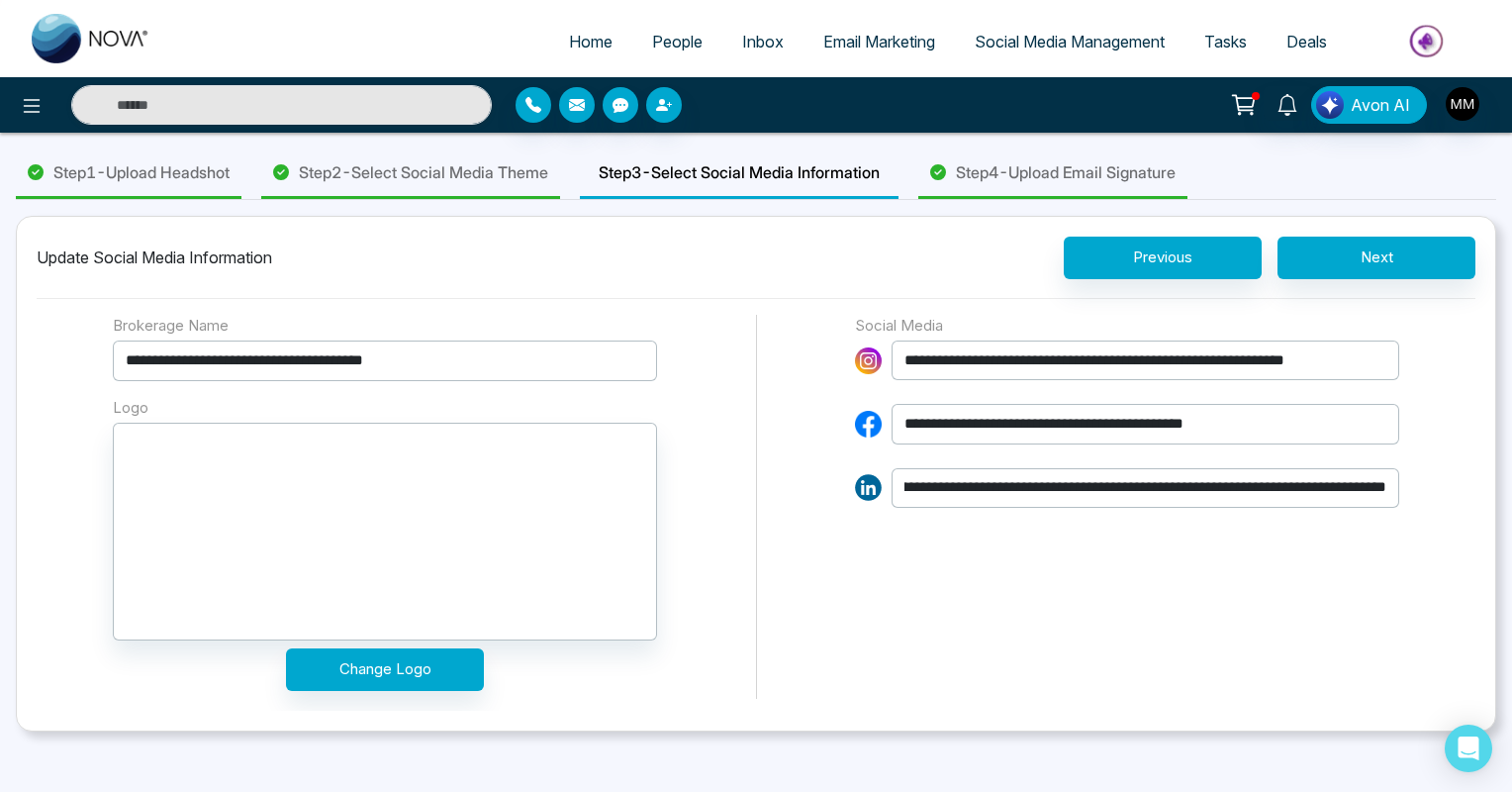 scroll, scrollTop: 0, scrollLeft: 545, axis: horizontal 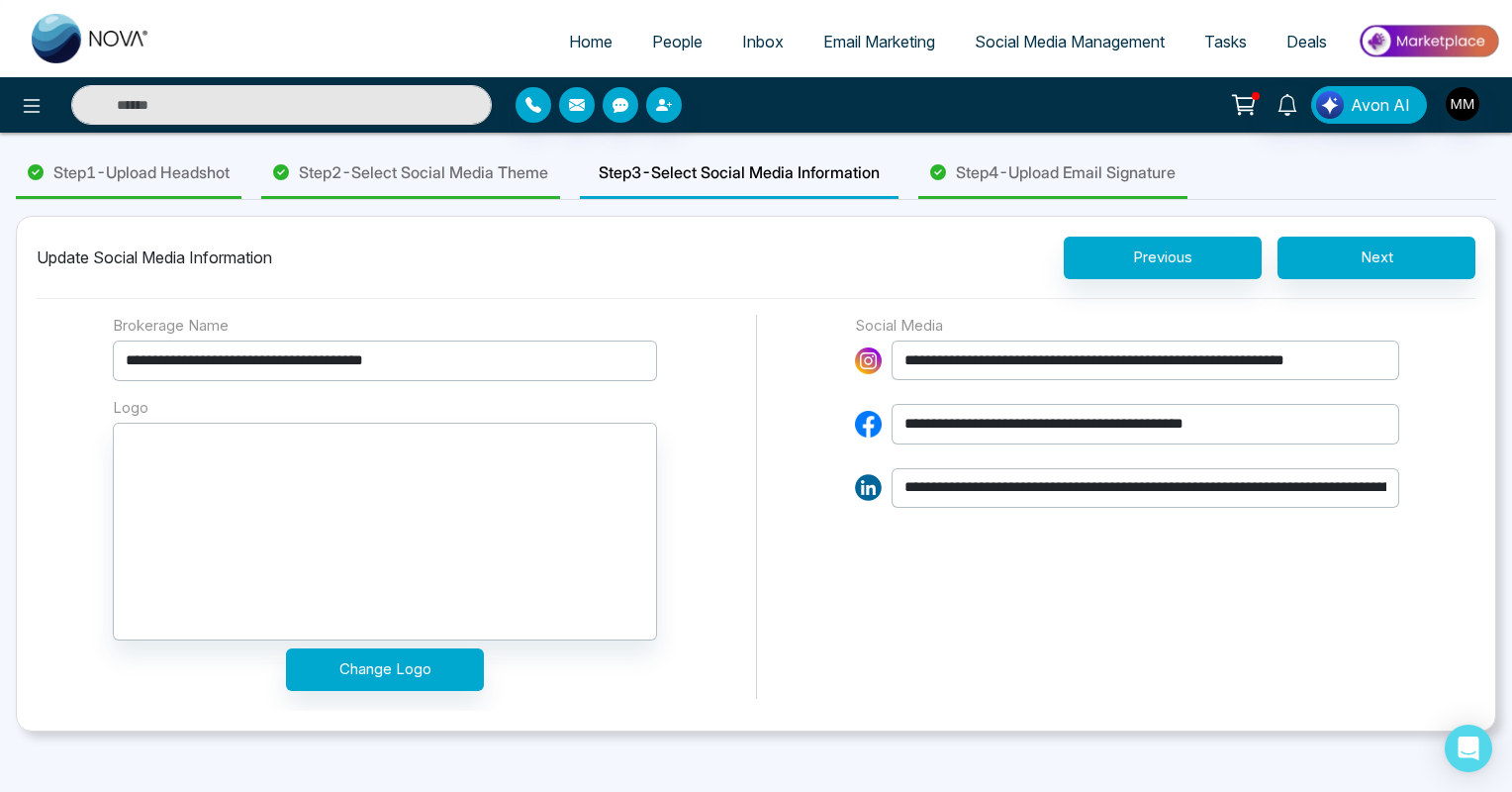 click on "**********" at bounding box center (1127, 507) 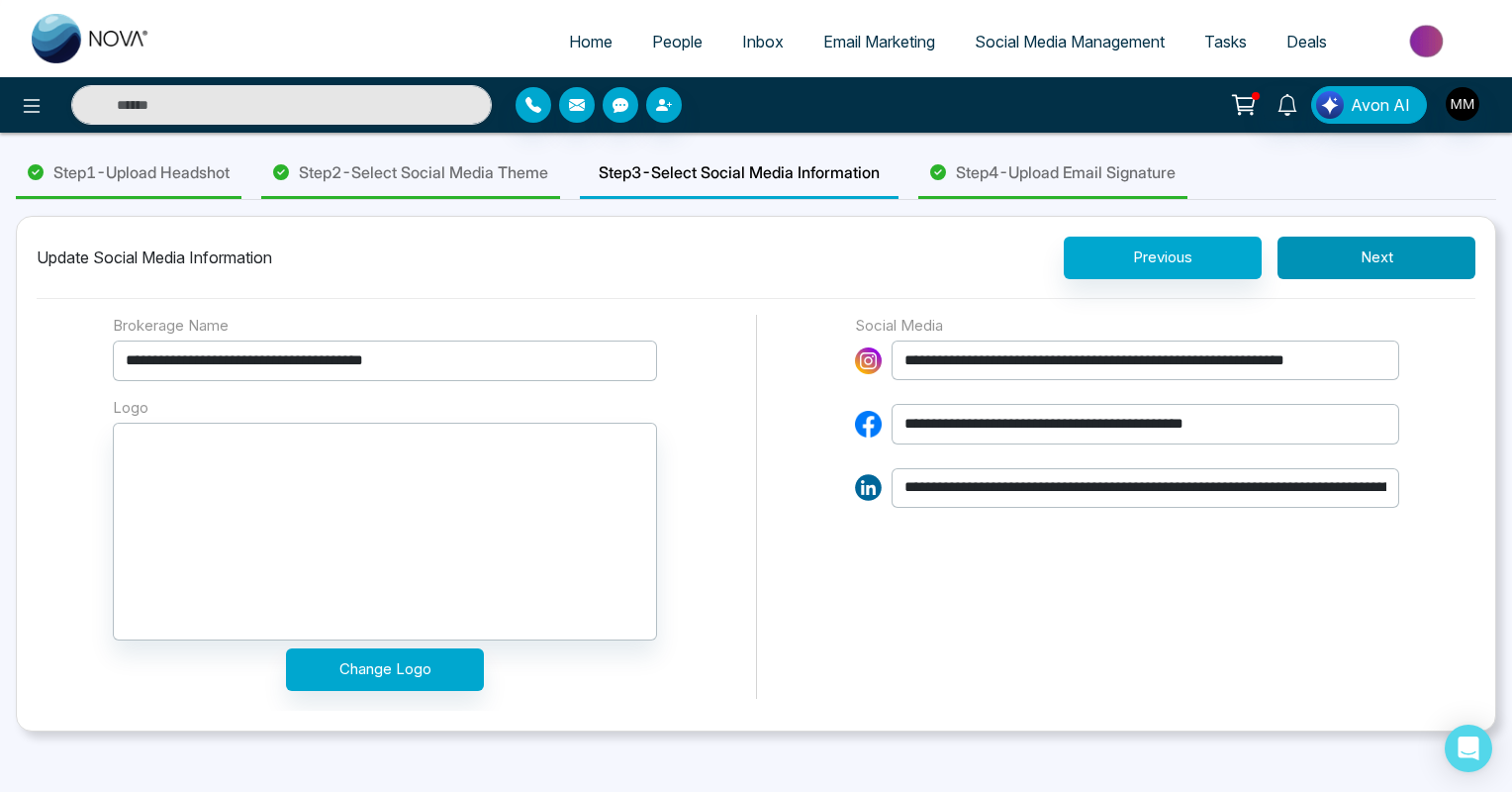 click on "Next" at bounding box center (1376, 257) 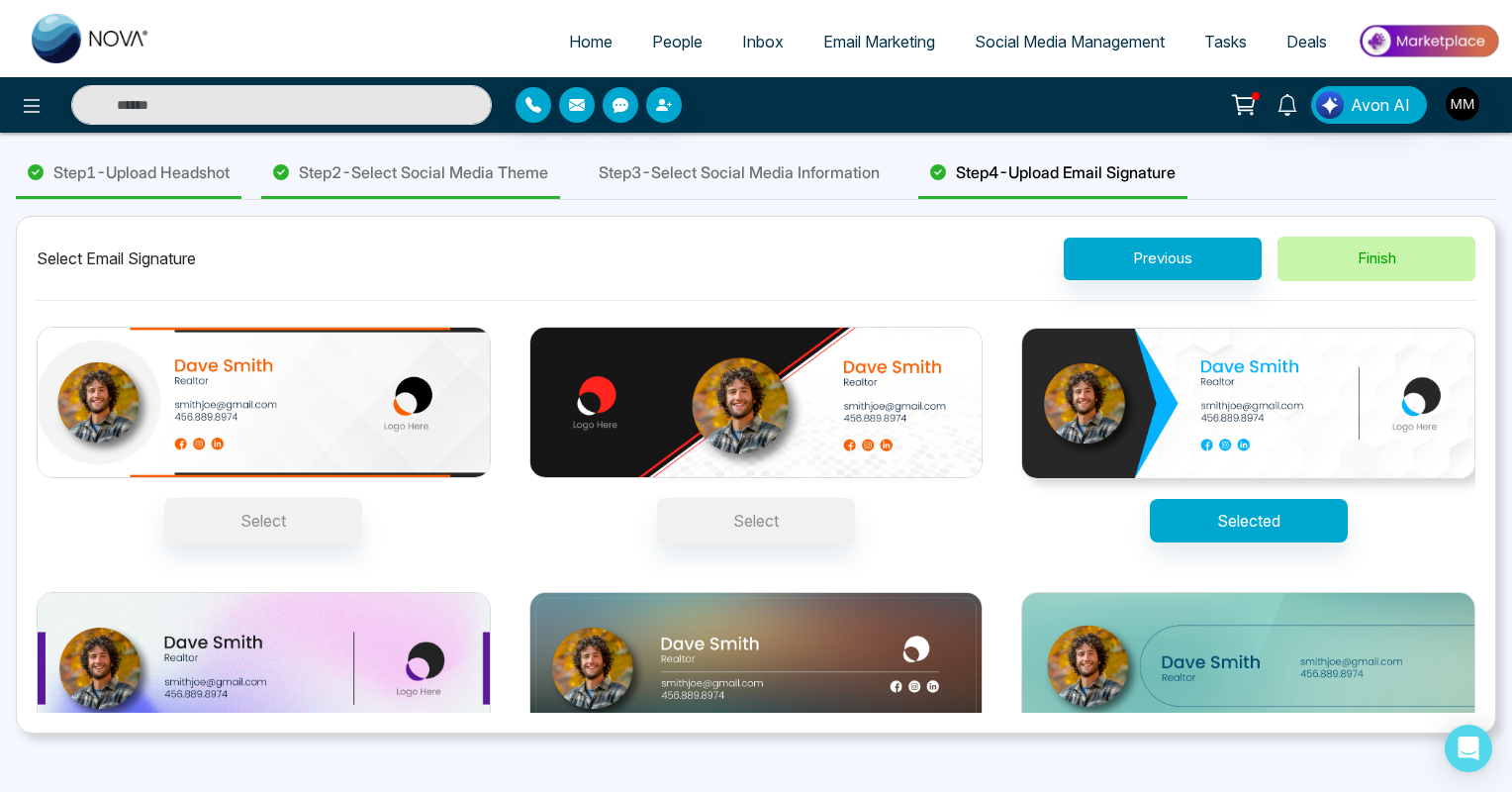 click on "Finish" at bounding box center (1376, 258) 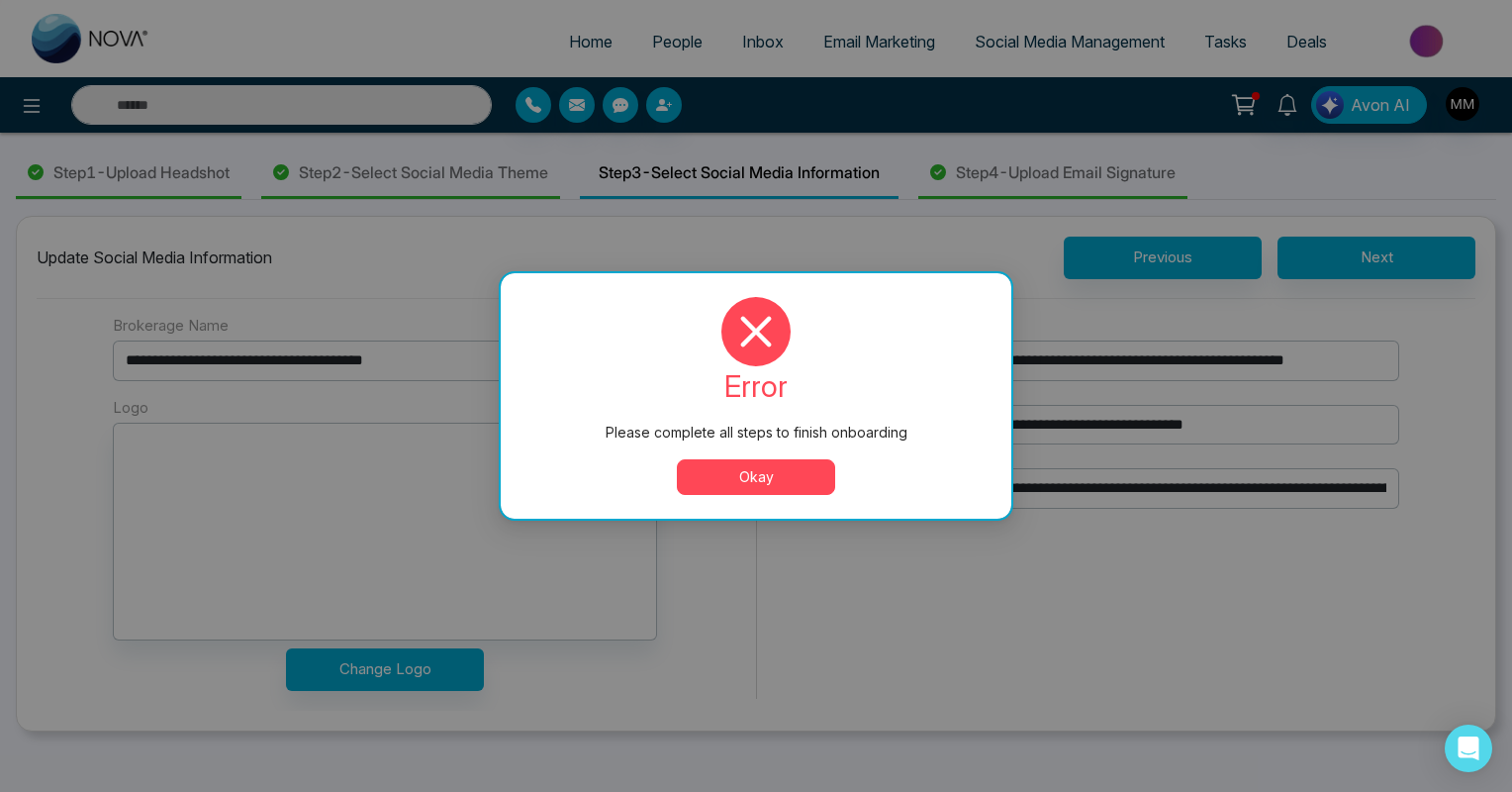 click on "Okay" at bounding box center (756, 477) 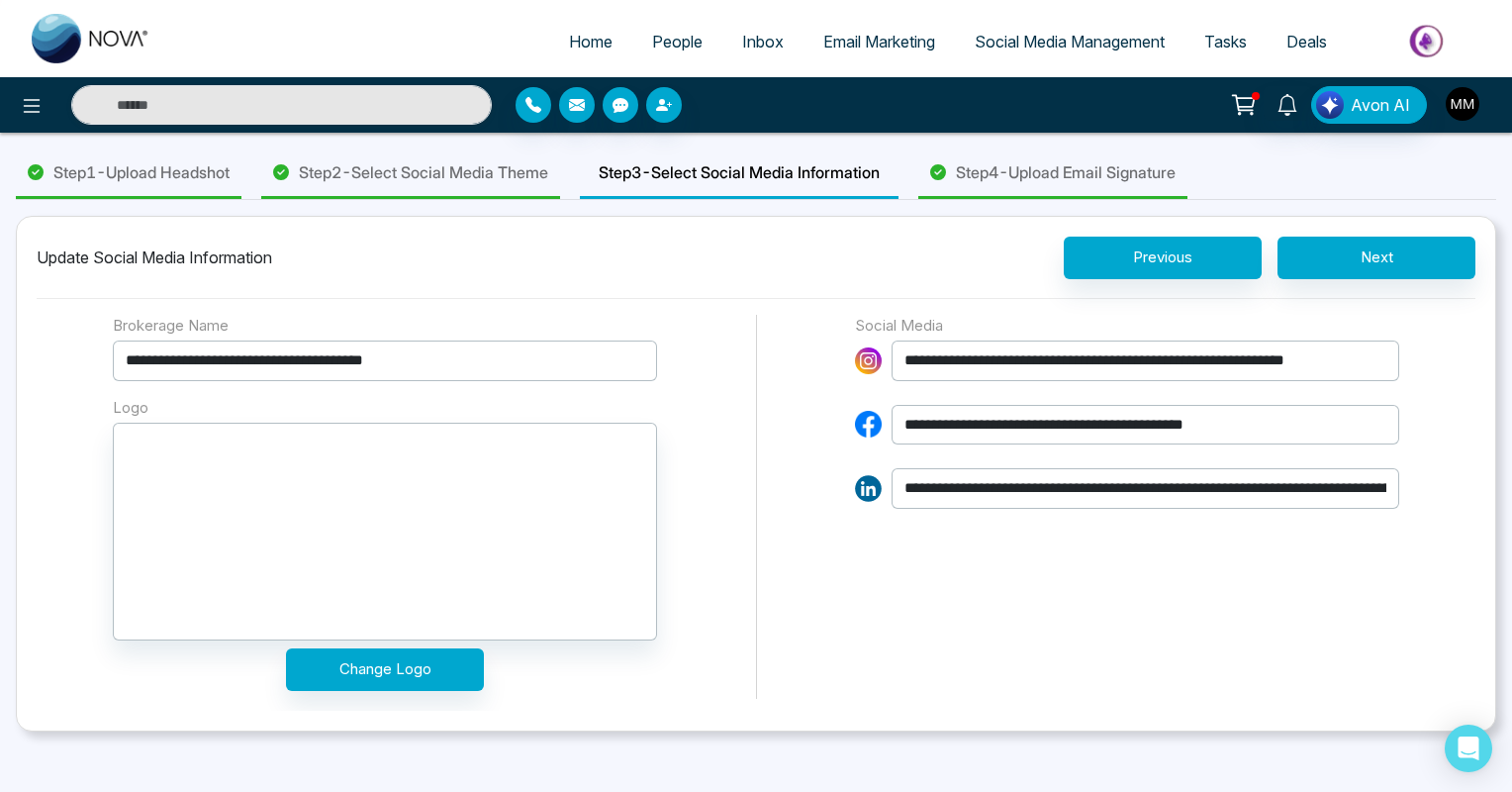 click at bounding box center (1463, 104) 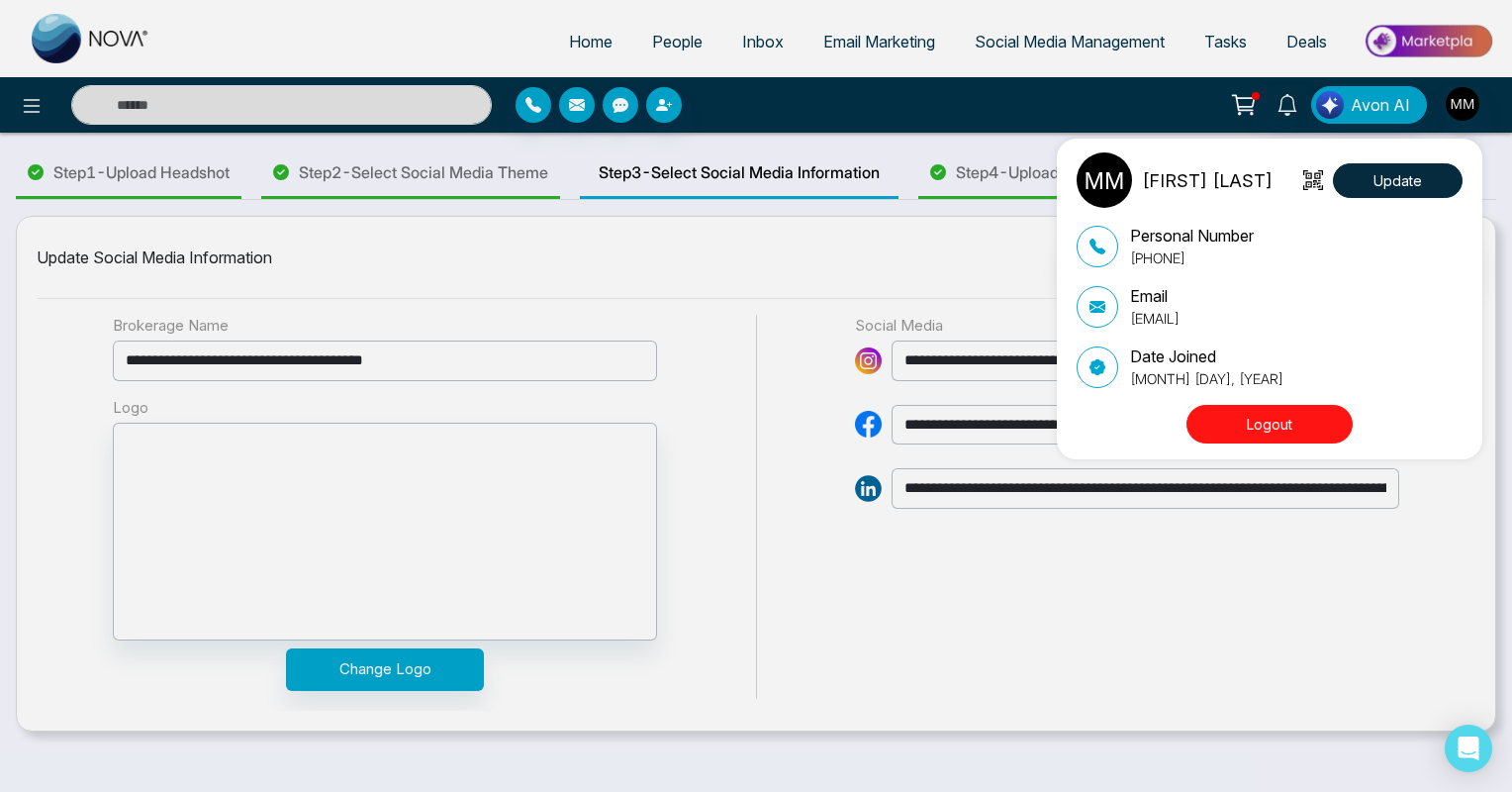 click on "Logout" at bounding box center (1270, 424) 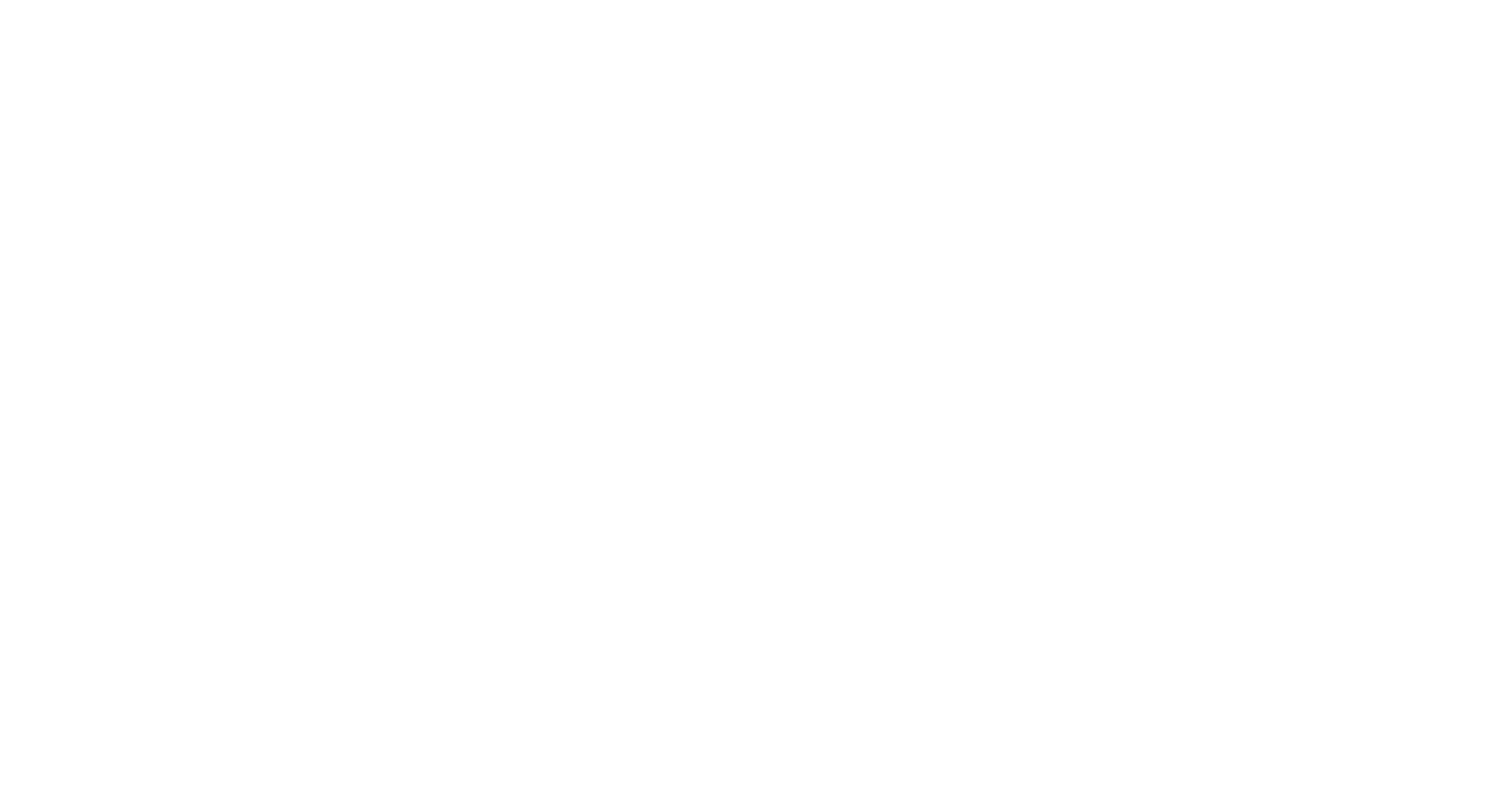 scroll, scrollTop: 0, scrollLeft: 0, axis: both 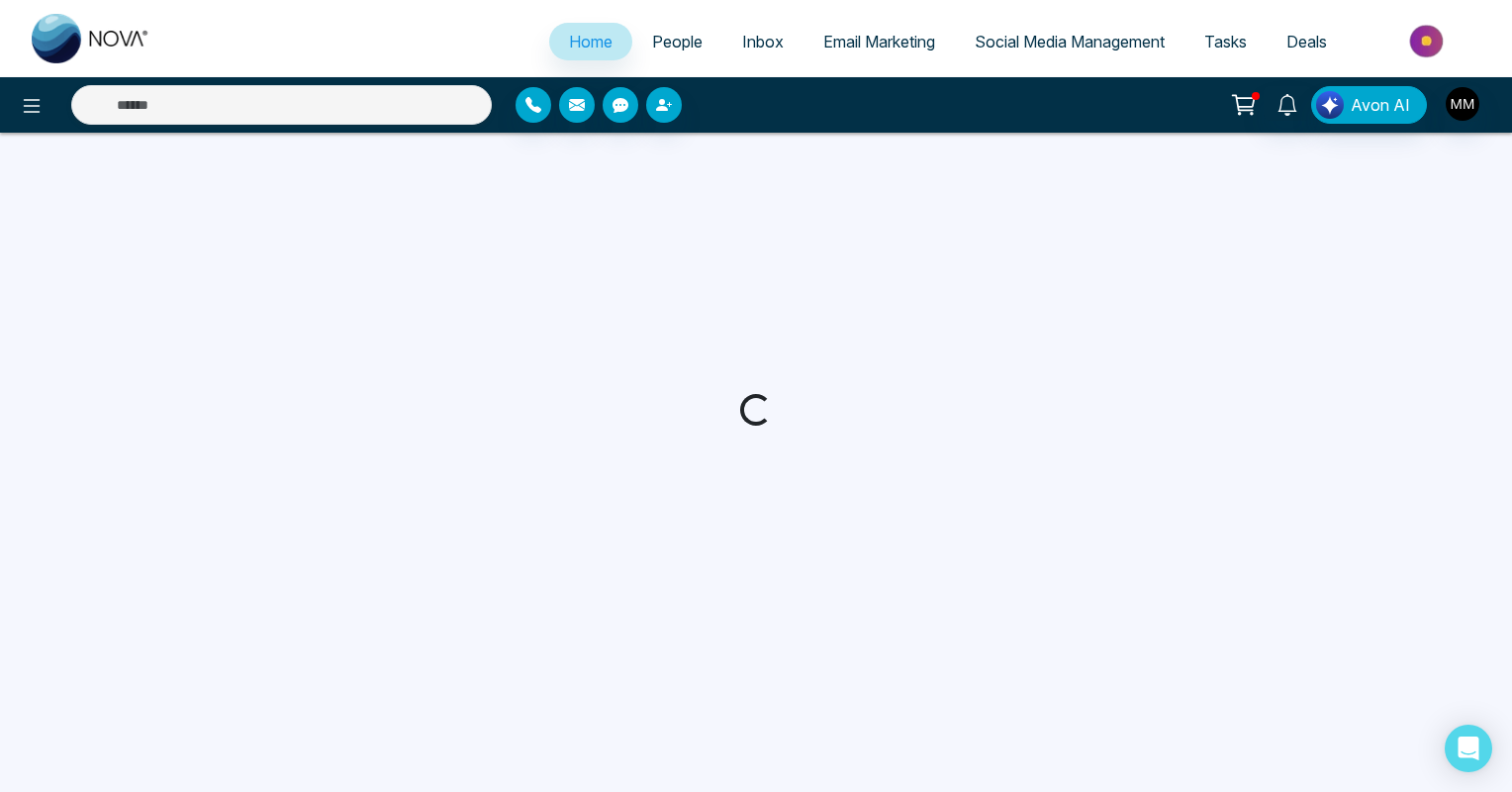 select on "*" 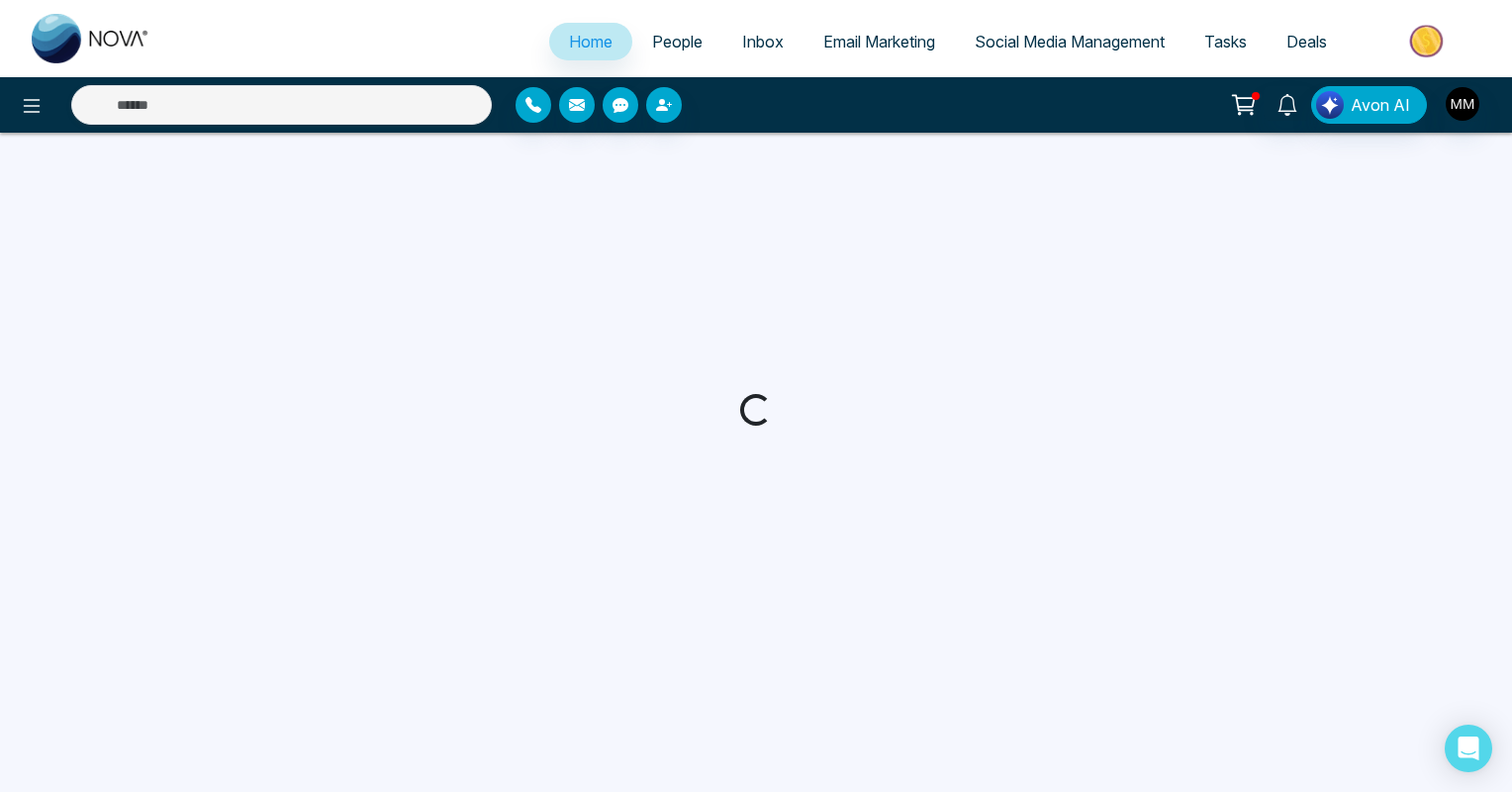 select on "*" 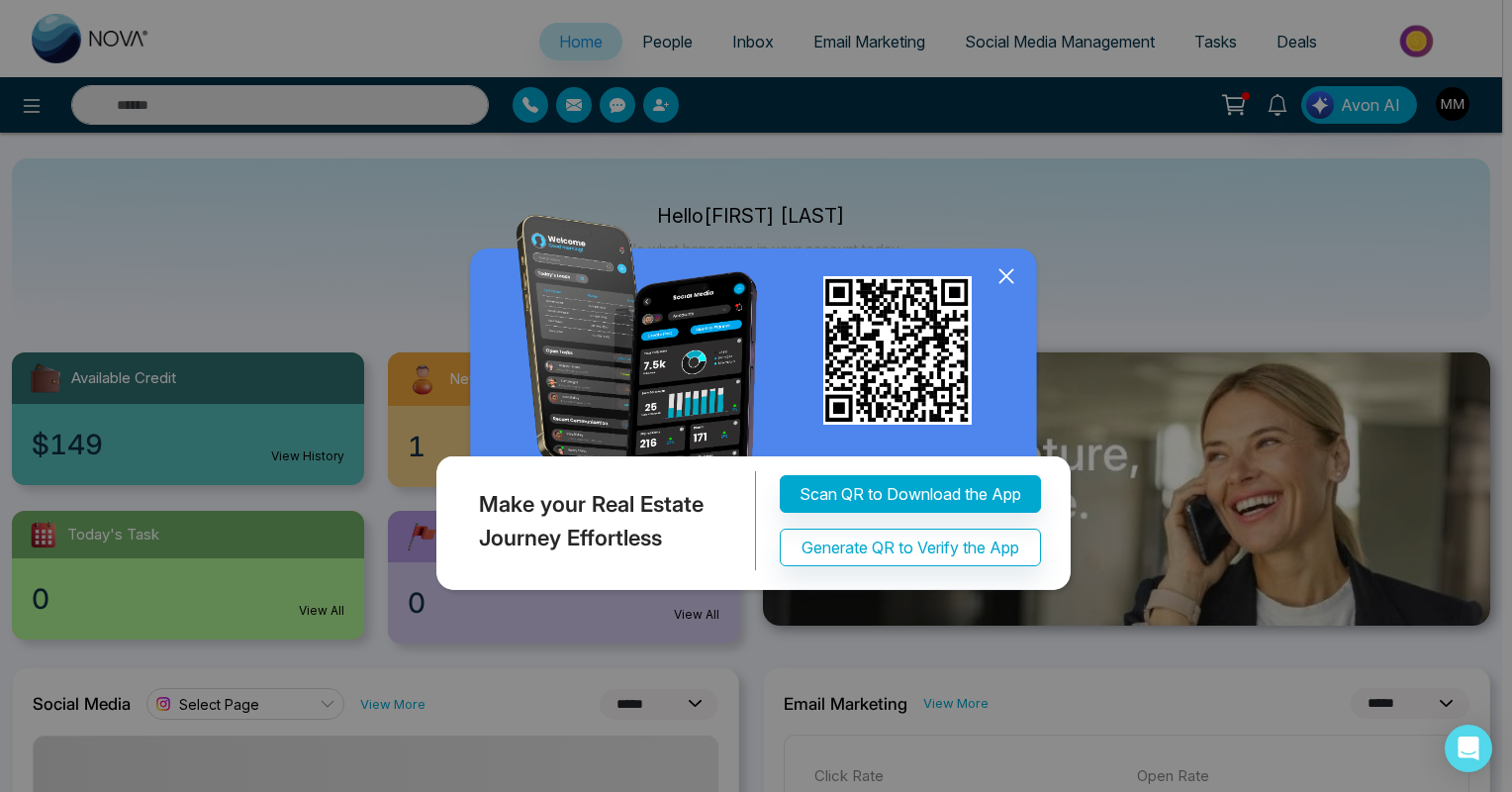 click on "Make your Real Estate  Journey Effortless Scan QR to Download the App Generate QR to Verify the App" at bounding box center [756, 396] 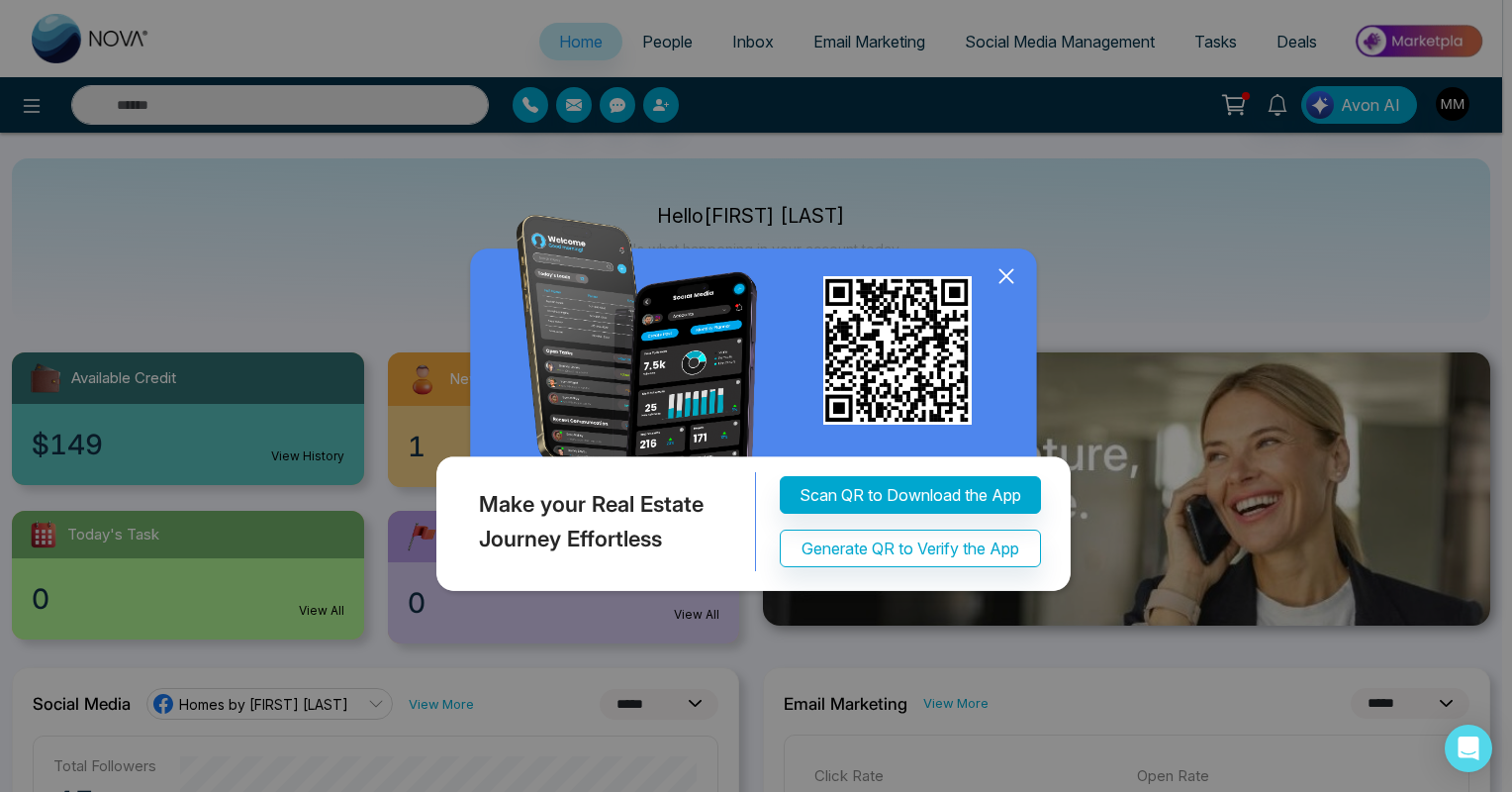 click 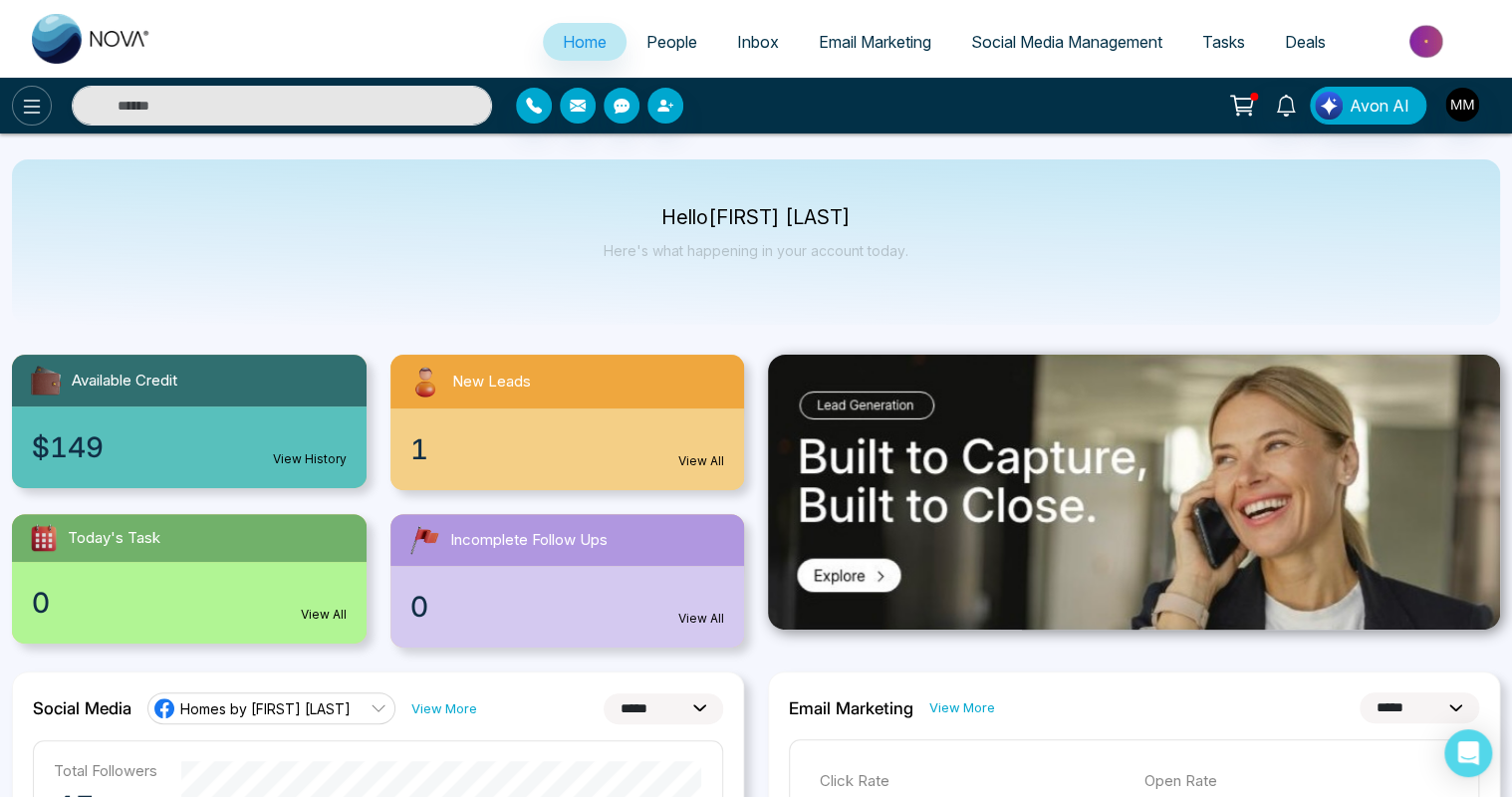 click 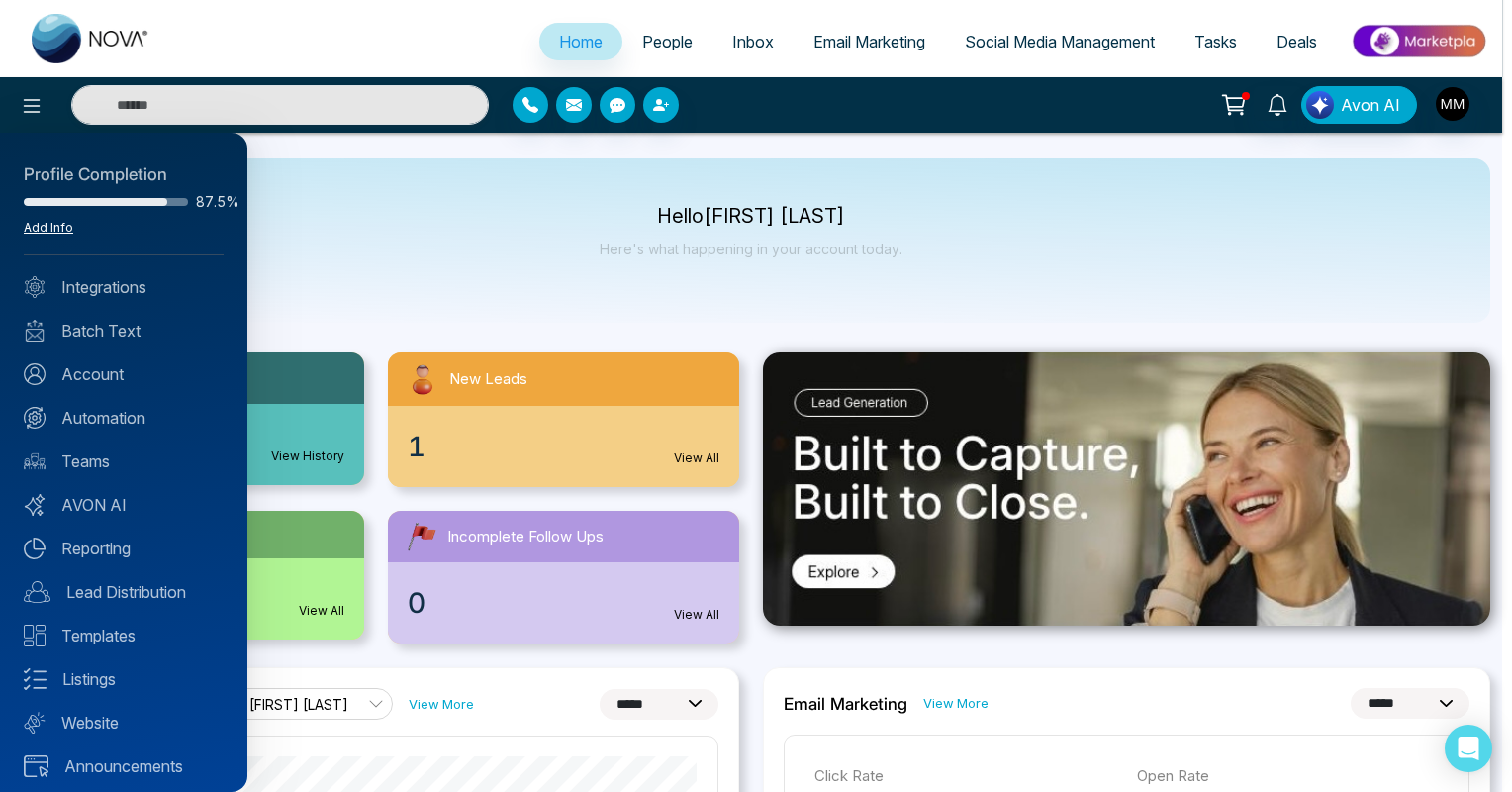click on "Add Info" at bounding box center [48, 227] 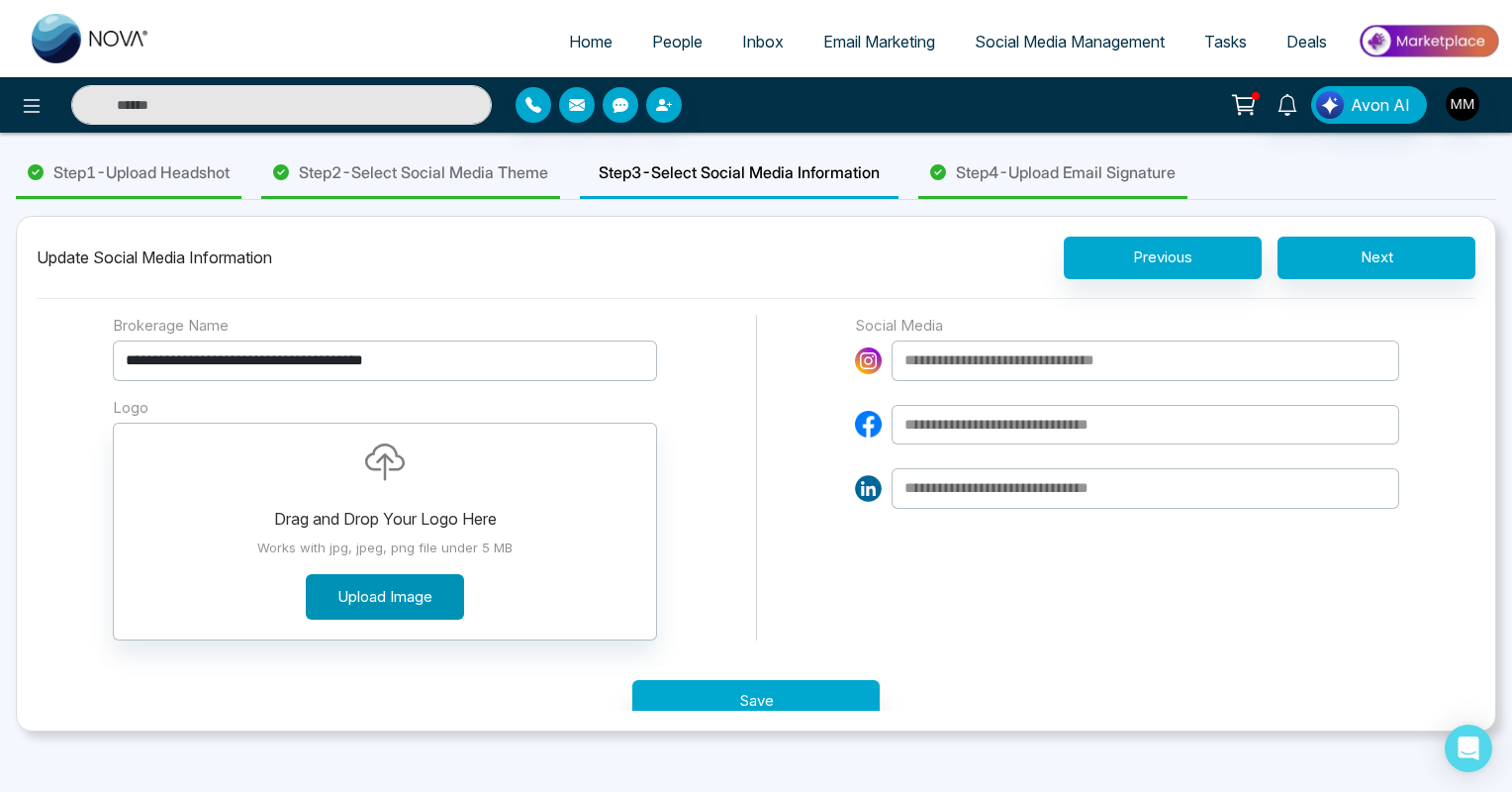 click on "Upload Image" at bounding box center [385, 597] 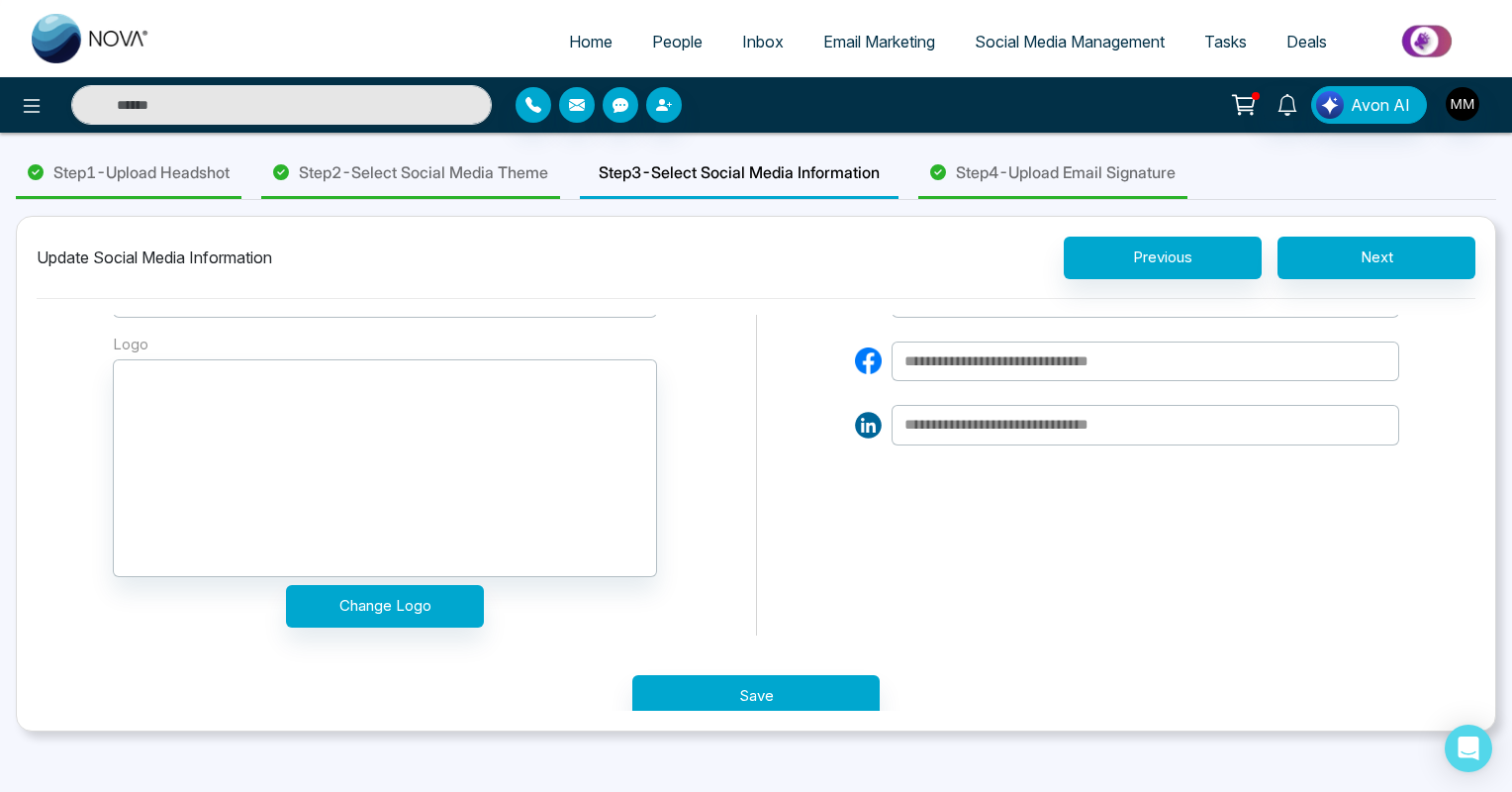scroll, scrollTop: 84, scrollLeft: 0, axis: vertical 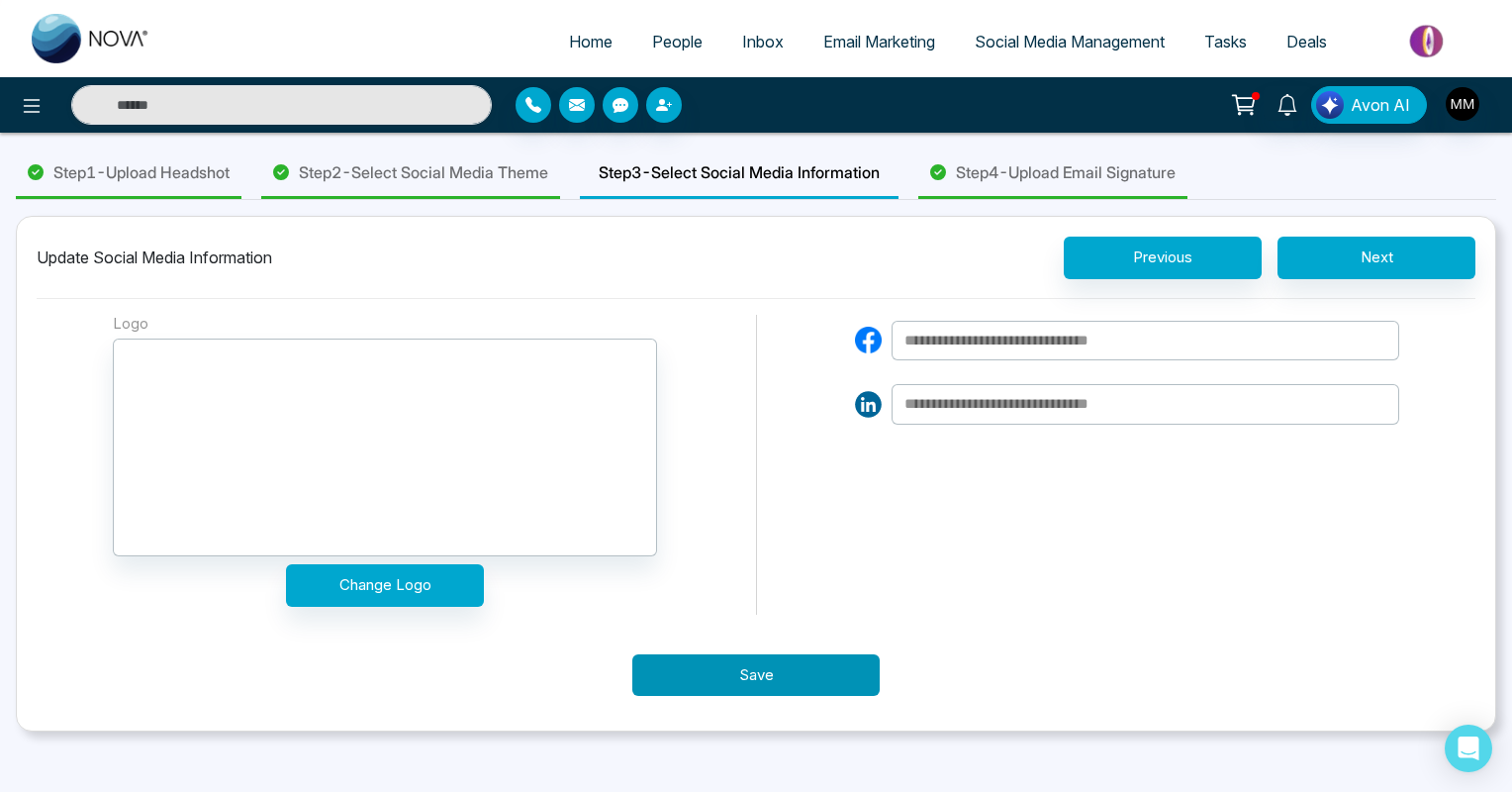 click on "Save" at bounding box center (756, 675) 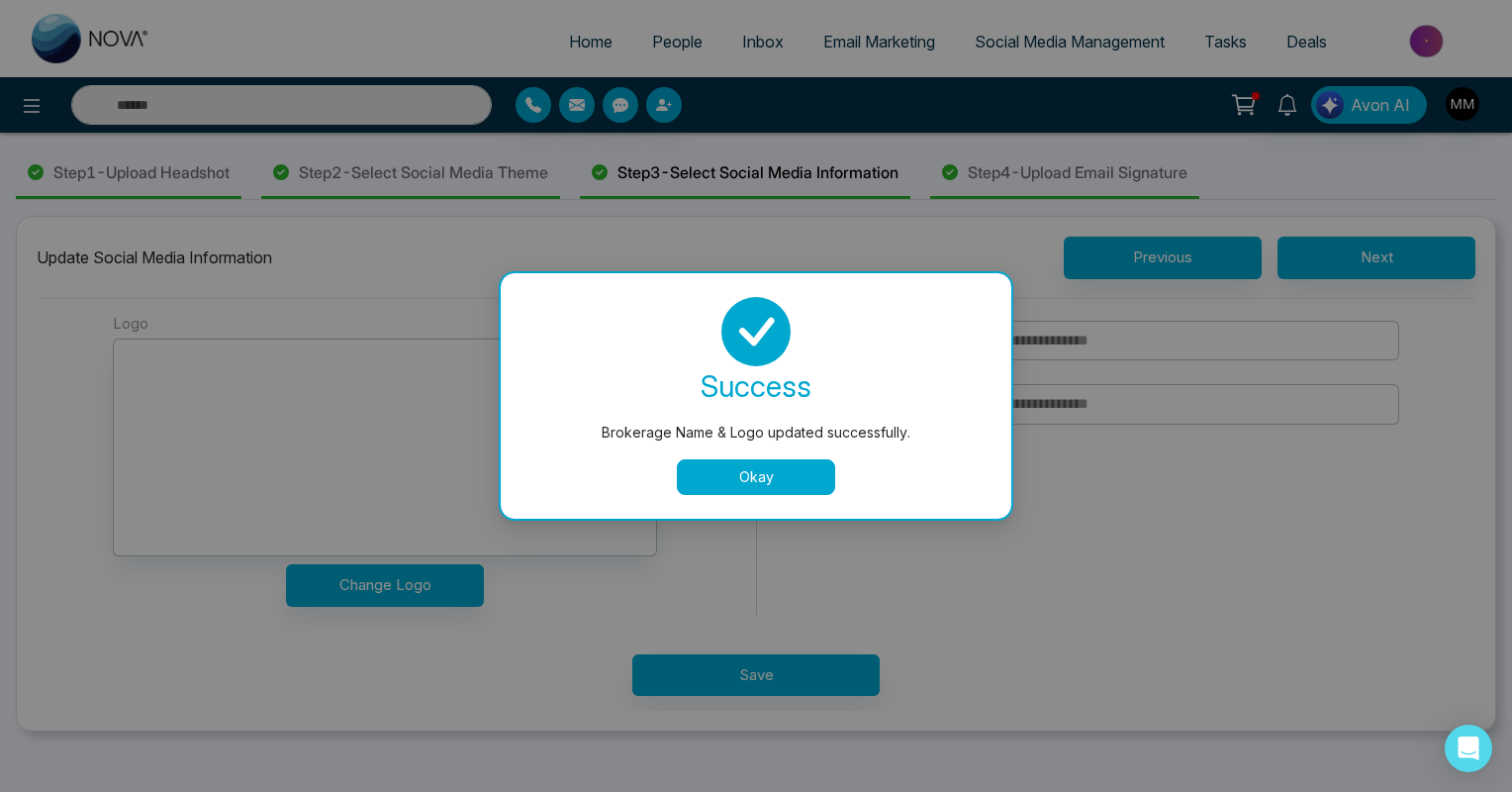click on "Okay" at bounding box center [756, 477] 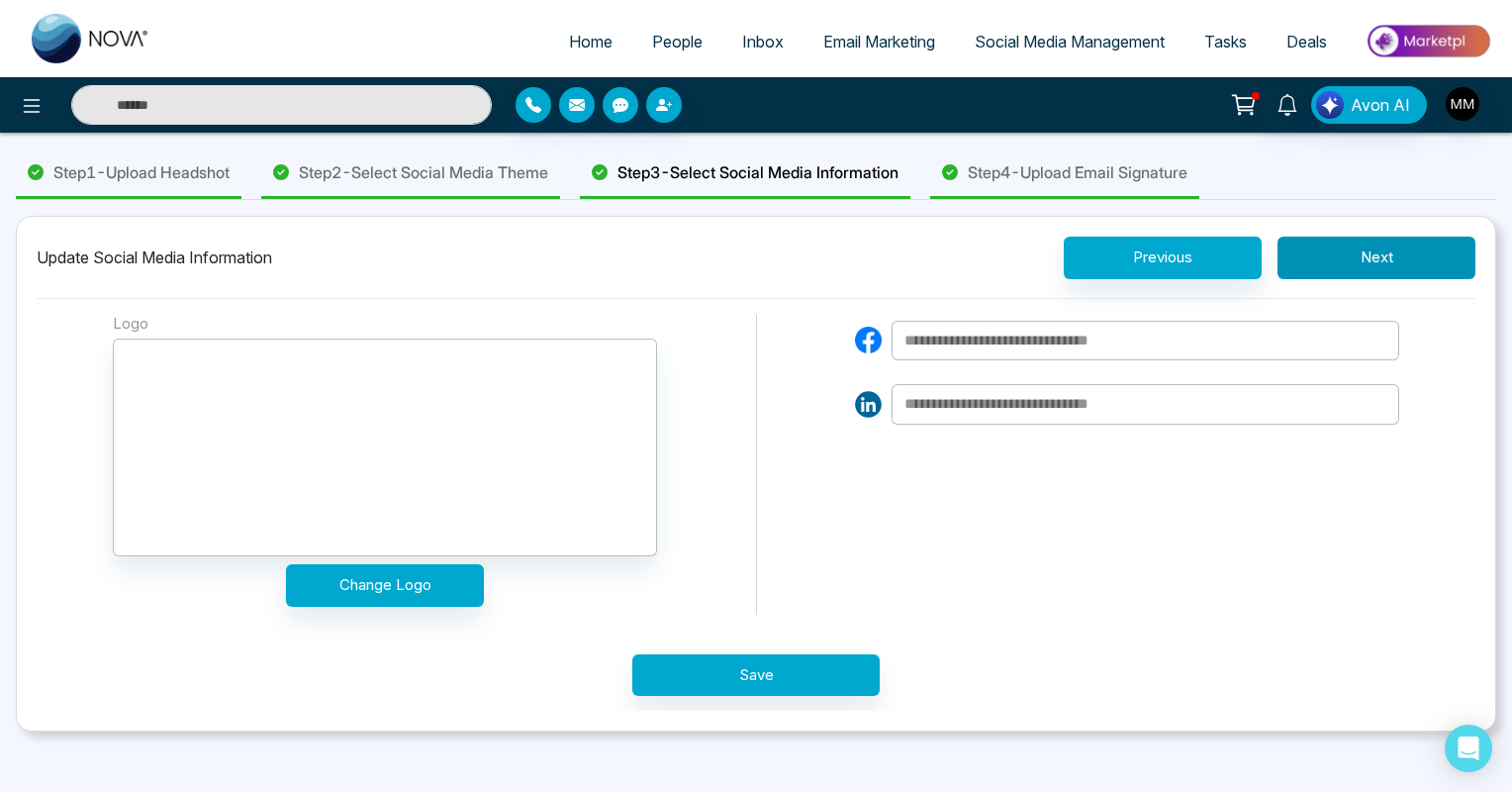 click on "Next" at bounding box center (1376, 257) 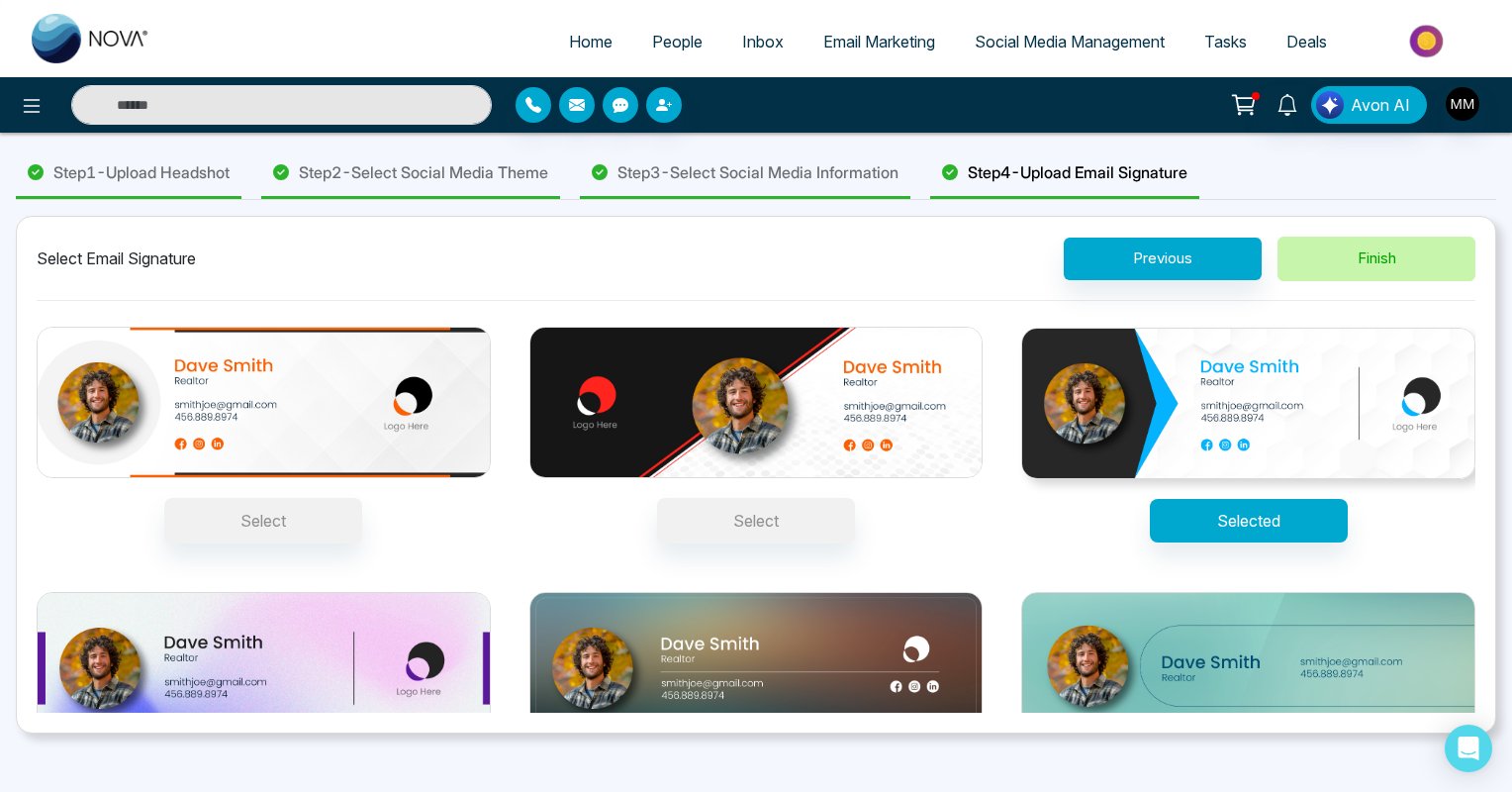 click on "Finish" at bounding box center (1376, 258) 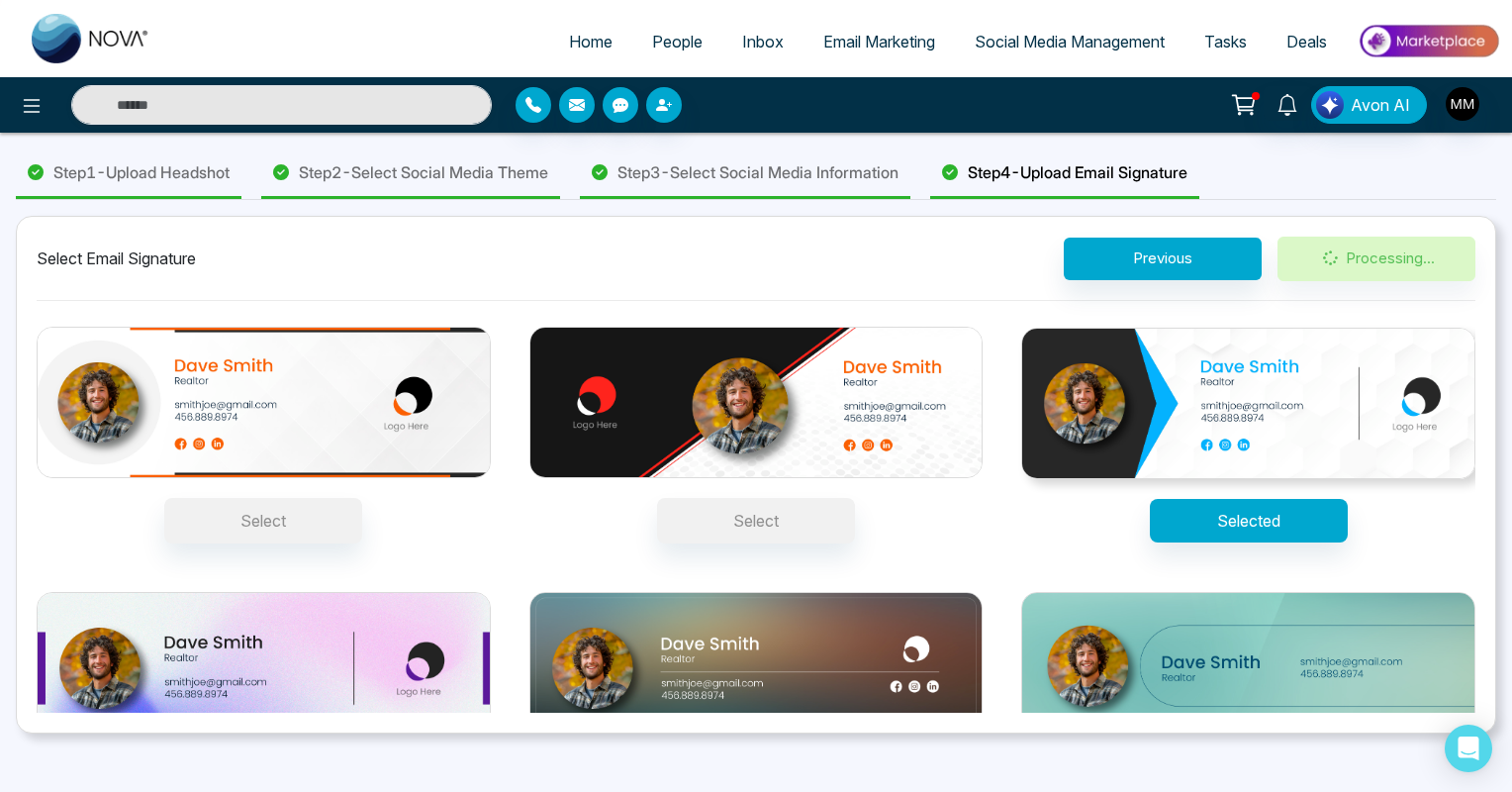 click on "Previous   Processing..." at bounding box center (1270, 258) 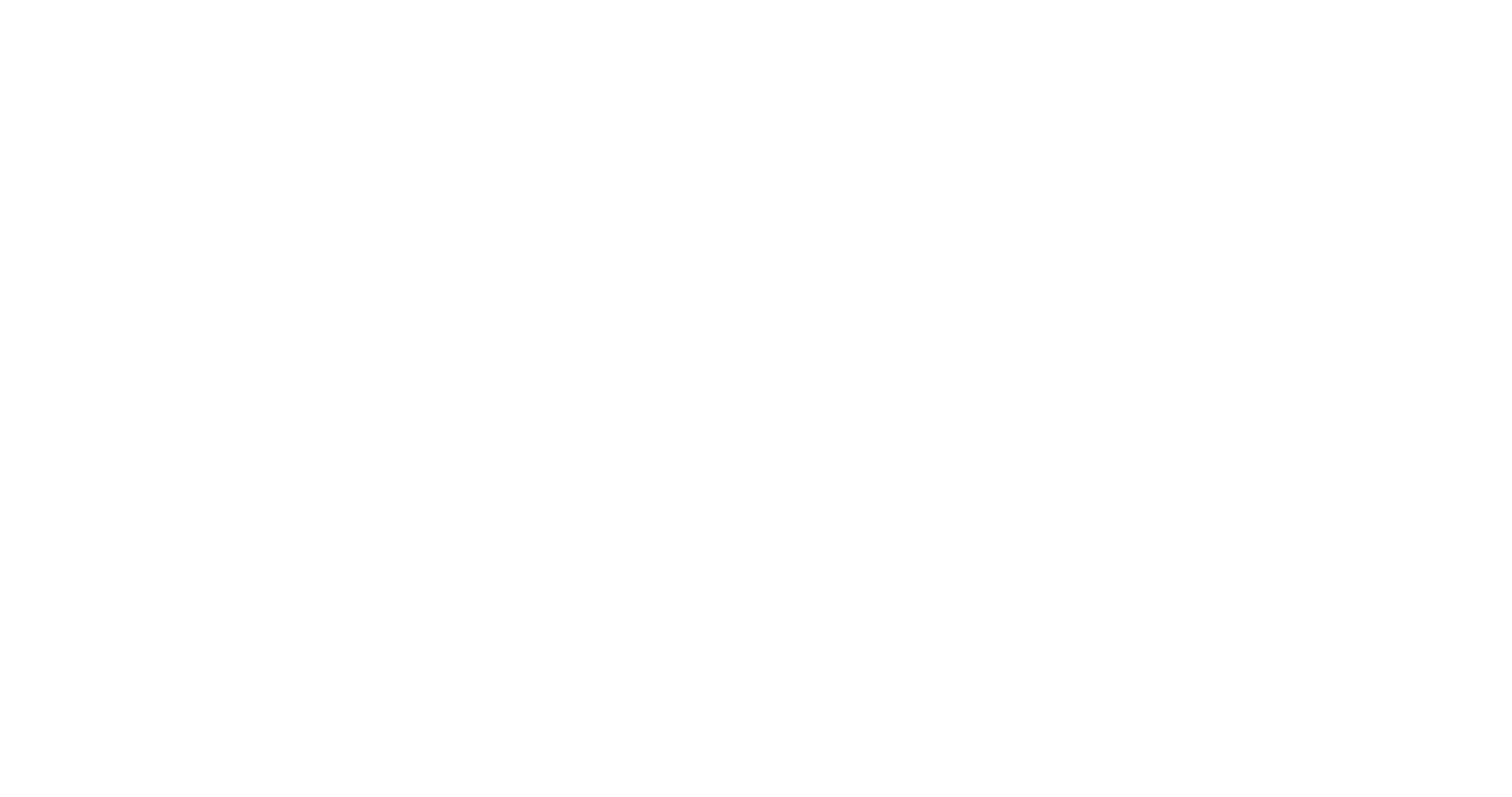 scroll, scrollTop: 0, scrollLeft: 0, axis: both 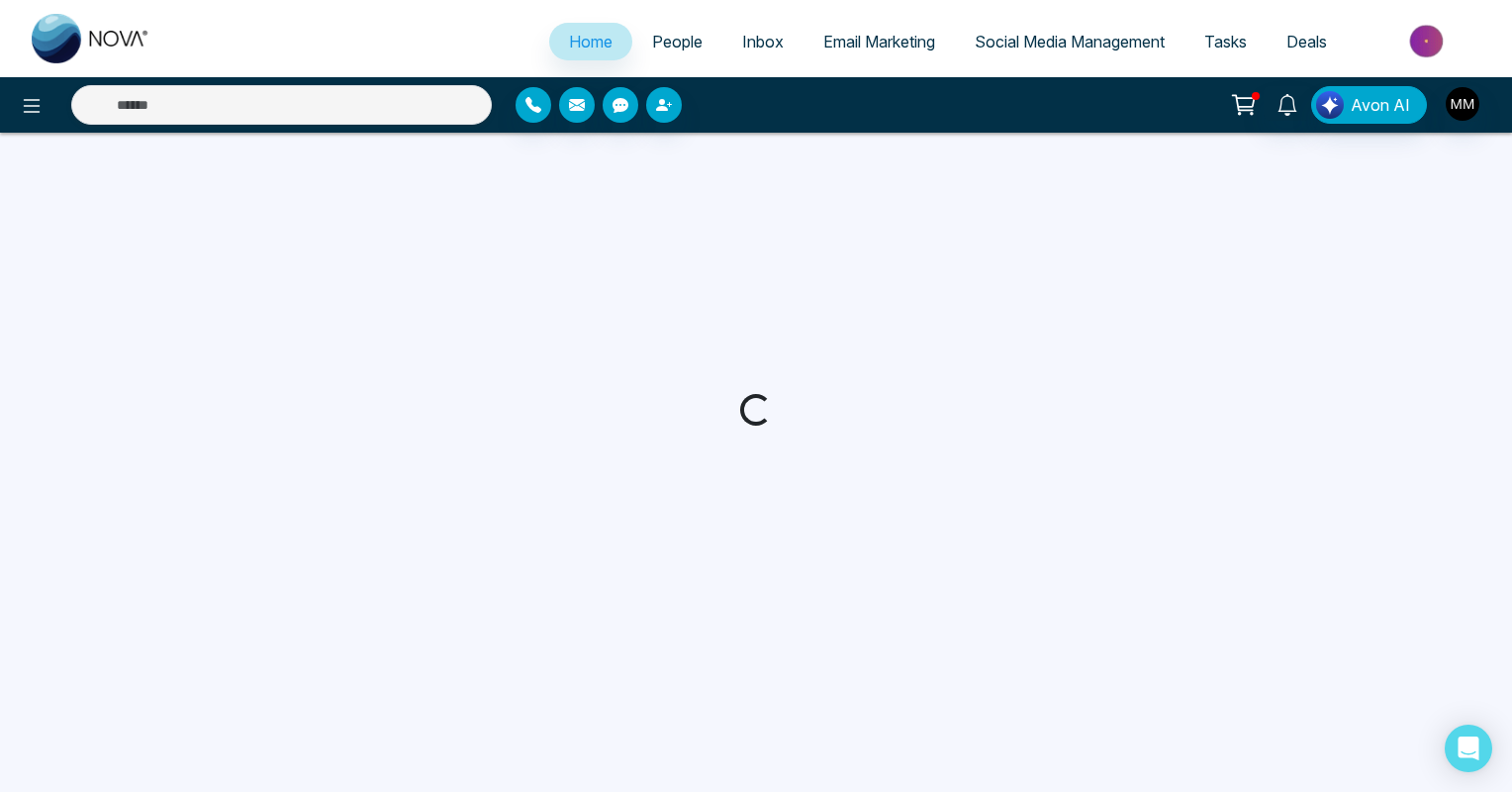 select on "*" 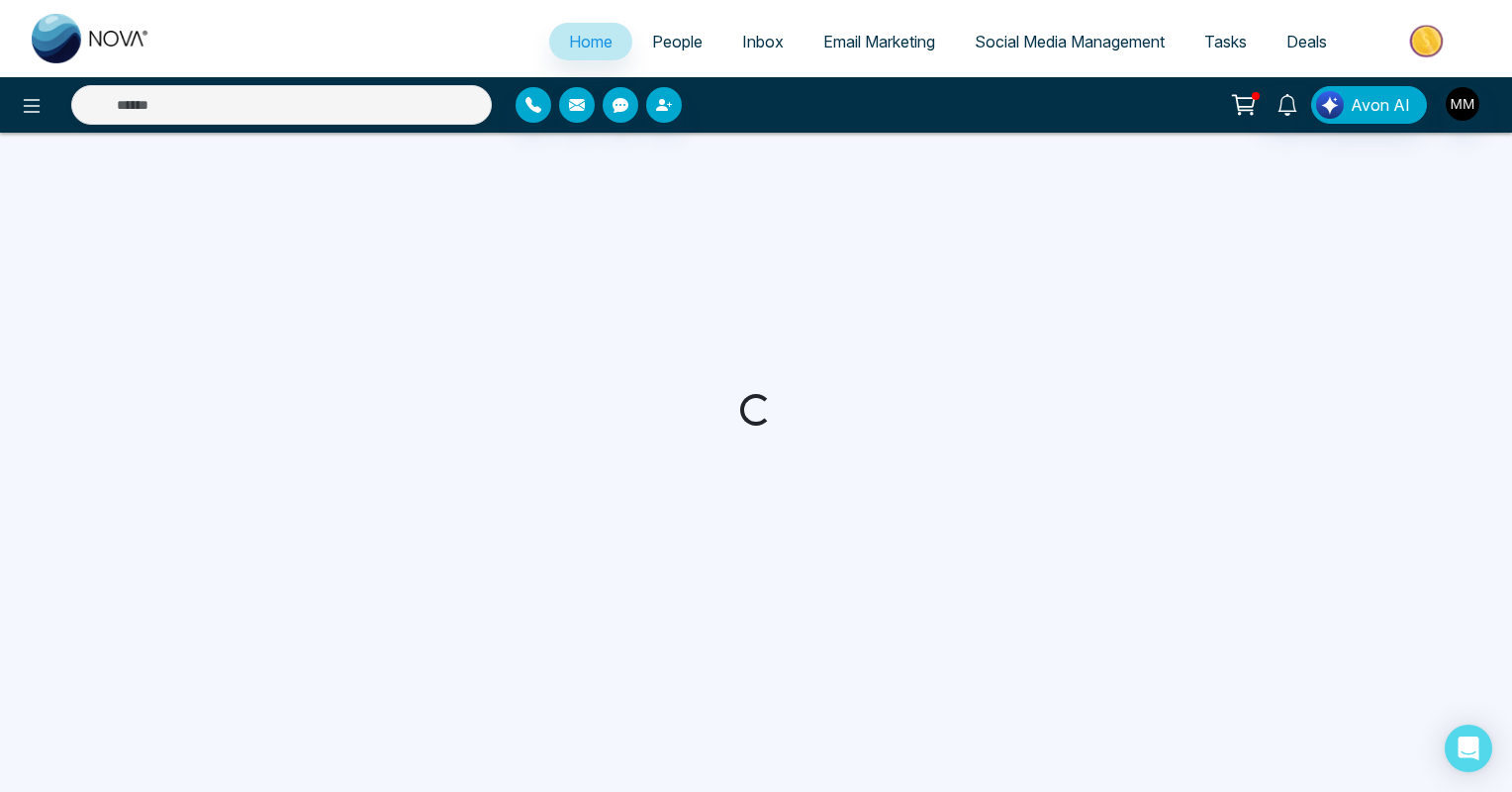select on "*" 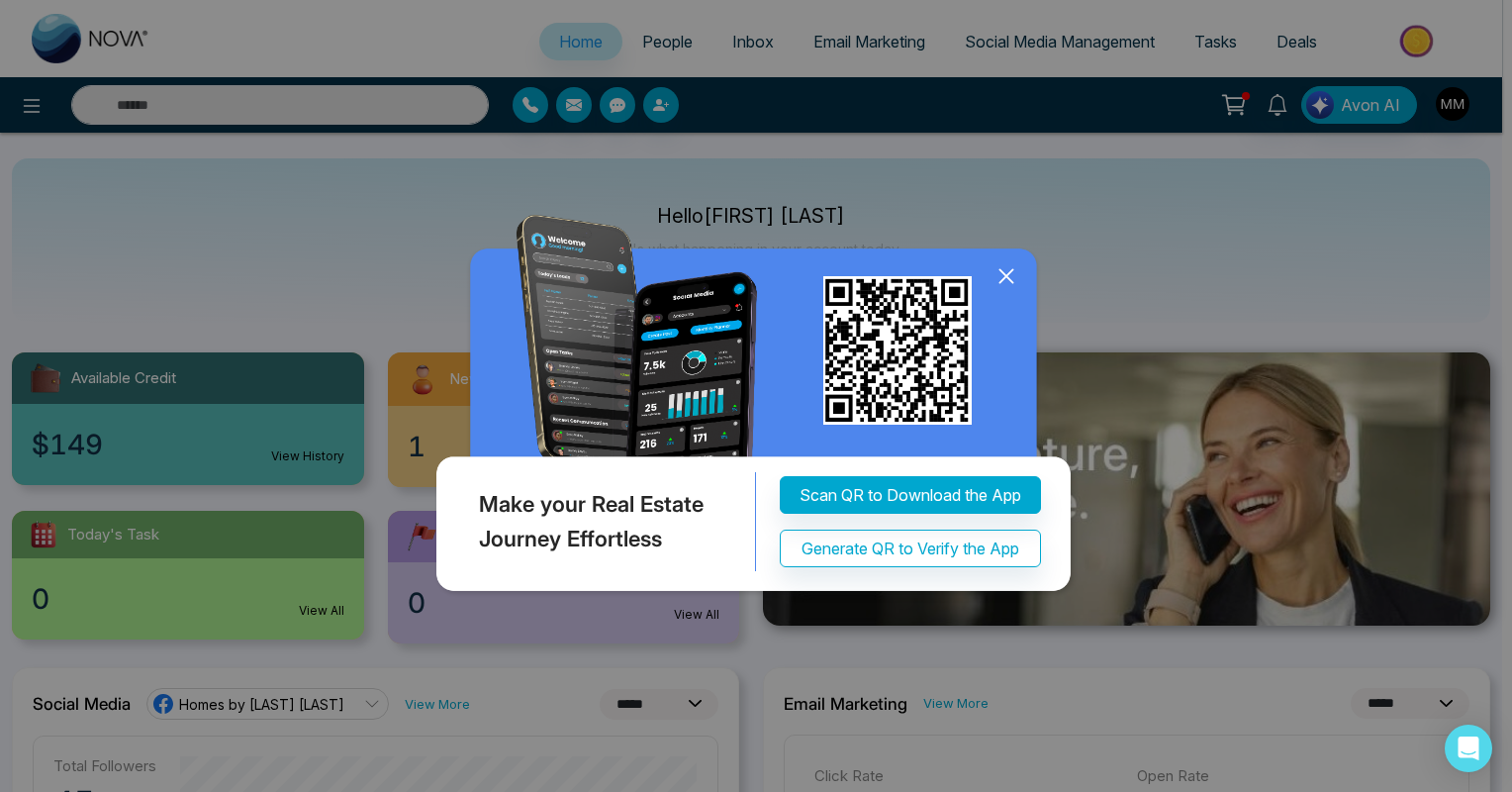 click 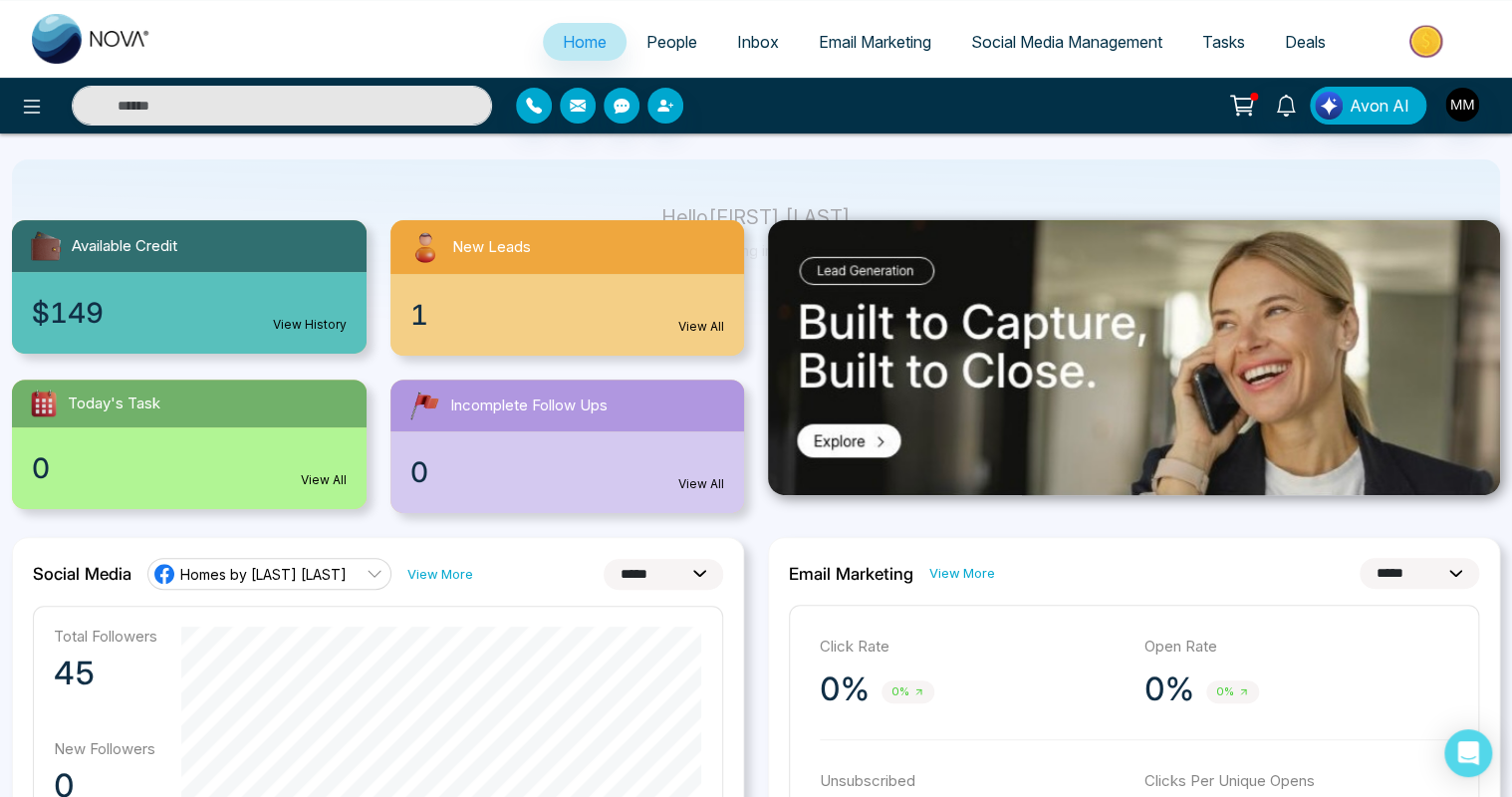 scroll, scrollTop: 17, scrollLeft: 0, axis: vertical 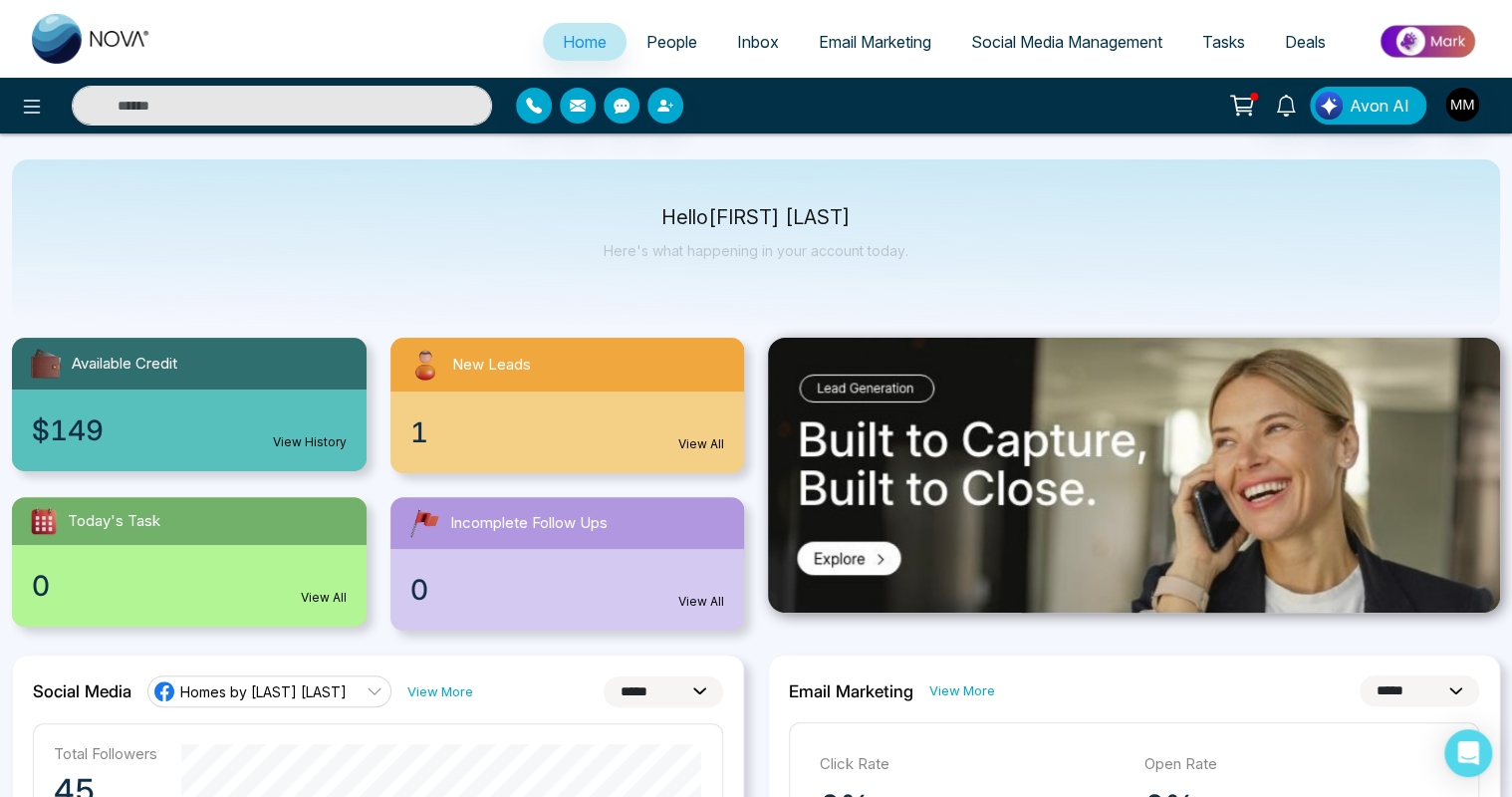 click on "View All" at bounding box center [701, 444] 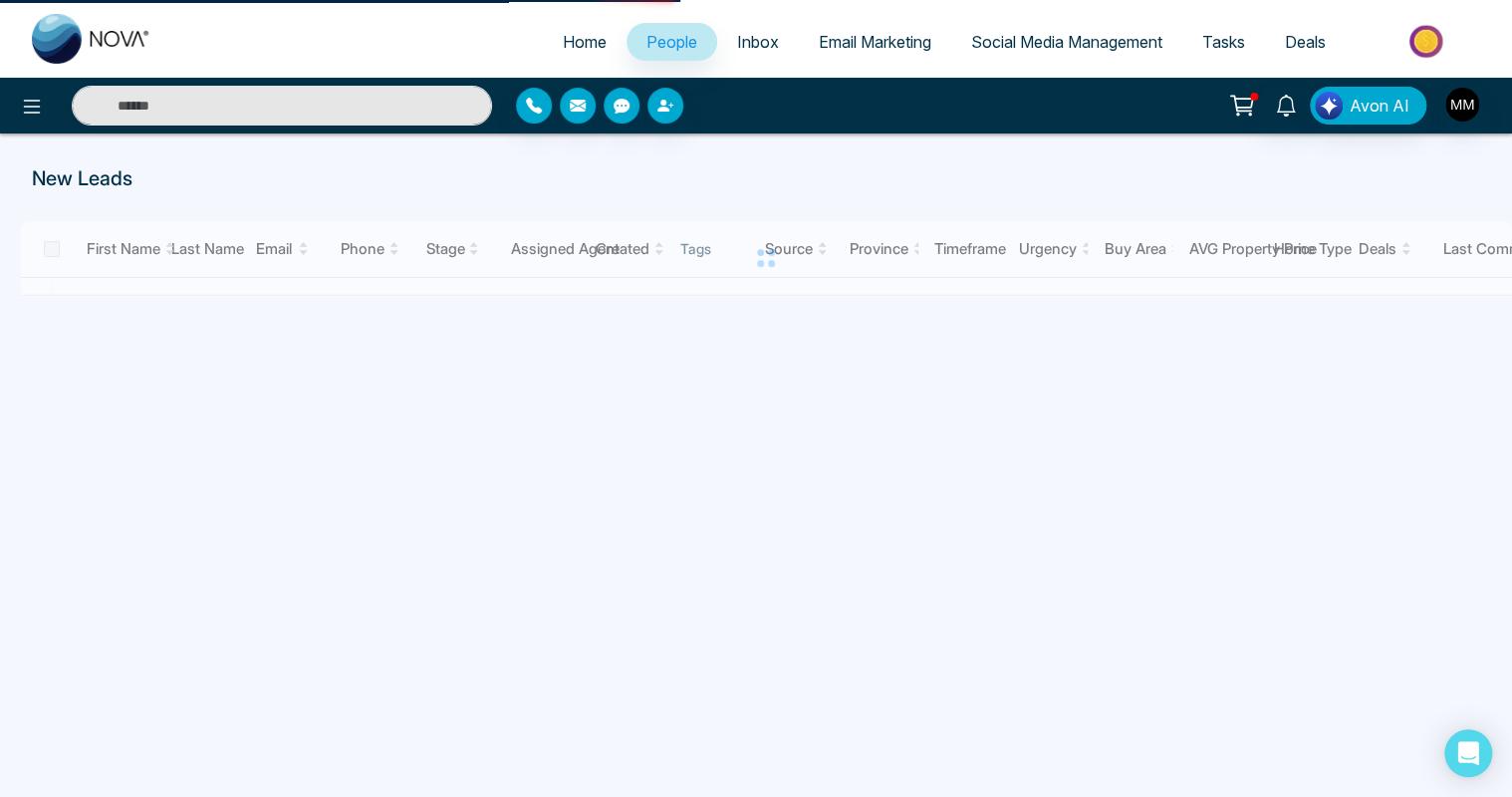 scroll, scrollTop: 0, scrollLeft: 0, axis: both 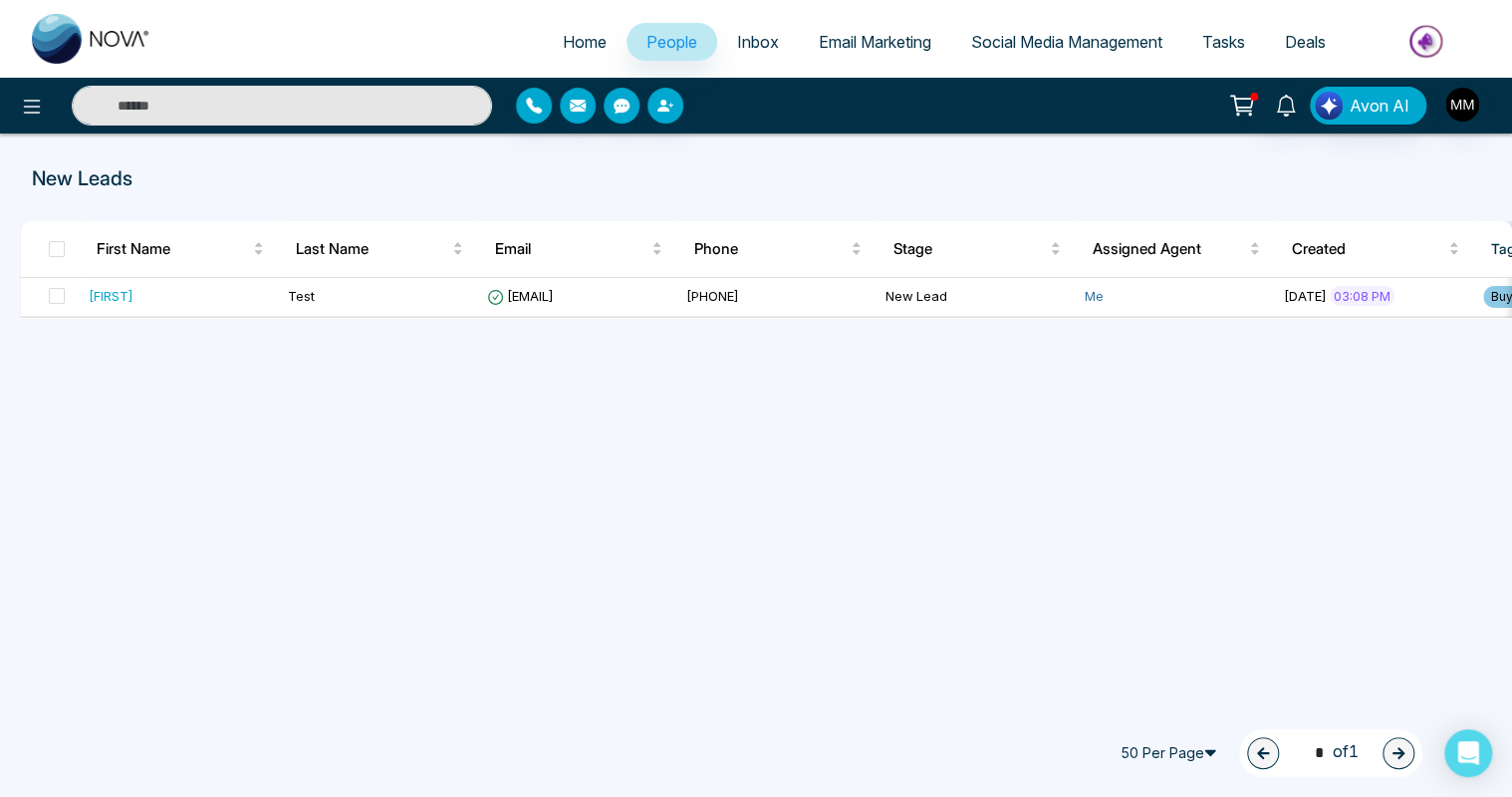 select on "*" 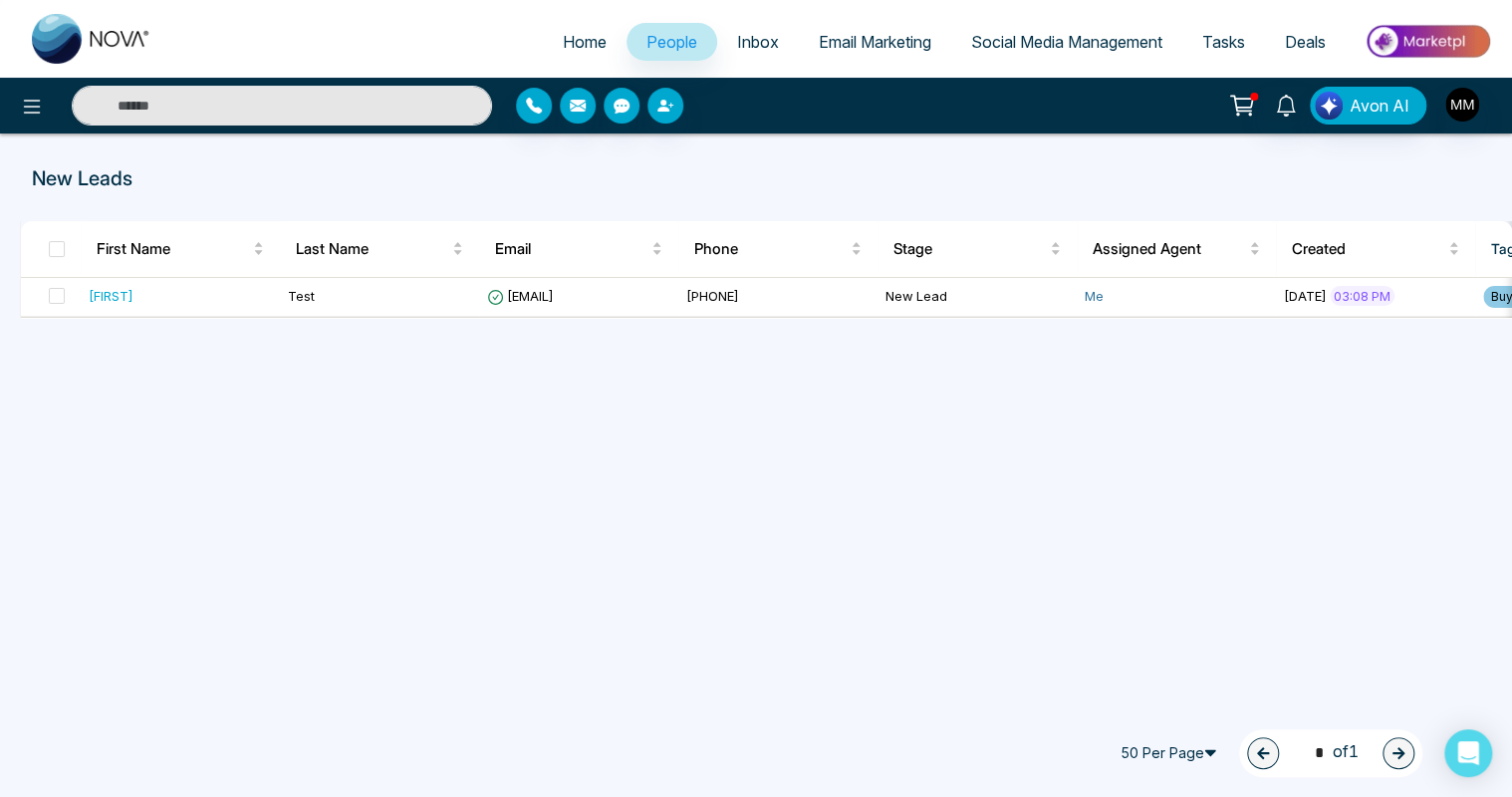 select on "*" 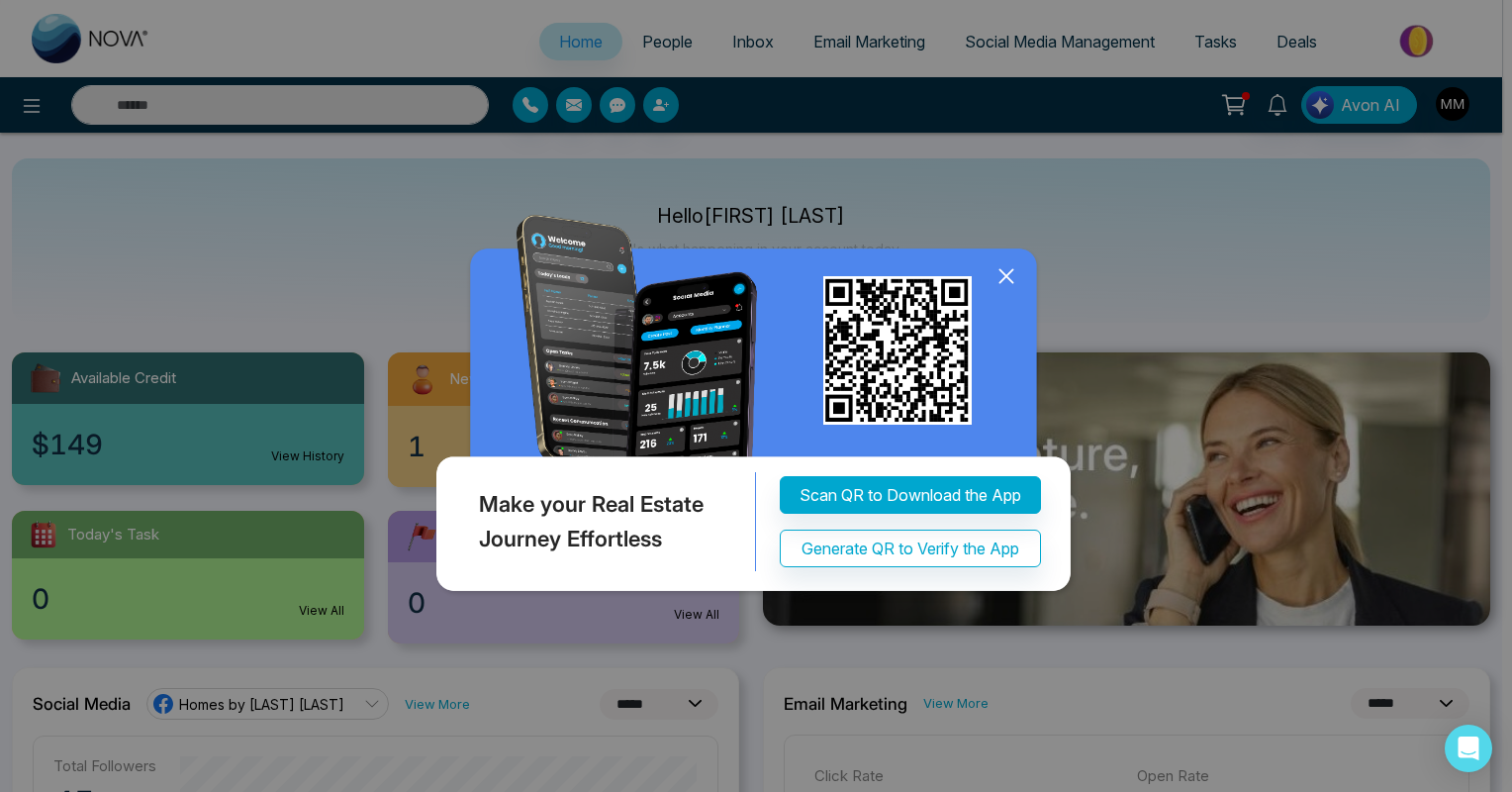 click 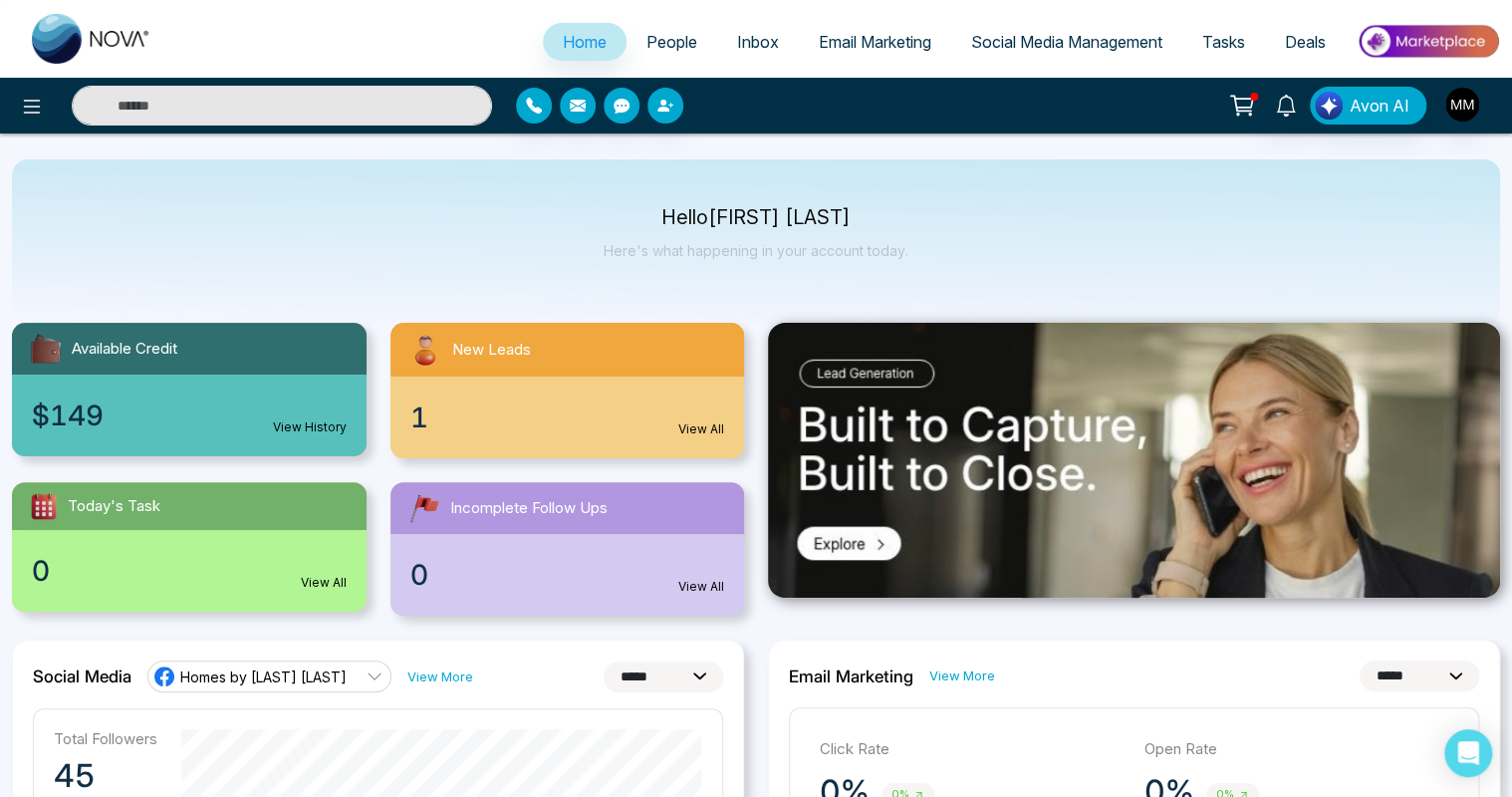 scroll, scrollTop: 0, scrollLeft: 0, axis: both 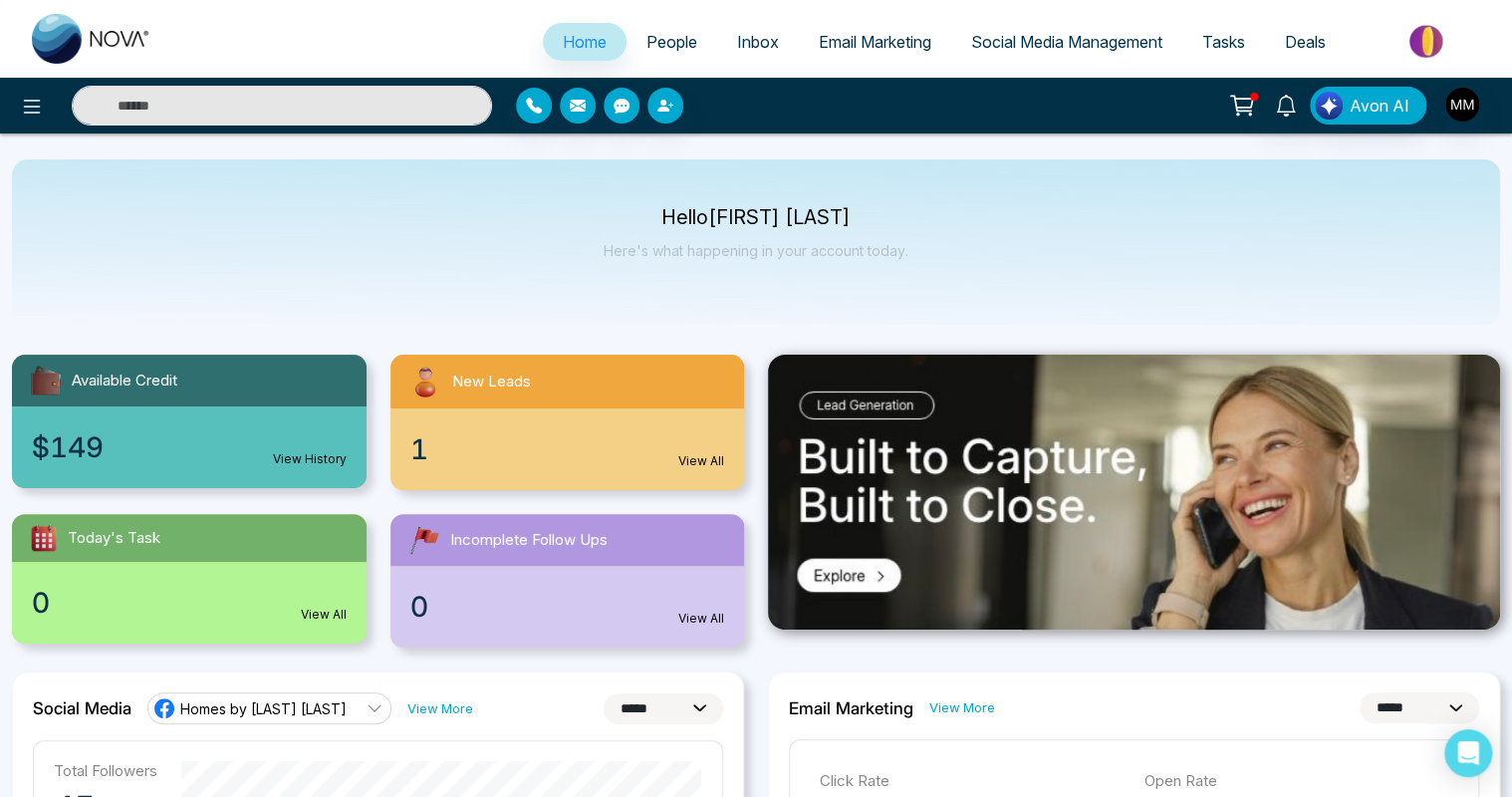 click on "Email Marketing" at bounding box center [875, 42] 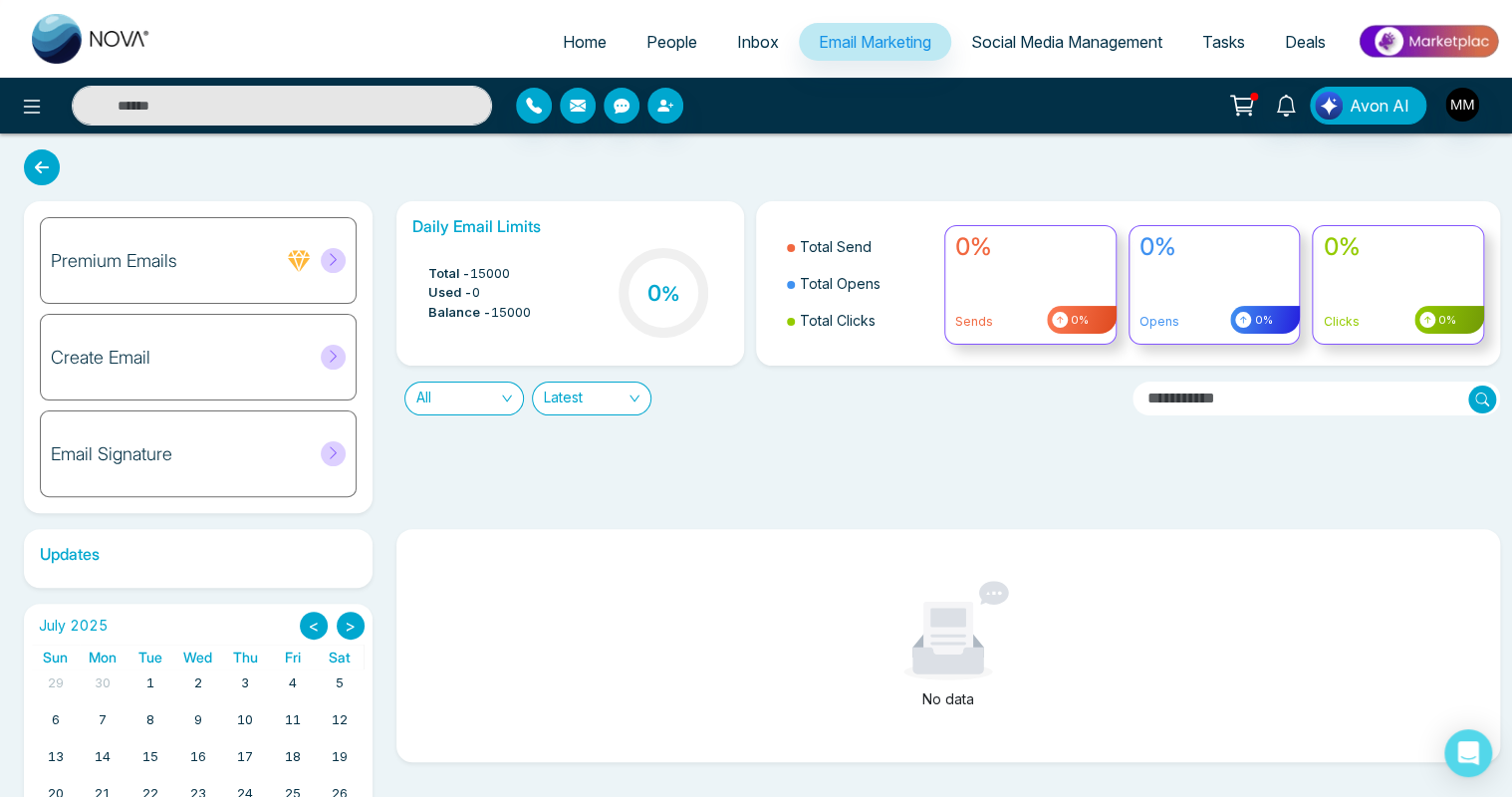 click on "Email Signature" at bounding box center (112, 454) 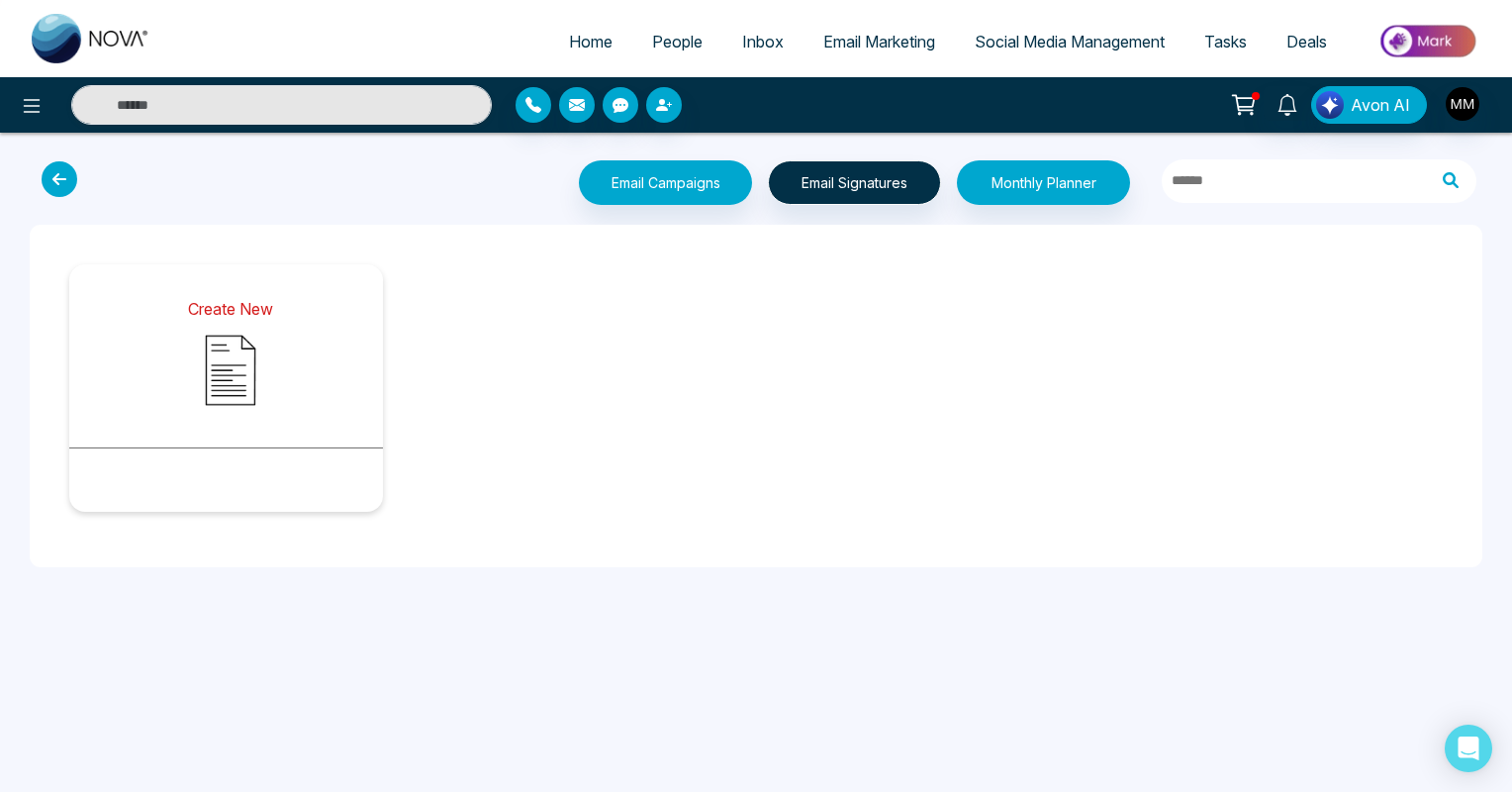 click on "Create New" at bounding box center (231, 349) 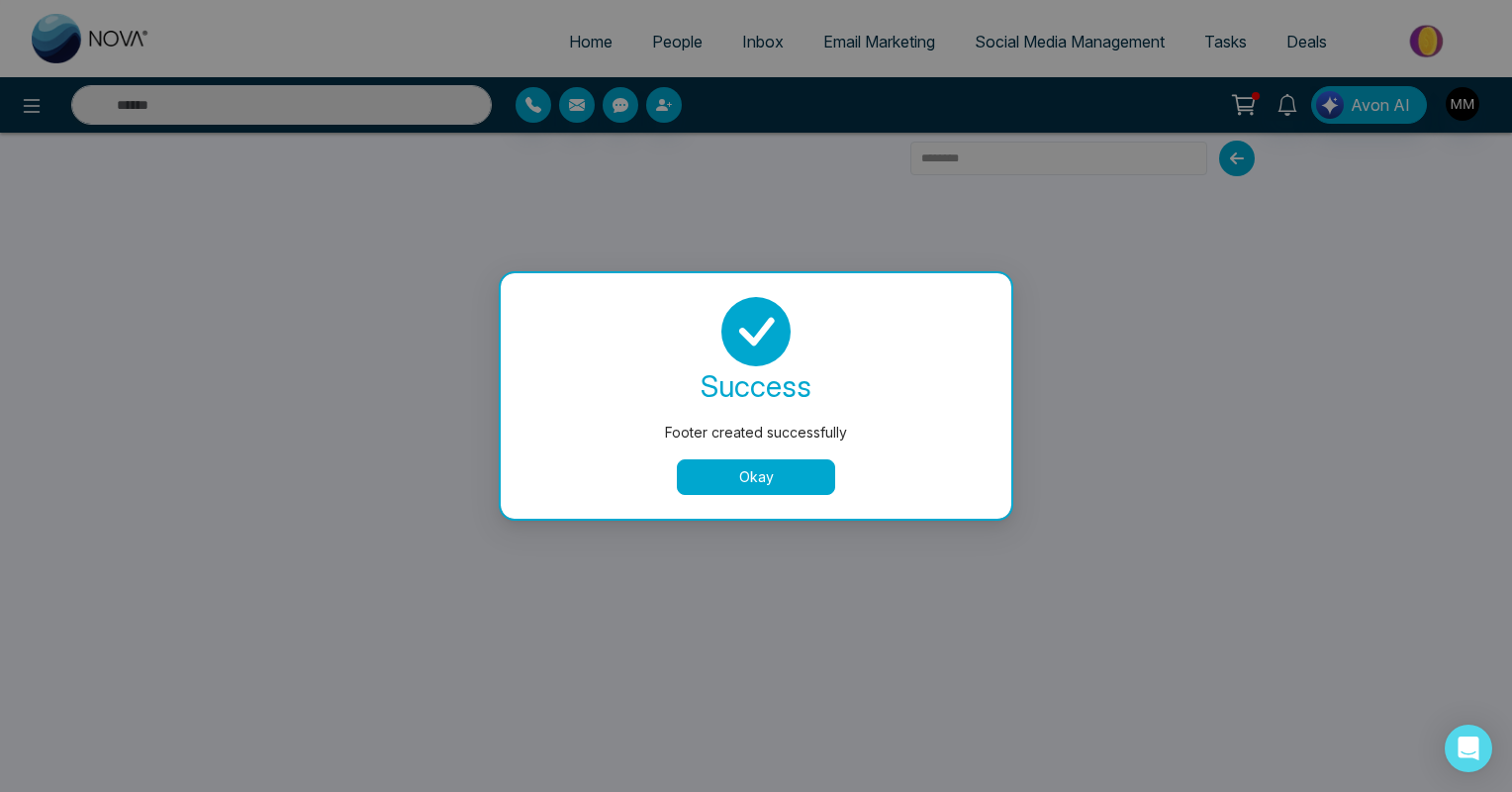 click on "Okay" at bounding box center [756, 477] 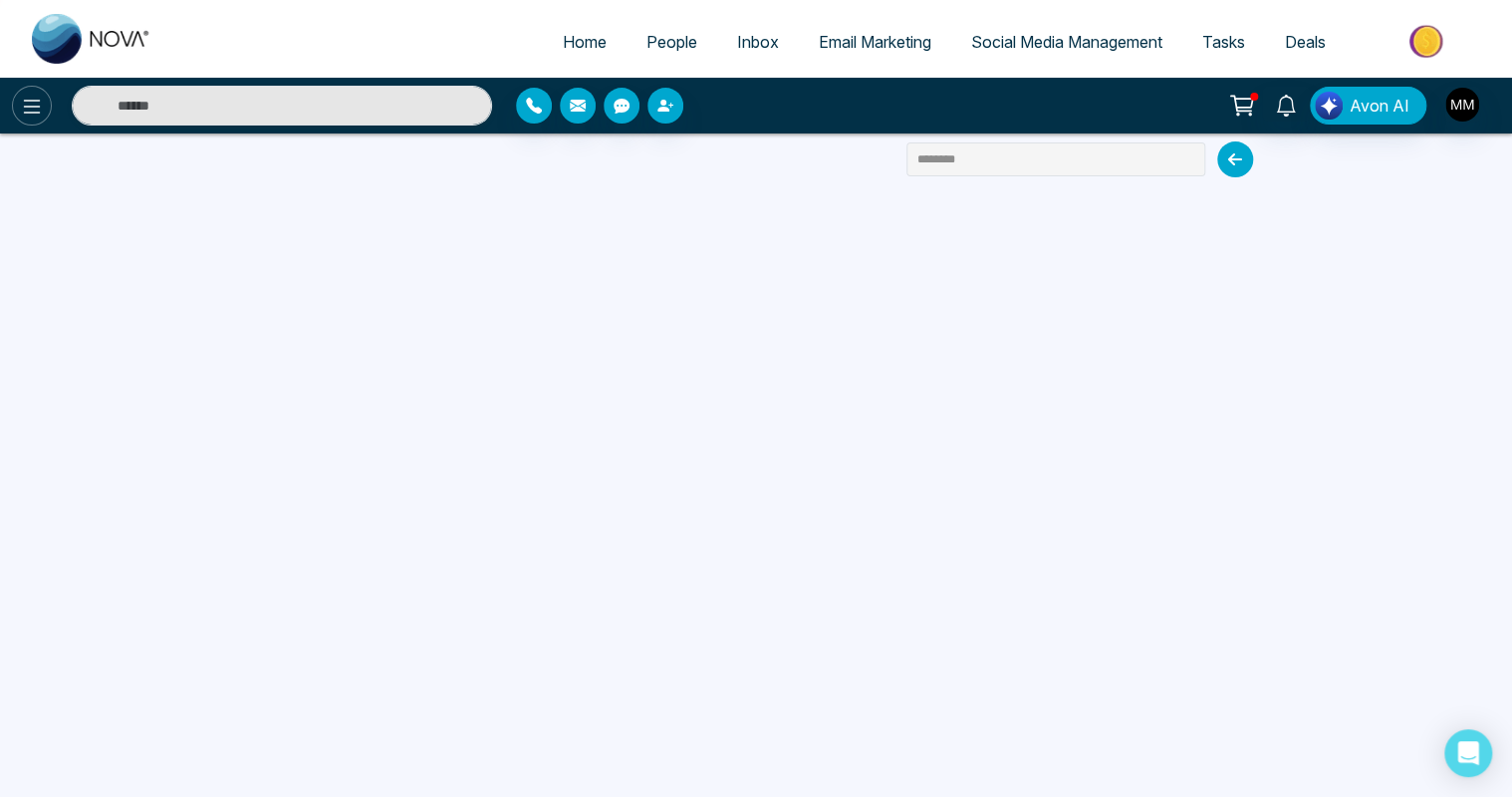 click 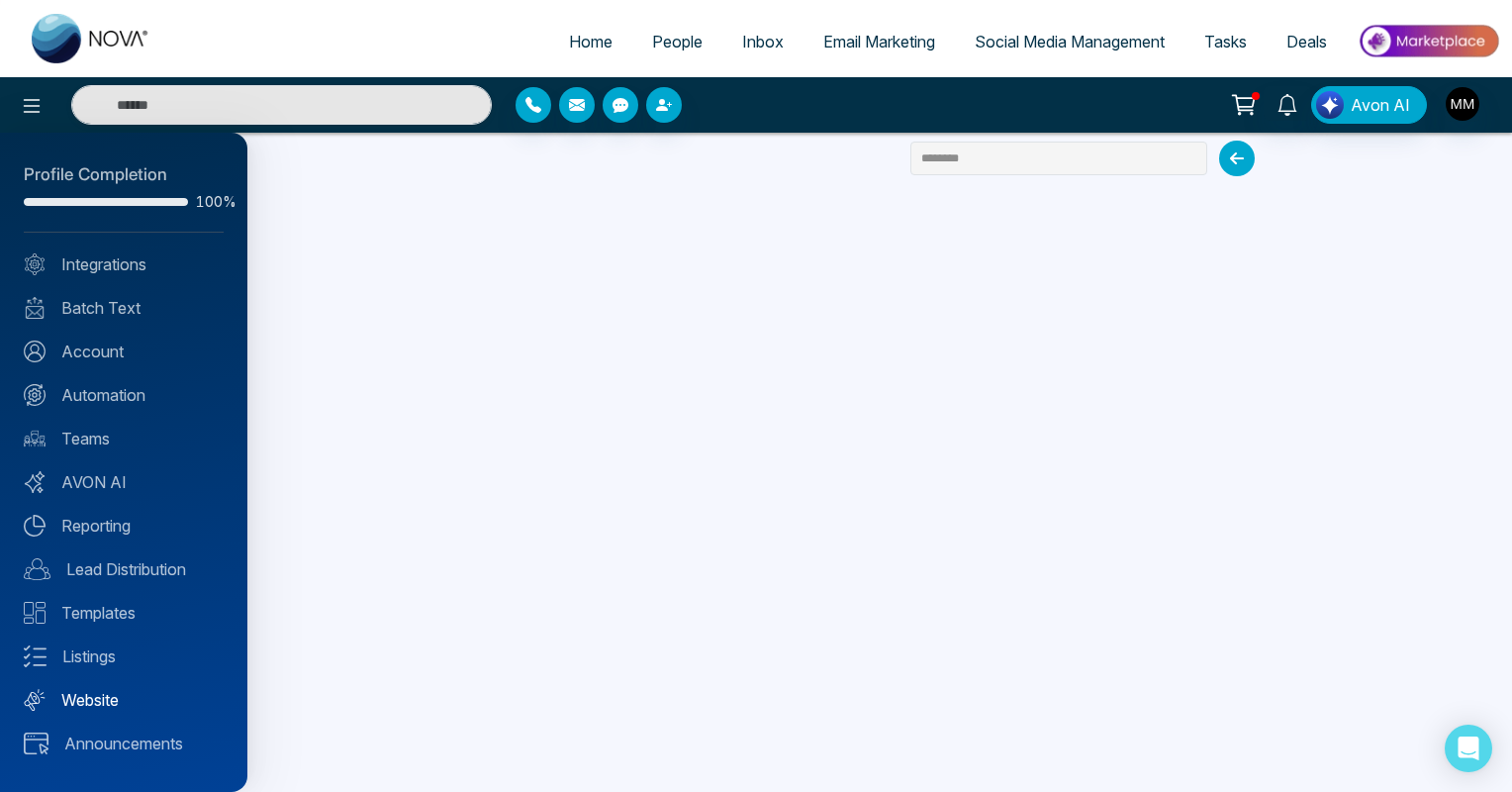 click on "Website" at bounding box center (124, 700) 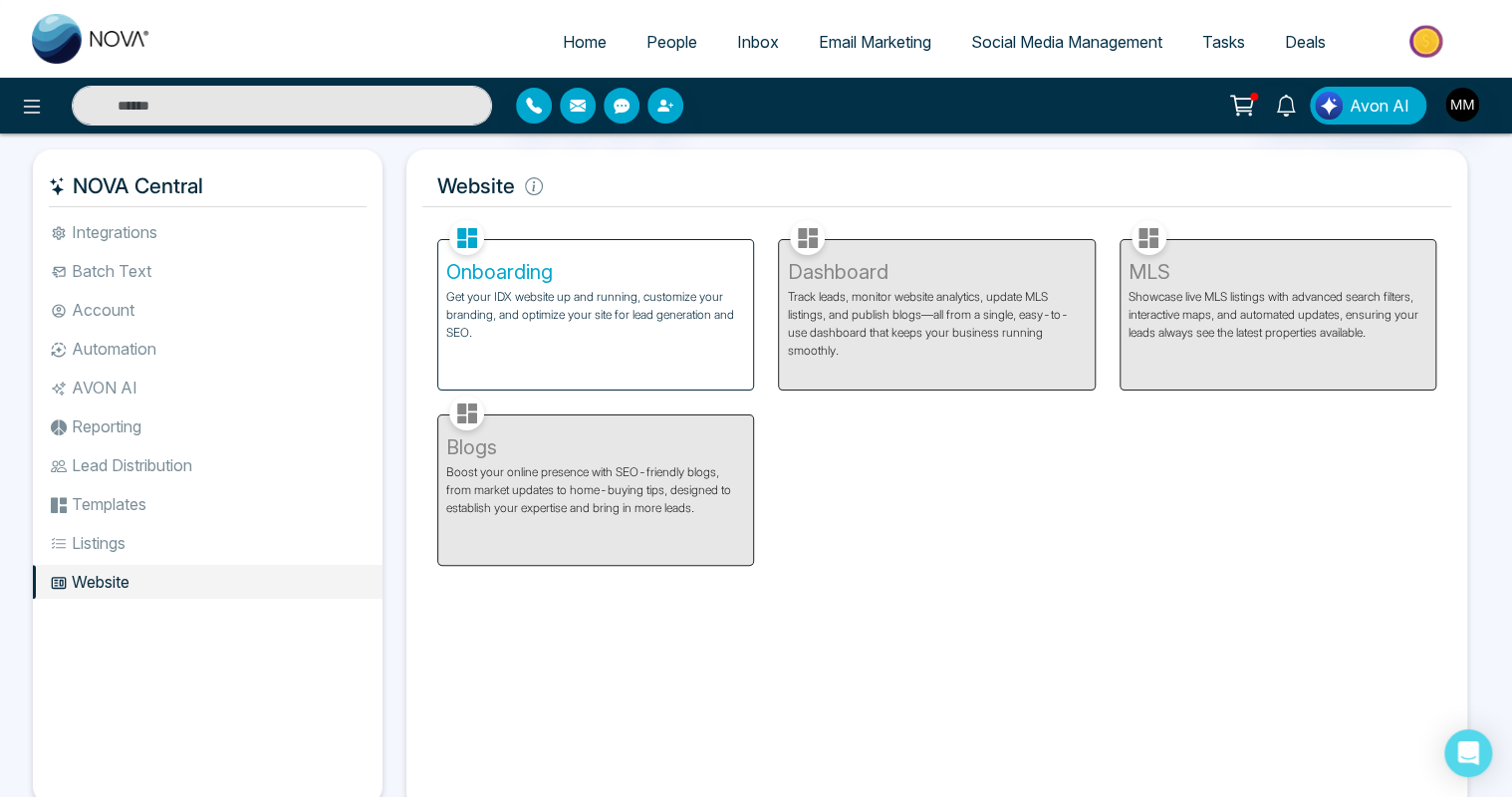 click on "Templates" at bounding box center (207, 504) 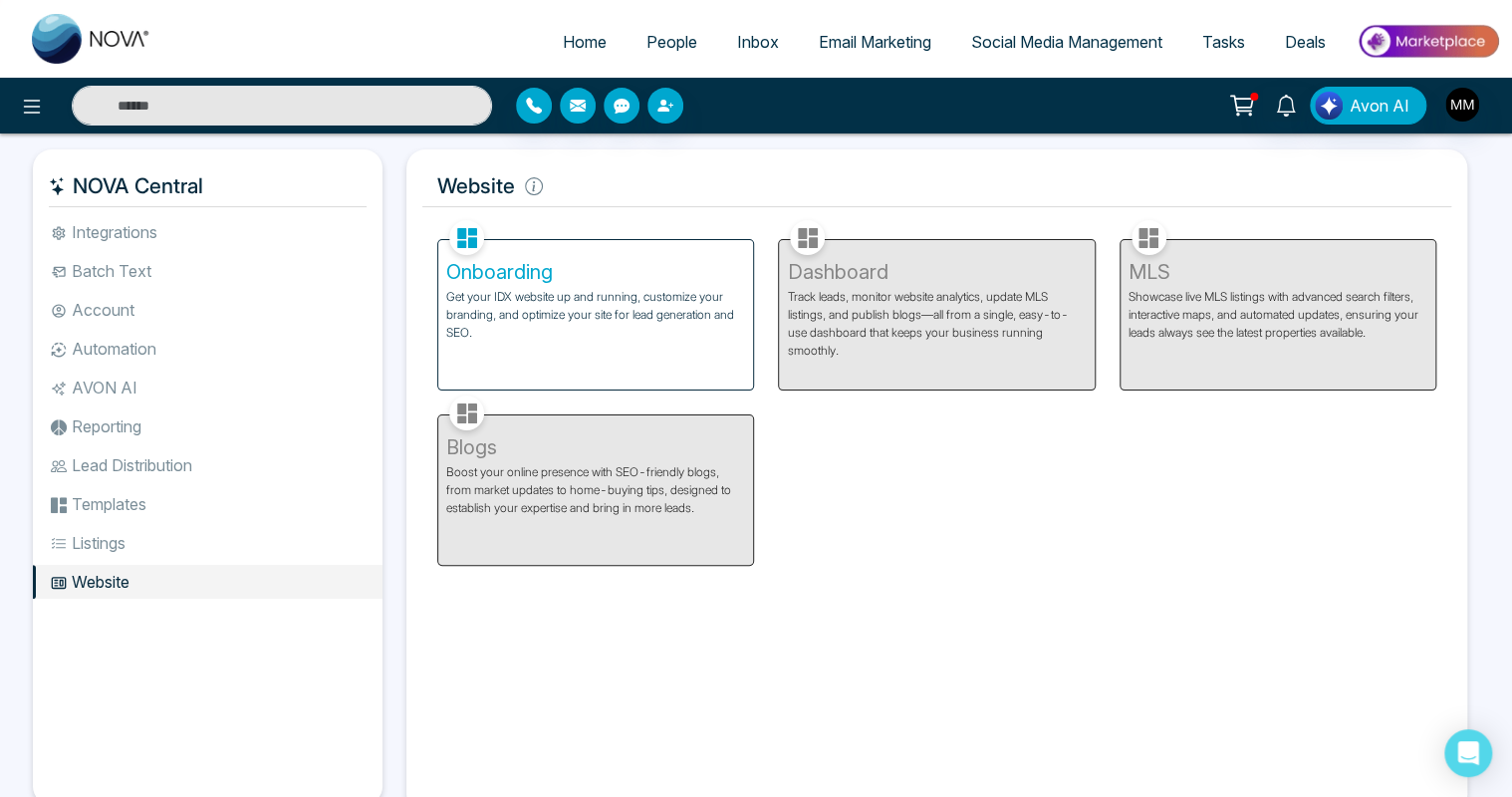scroll, scrollTop: 64, scrollLeft: 0, axis: vertical 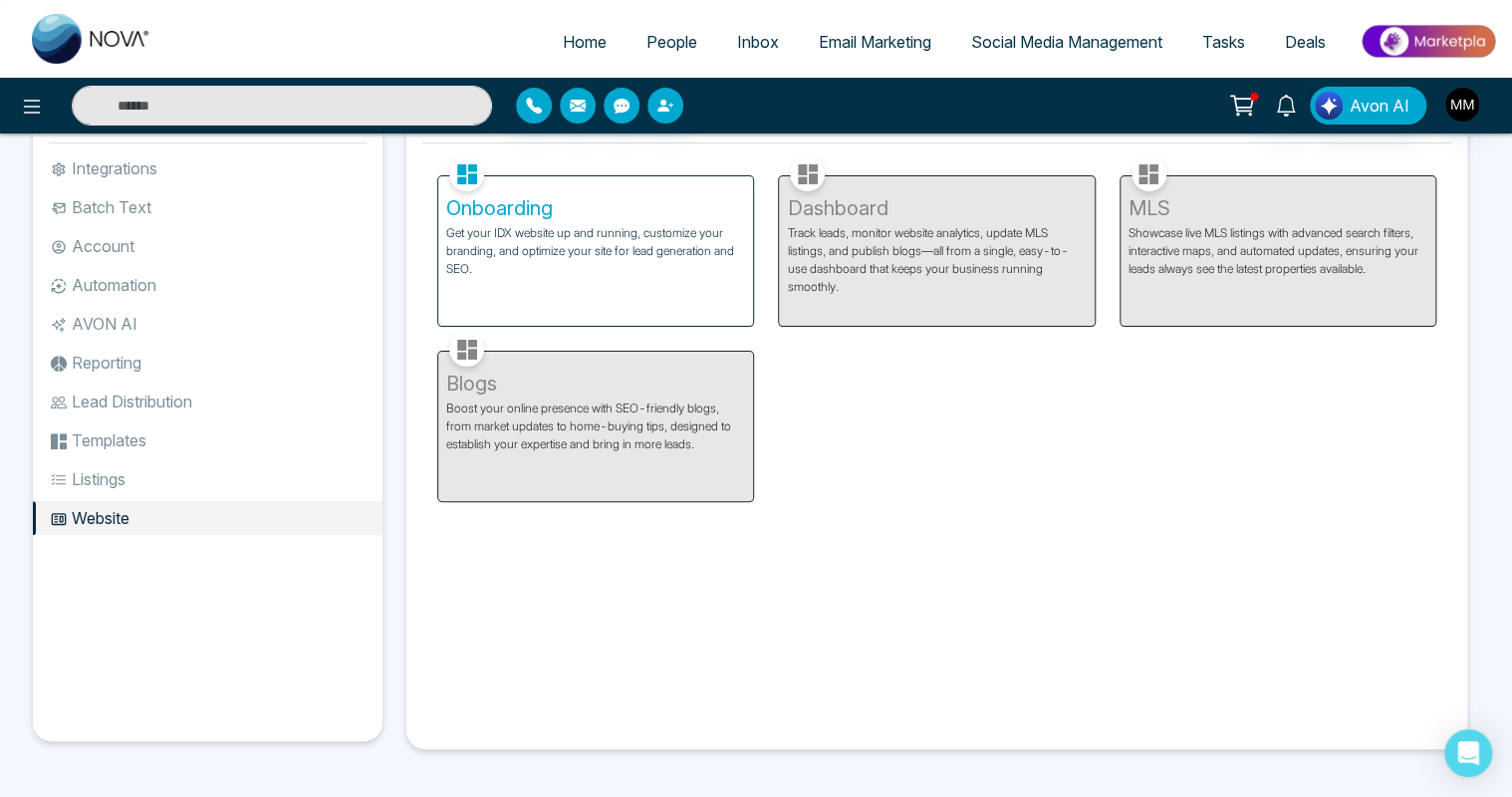 click on "Get your IDX website up and running, customize your branding, and optimize your site for lead generation and SEO." at bounding box center (596, 251) 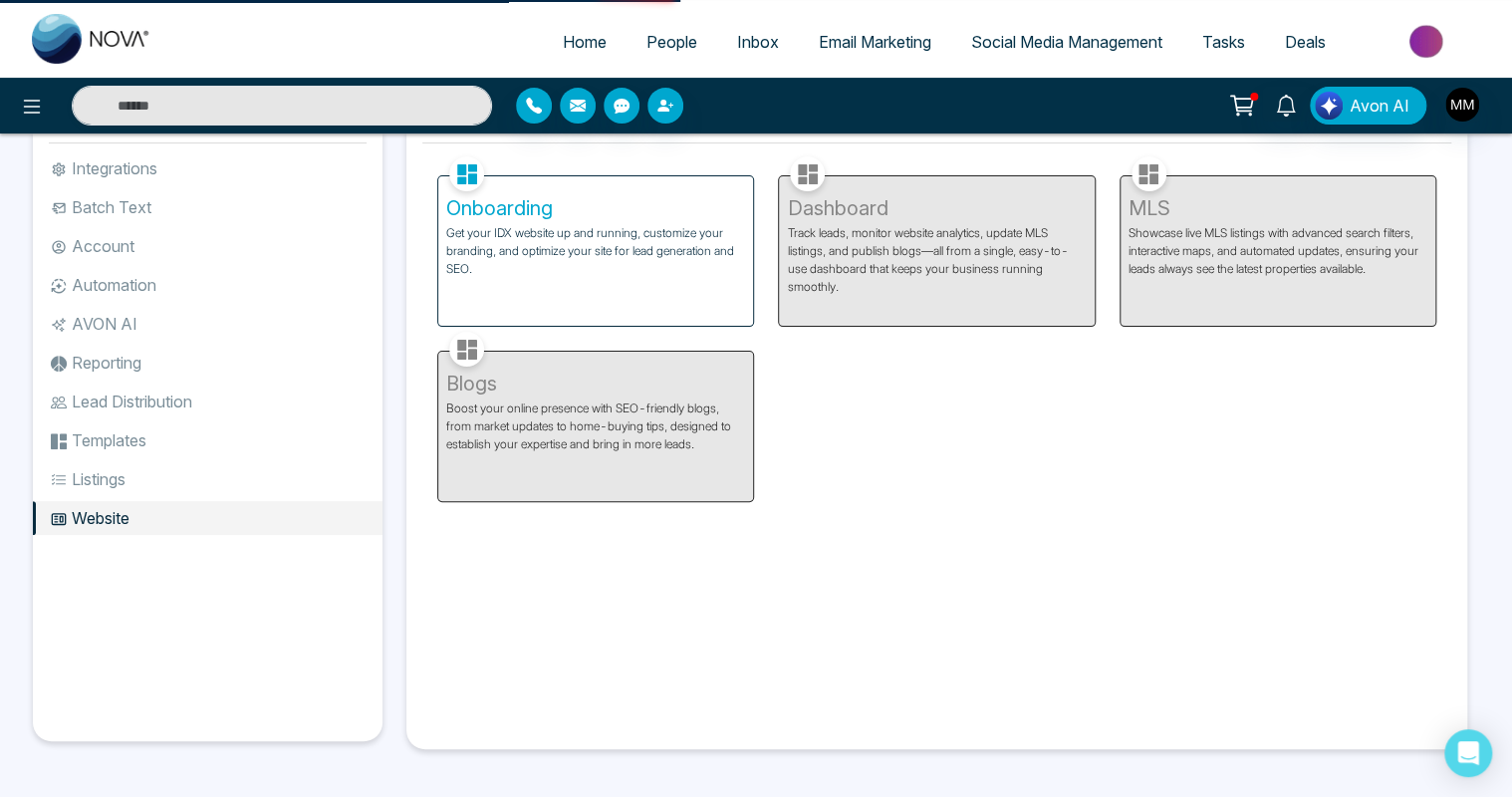 scroll, scrollTop: 0, scrollLeft: 0, axis: both 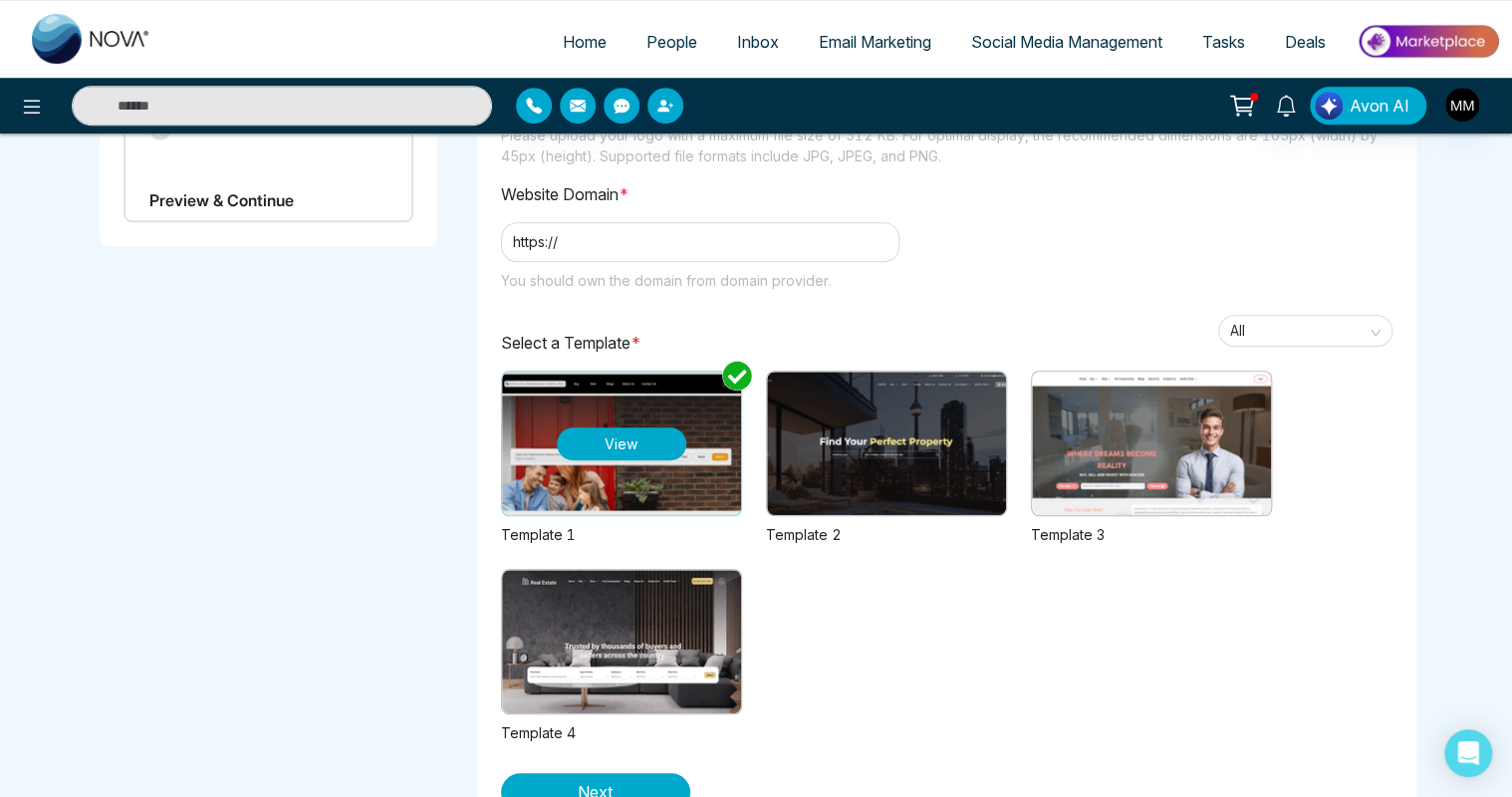 click on "View" at bounding box center (622, 443) 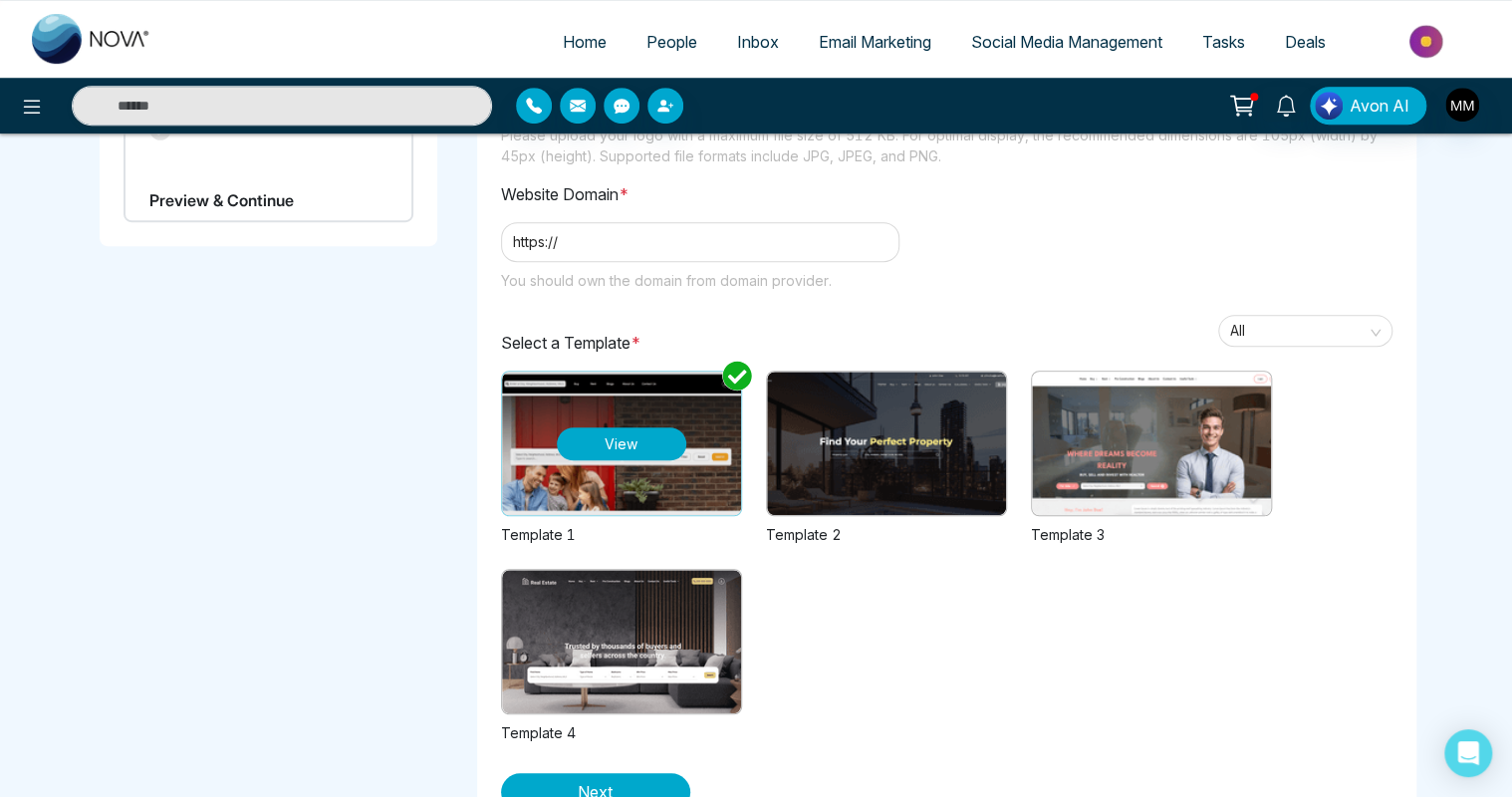 click on "View" at bounding box center (622, 443) 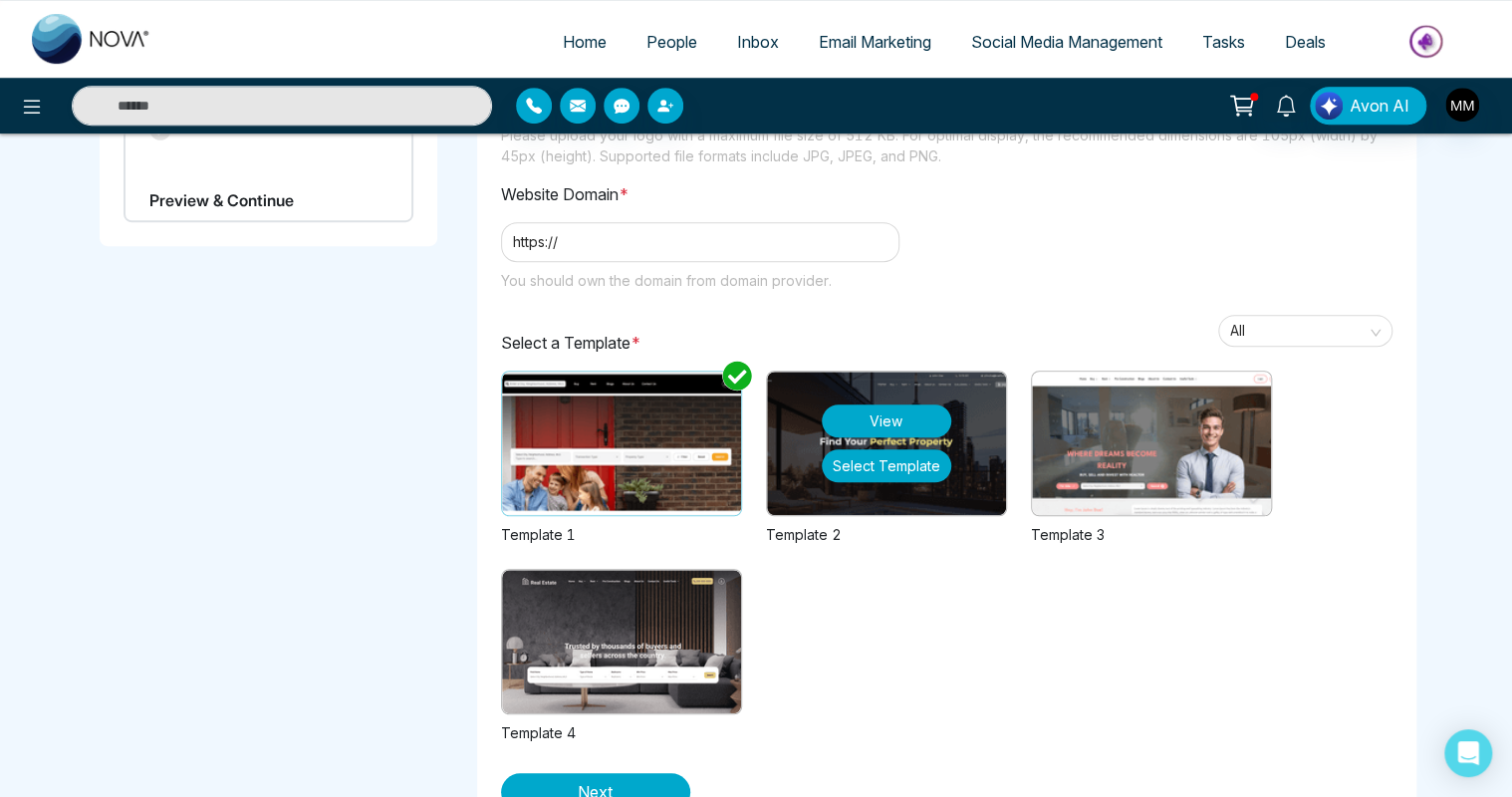 click on "View" at bounding box center [886, 420] 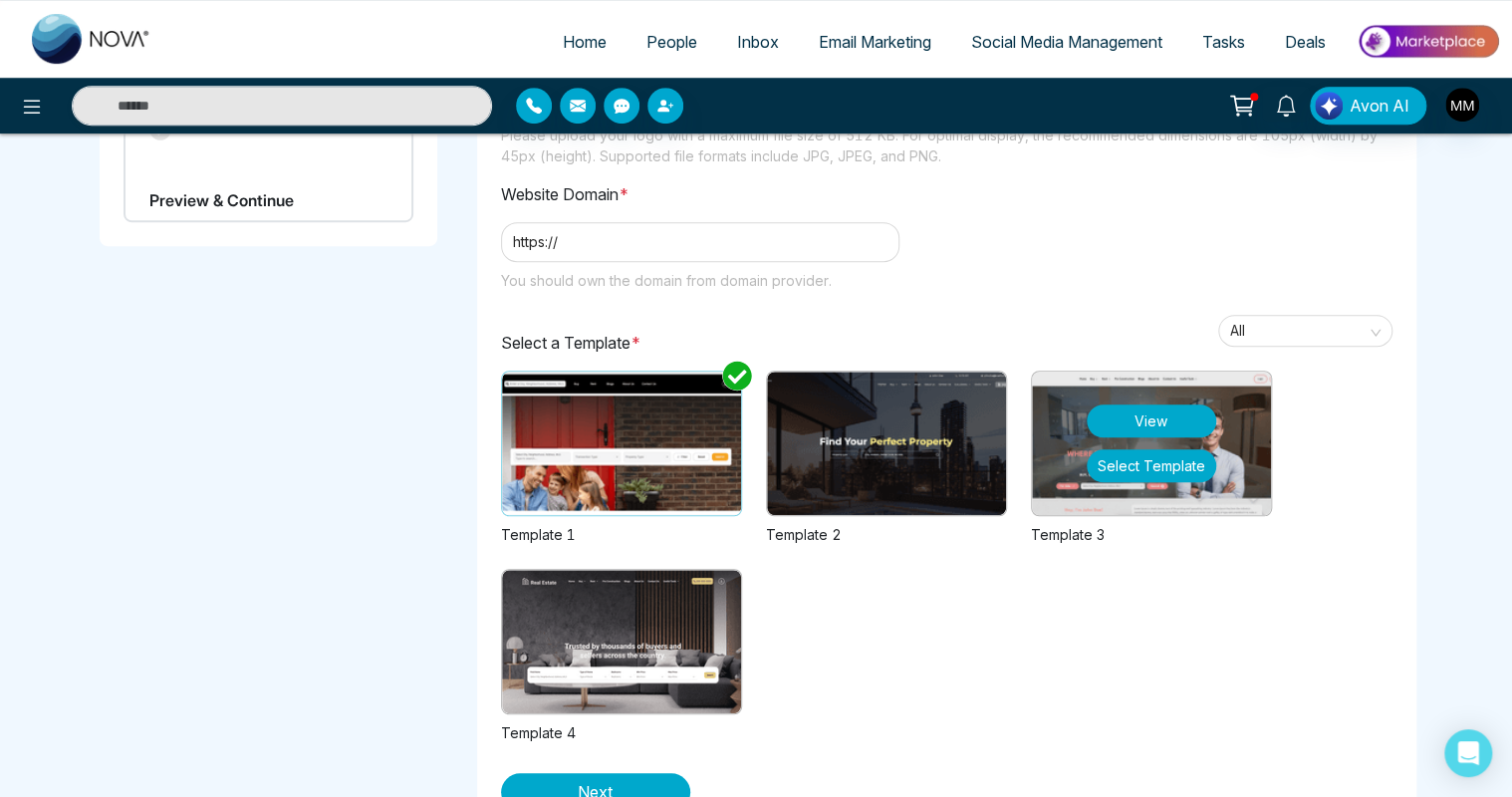 click on "View" at bounding box center [1151, 420] 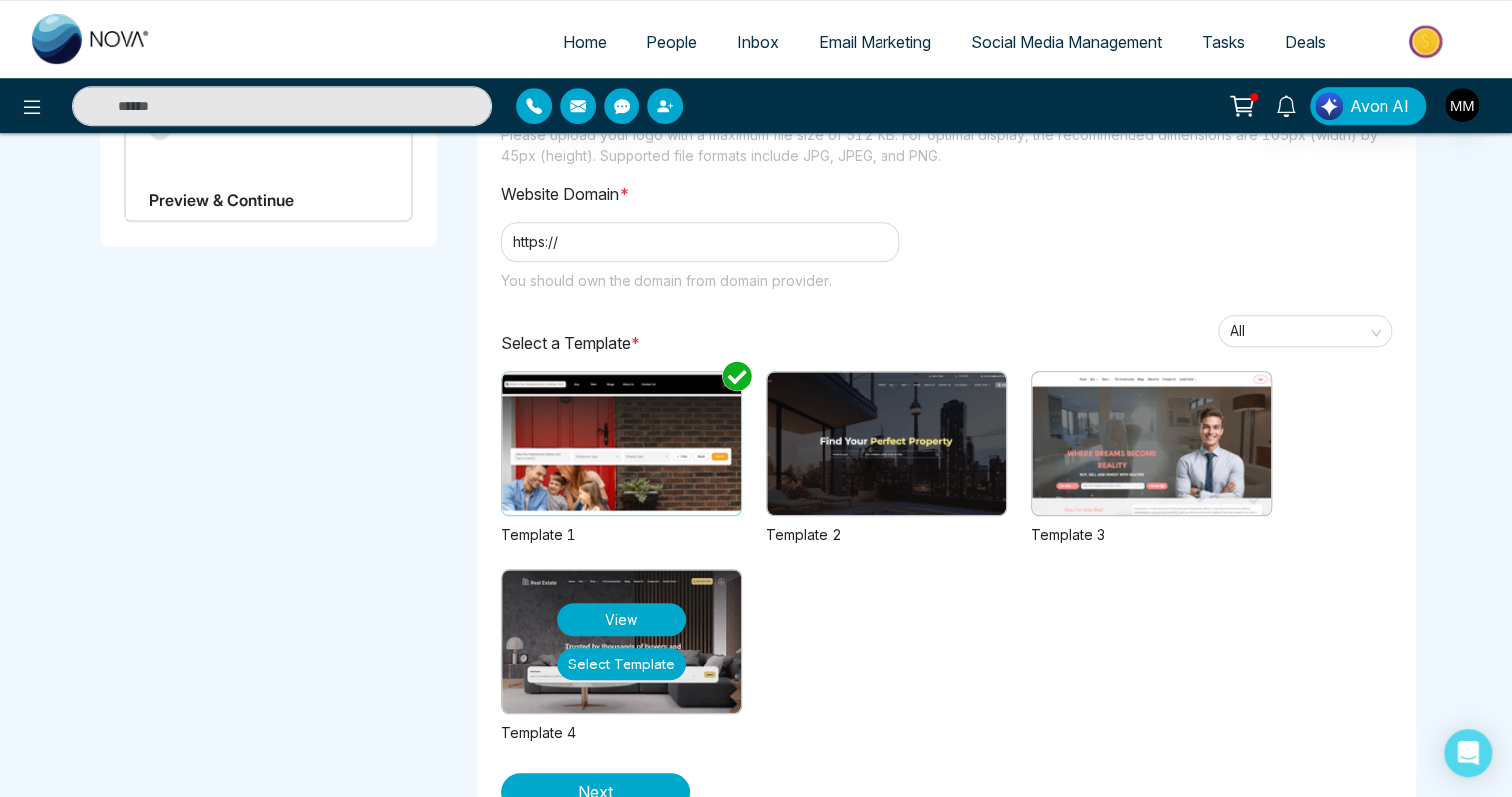 click on "View" at bounding box center (622, 619) 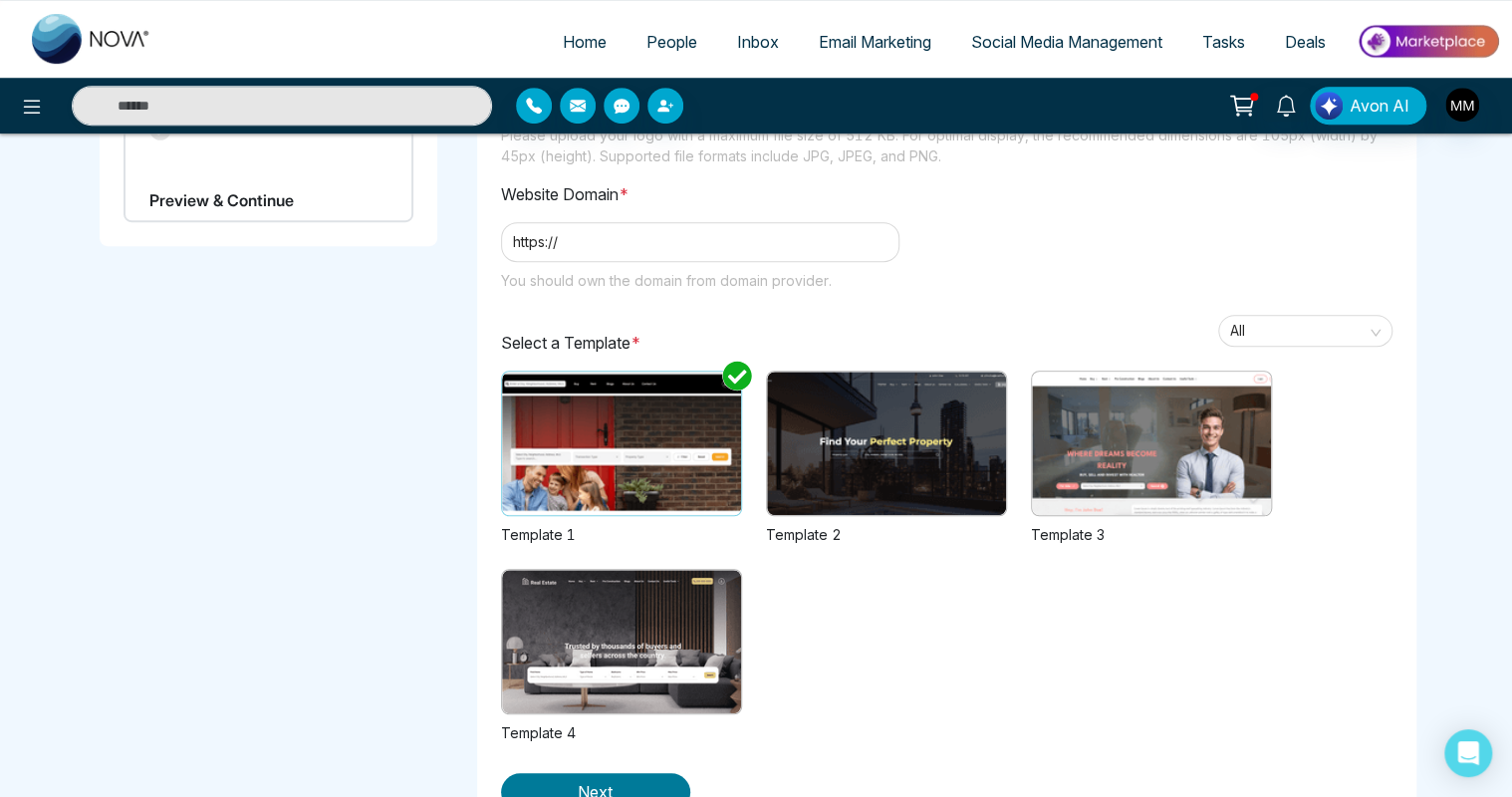 click on "Next" at bounding box center (595, 792) 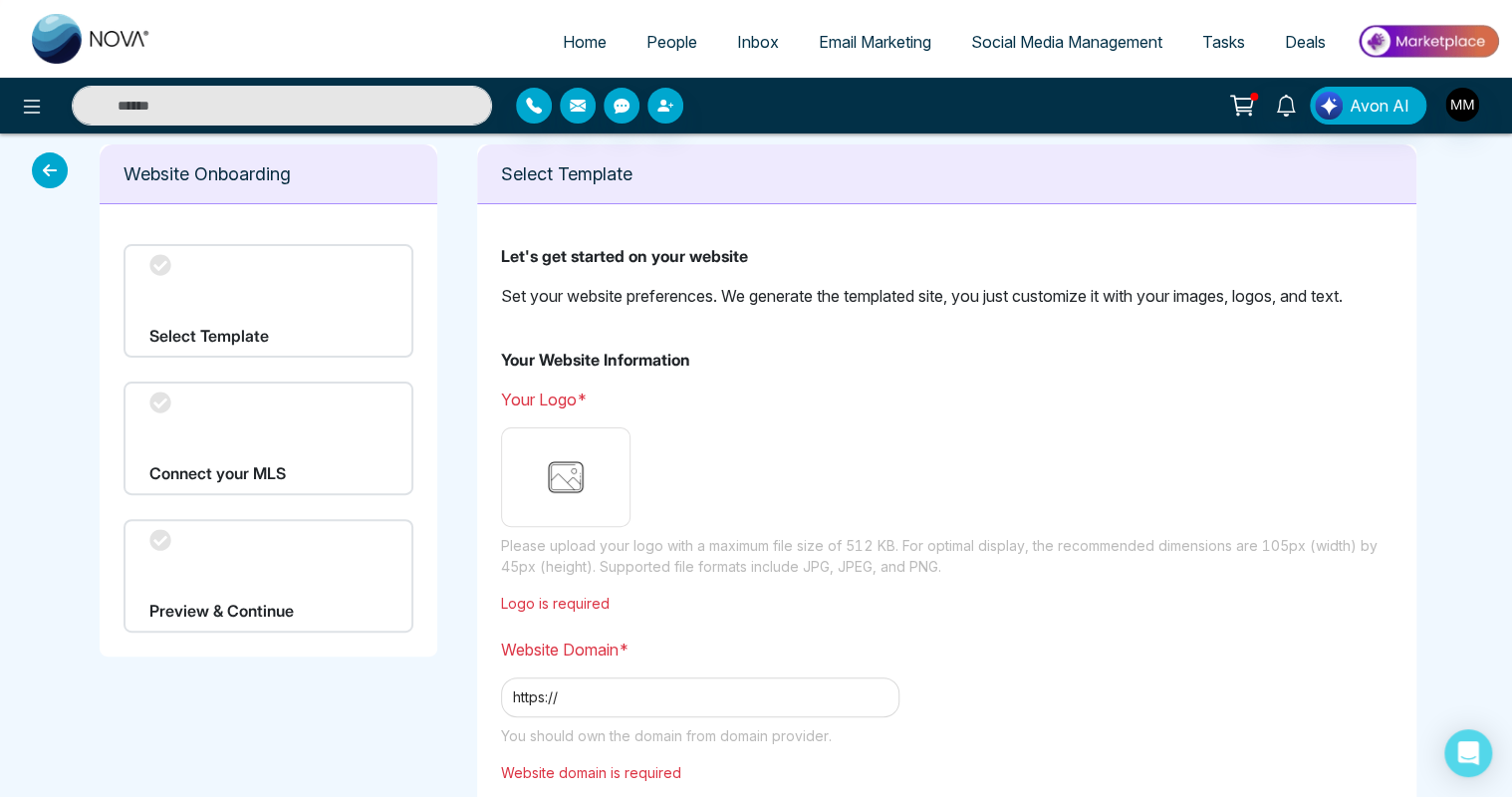 scroll, scrollTop: 0, scrollLeft: 0, axis: both 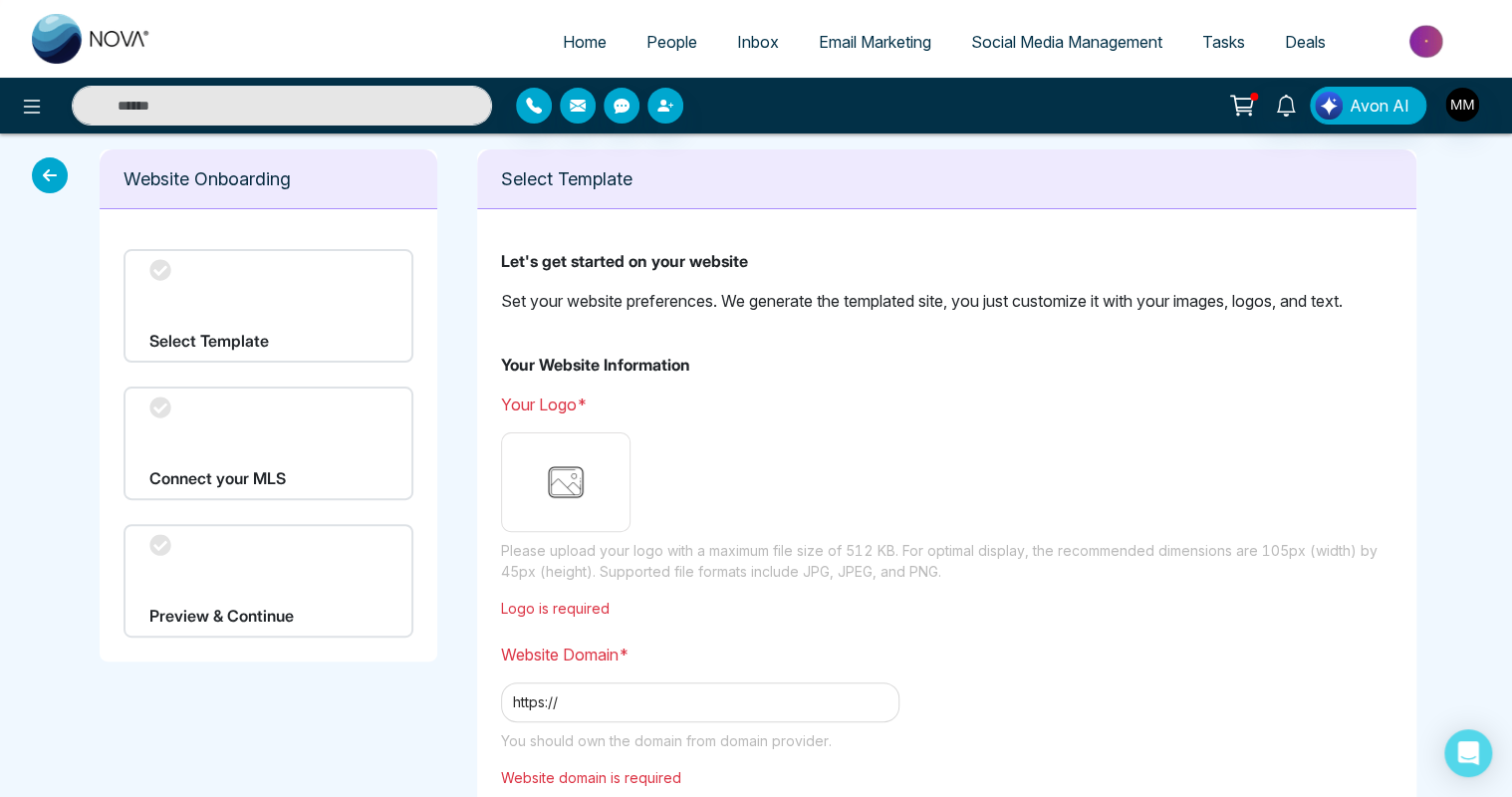 click at bounding box center [566, 482] 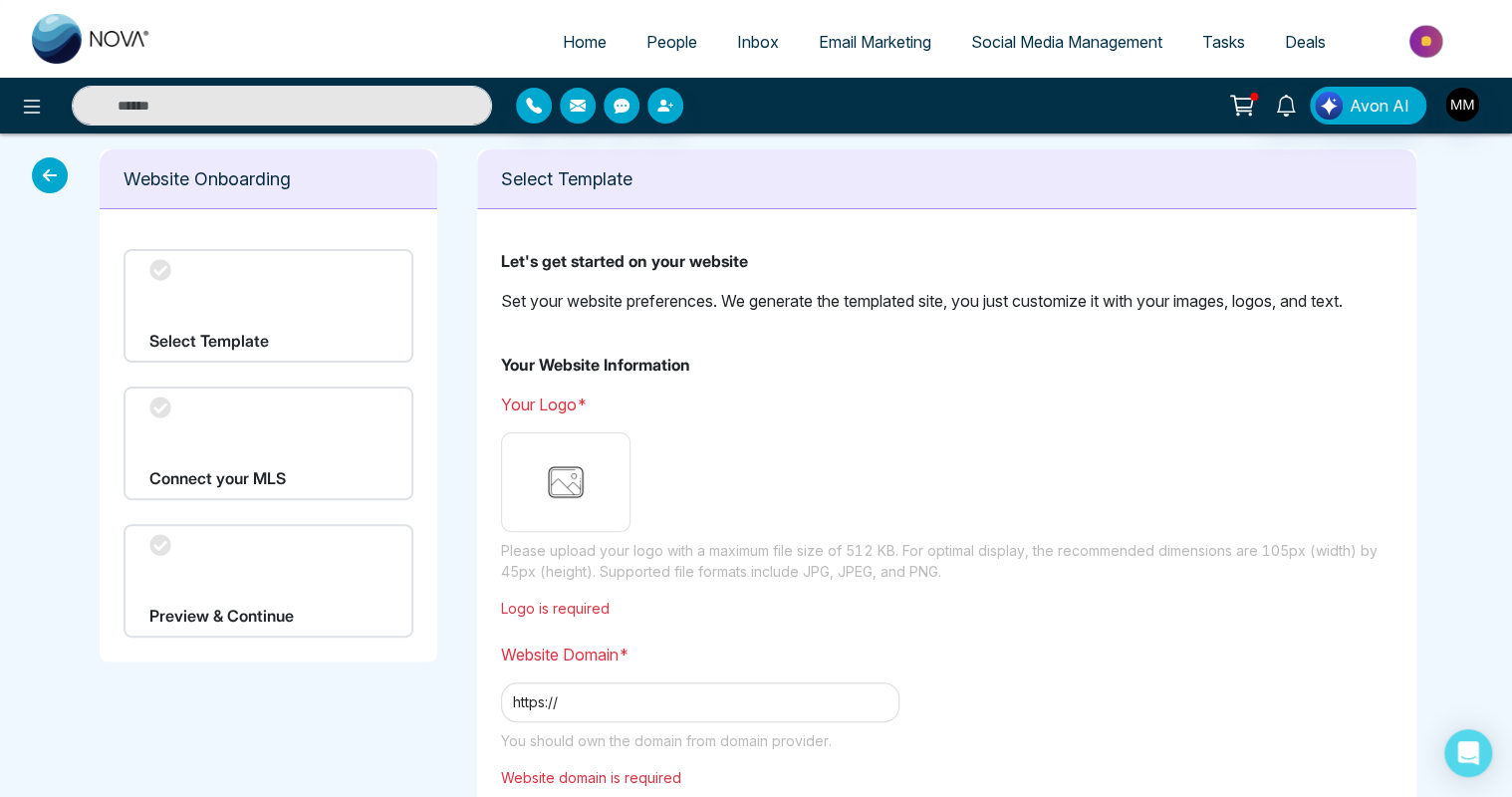 click at bounding box center (0, 0) 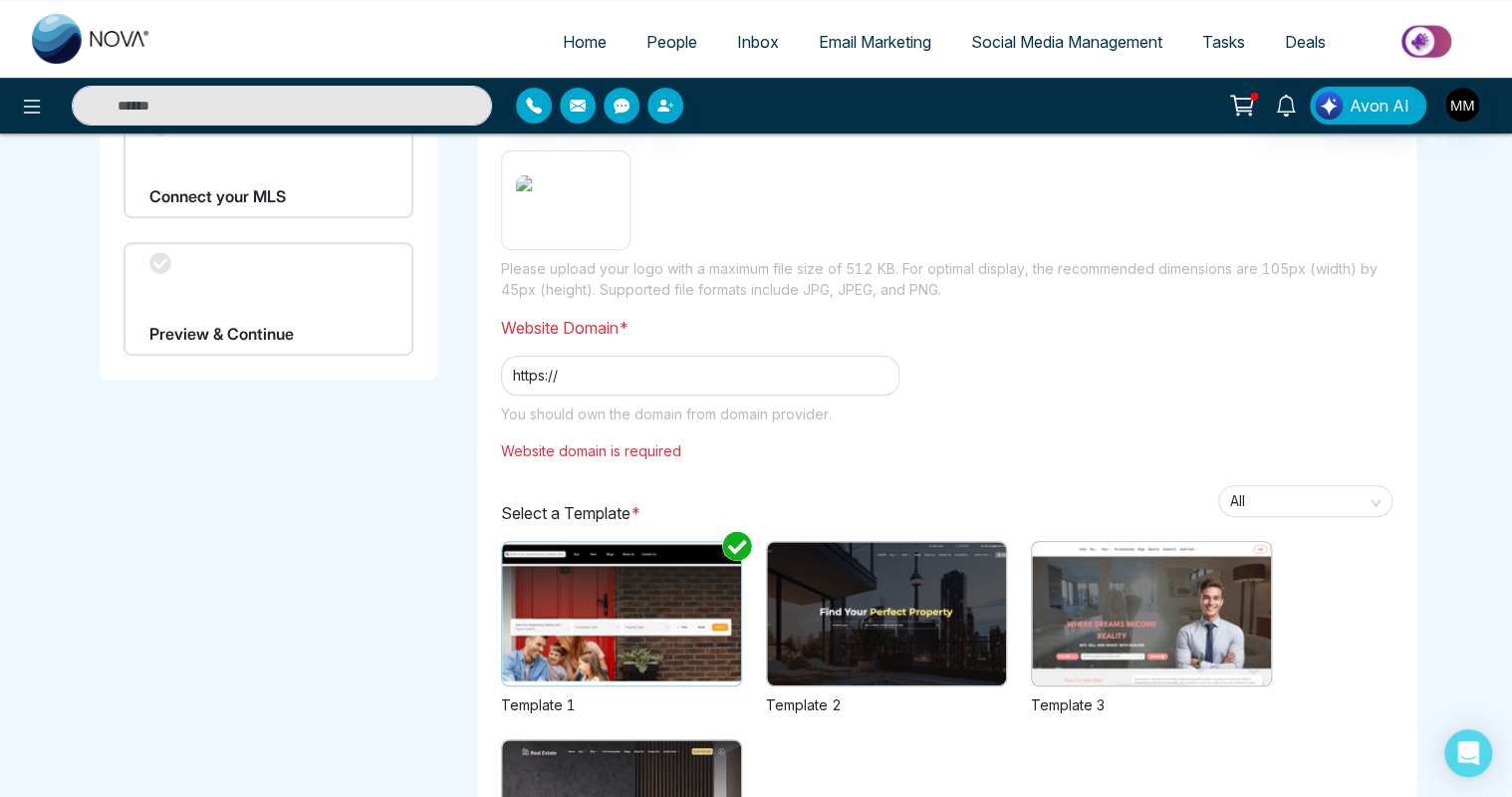 scroll, scrollTop: 274, scrollLeft: 0, axis: vertical 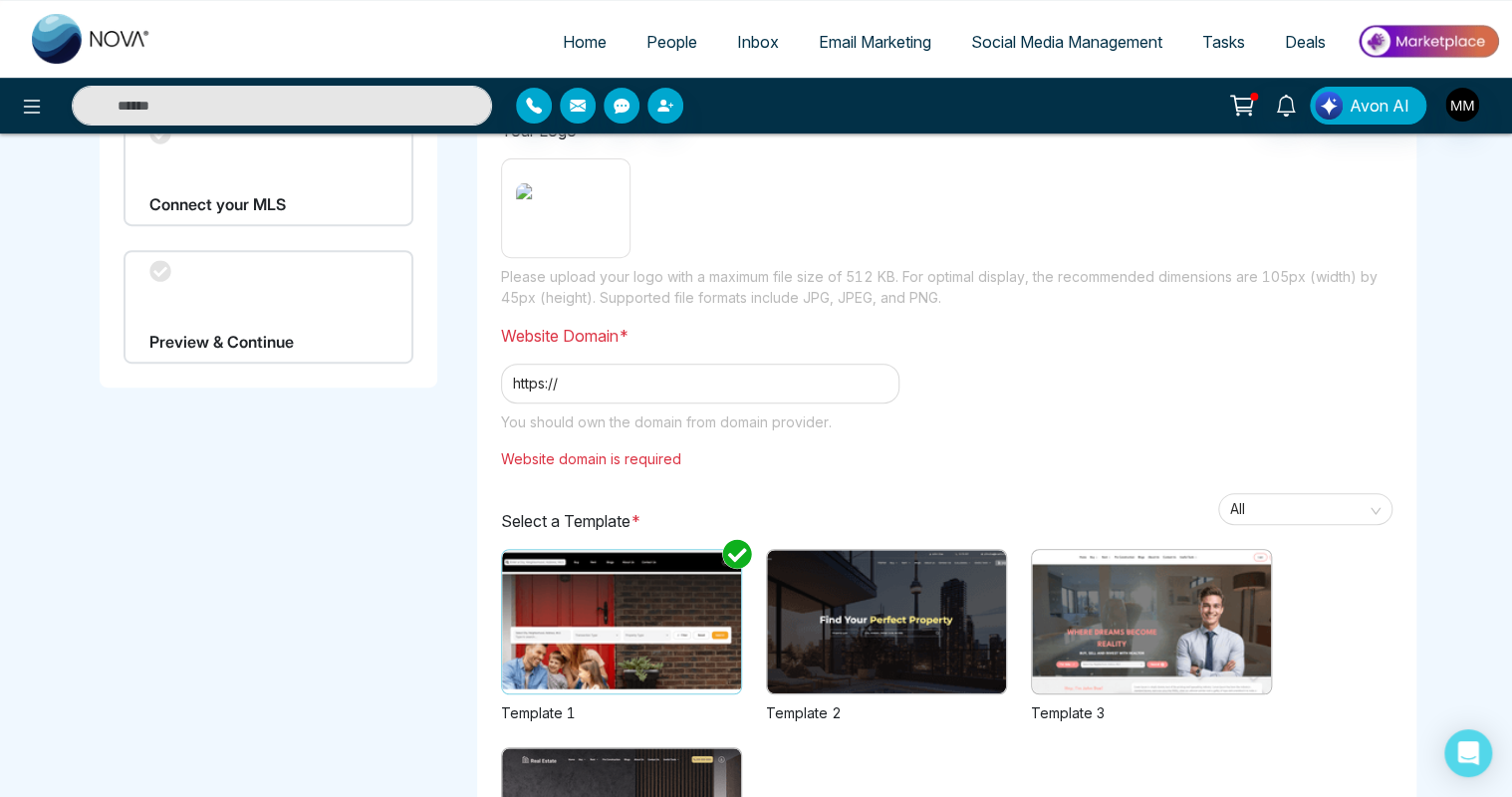 click on "Please upload your logo with a maximum file size of 512 KB. For optimal display, the recommended dimensions are 105px (width) by 45px (height). Supported file formats include JPG, JPEG, and PNG." at bounding box center [947, 287] 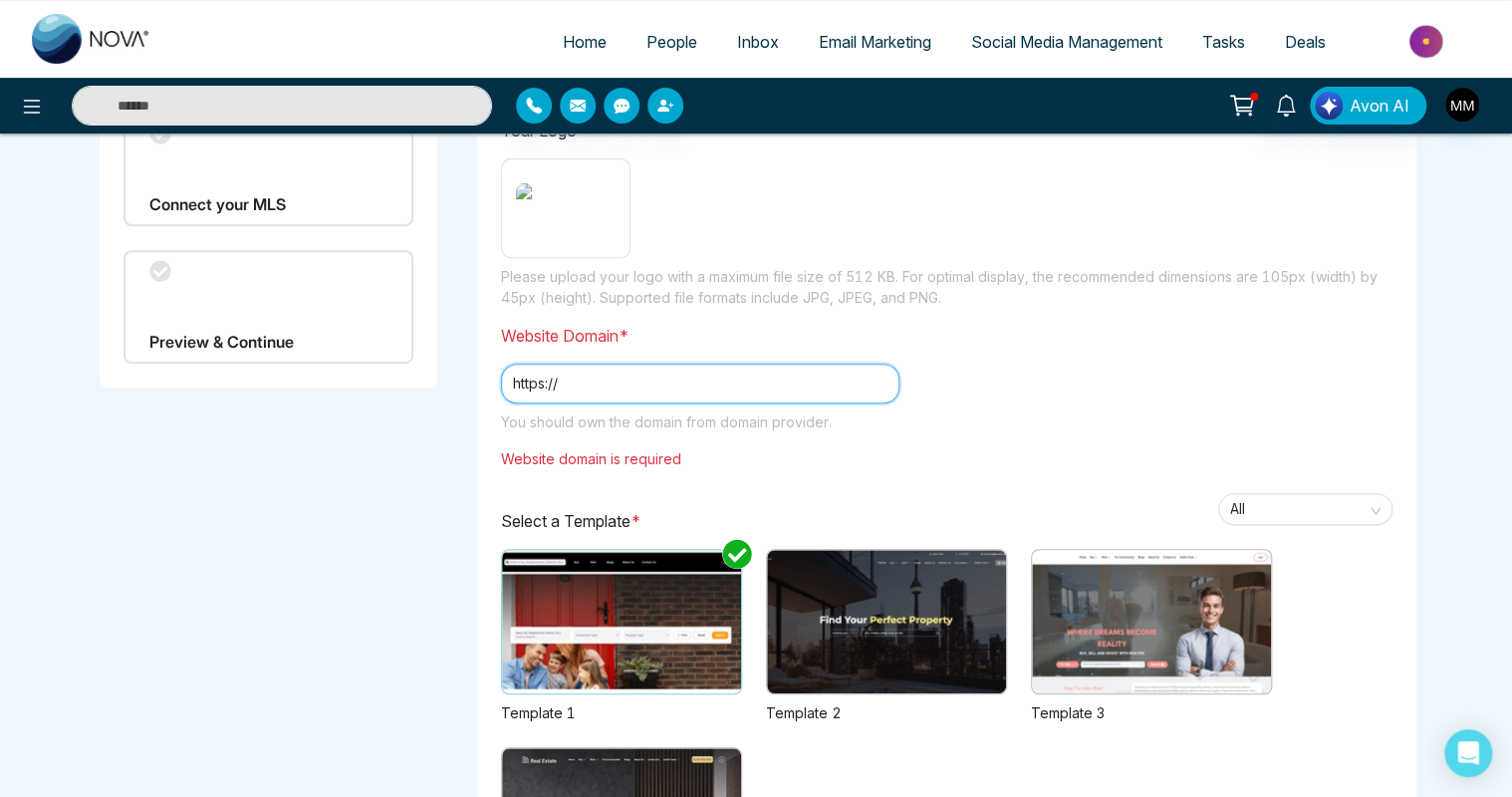 click at bounding box center (724, 384) 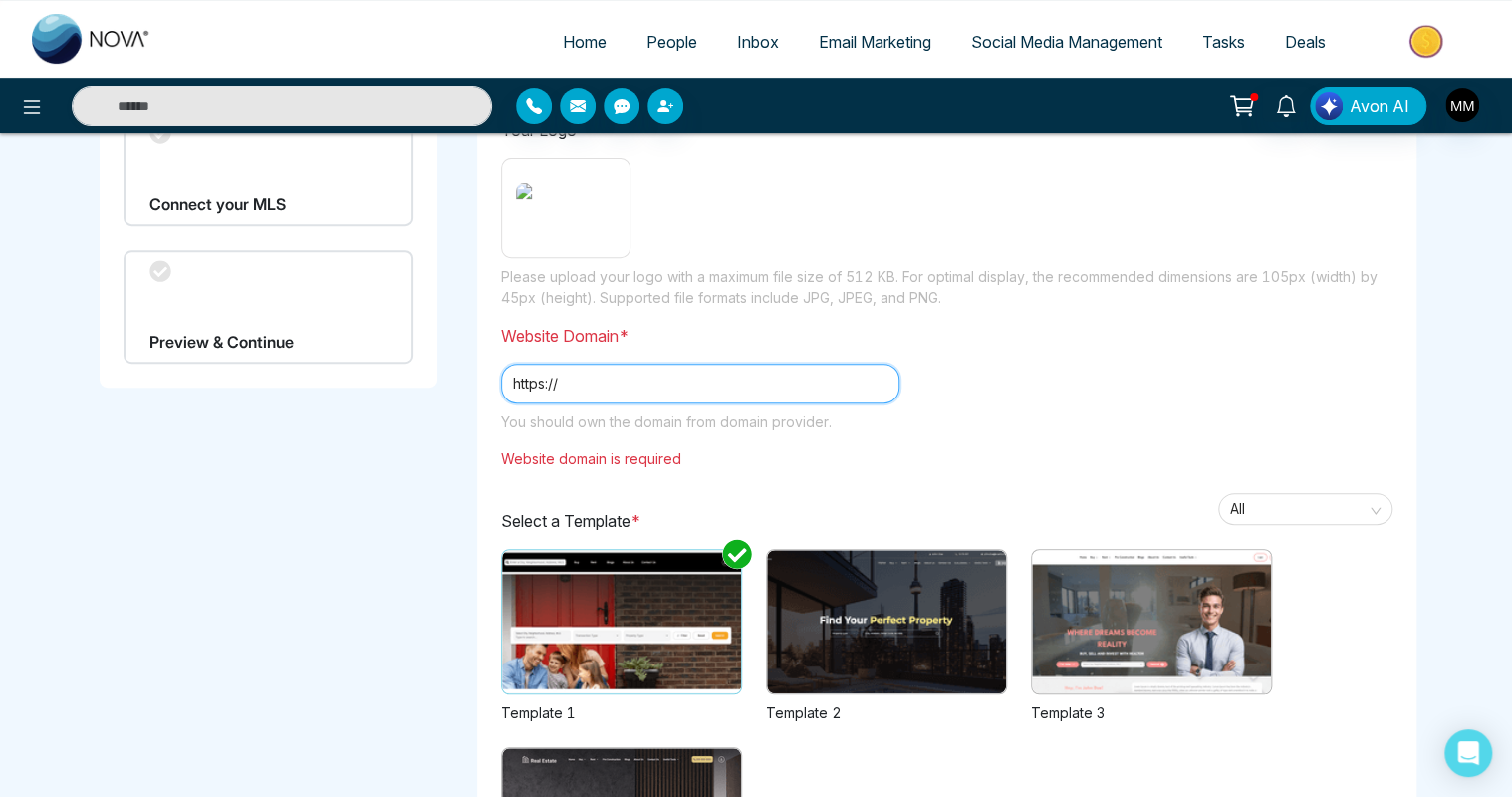 click on "https://" at bounding box center (813, 384) 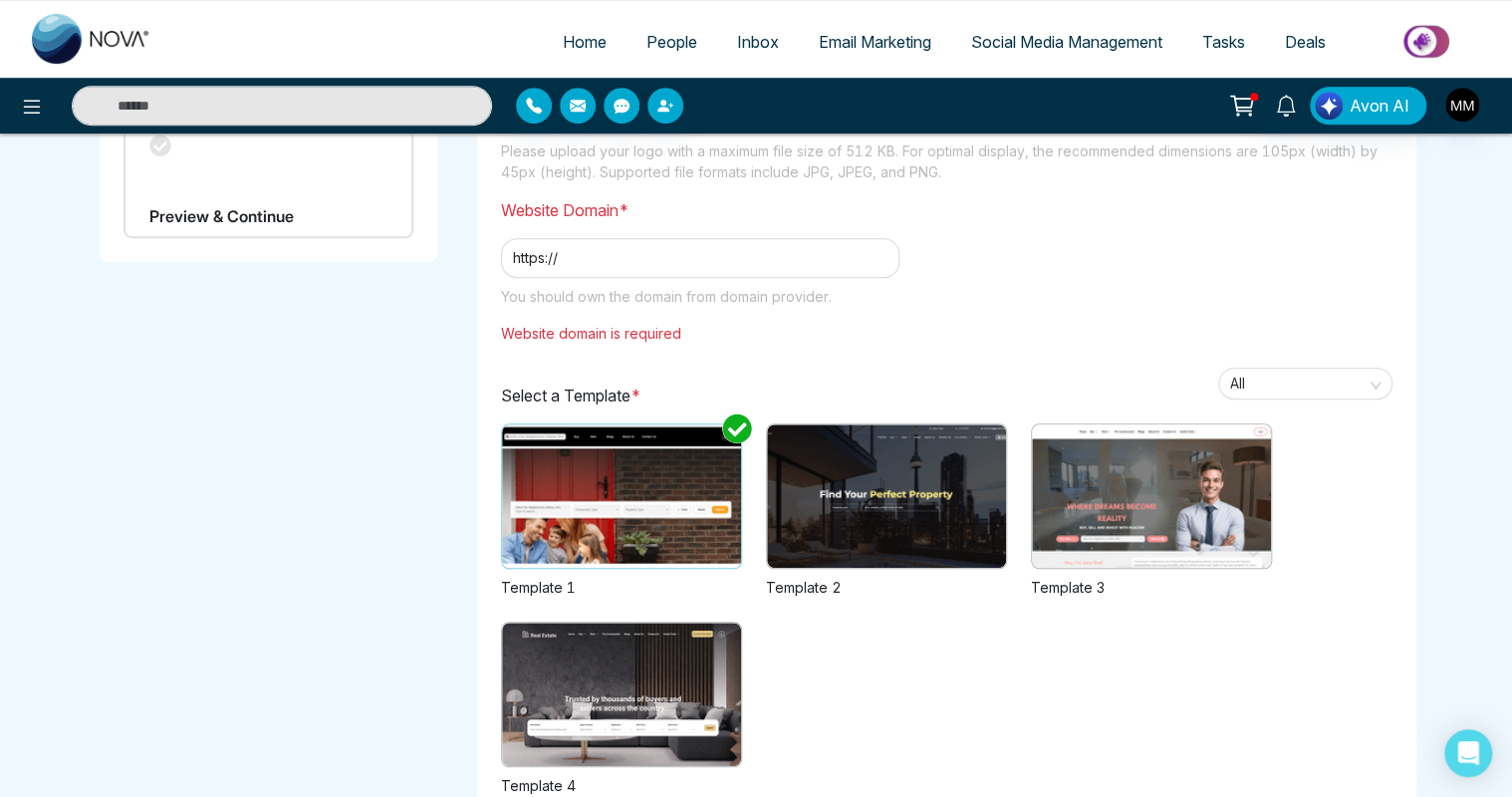 scroll, scrollTop: 520, scrollLeft: 0, axis: vertical 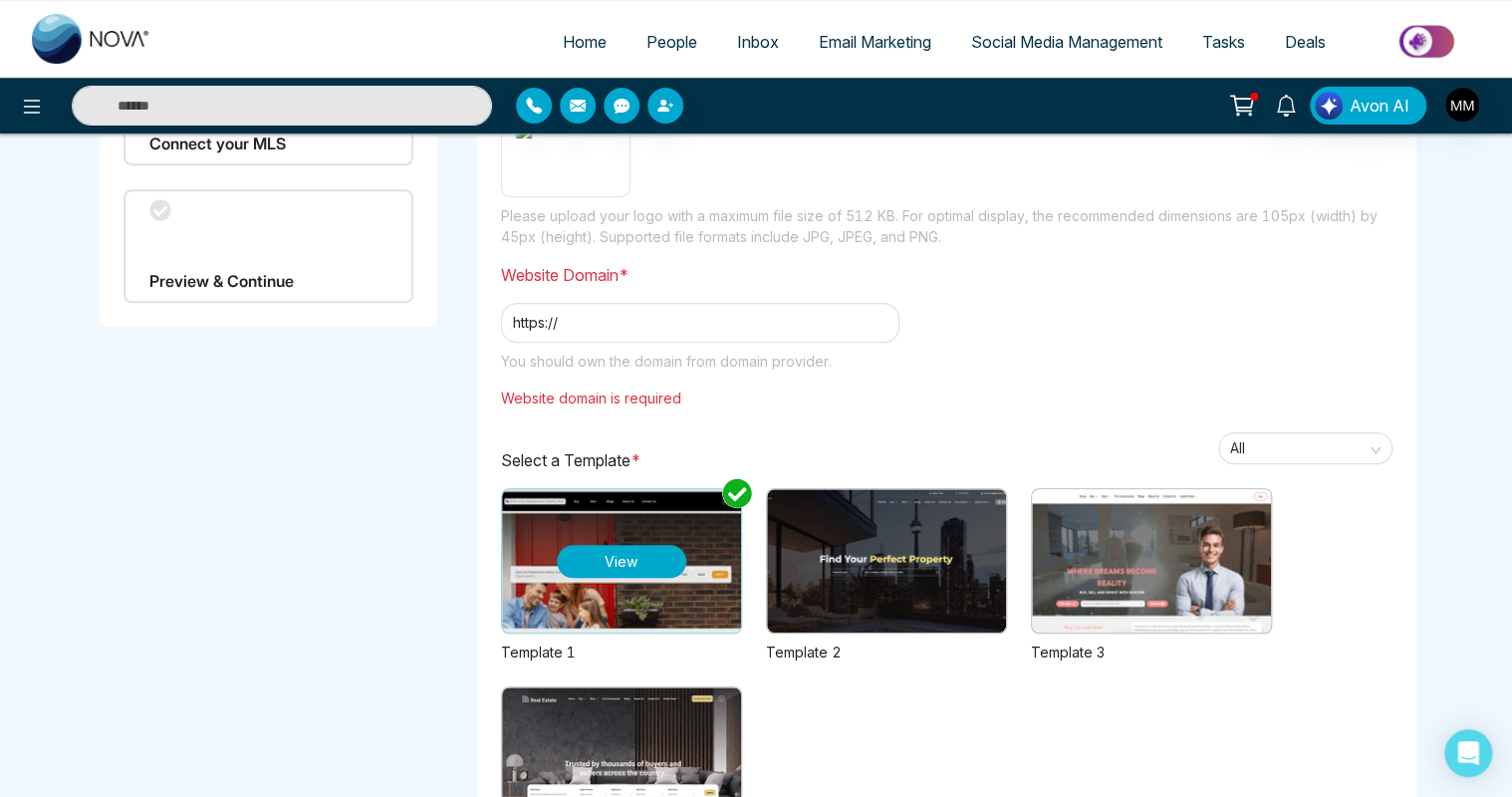 click on "View" at bounding box center [622, 561] 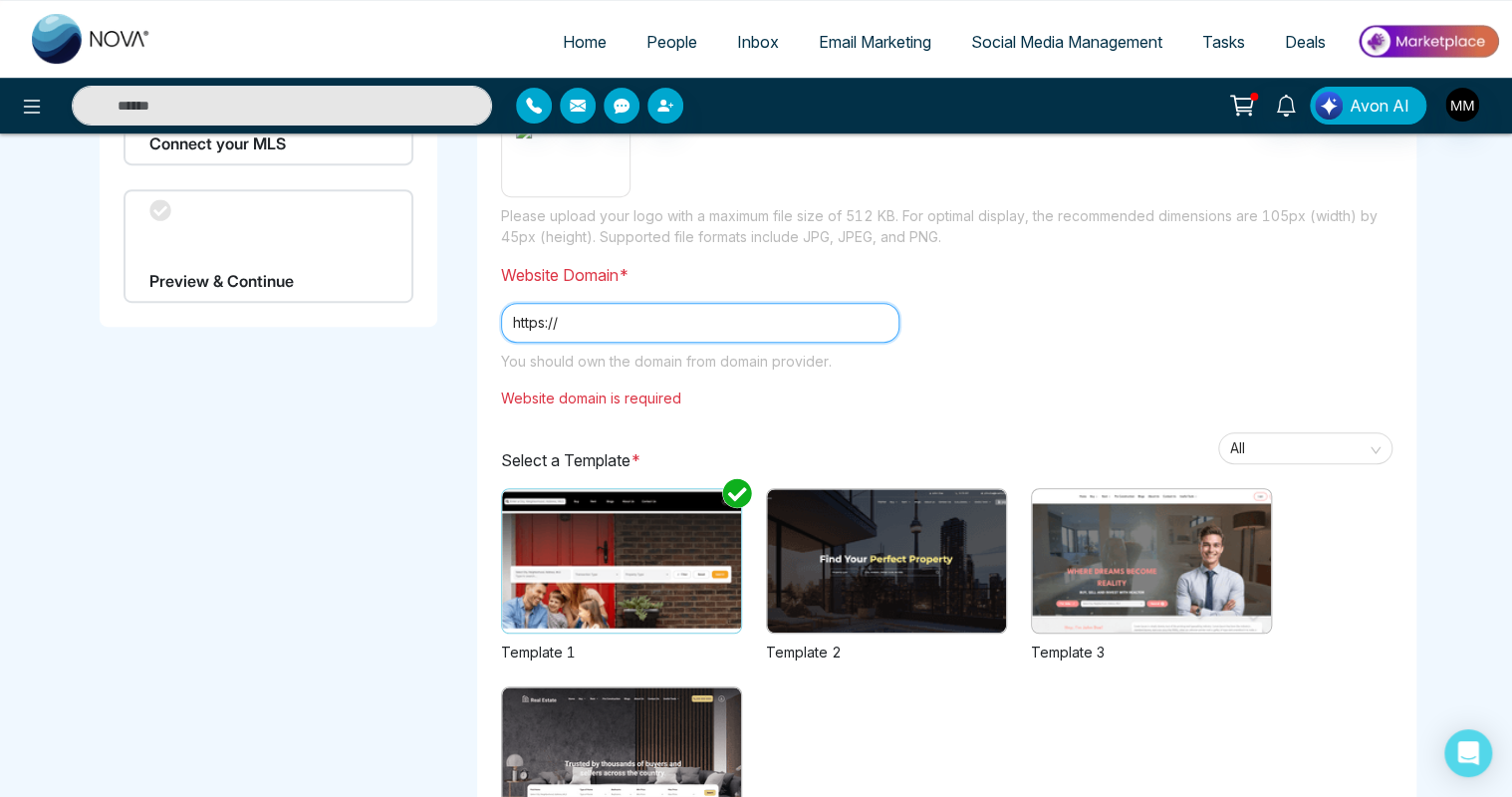 click at bounding box center [724, 323] 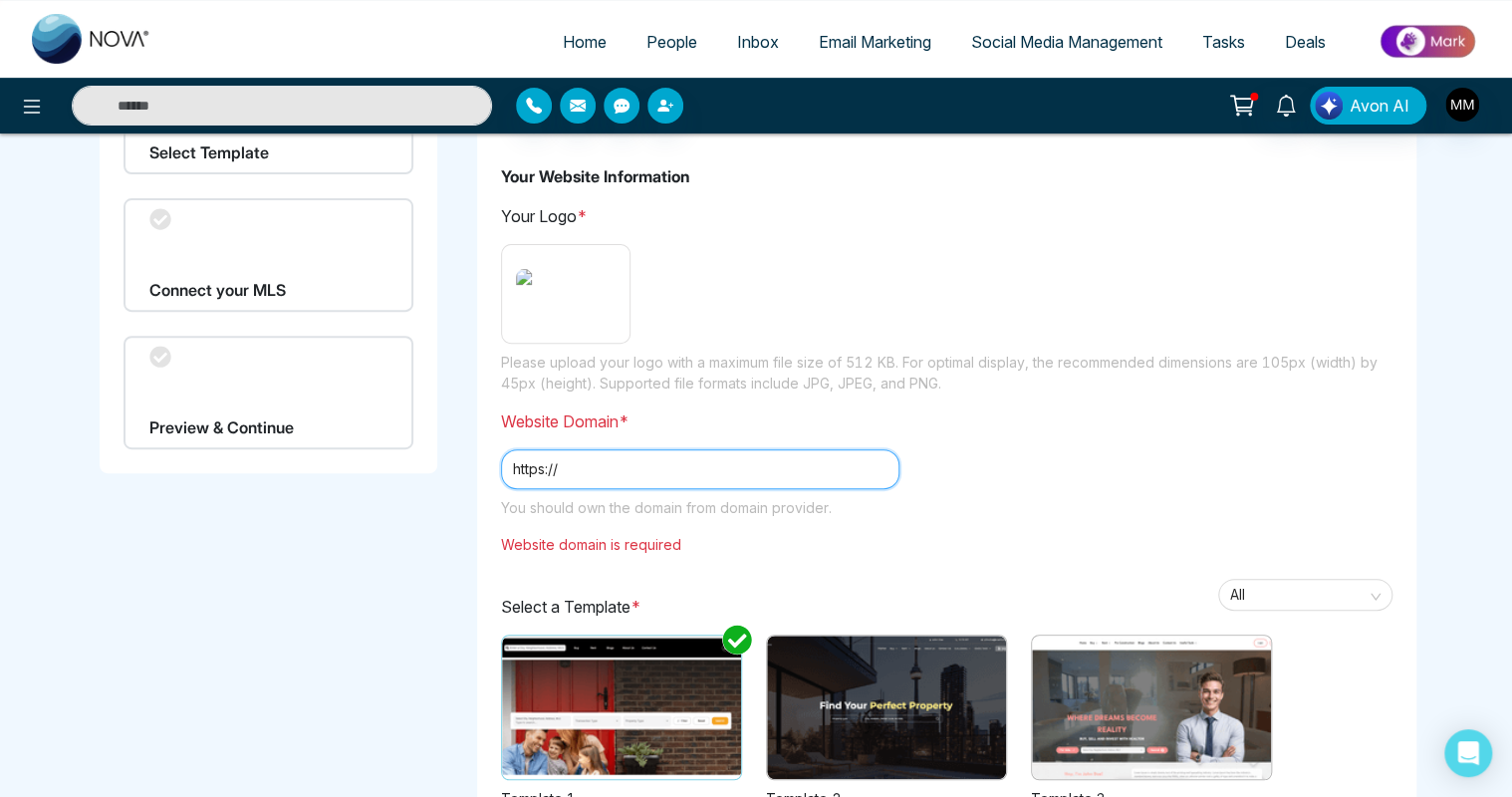 scroll, scrollTop: 176, scrollLeft: 0, axis: vertical 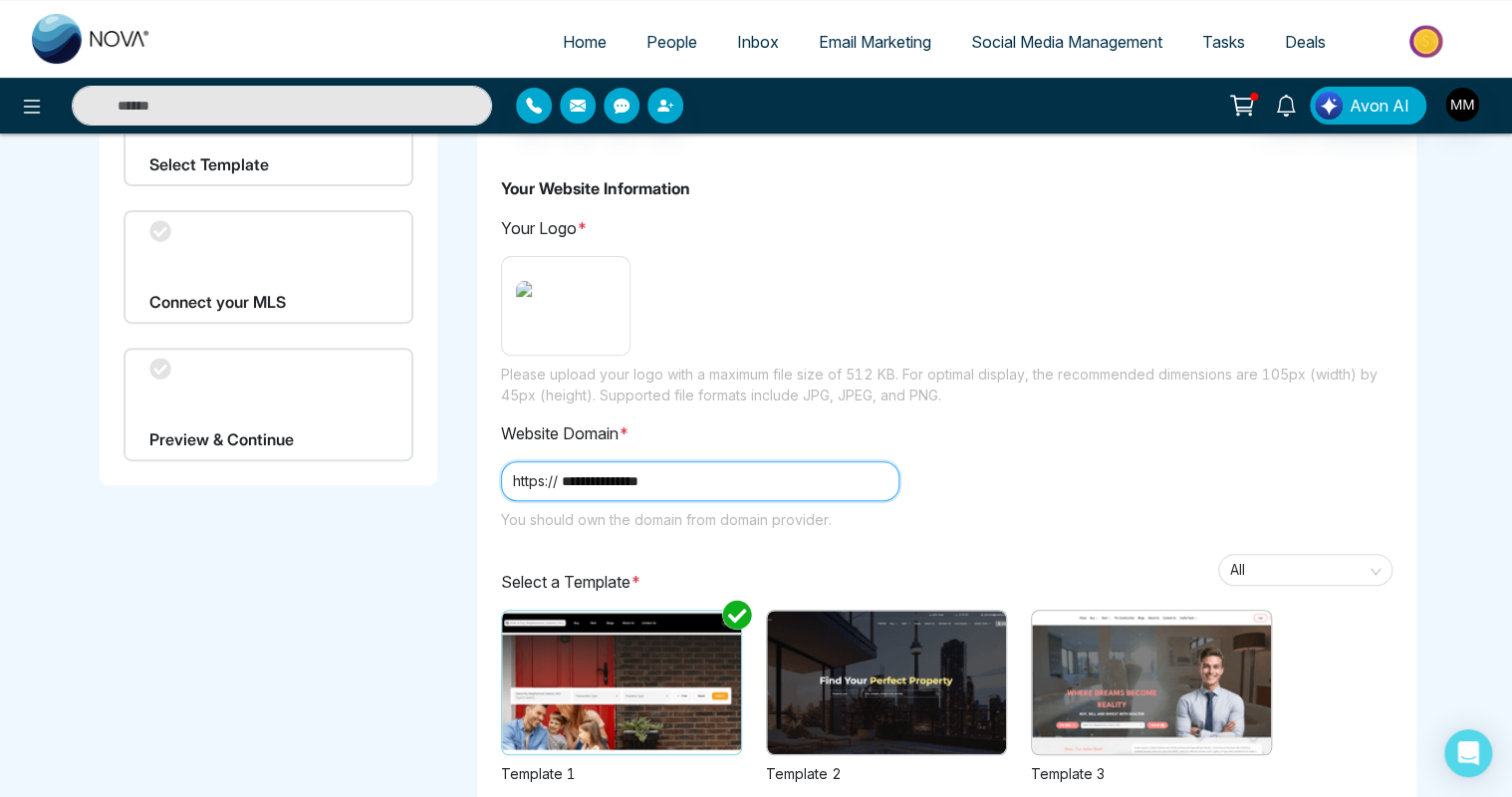 type on "**********" 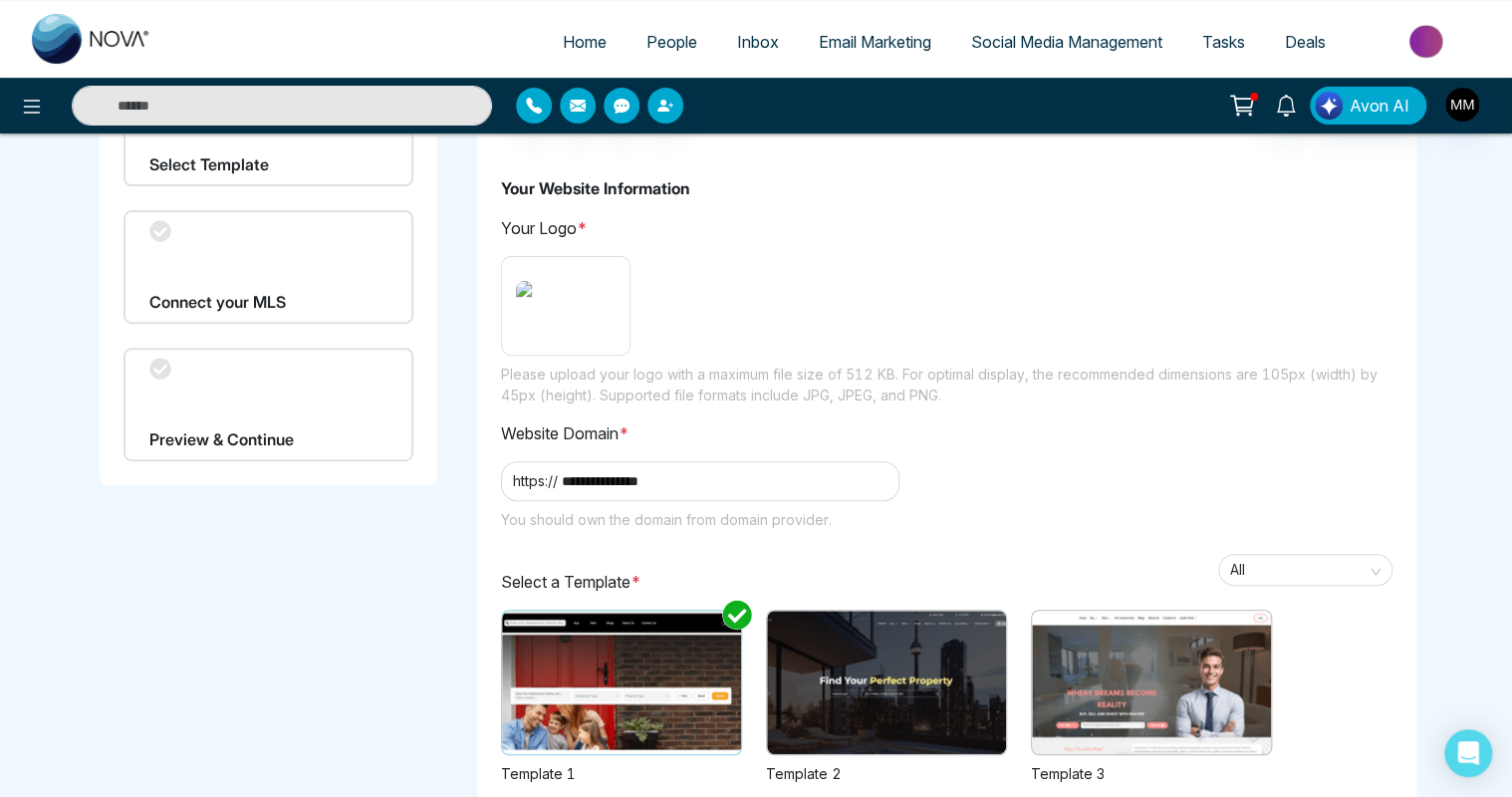 click on "**********" at bounding box center (947, 527) 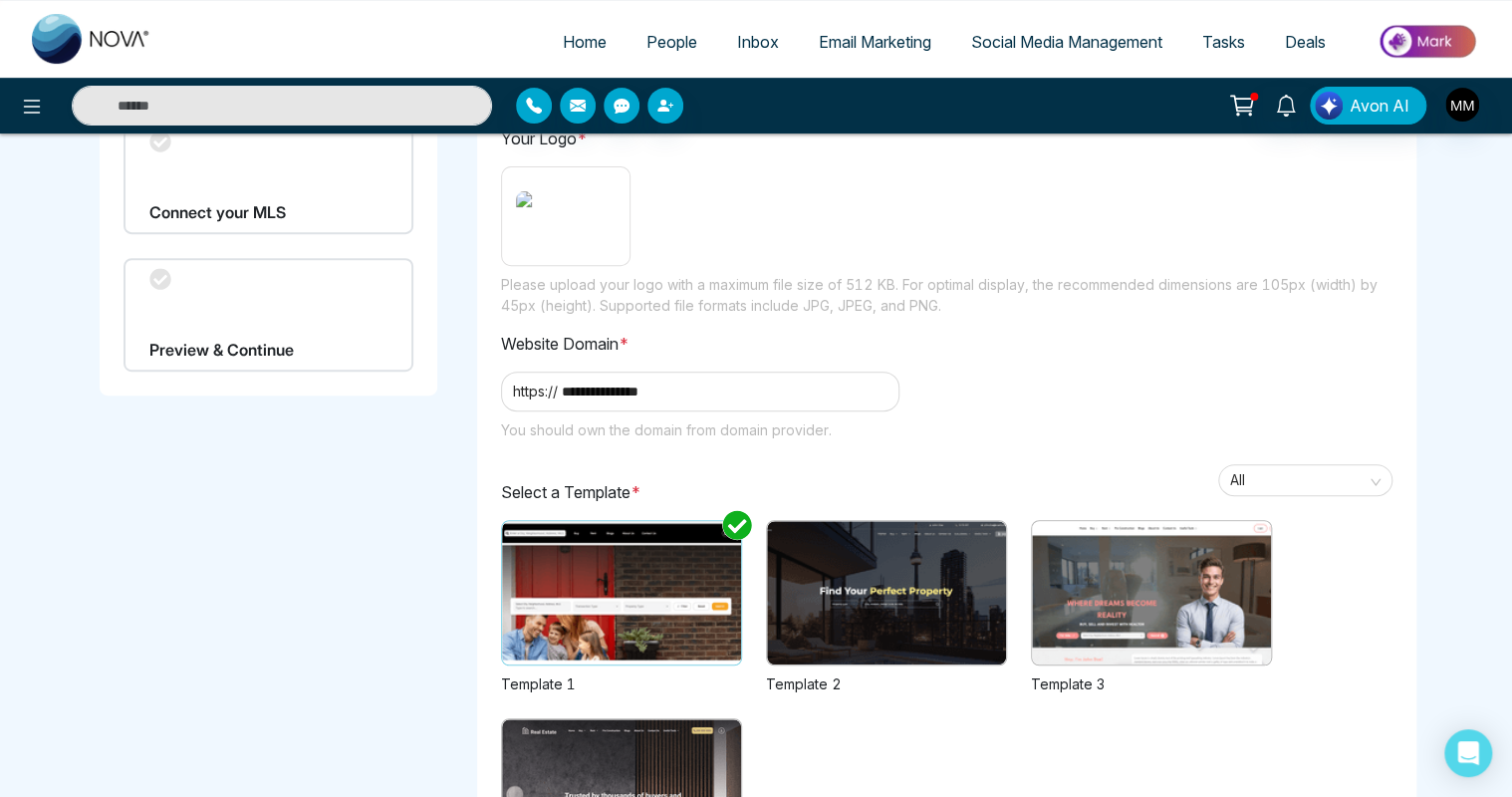 scroll, scrollTop: 266, scrollLeft: 0, axis: vertical 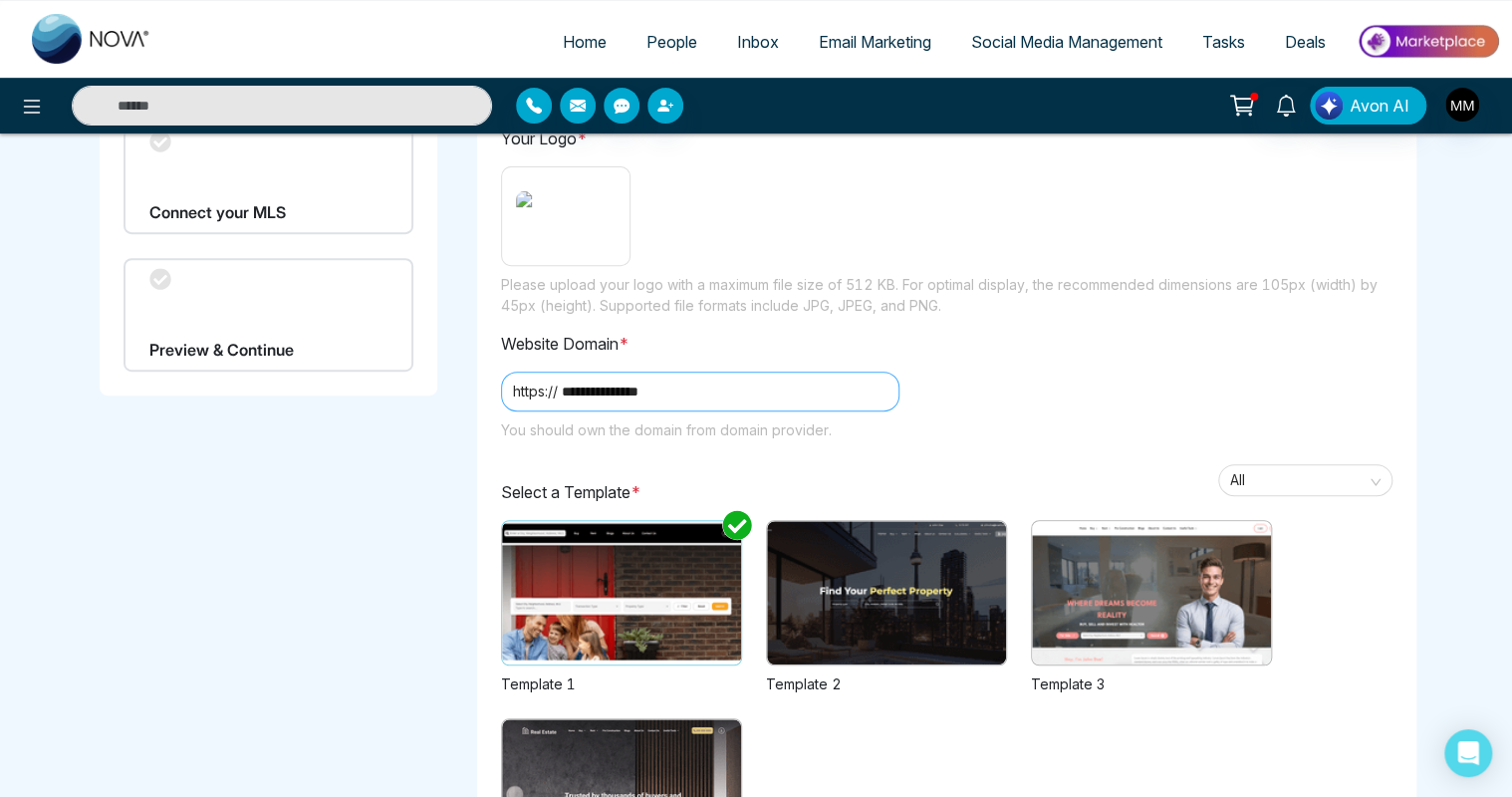 drag, startPoint x: 510, startPoint y: 383, endPoint x: 676, endPoint y: 392, distance: 166.2438 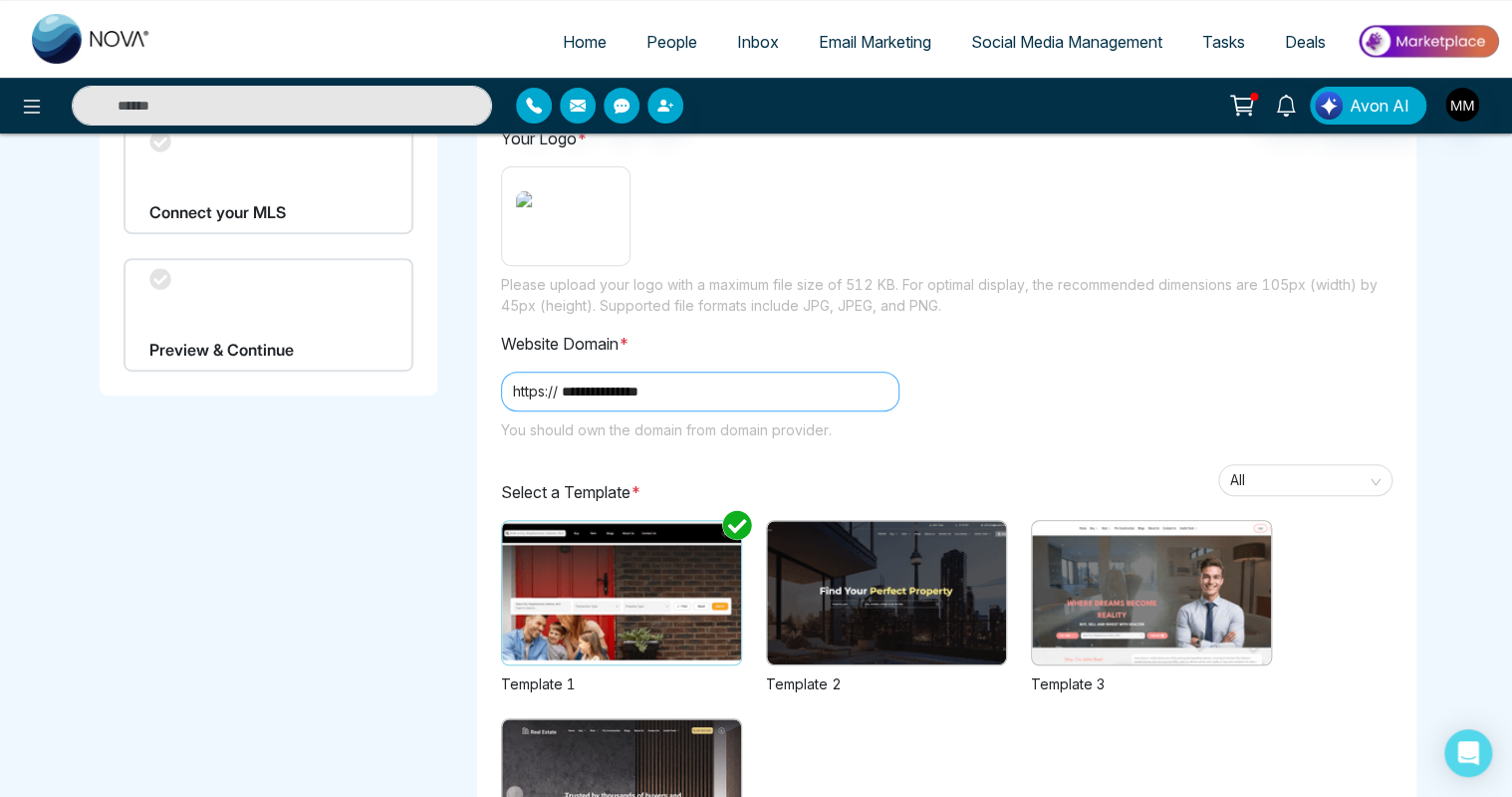 click on "https://********" at bounding box center (700, 392) 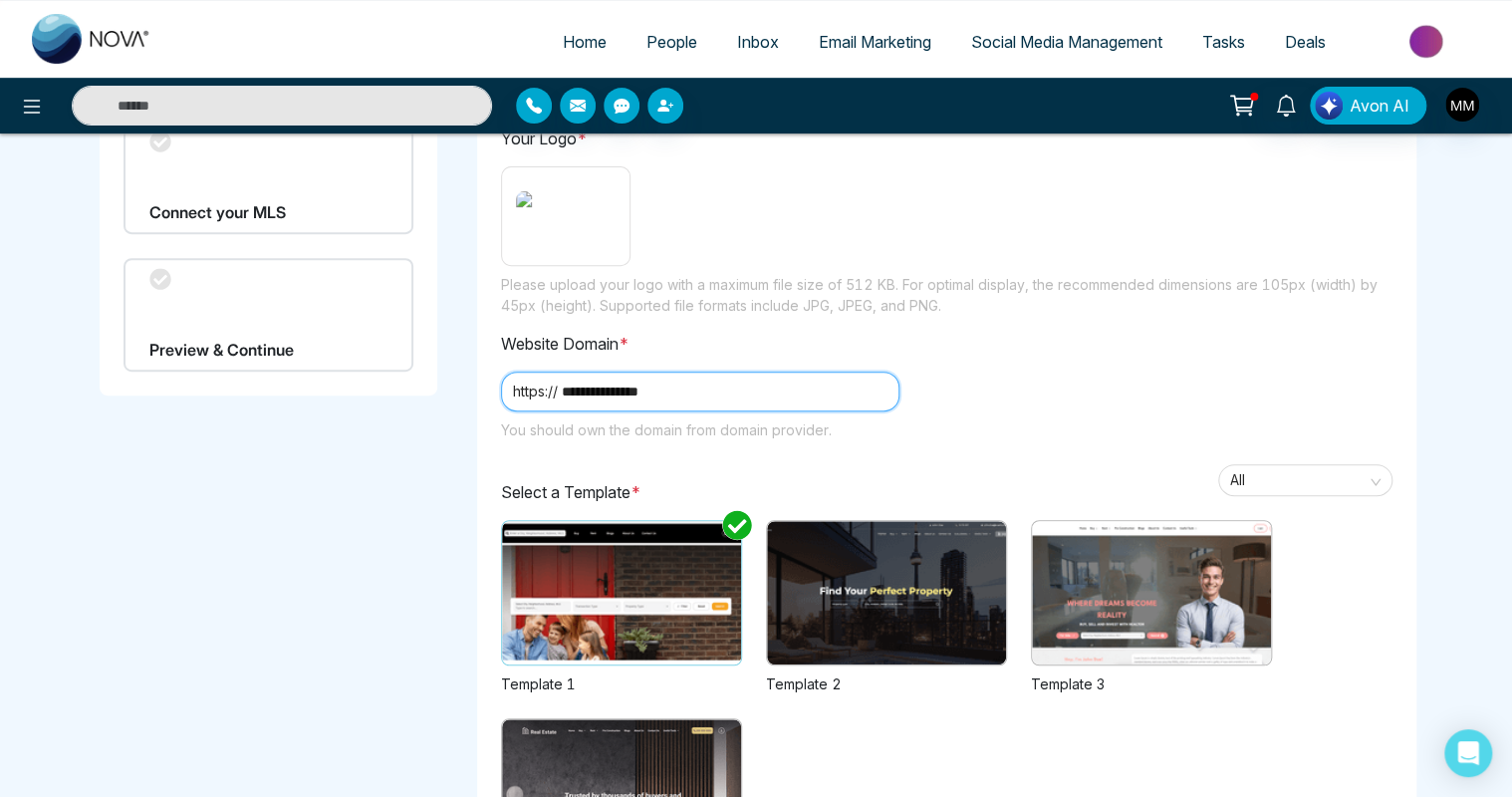drag, startPoint x: 676, startPoint y: 392, endPoint x: 511, endPoint y: 396, distance: 165.04848 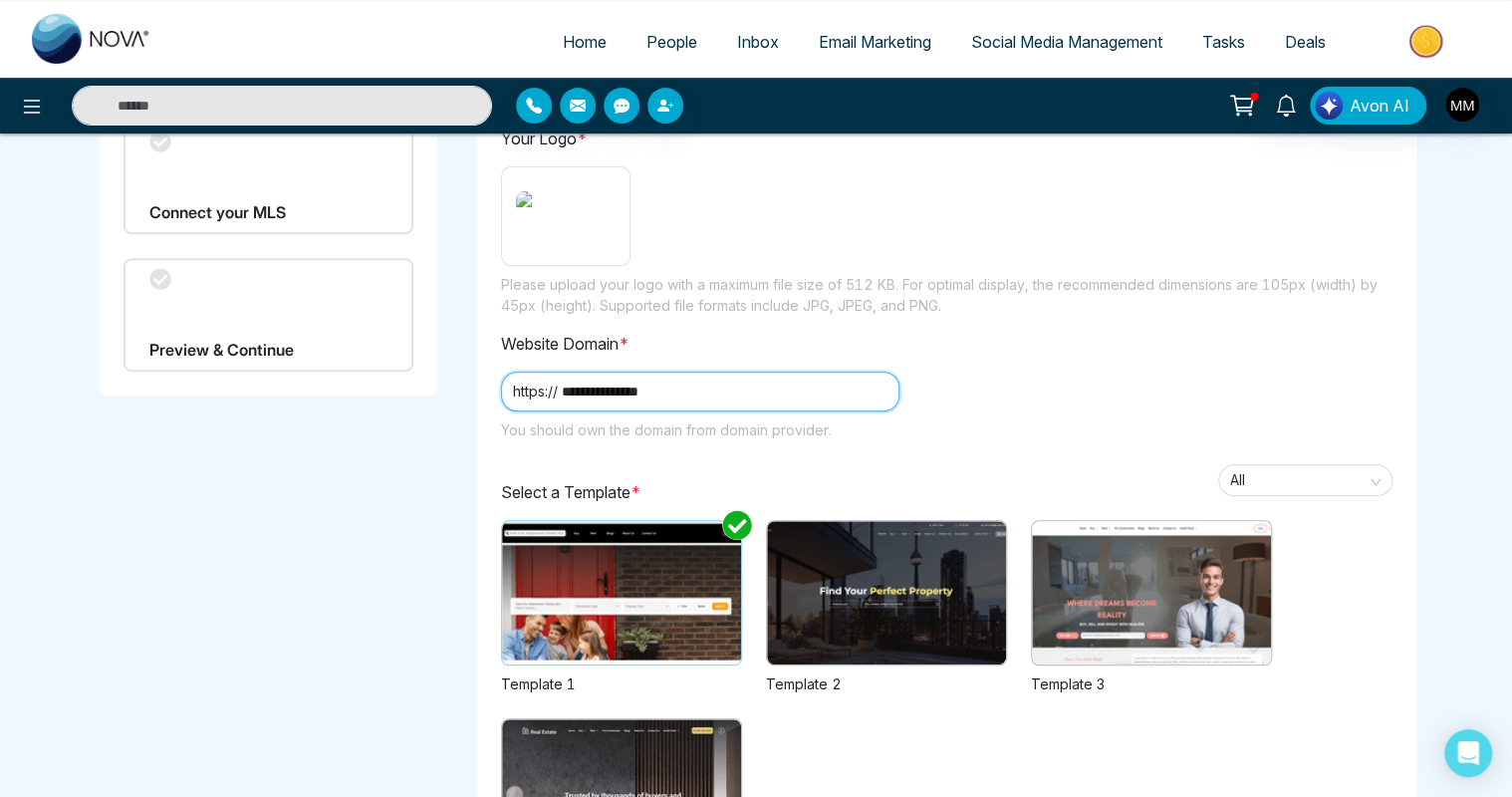click on "https://********" at bounding box center (700, 392) 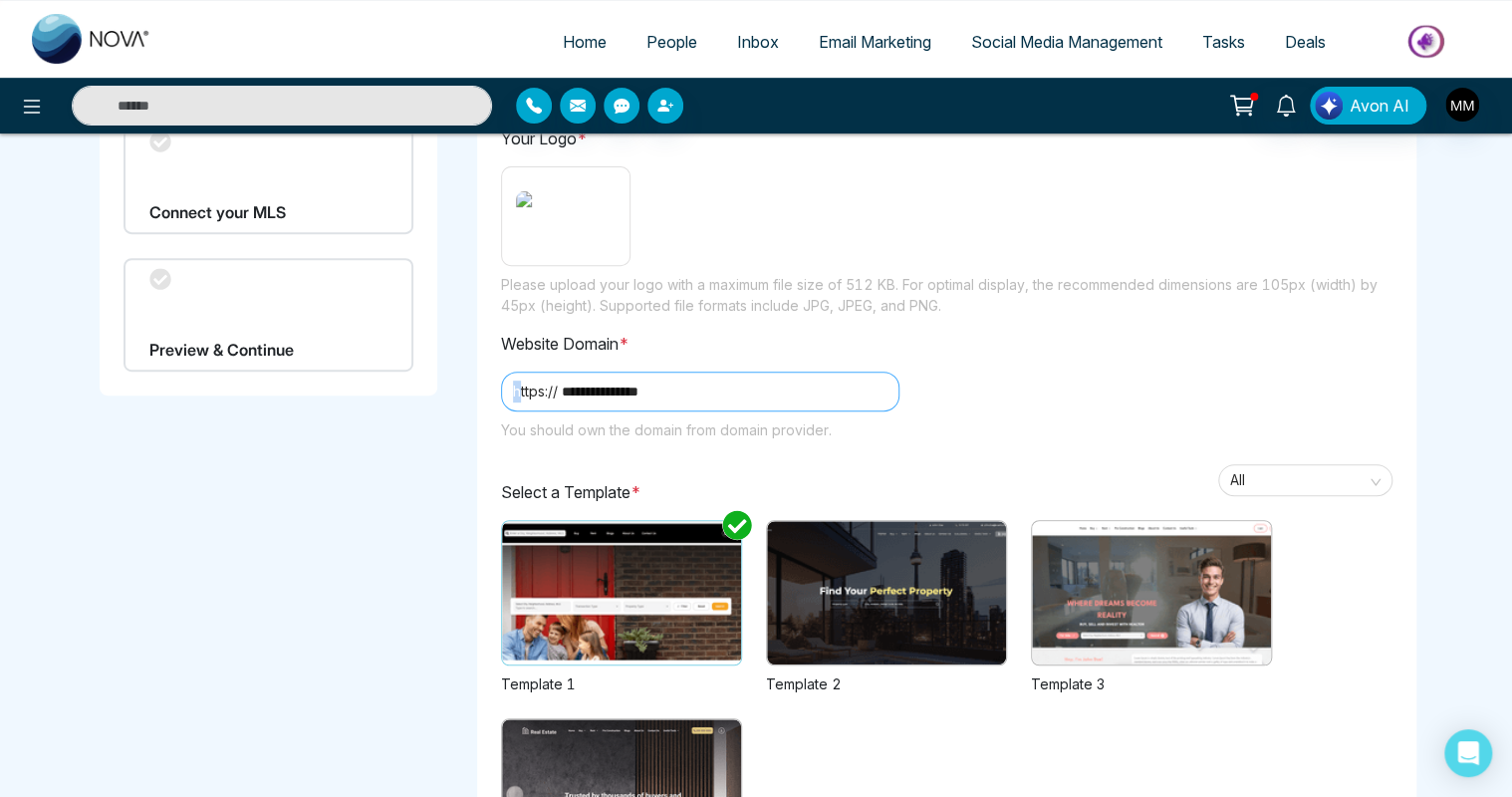 drag, startPoint x: 517, startPoint y: 389, endPoint x: 650, endPoint y: 394, distance: 133.09395 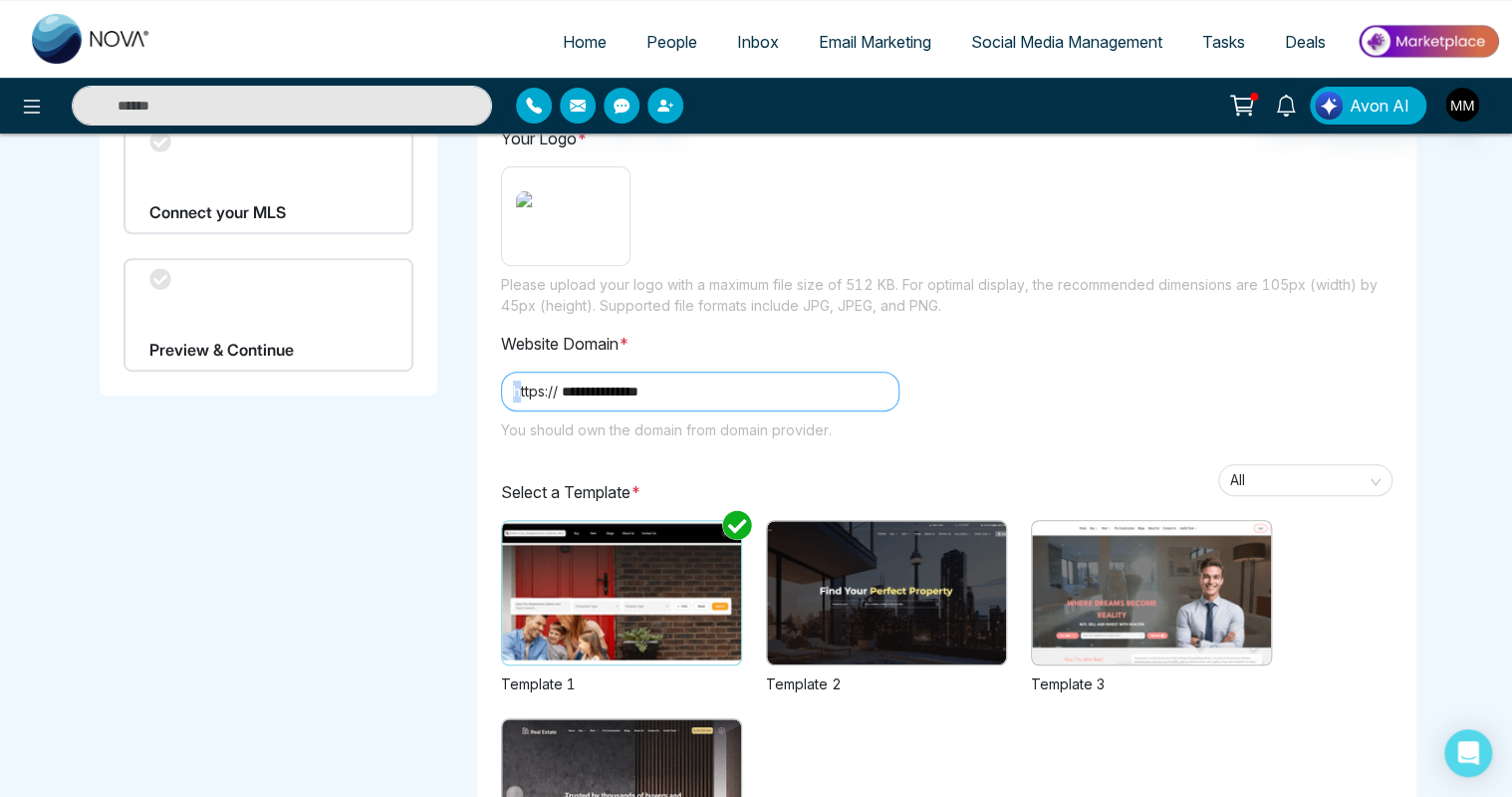 click on "https://********" at bounding box center [700, 392] 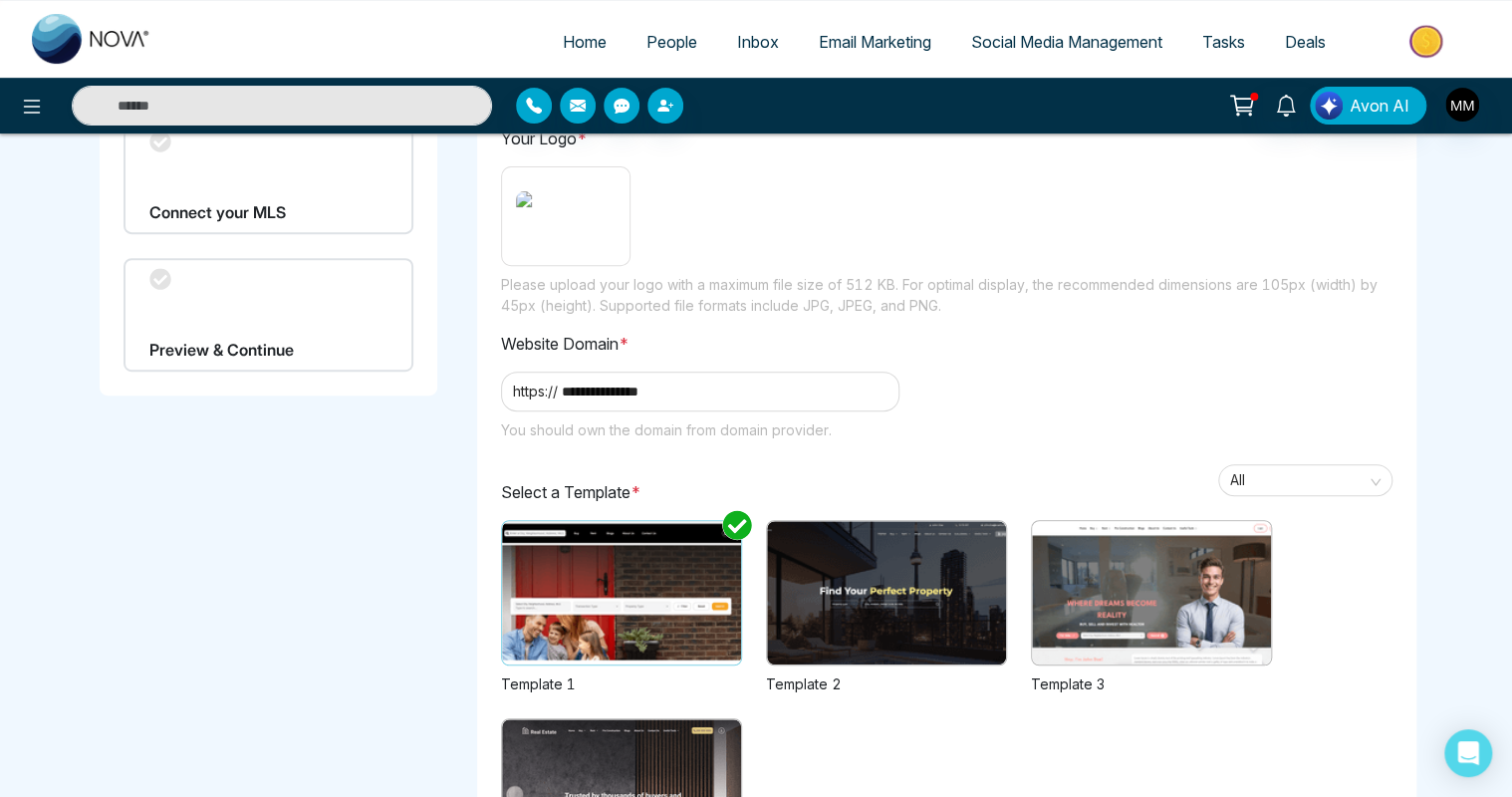click on "**********" at bounding box center (947, 437) 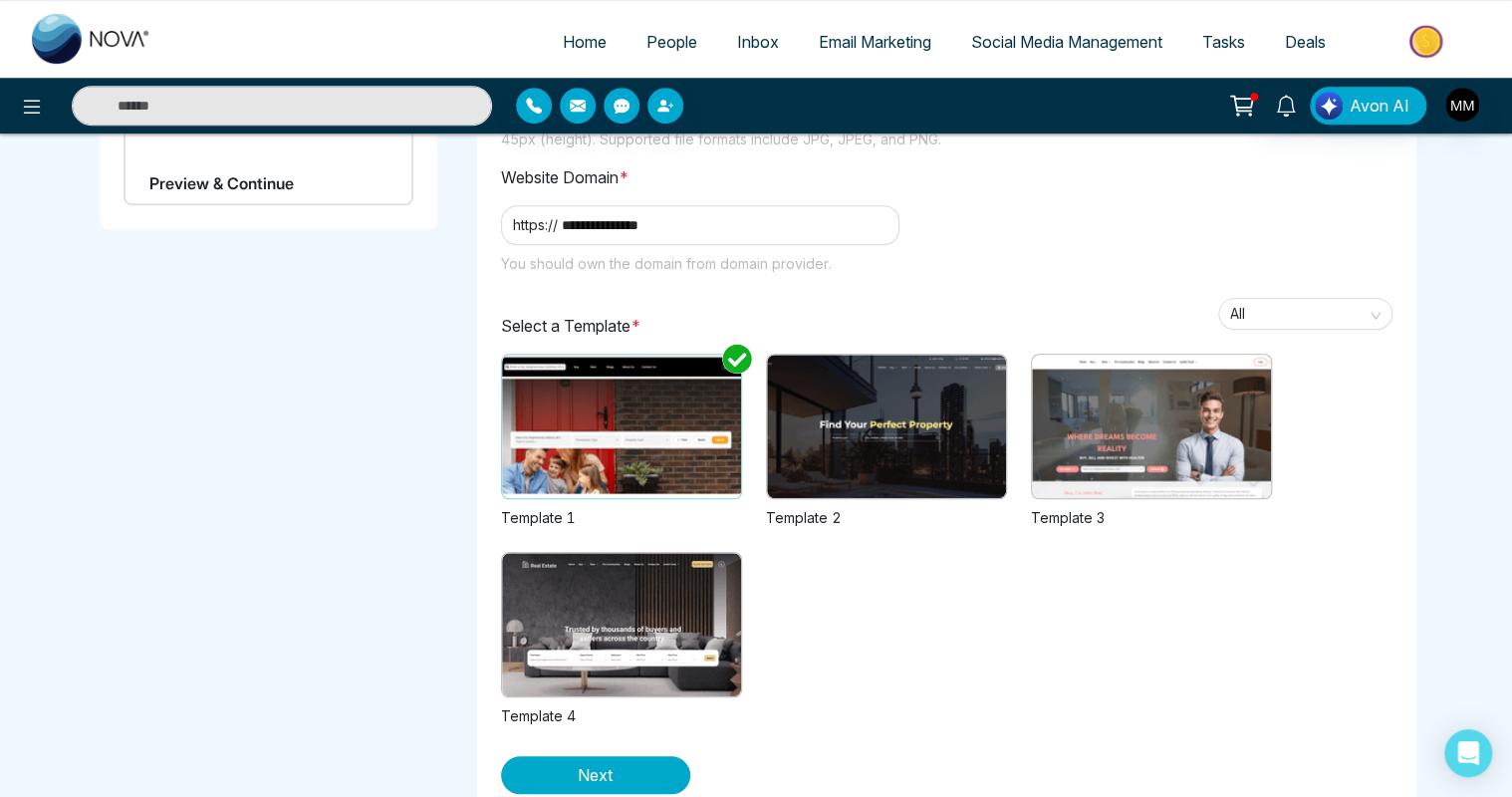 scroll, scrollTop: 433, scrollLeft: 0, axis: vertical 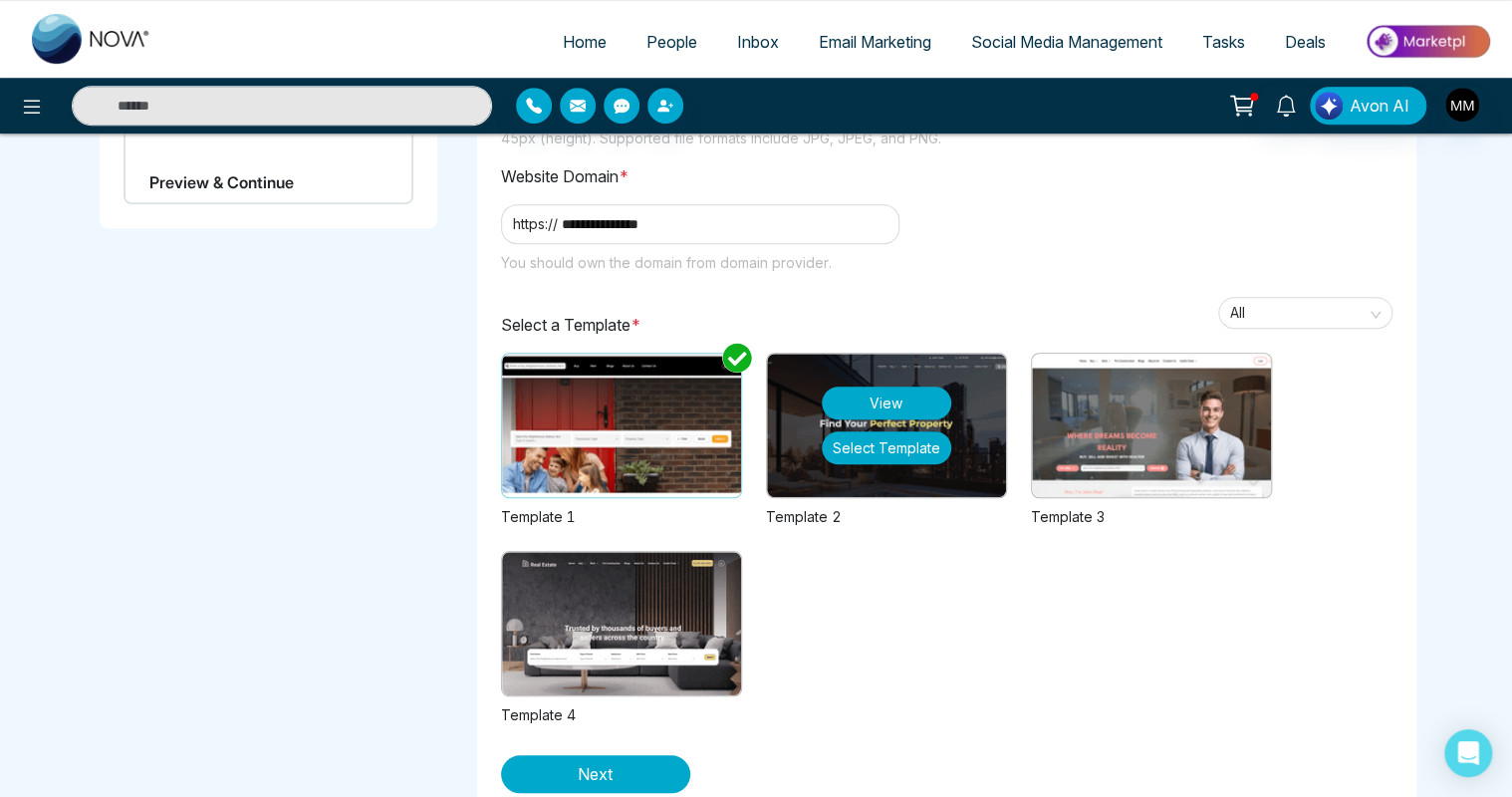 click on "View" at bounding box center (886, 402) 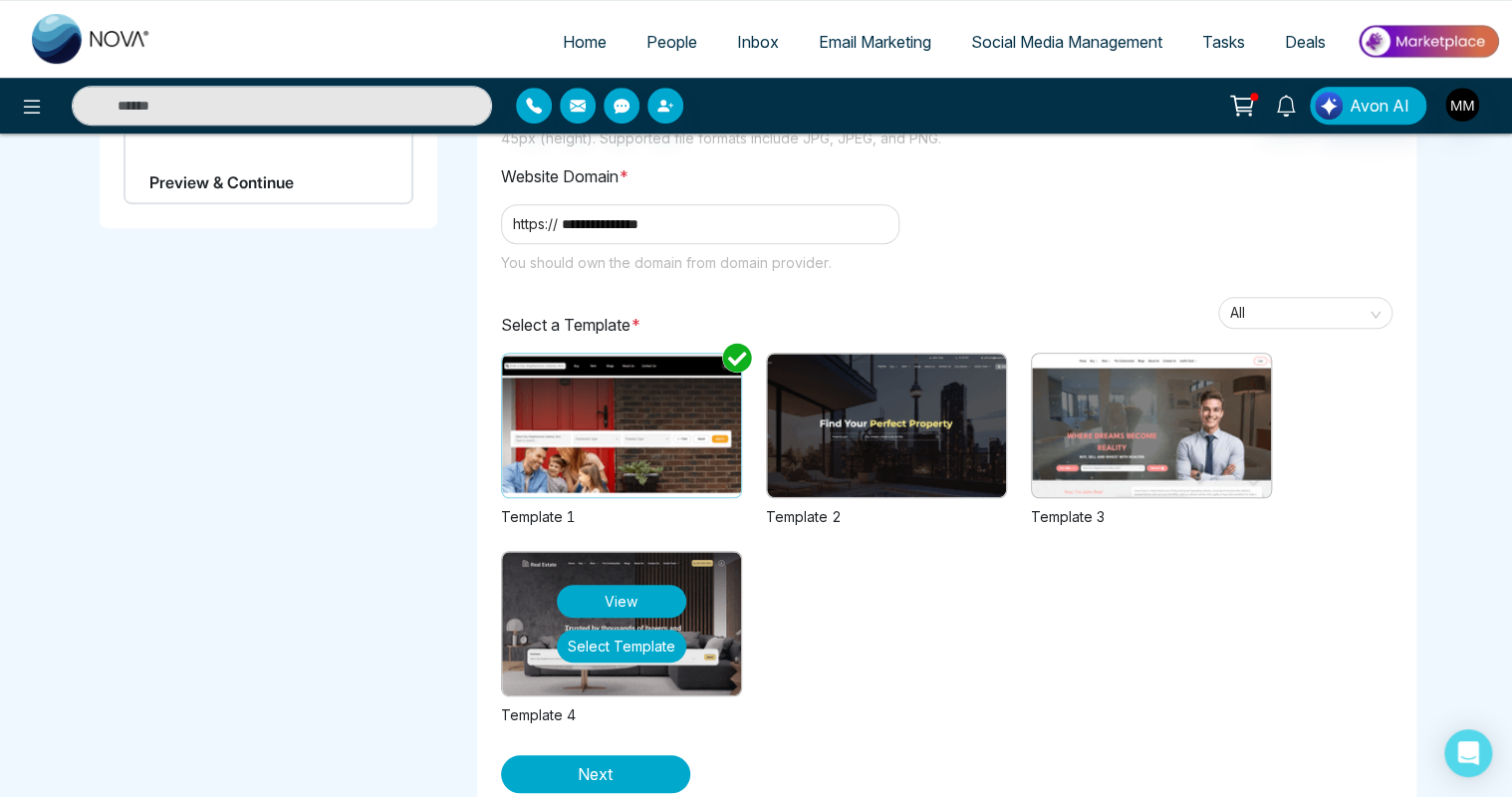 click on "View" at bounding box center [622, 601] 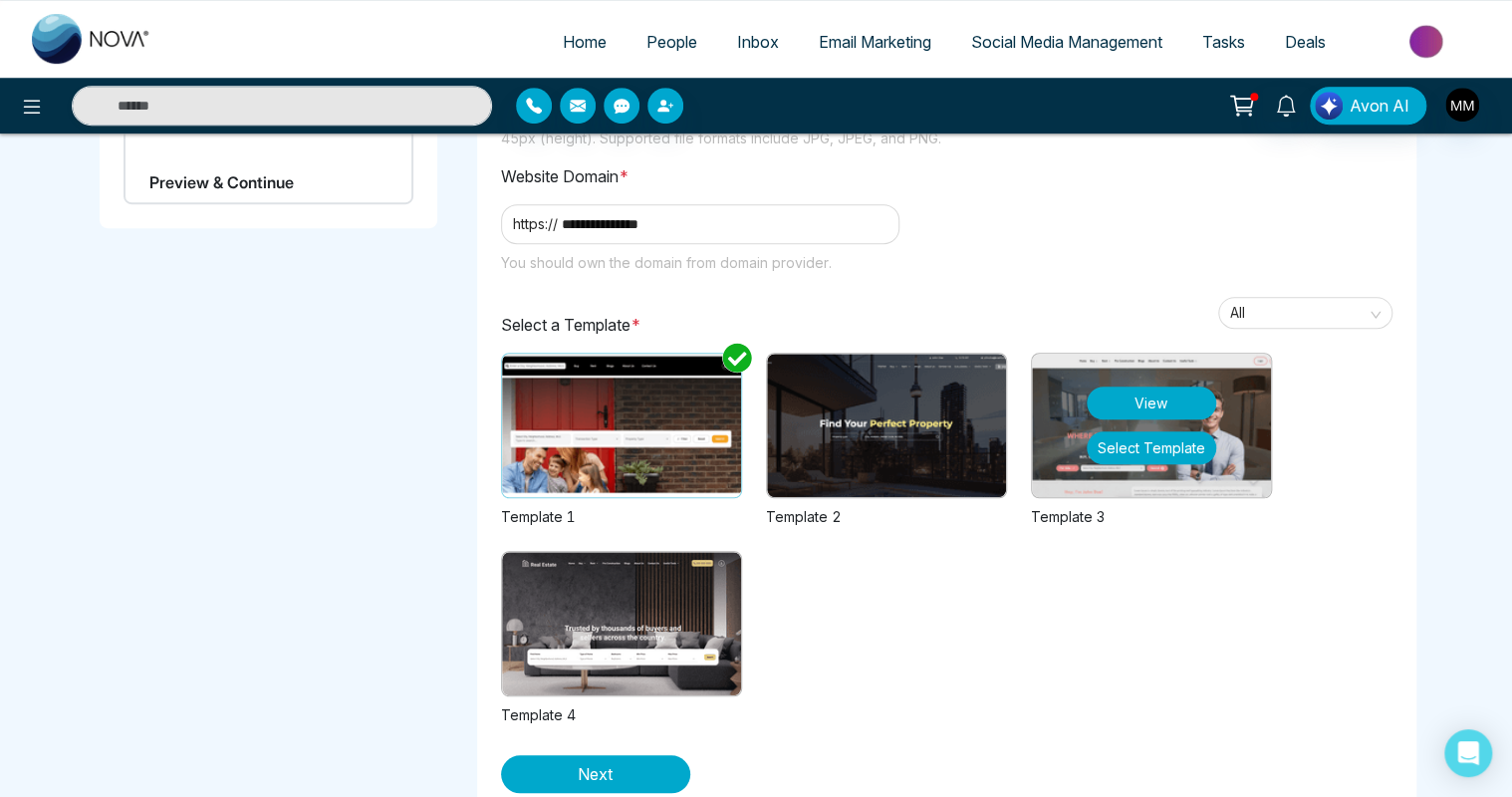 click on "View" at bounding box center [1151, 402] 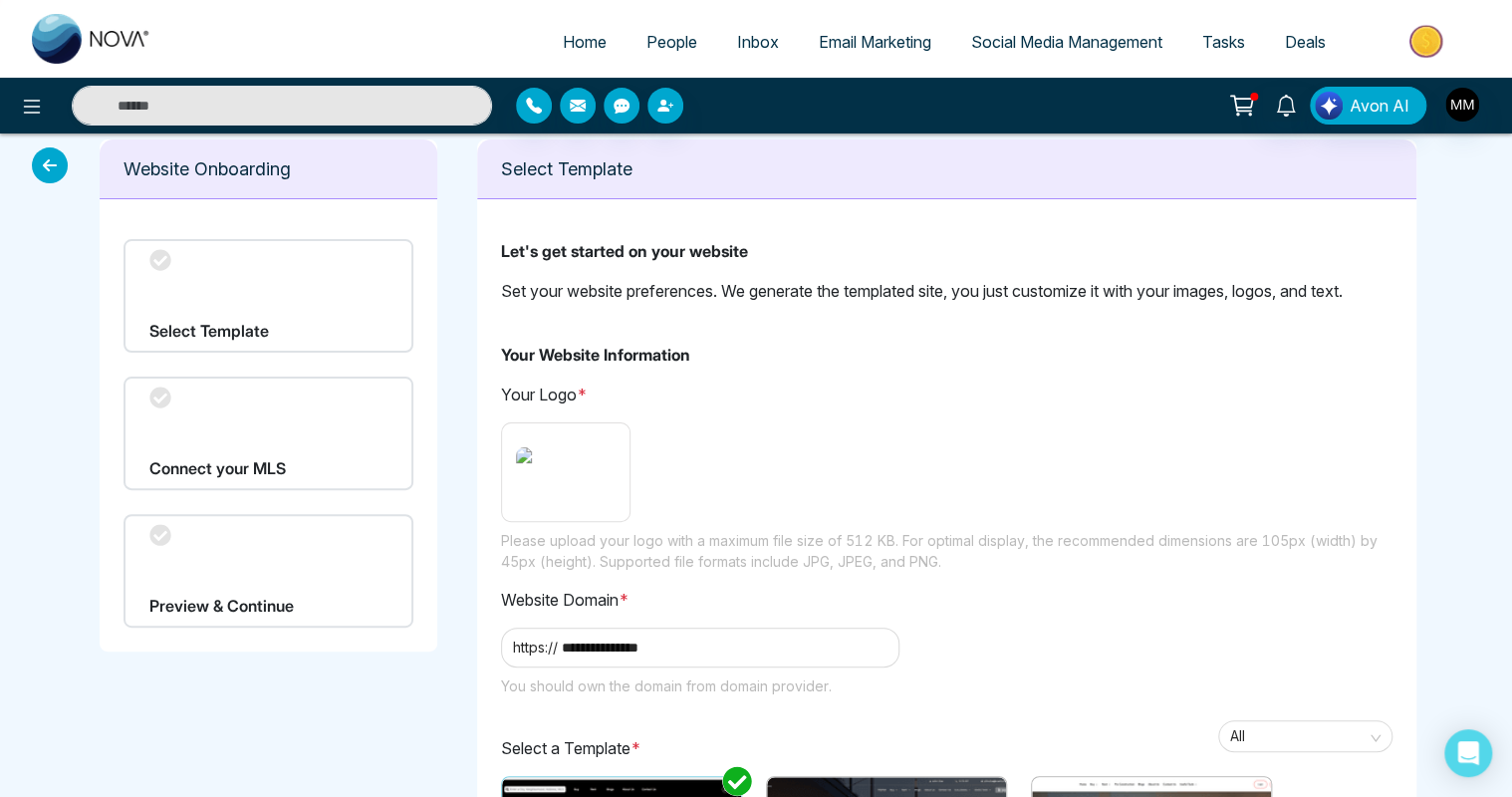 scroll, scrollTop: 0, scrollLeft: 0, axis: both 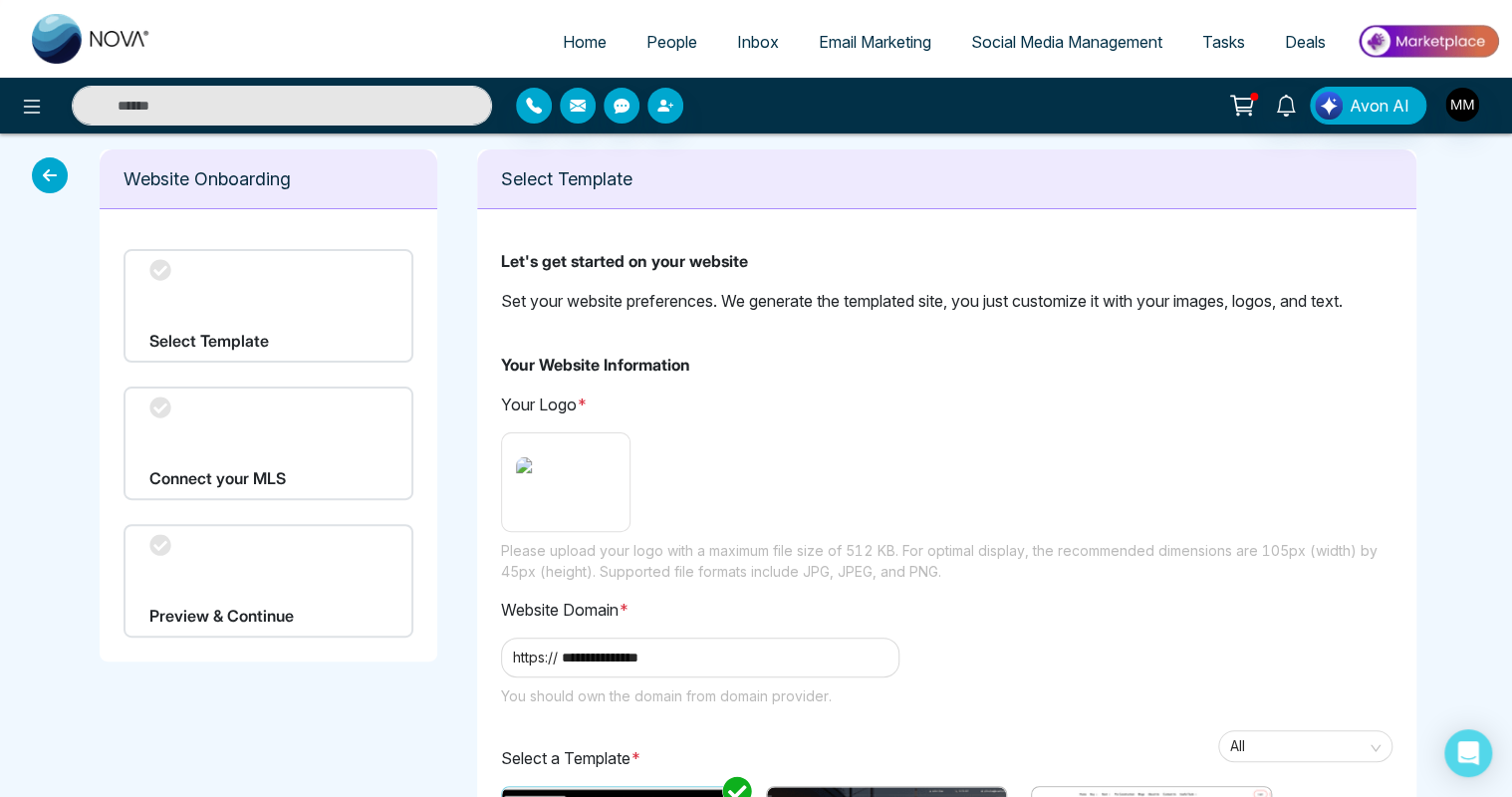 click on "Social Media Management" at bounding box center [1067, 42] 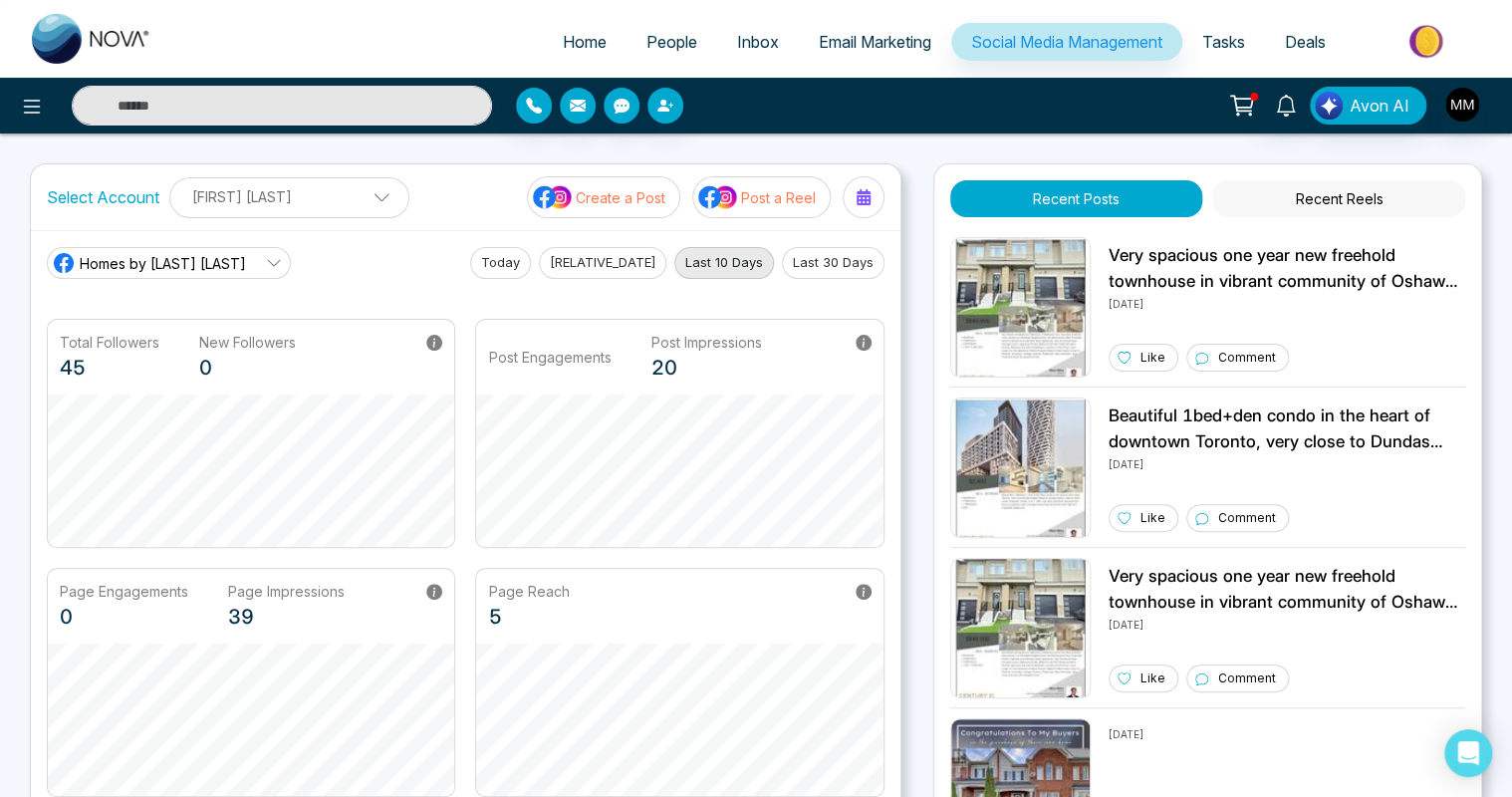 click on "Email Marketing" at bounding box center (875, 42) 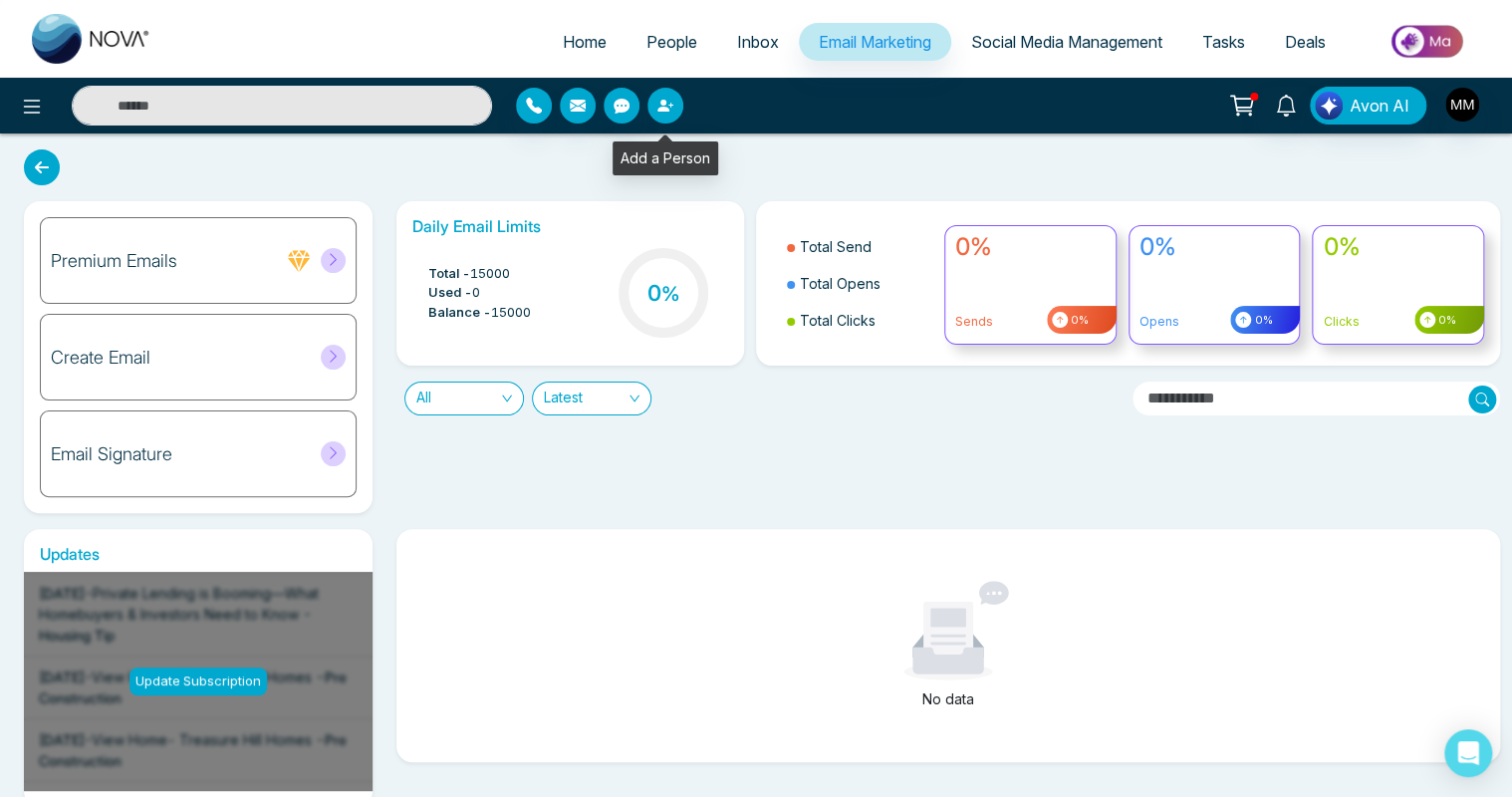 click 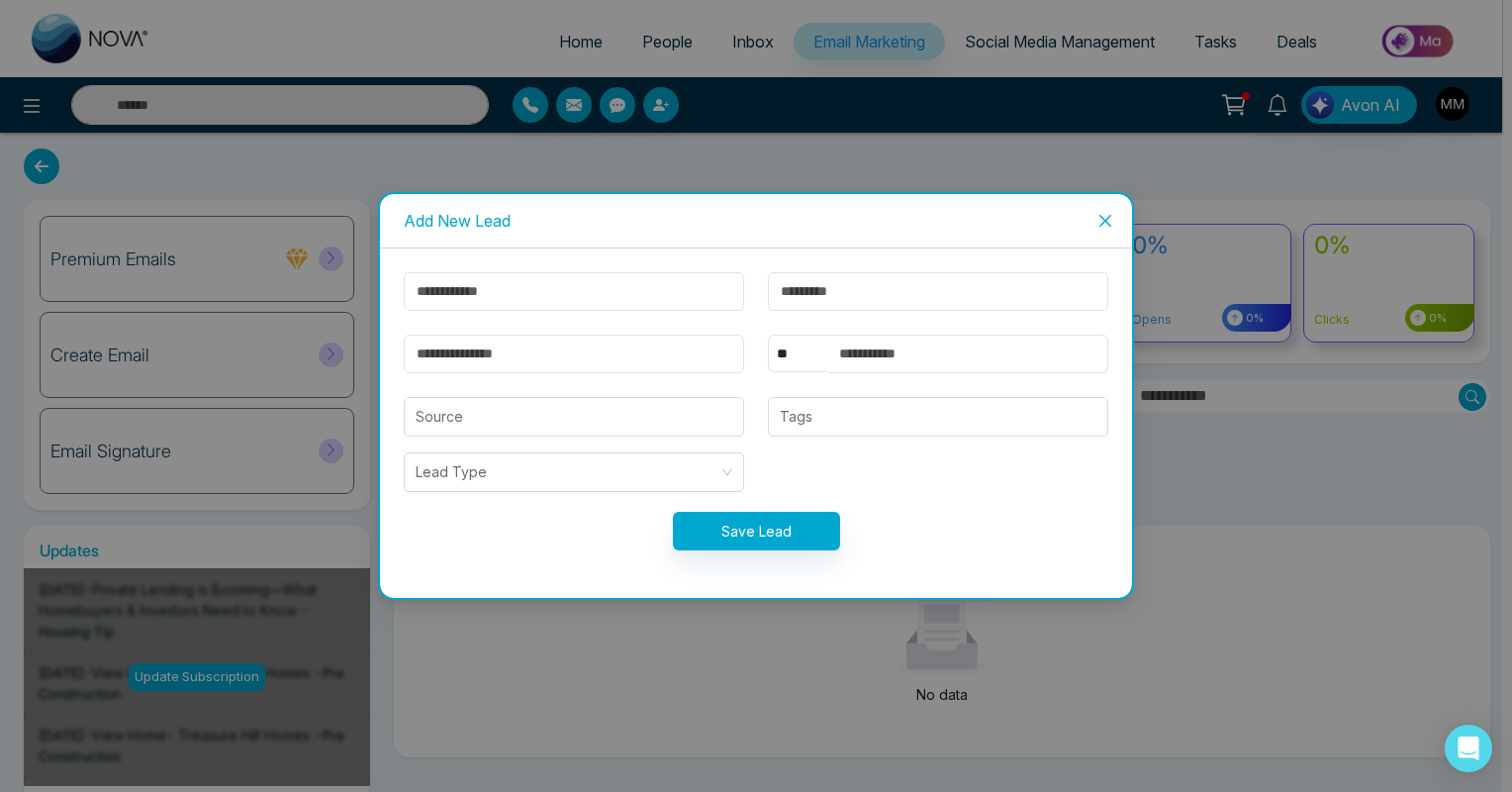click 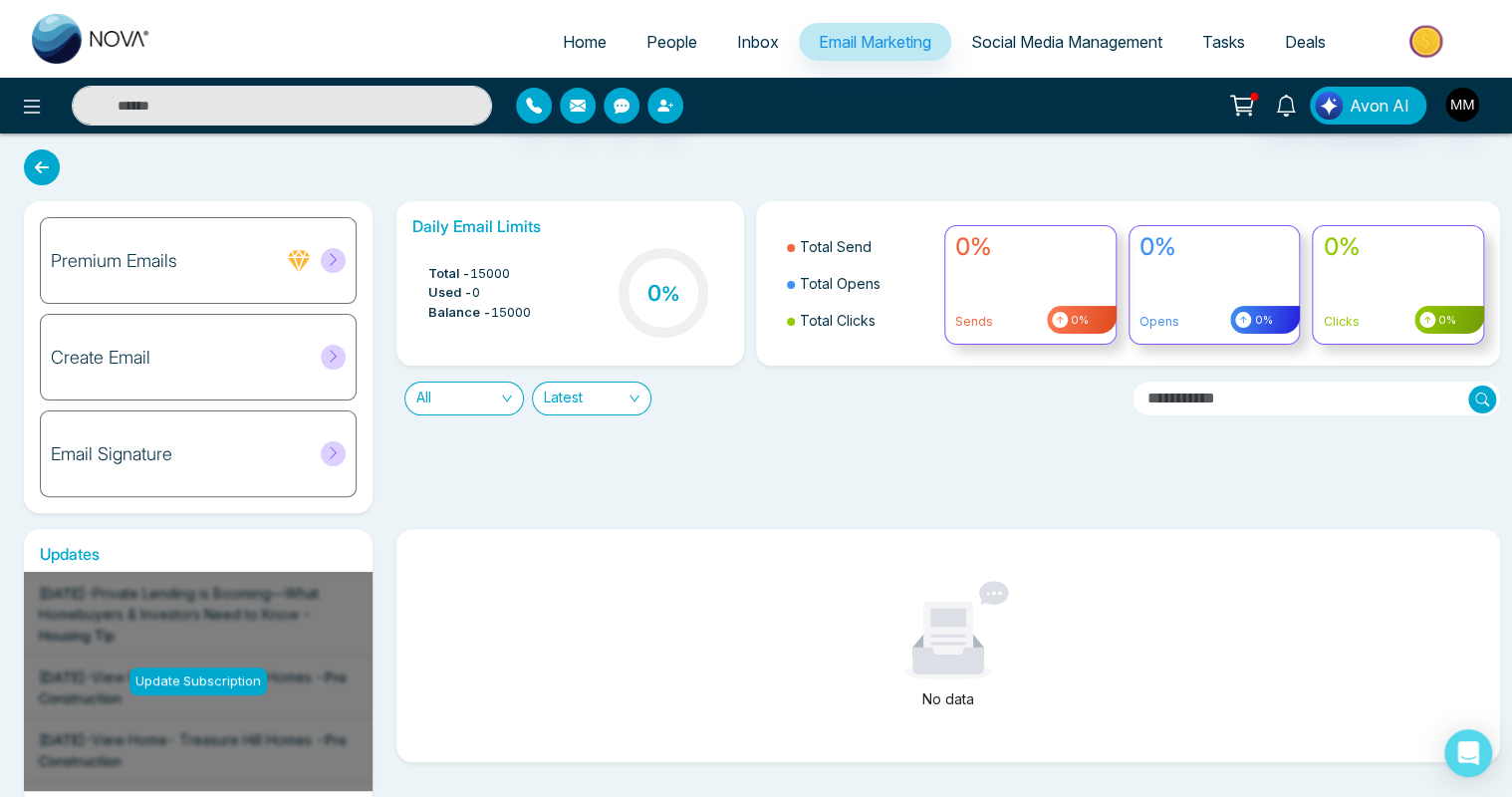 click on "Create Email" at bounding box center (198, 357) 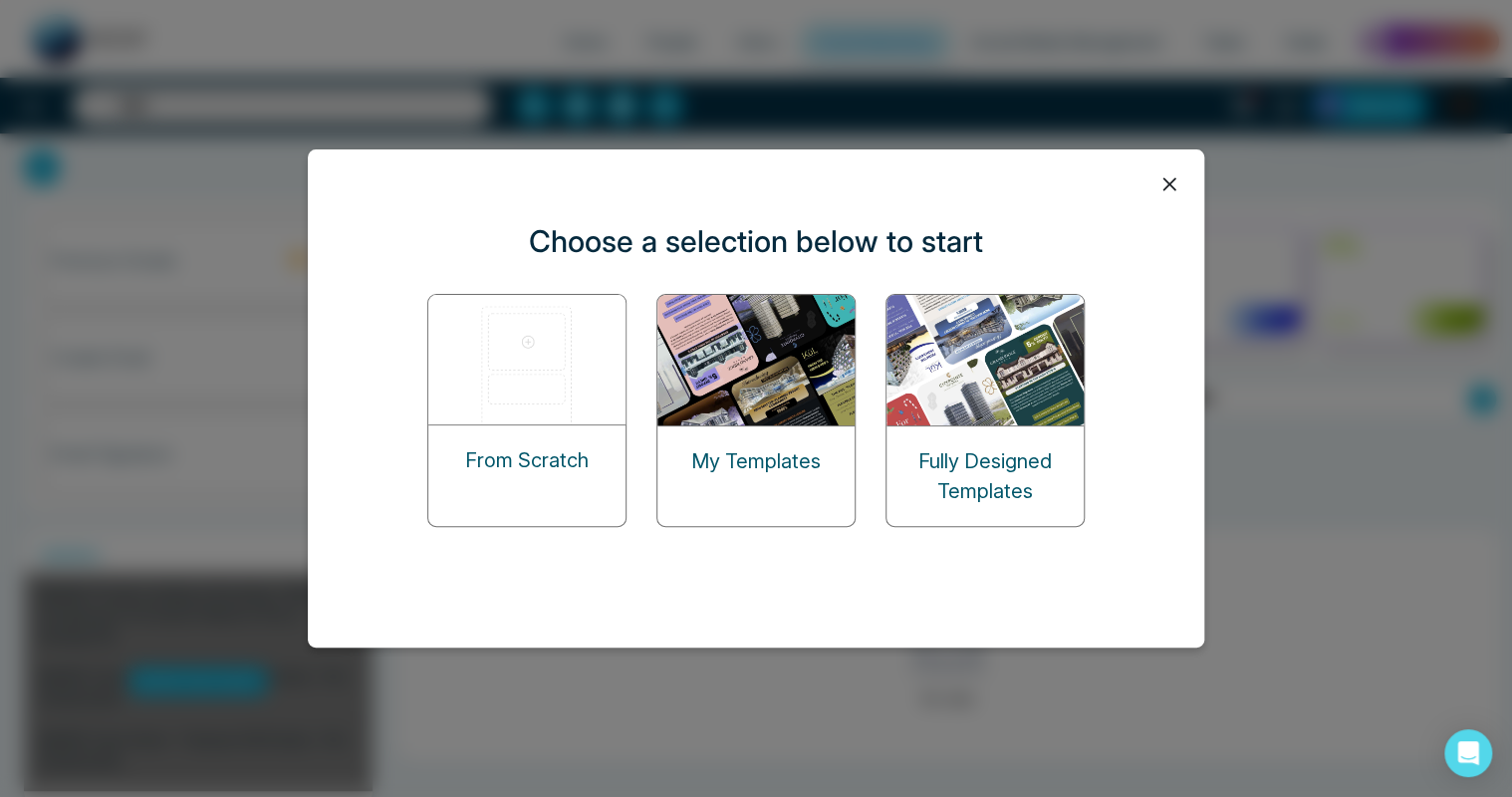 click at bounding box center (986, 360) 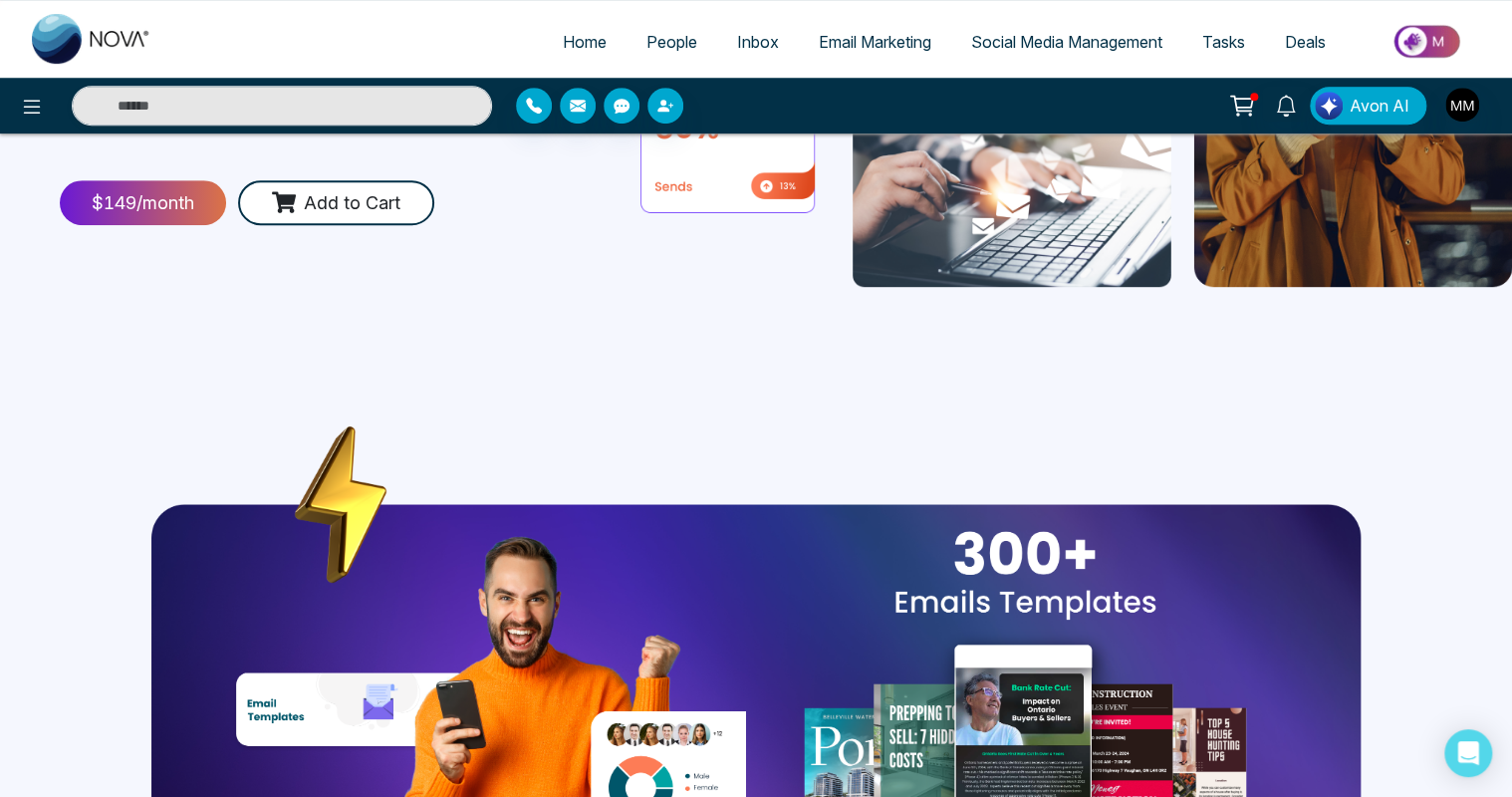 scroll, scrollTop: 0, scrollLeft: 0, axis: both 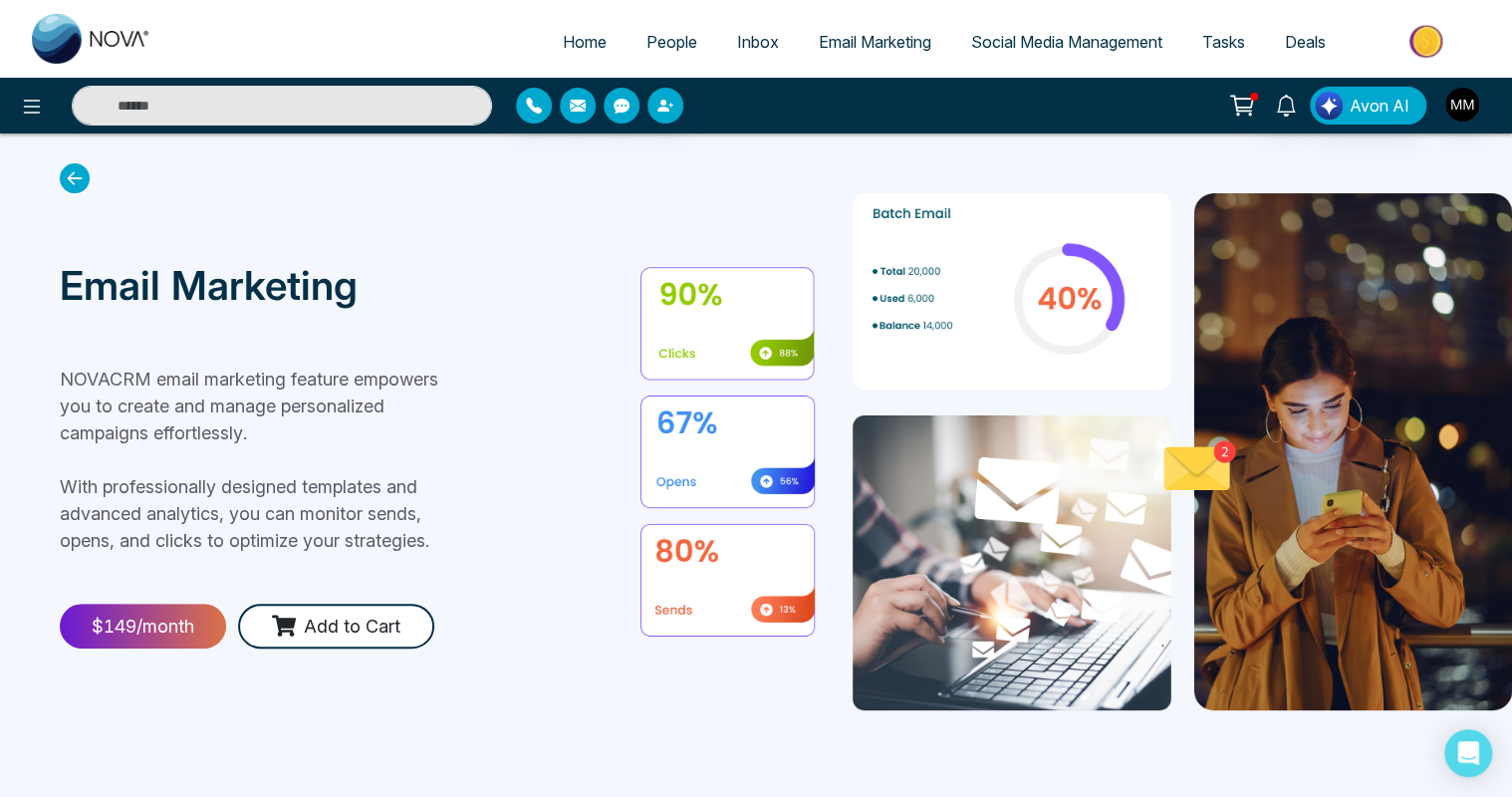 click on "Home" at bounding box center (585, 42) 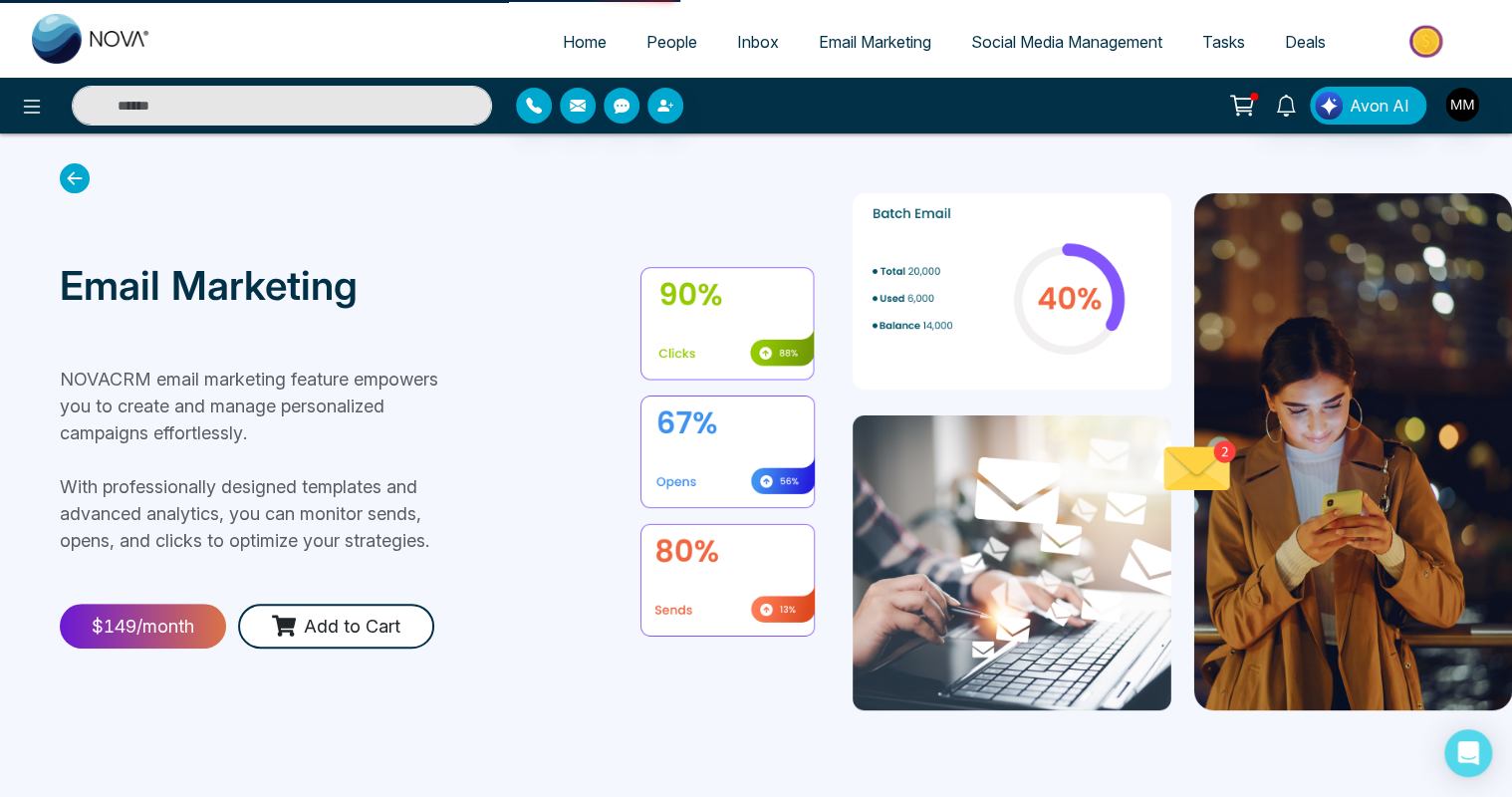 select on "*" 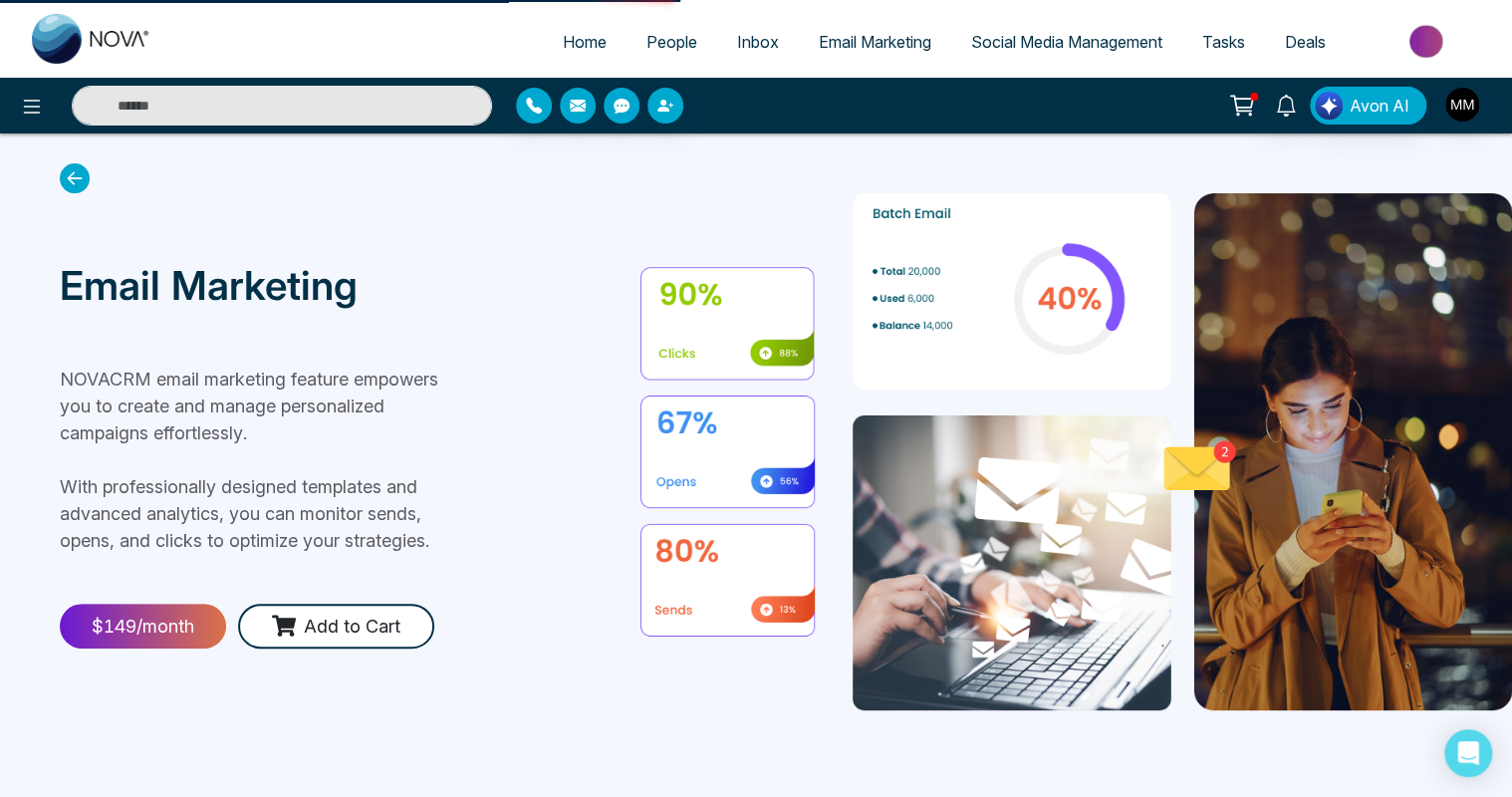 select on "*" 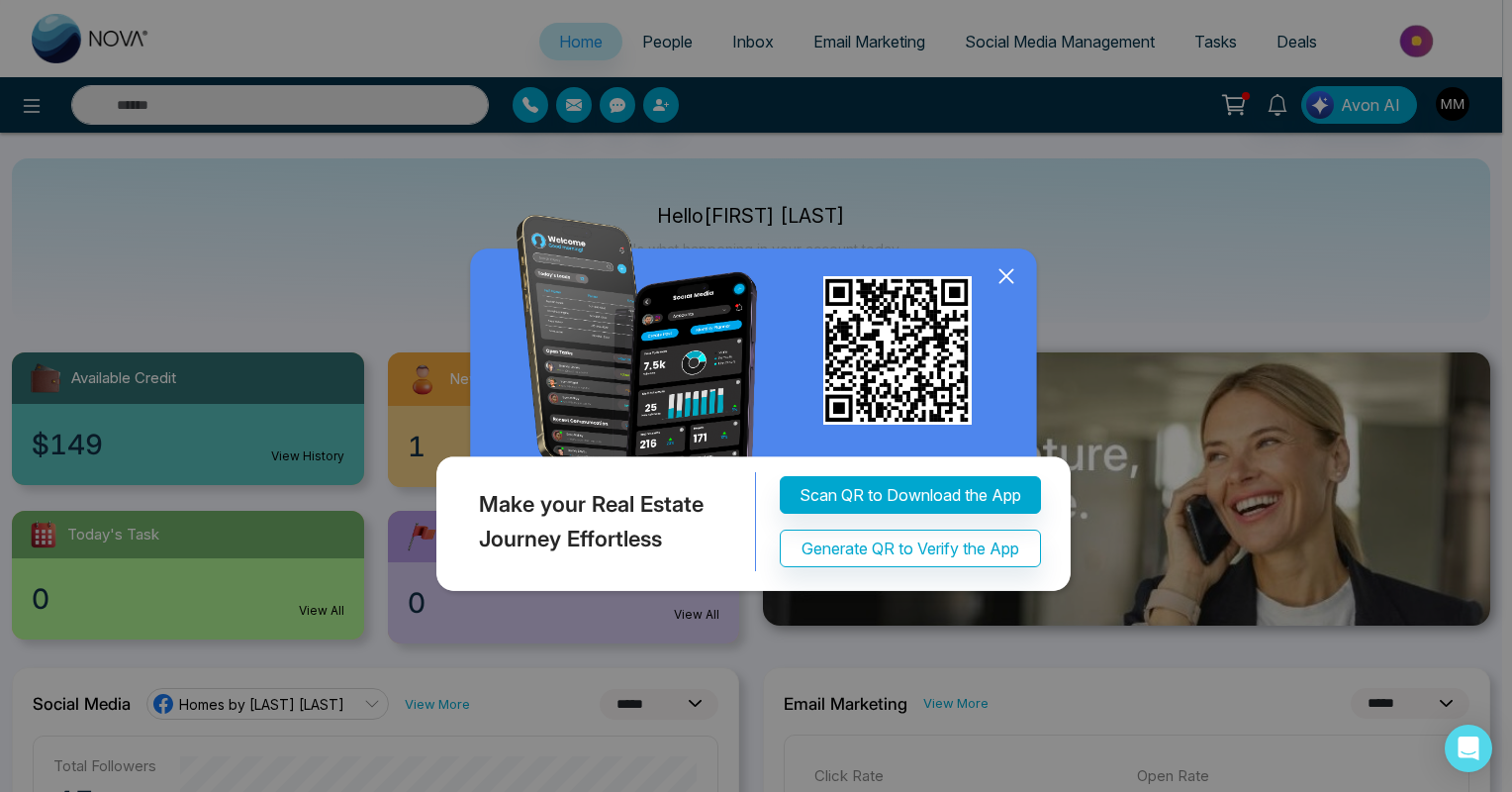 click 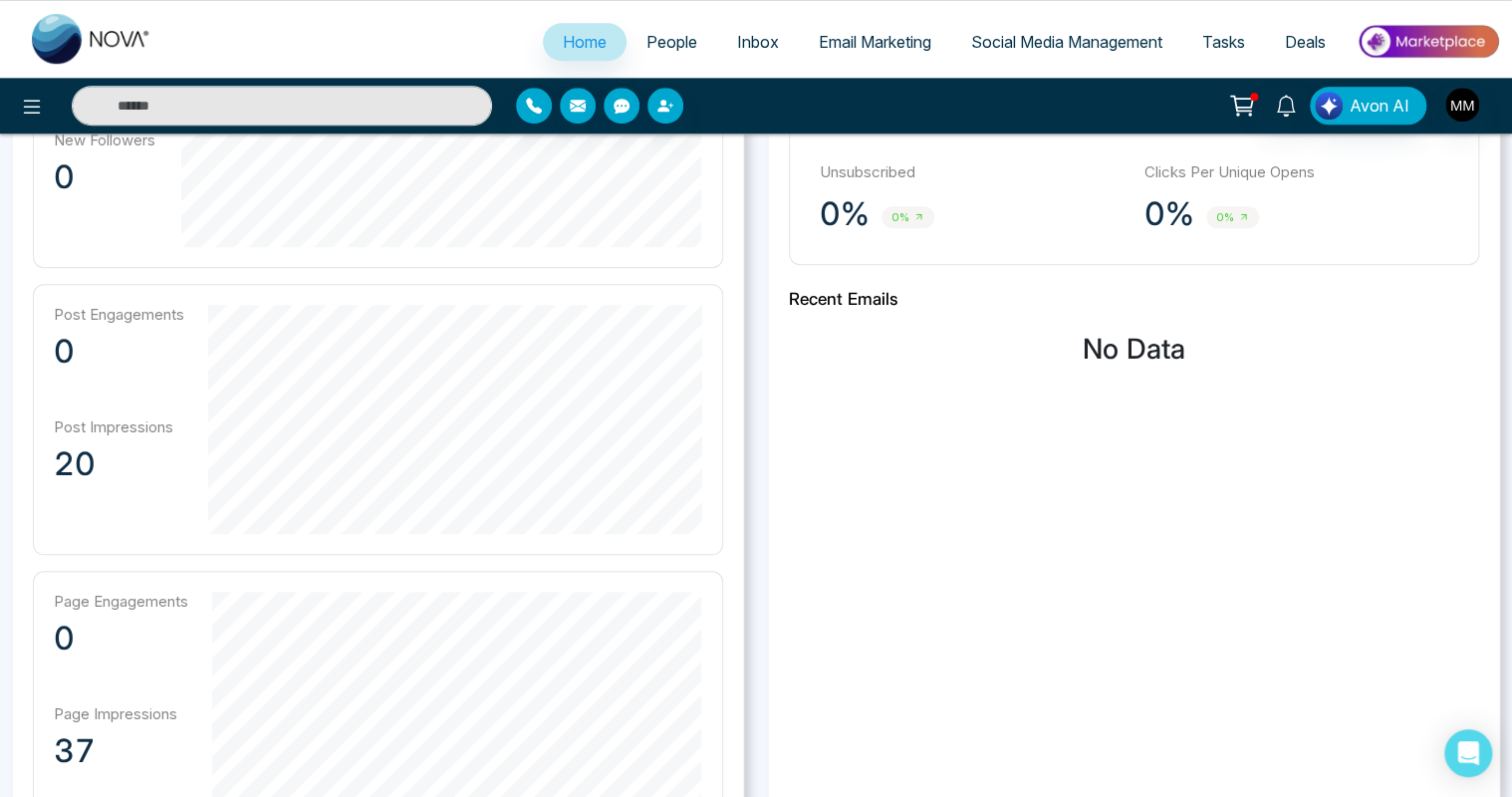 scroll, scrollTop: 0, scrollLeft: 0, axis: both 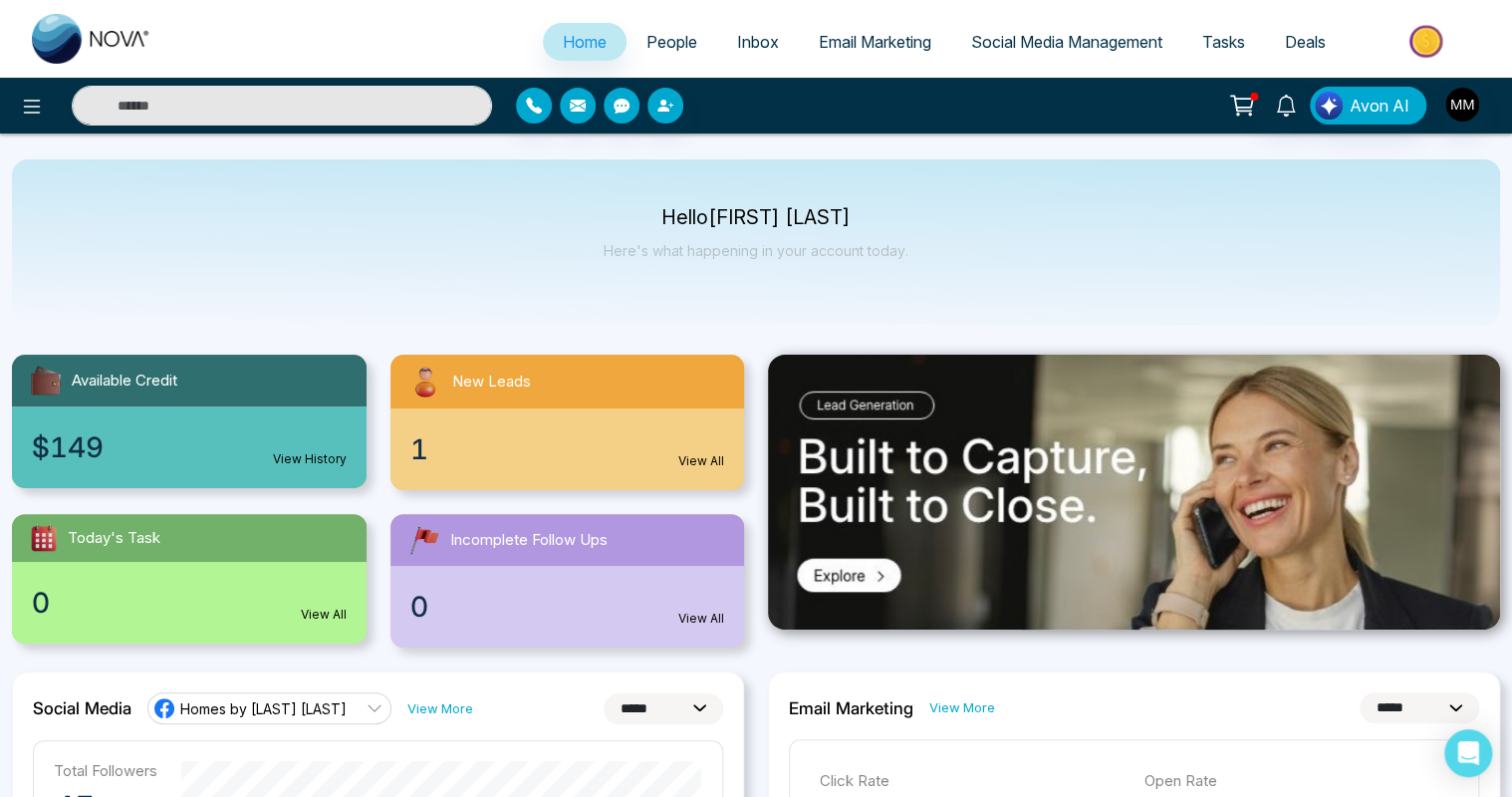click at bounding box center (1427, 41) 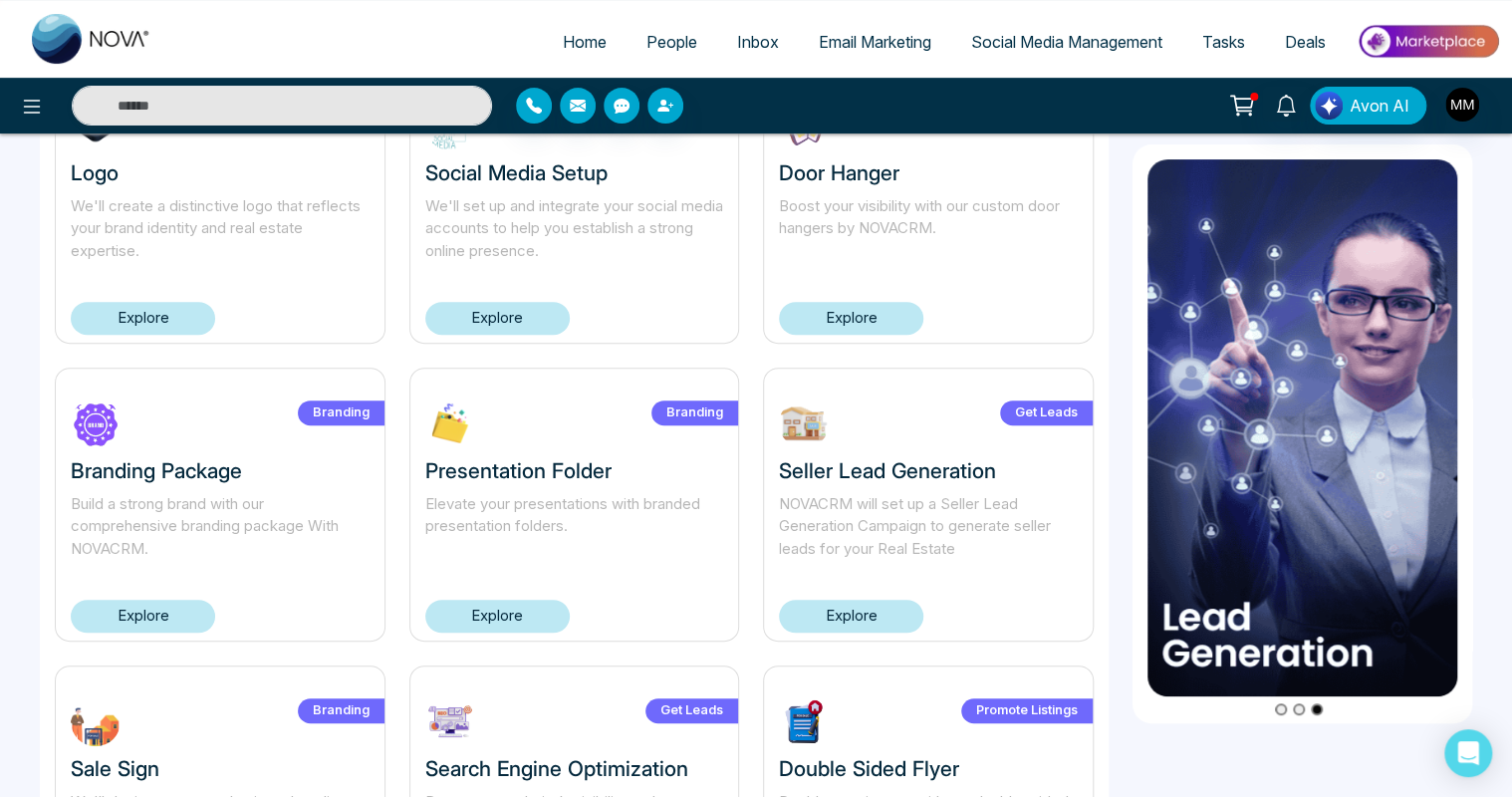 scroll, scrollTop: 203, scrollLeft: 0, axis: vertical 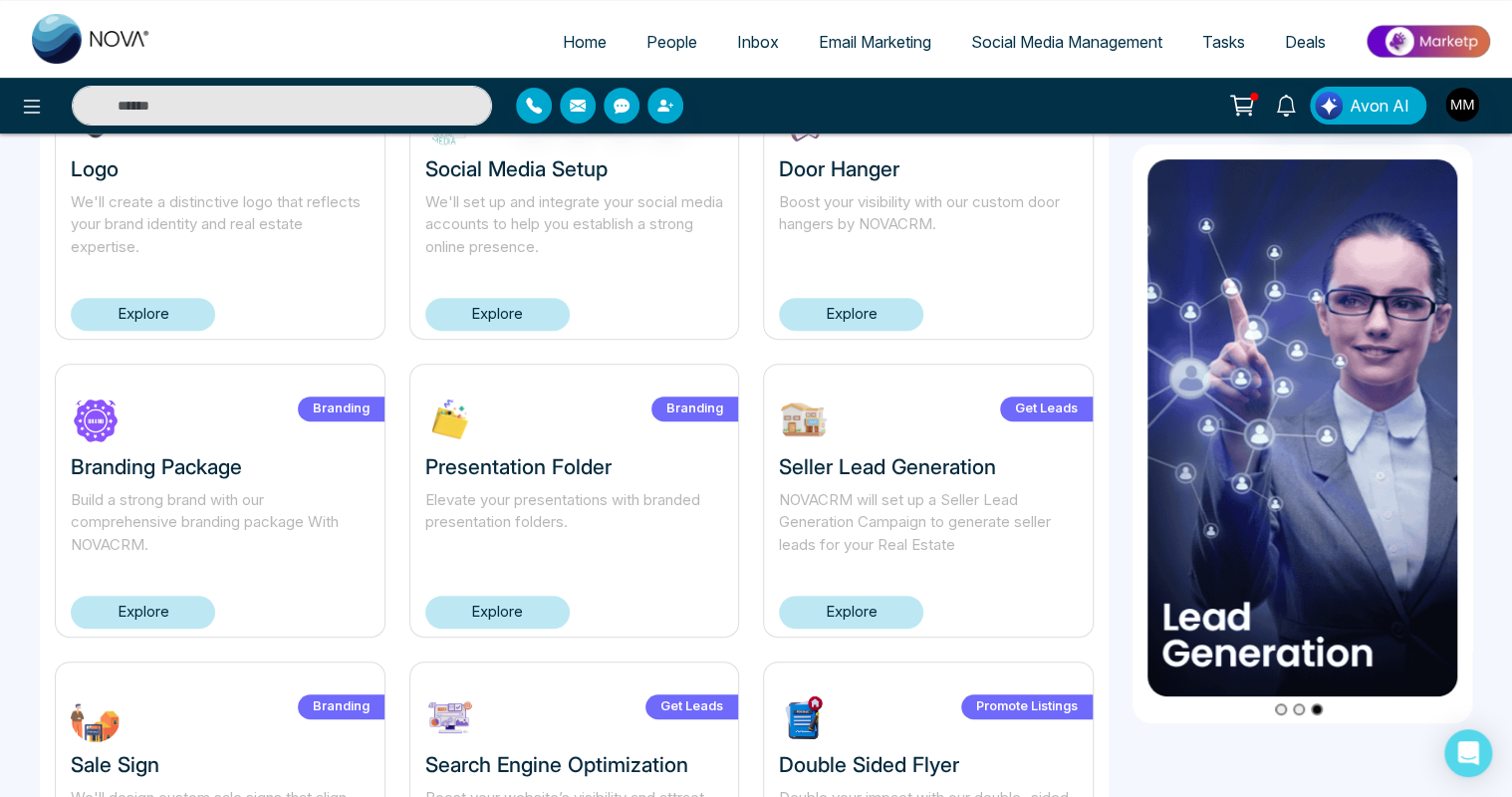 drag, startPoint x: 1506, startPoint y: 234, endPoint x: 1501, endPoint y: 323, distance: 89.140339 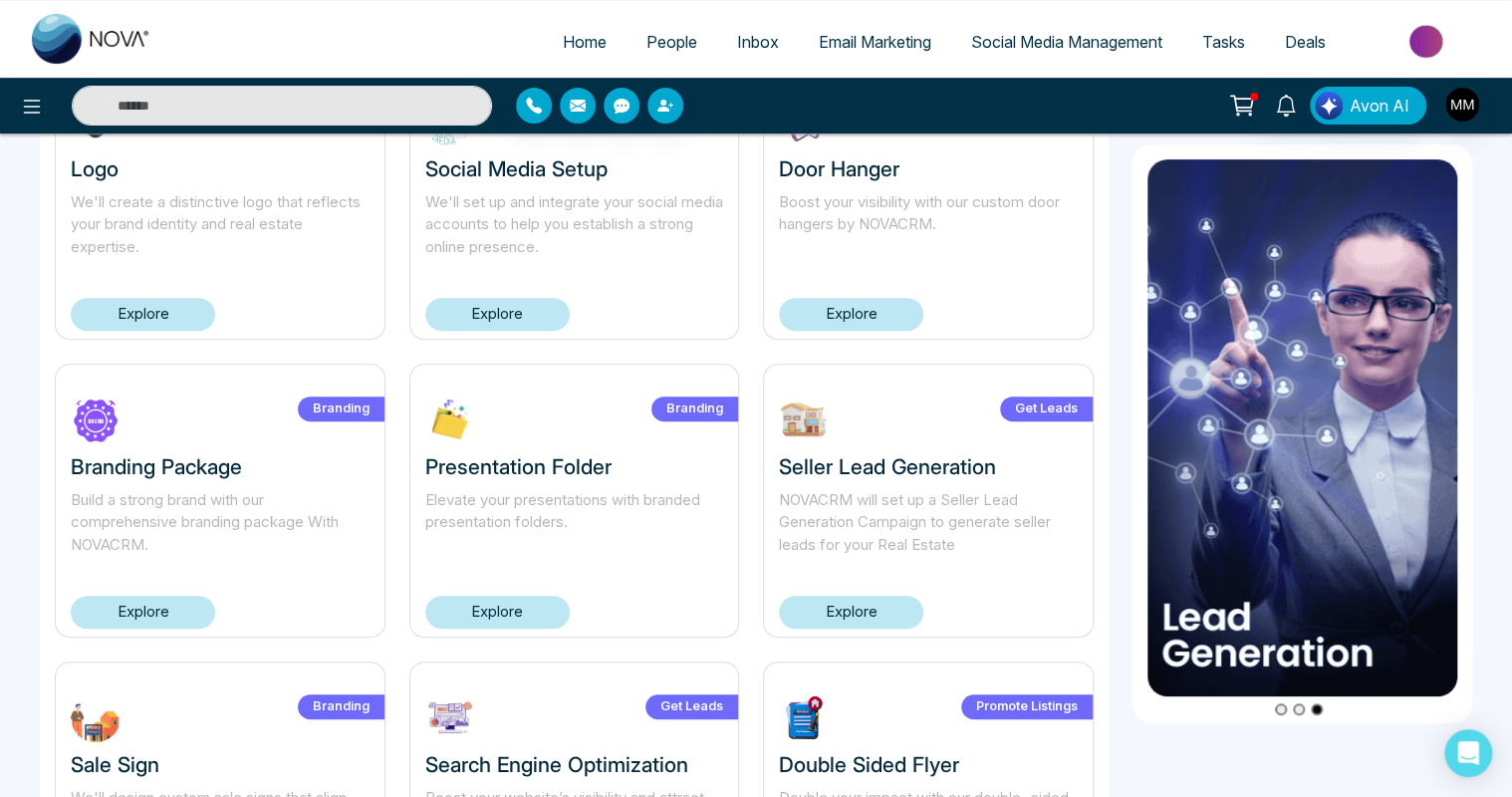 click on "Marketplace All New Engage Leads Get Leads Branding Promote Listings Branding Logo We'll create a distinctive logo that reflects your brand identity and real estate expertise. Explore Branding Social Media Setup We'll set up and integrate your social media accounts to help you establish a strong online presence. Explore Promote Listings Door Hanger Boost your visibility with our custom door hangers by NOVACRM. Explore Branding Branding Package Build a strong brand with our comprehensive branding package With NOVACRM. Explore Branding Presentation Folder Elevate your presentations with branded presentation folders. Explore Get Leads Seller Lead Generation NOVACRM will set up a Seller Lead Generation Campaign to generate seller leads for your Real Estate Explore Branding Sale Sign We'll design custom sale signs that align with your brand's color scheme, theme, and logo. Explore Get Leads Search Engine Optimization Boost your website’s visibility and attract organic traffic with our SEO service. Explore" at bounding box center (756, 909) 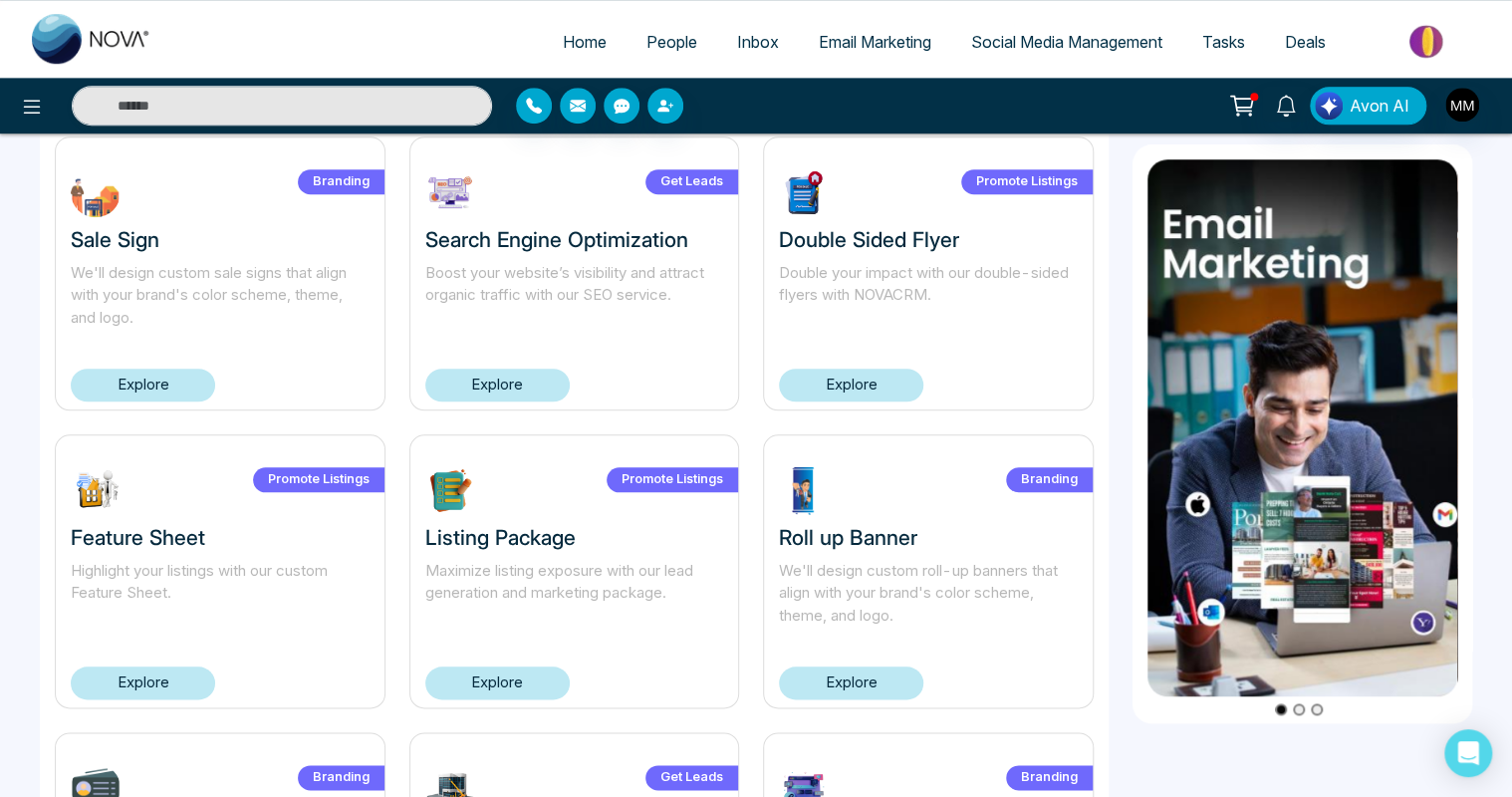 scroll, scrollTop: 730, scrollLeft: 0, axis: vertical 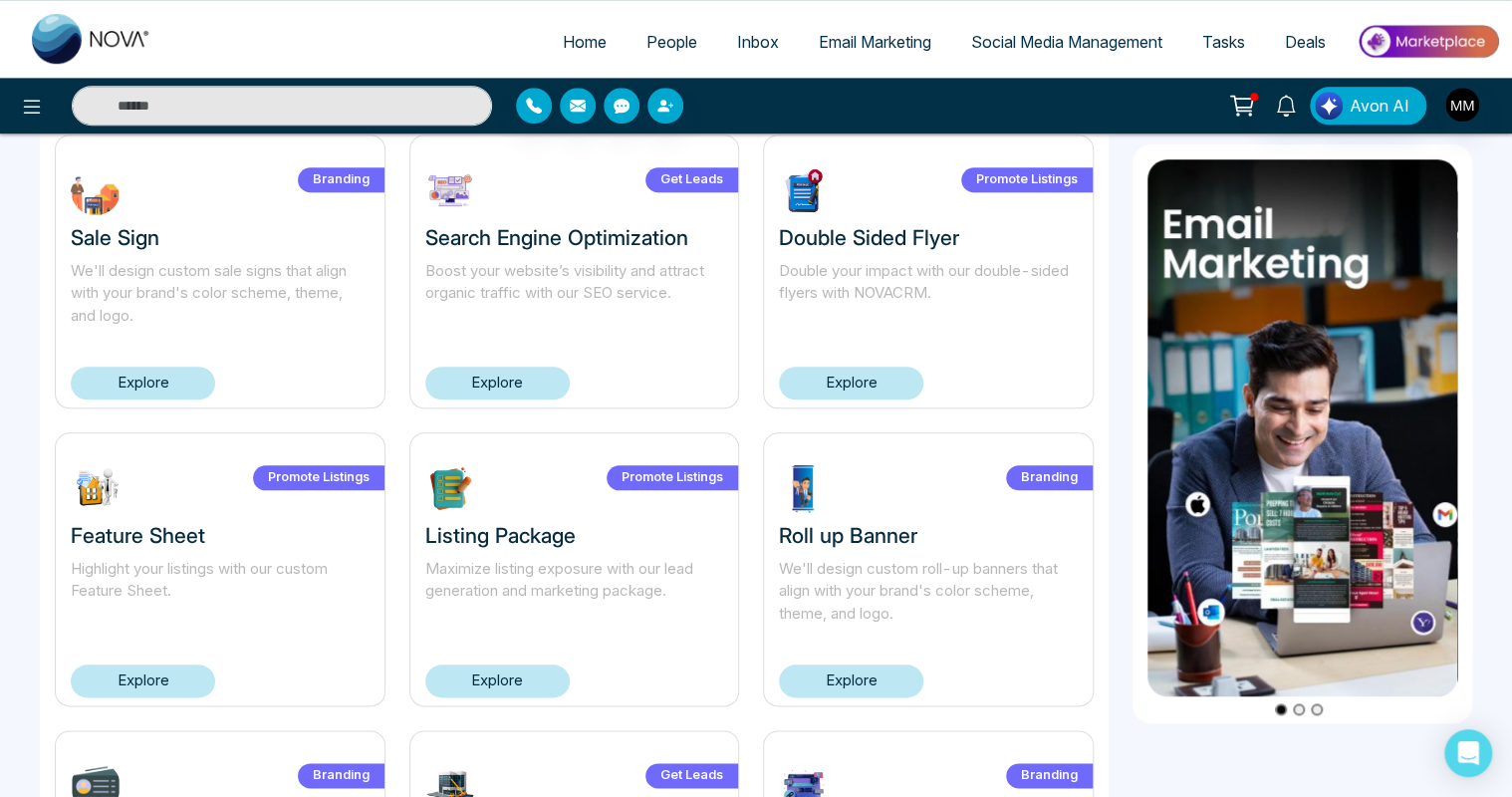 drag, startPoint x: 1501, startPoint y: 499, endPoint x: 1511, endPoint y: 644, distance: 145.34442 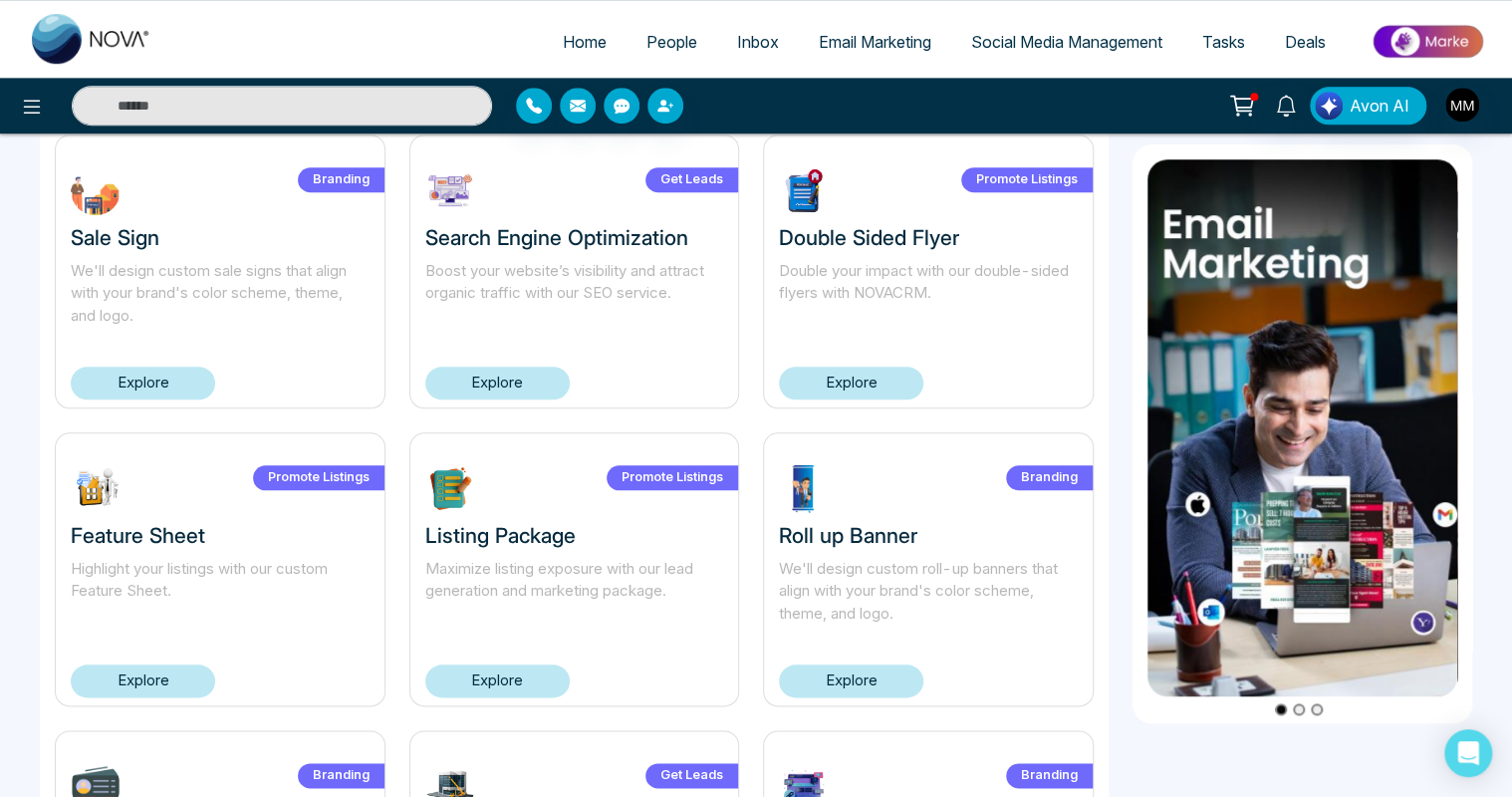 click on "Home People Inbox Email Marketing Social Media Management Tasks Deals Avon AI Marketplace All New Engage Leads Get Leads Branding Promote Listings Branding Logo We'll create a distinctive logo that reflects your brand identity and real estate expertise. Explore Branding Social Media Setup We'll set up and integrate your social media accounts to help you establish a strong online presence. Explore Promote Listings Door Hanger Boost your visibility with our custom door hangers by NOVACRM. Explore Branding Branding Package Build a strong brand with our comprehensive branding package With NOVACRM. Explore Branding Presentation Folder Elevate your presentations with branded presentation folders. Explore Get Leads Seller Lead Generation NOVACRM will set up a Seller Lead Generation Campaign to generate seller leads for your Real Estate Explore Branding Sale Sign We'll design custom sale signs that align with your brand's color scheme, theme, and logo. Explore Get Leads Search Engine Optimization Explore Explore" at bounding box center [756, -332] 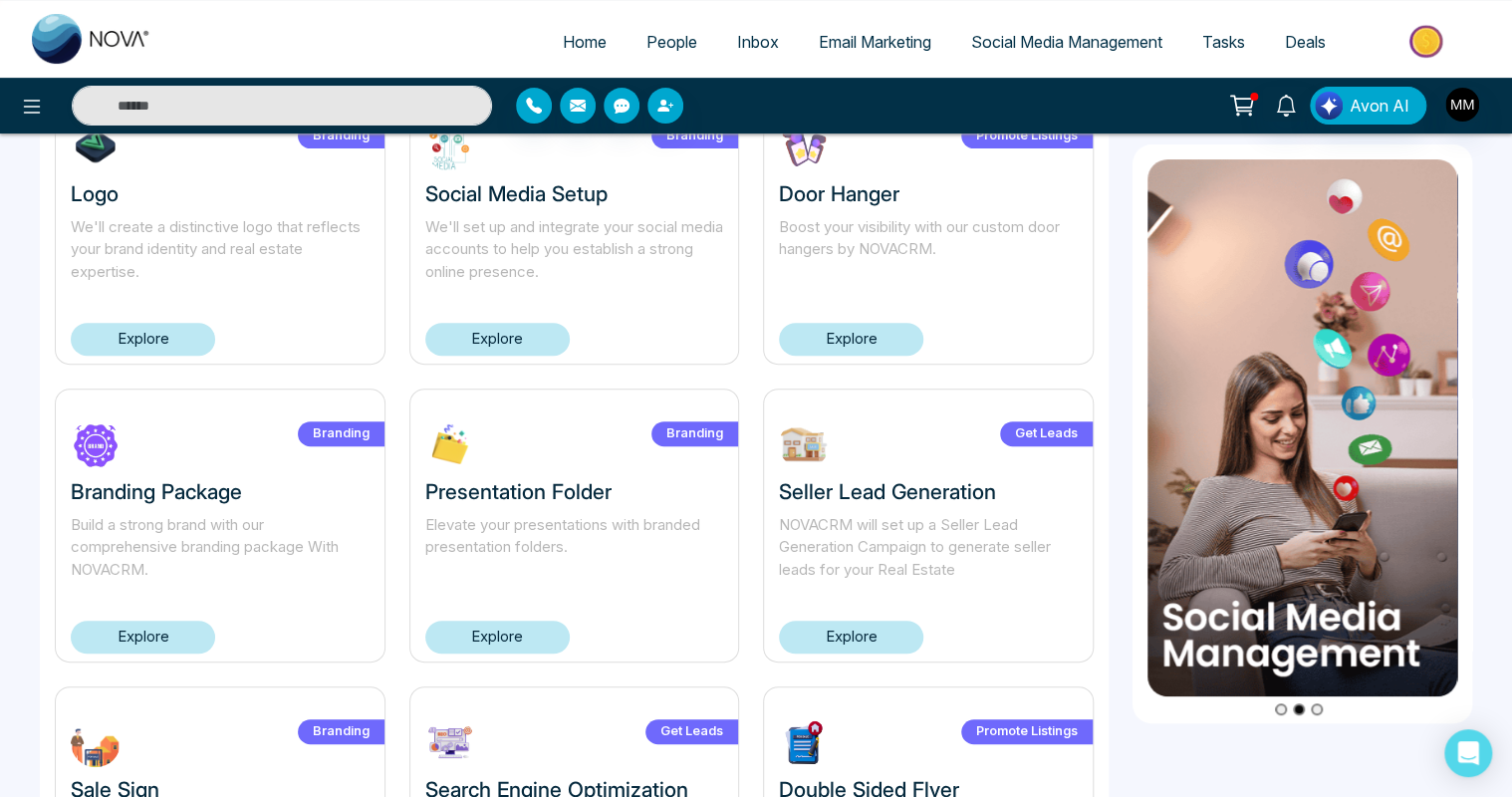 scroll, scrollTop: 107, scrollLeft: 0, axis: vertical 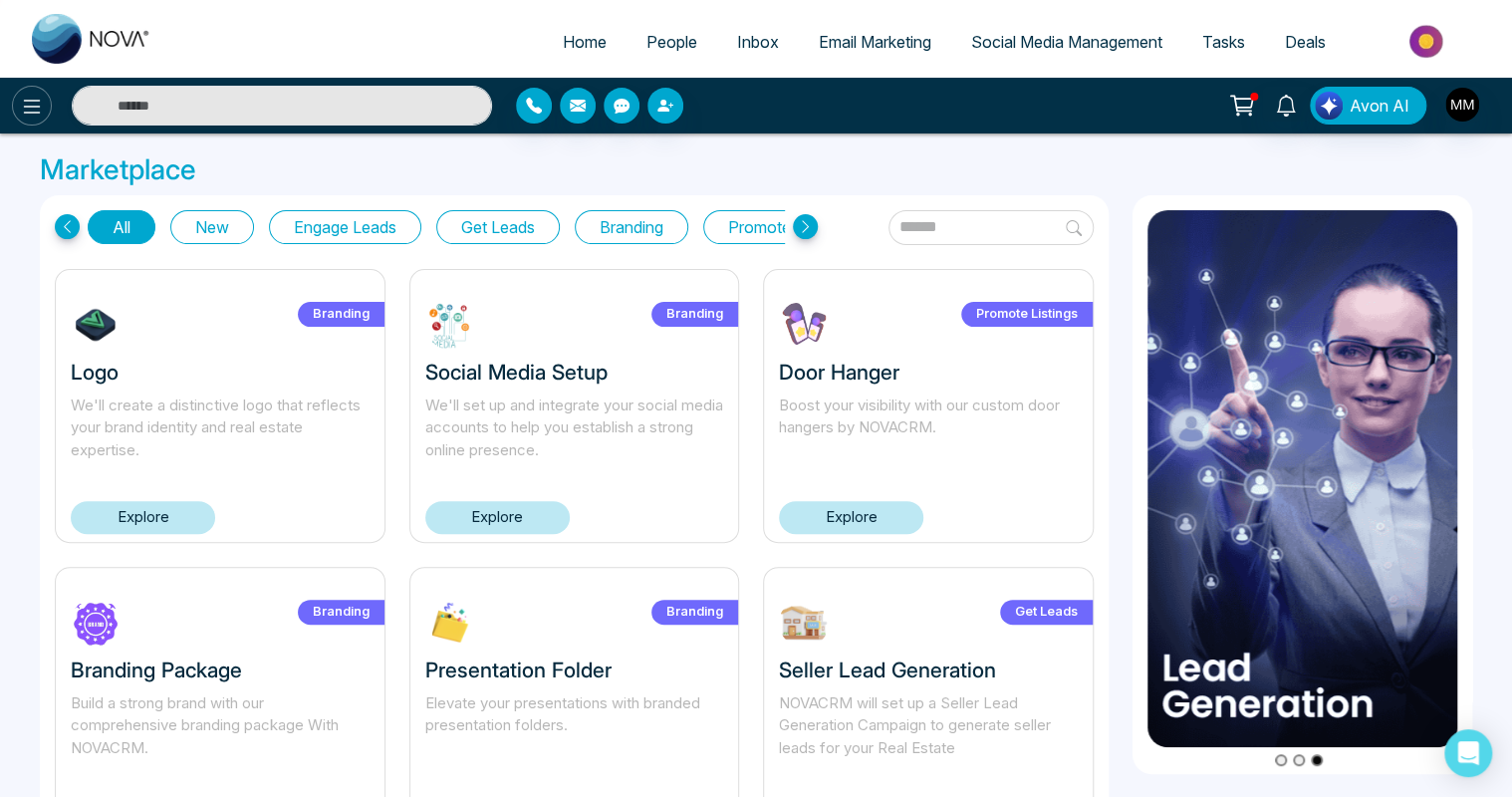 click 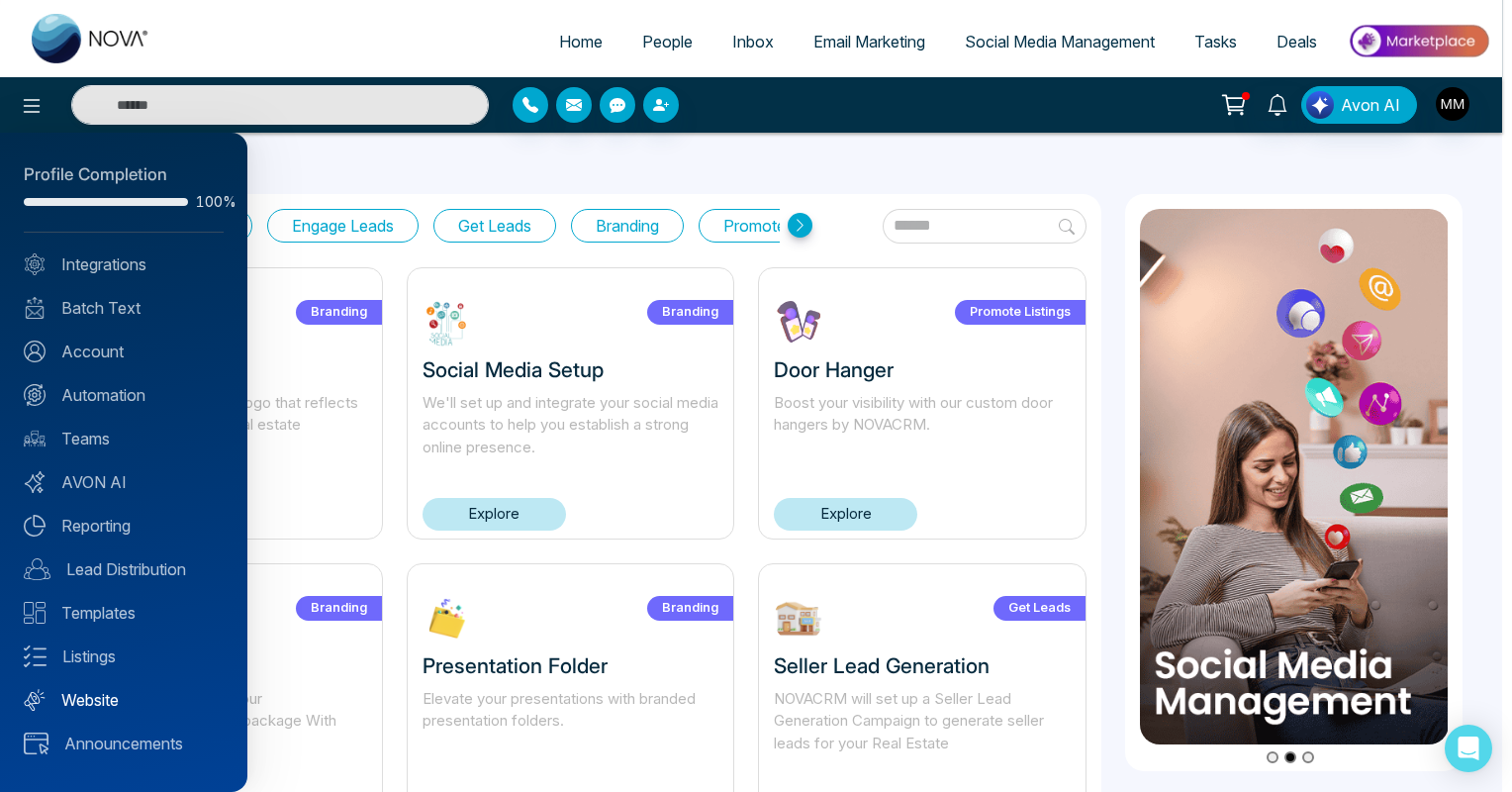 click on "Website" at bounding box center [124, 700] 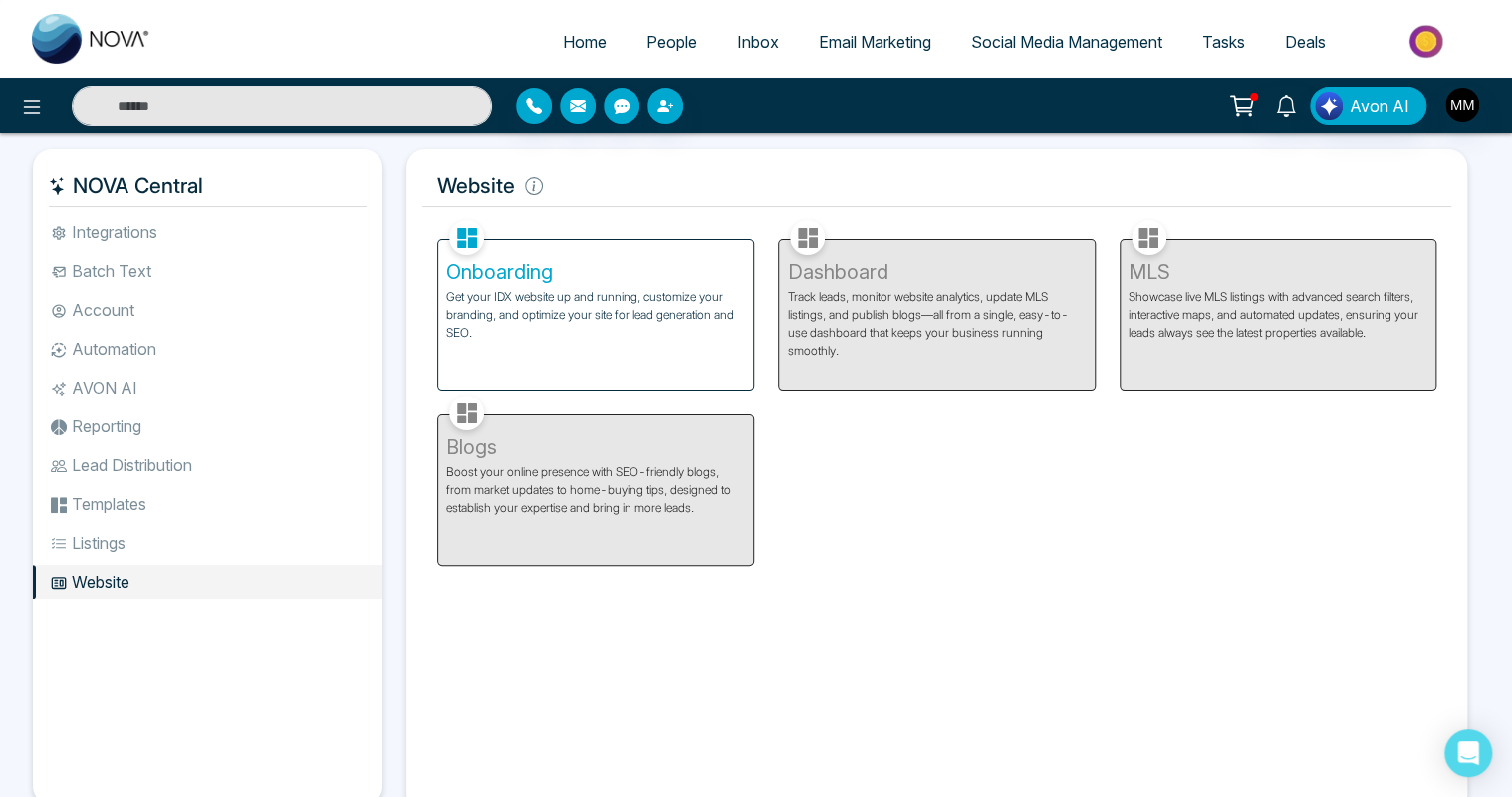 click on "Get your IDX website up and running, customize your branding, and optimize your site for lead generation and SEO." at bounding box center (596, 315) 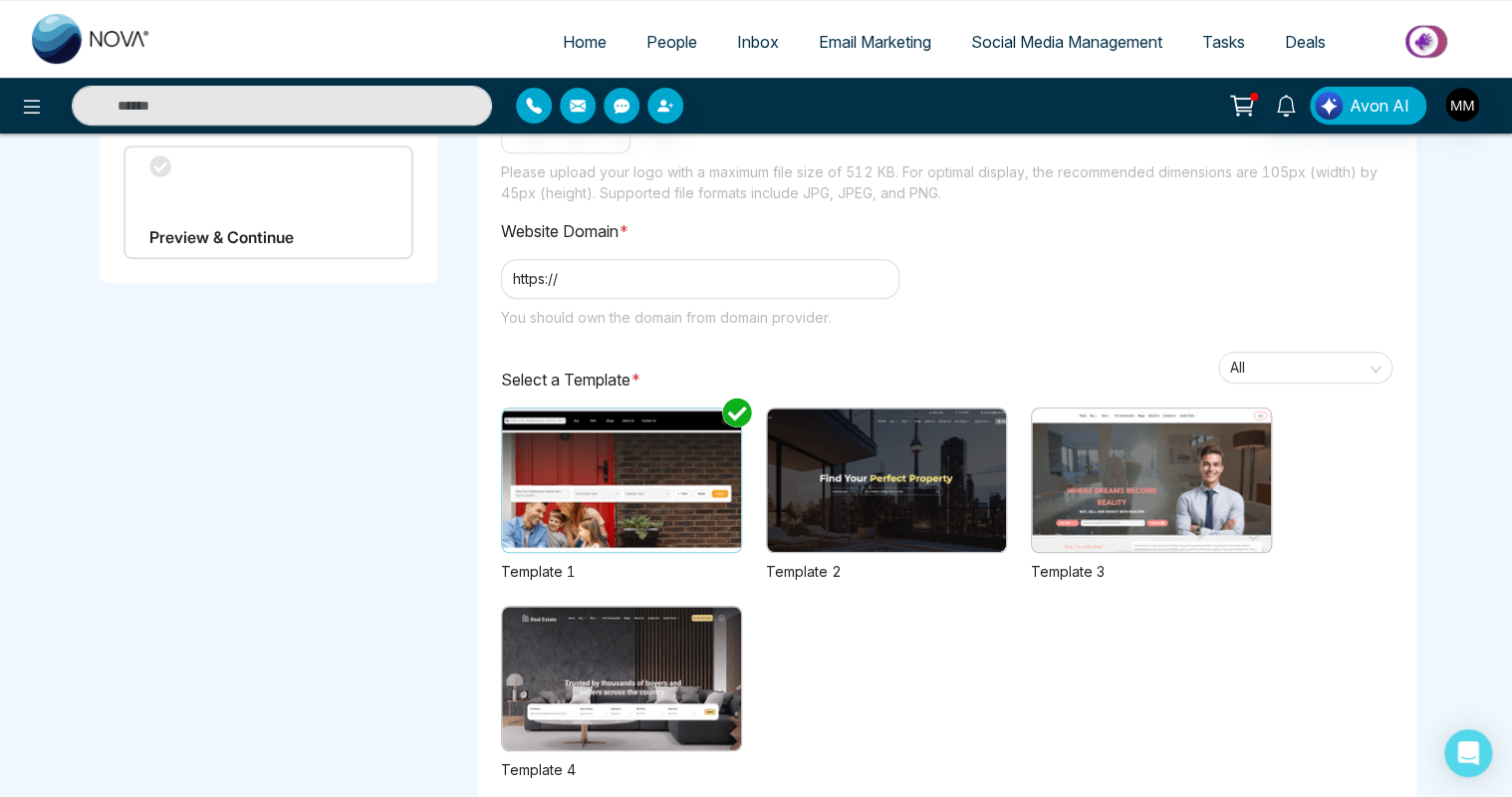 scroll, scrollTop: 483, scrollLeft: 0, axis: vertical 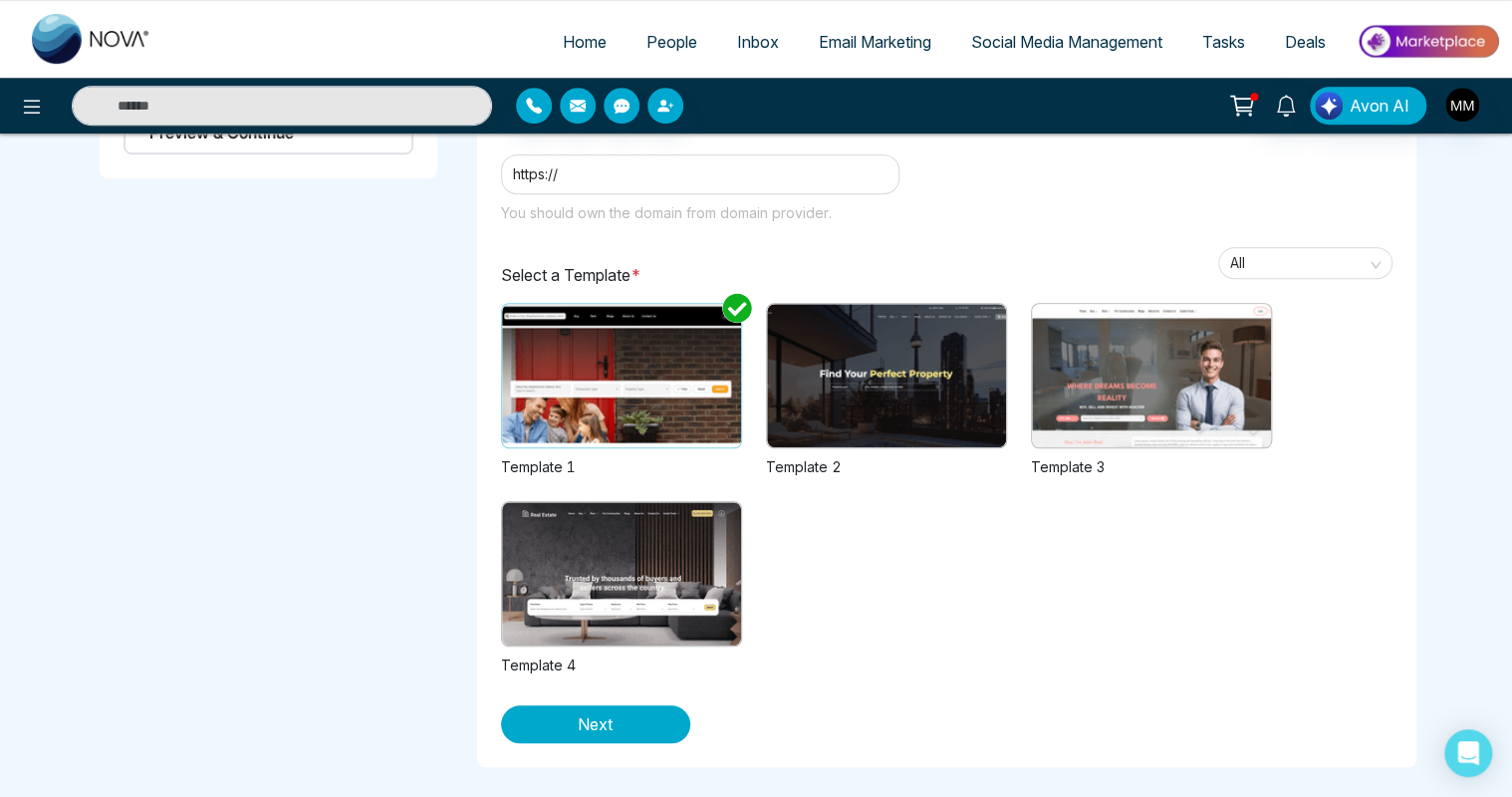 drag, startPoint x: 1481, startPoint y: 503, endPoint x: 1491, endPoint y: 432, distance: 71.70077 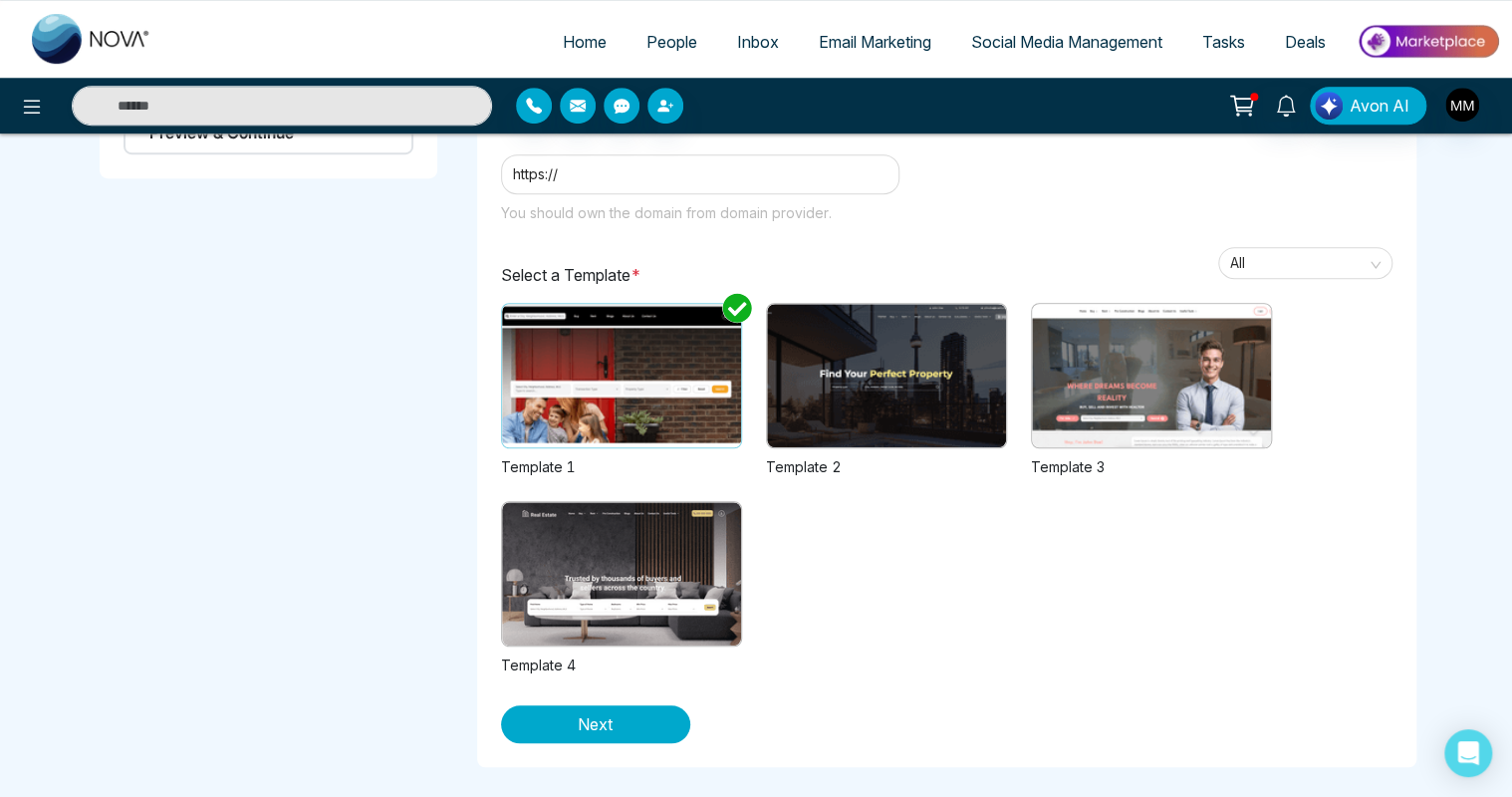 drag, startPoint x: 1491, startPoint y: 432, endPoint x: 1112, endPoint y: 607, distance: 417.4518 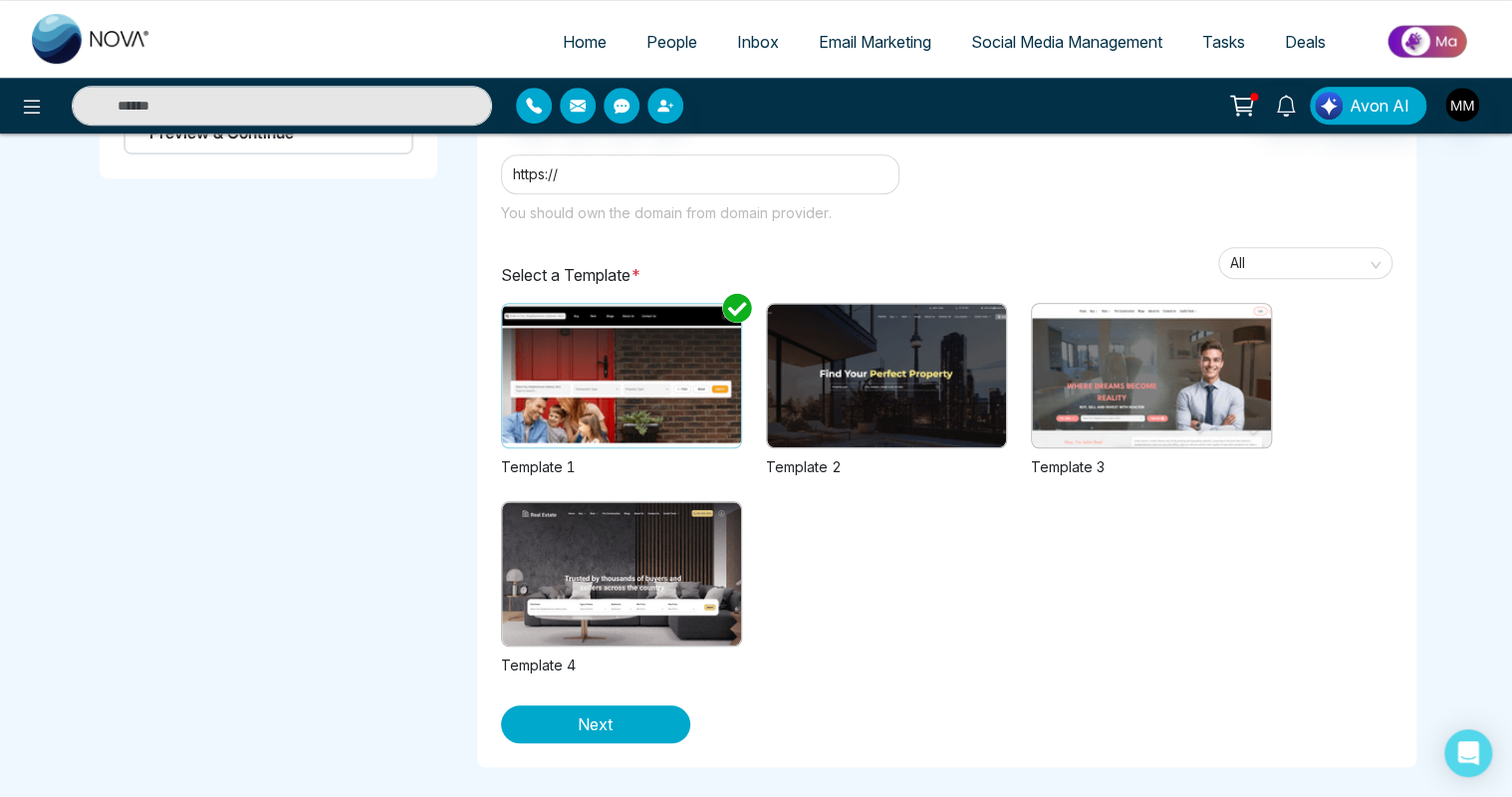 click on "Email Marketing" at bounding box center (875, 42) 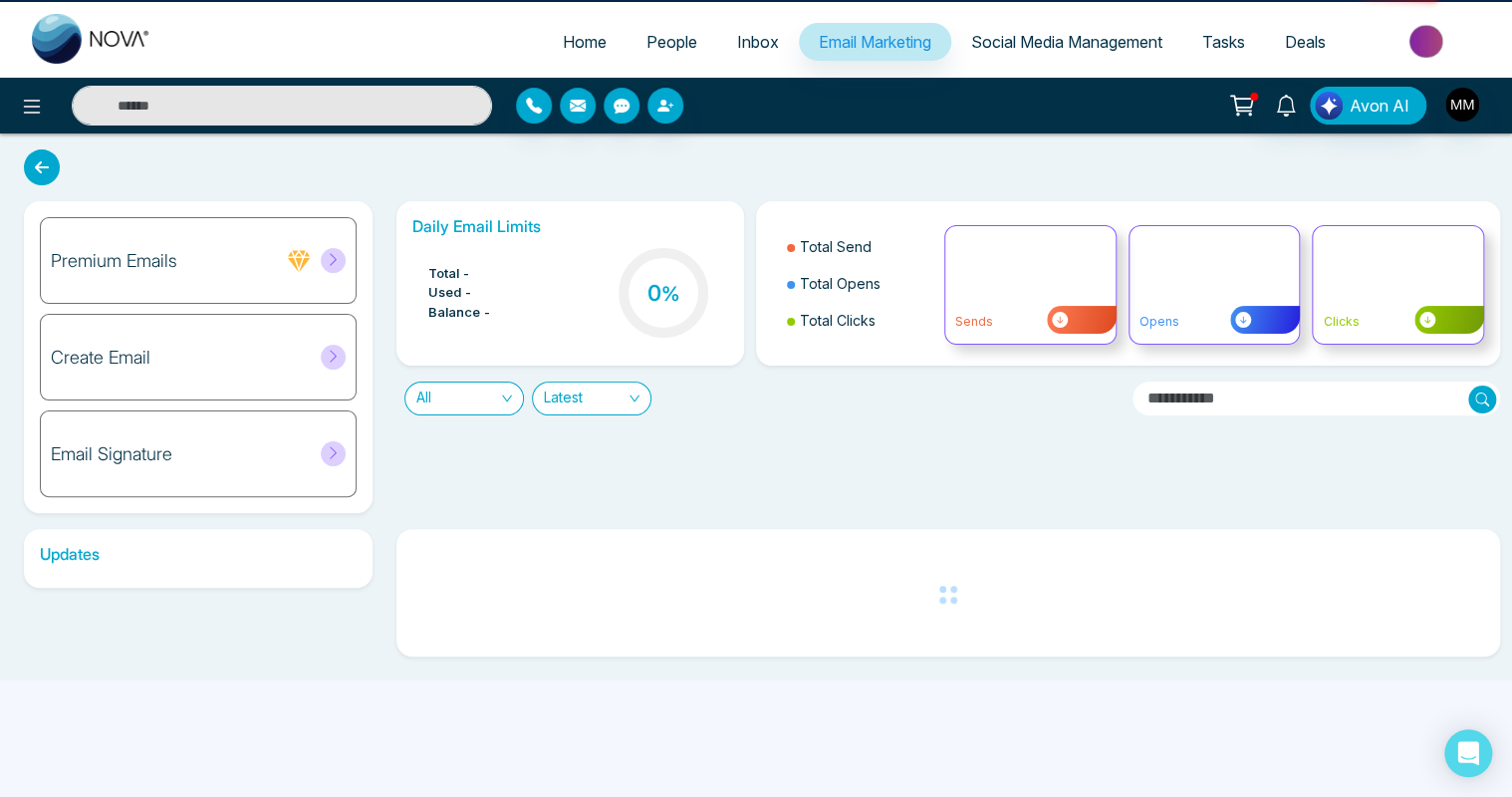 scroll, scrollTop: 0, scrollLeft: 0, axis: both 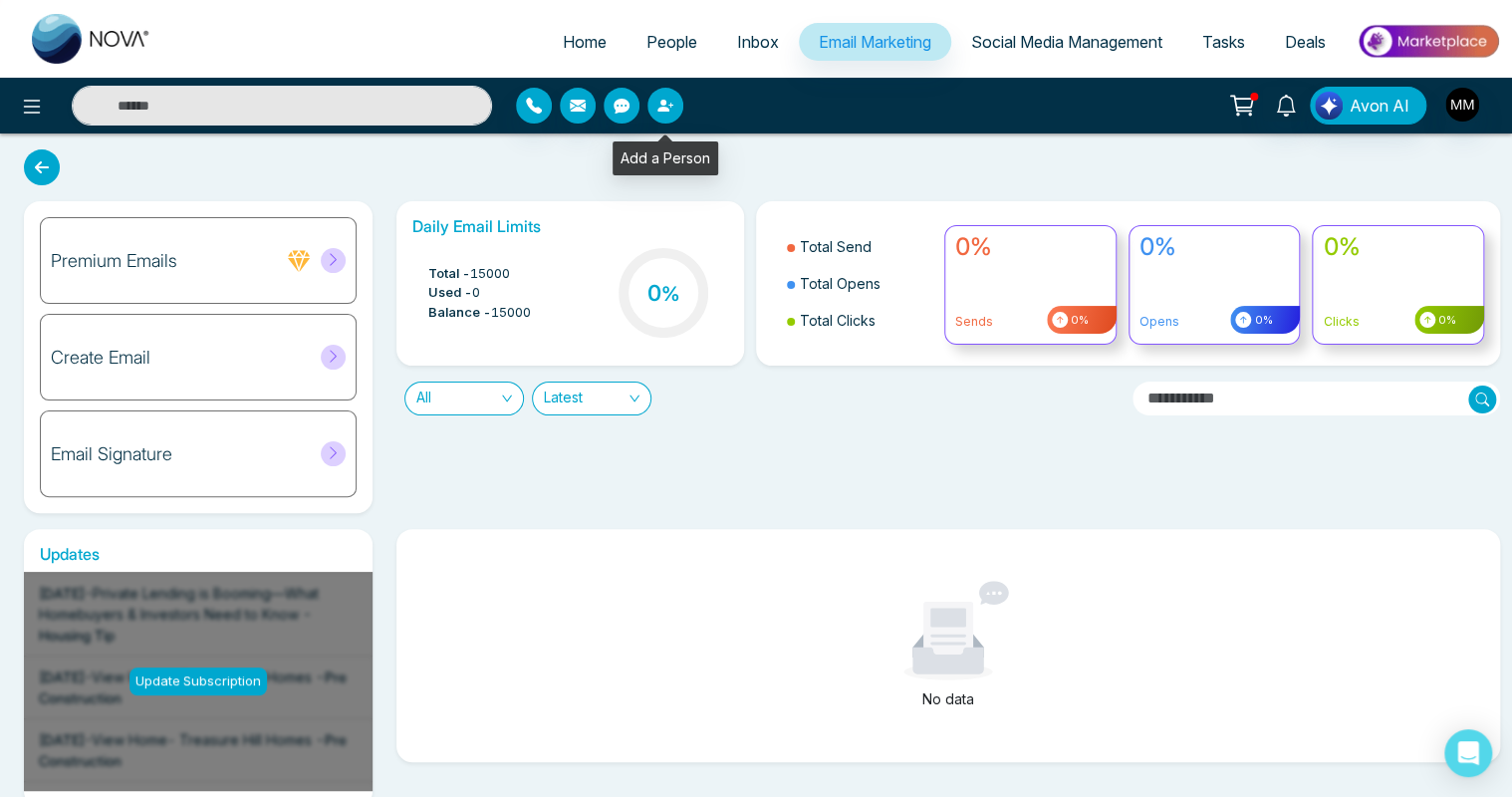 click 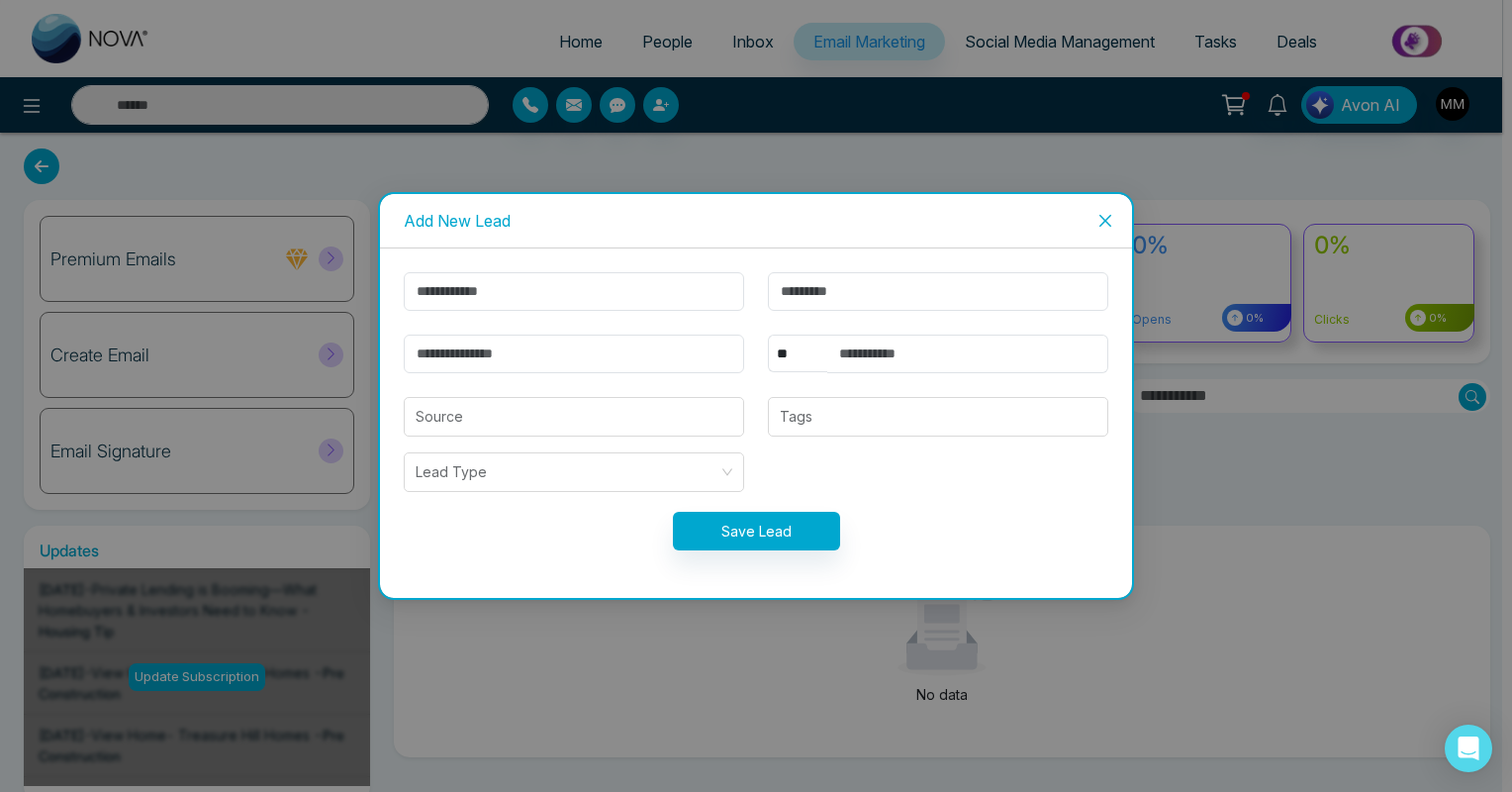 click 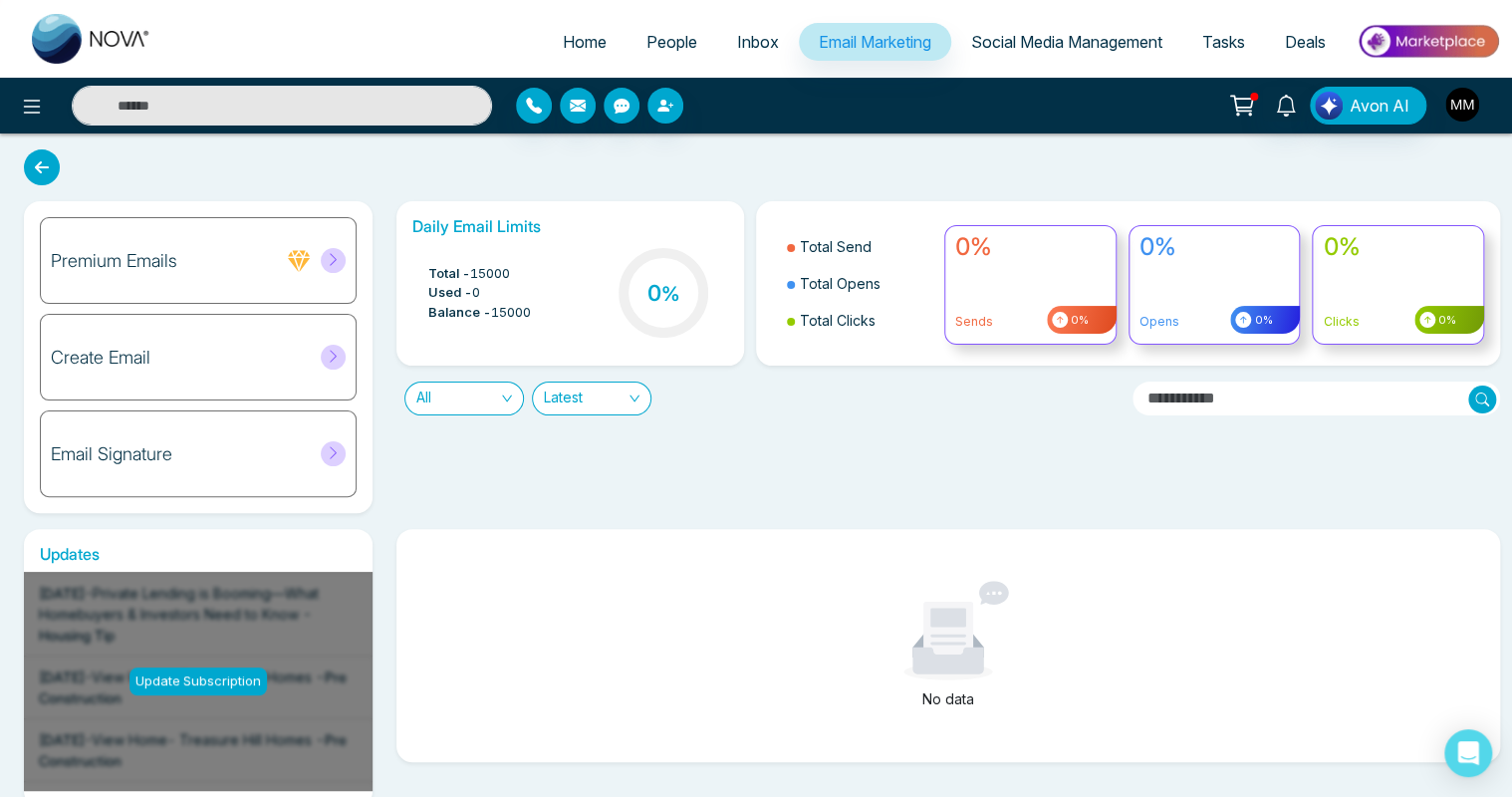 click at bounding box center [1462, 105] 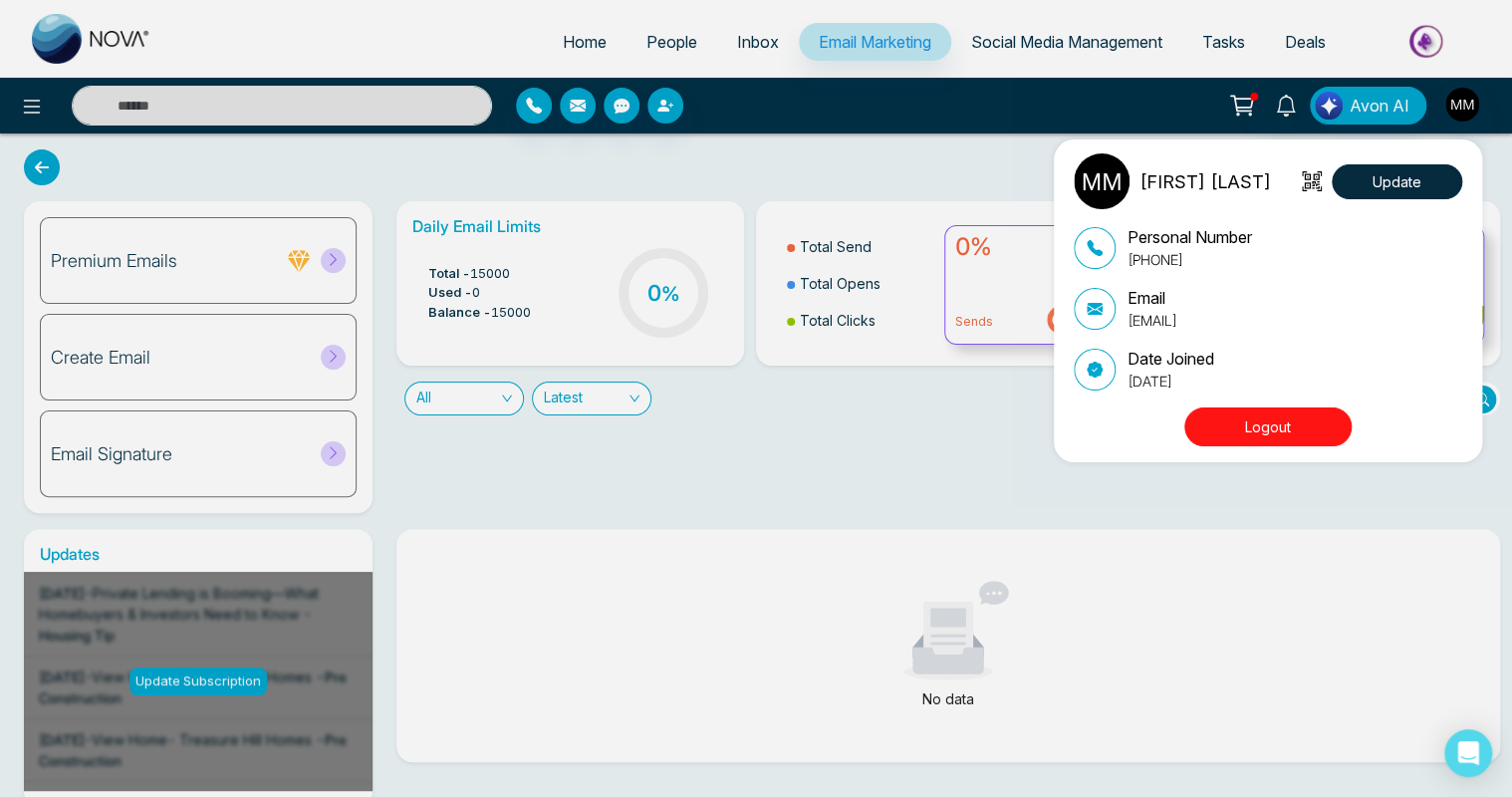 click on "[FIRST] [LAST] Update Personal Number [PHONE] Email [EMAIL] Date Joined [DATE] Logout" at bounding box center (756, 398) 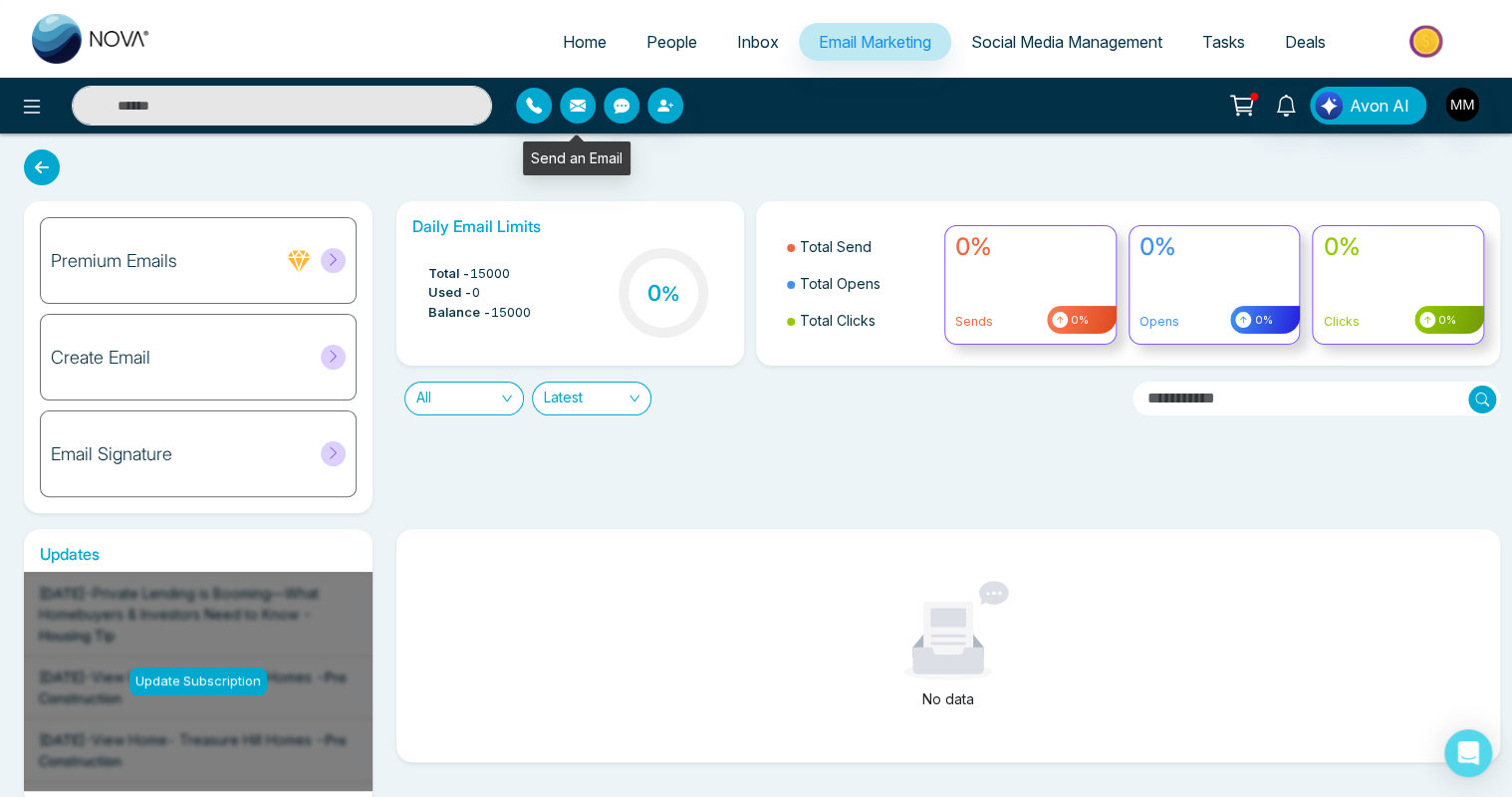 click 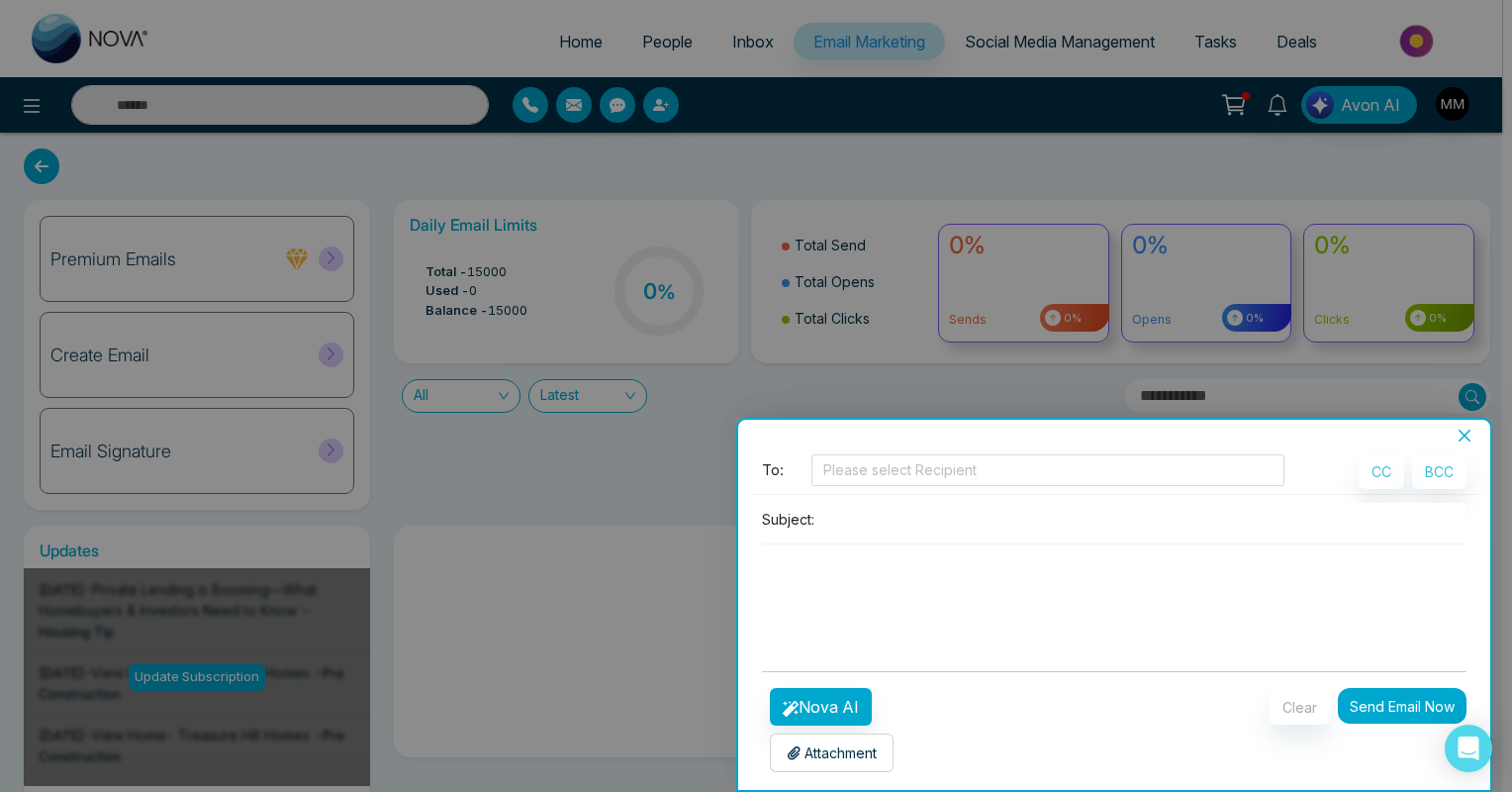 click at bounding box center (1114, 592) 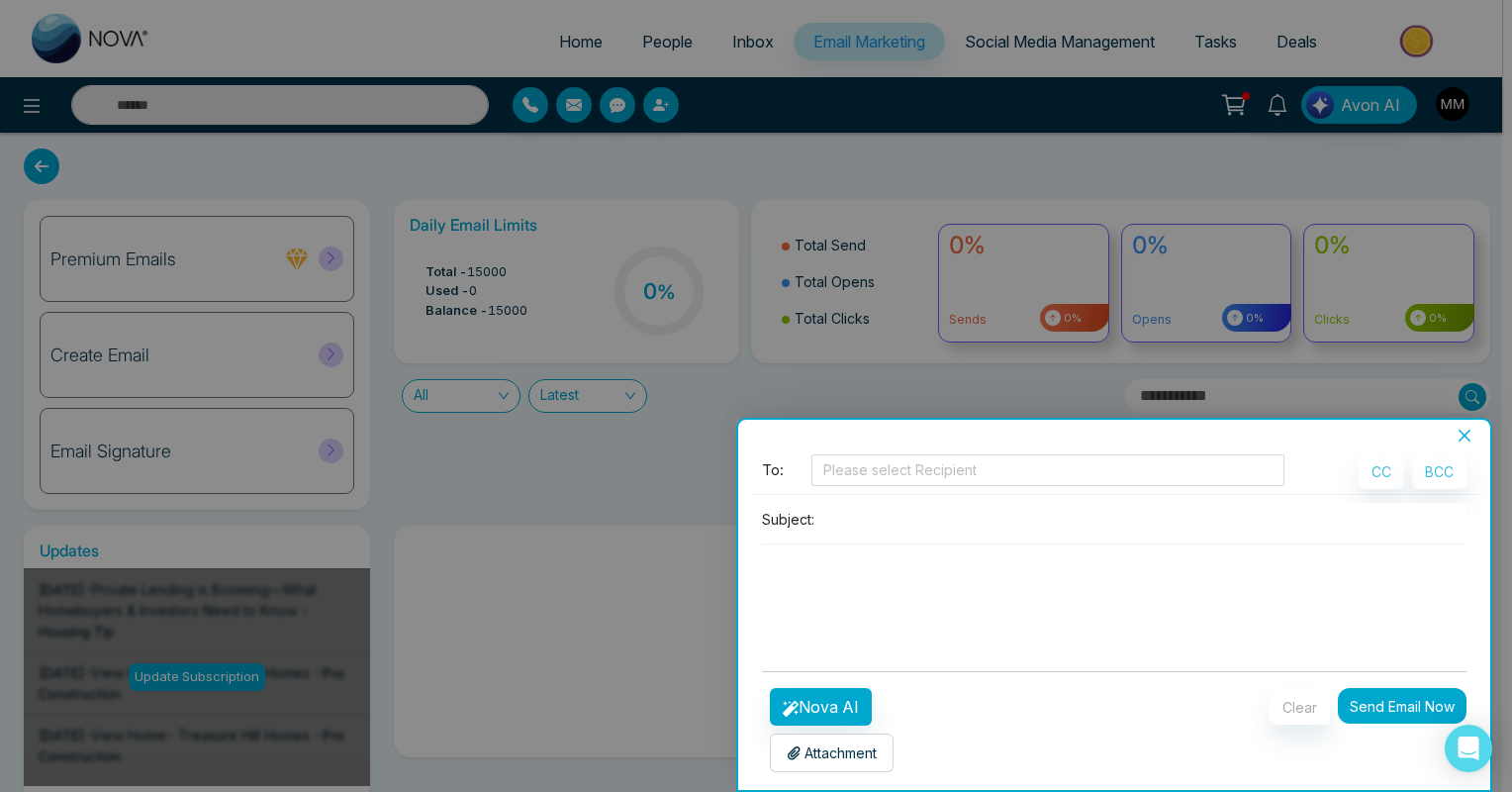 click 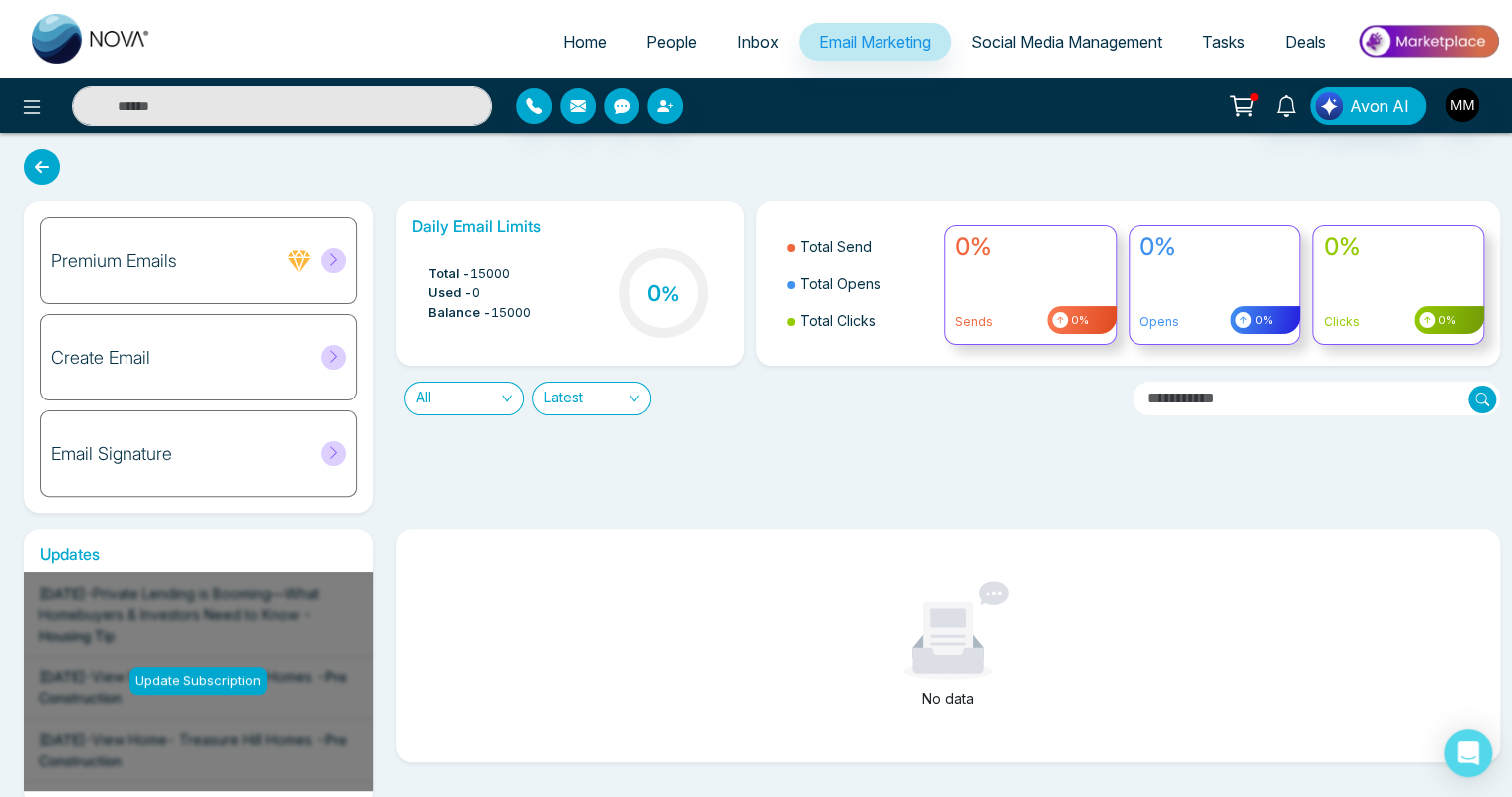 click on "Premium Emails" at bounding box center [198, 260] 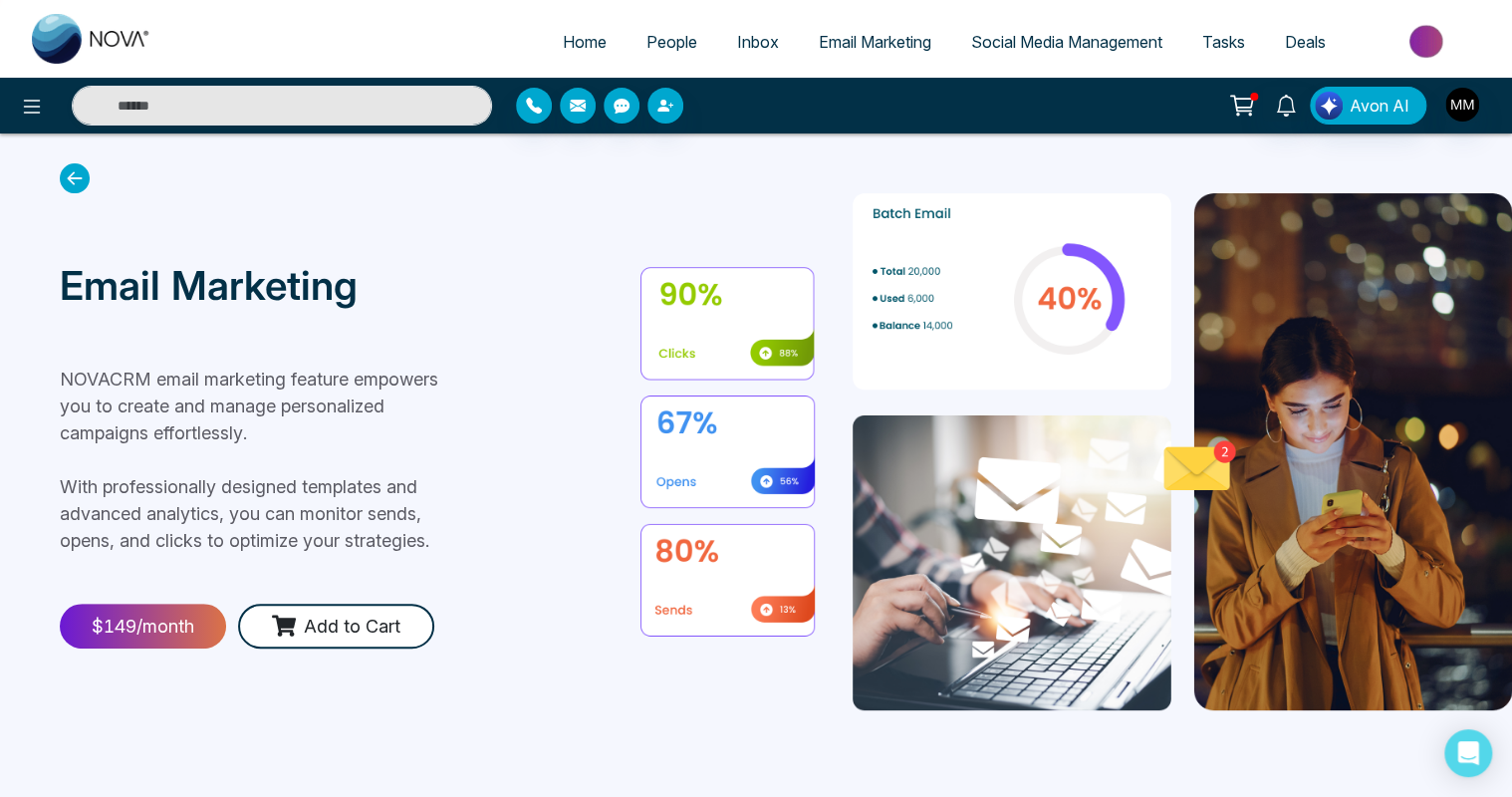 click on "Home" at bounding box center (585, 42) 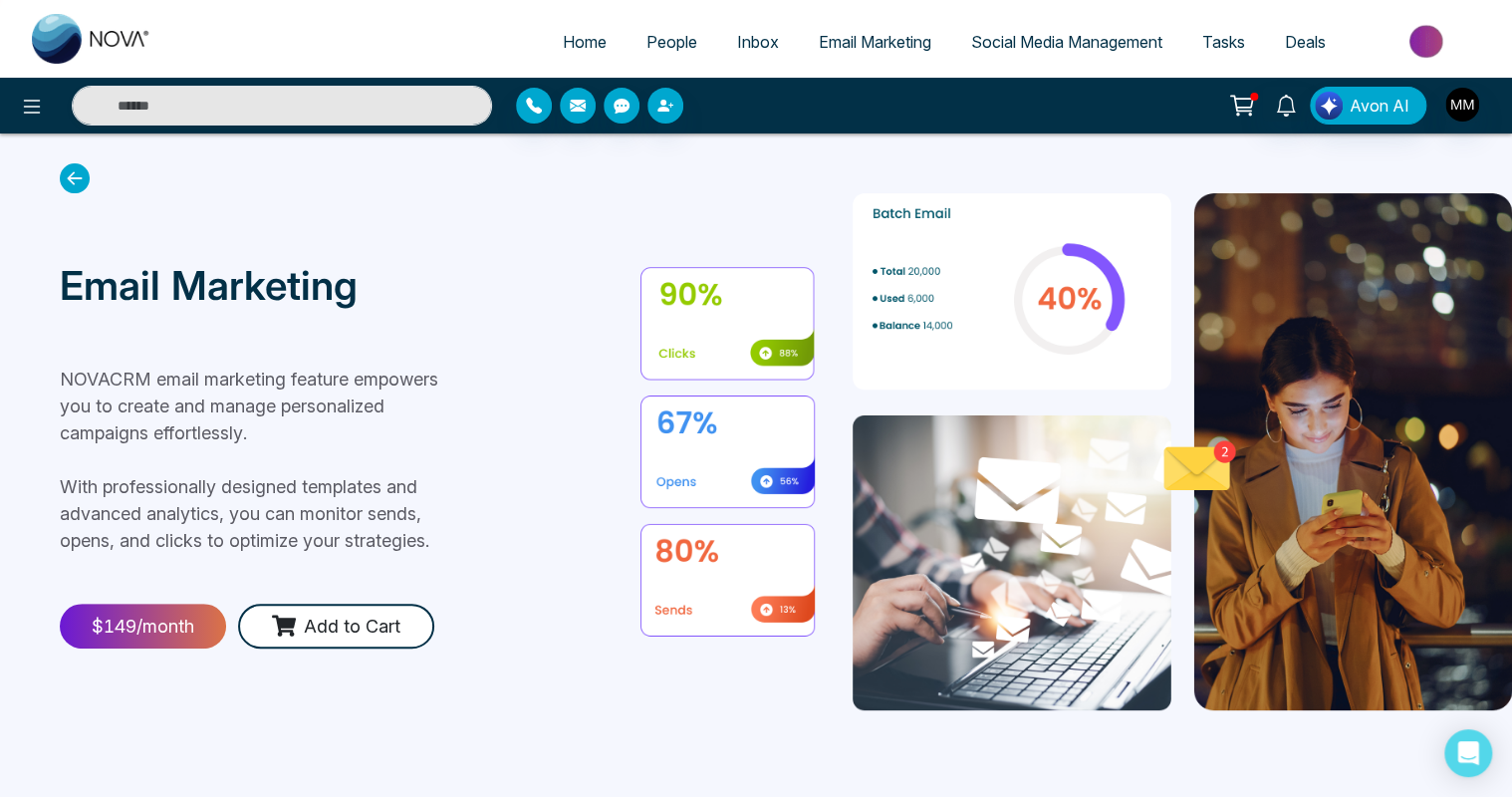select on "*" 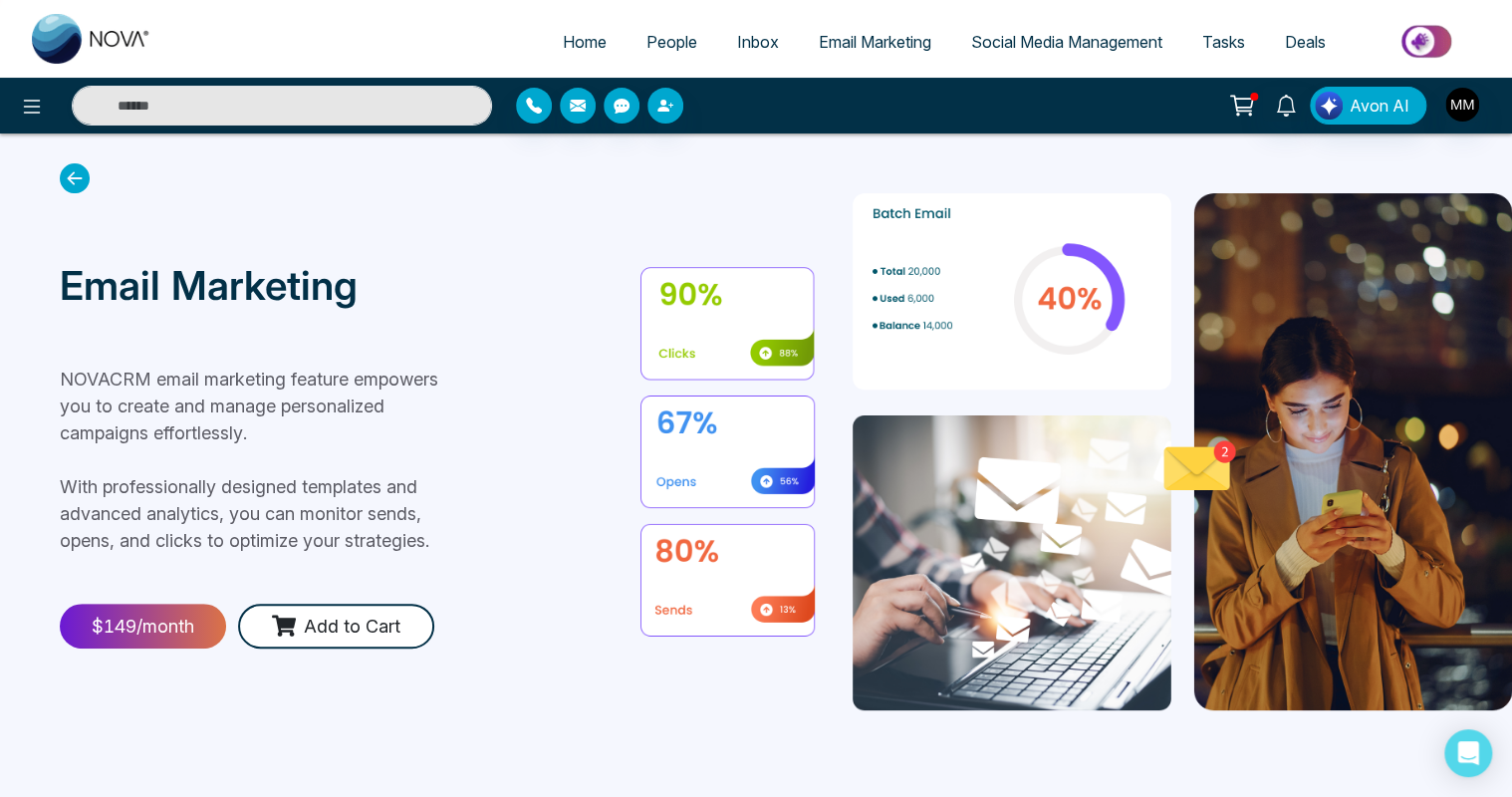 select on "*" 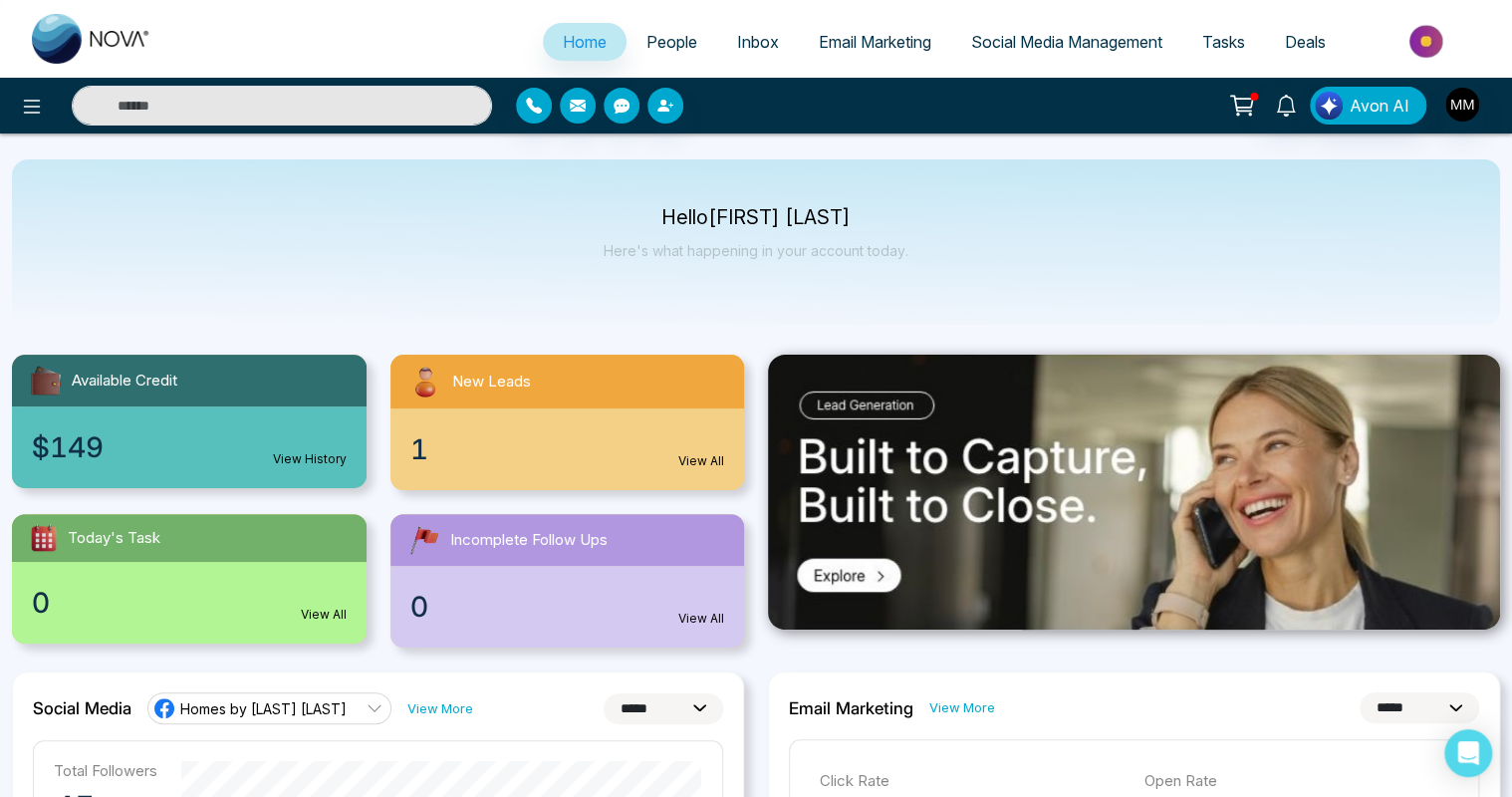 click on "Tasks" at bounding box center (1223, 42) 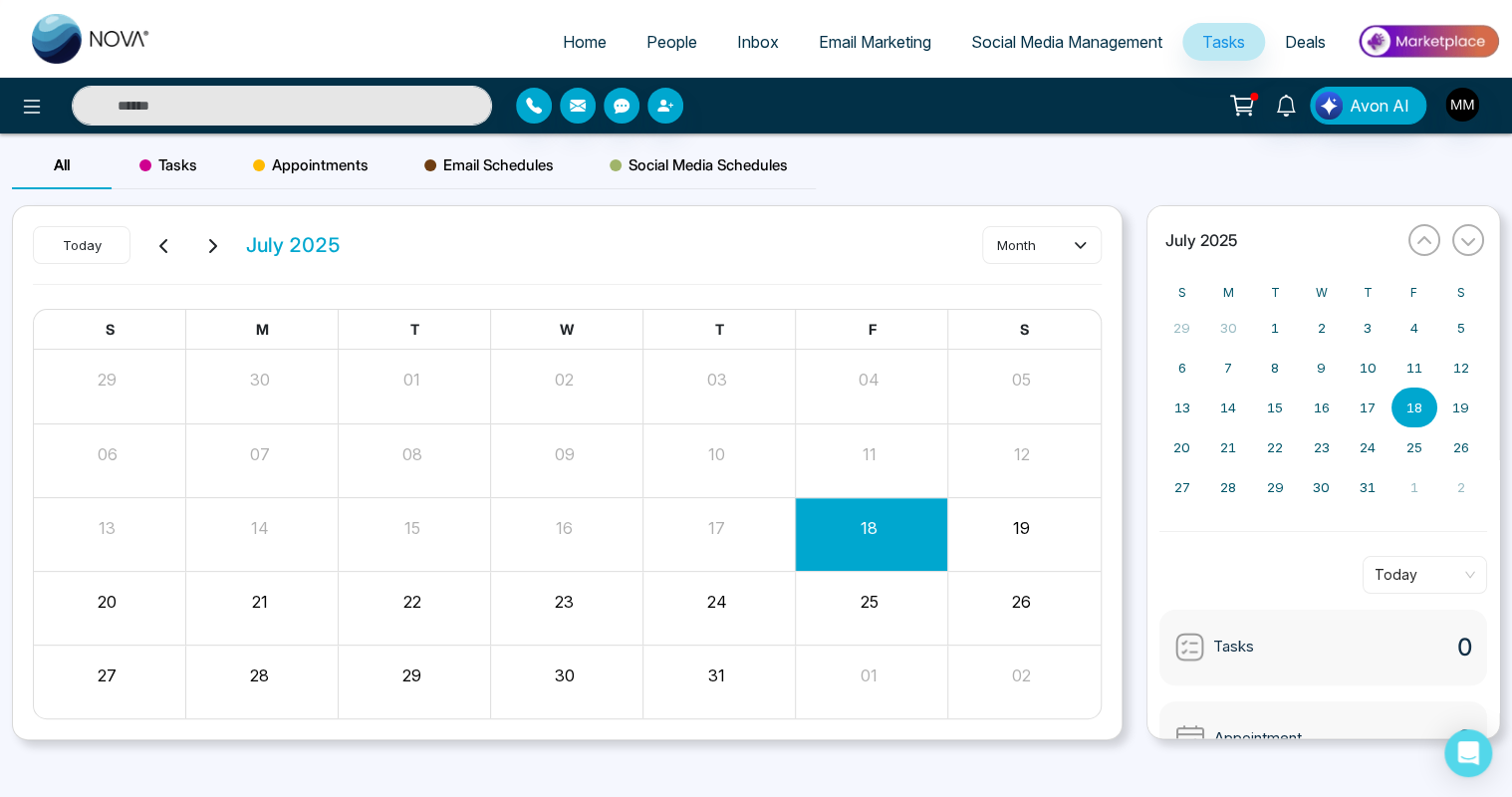 click on "Home" at bounding box center [585, 42] 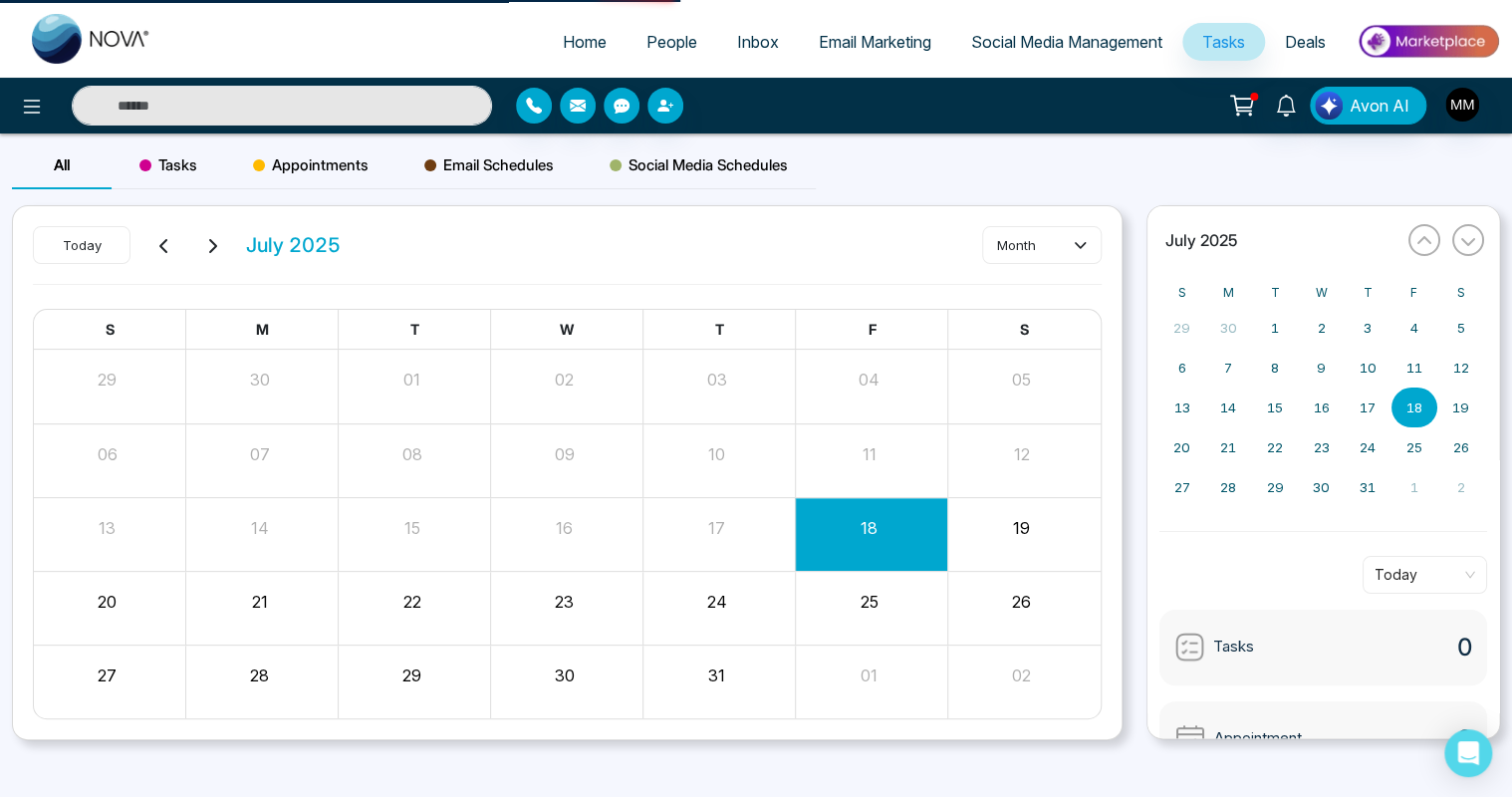 select on "*" 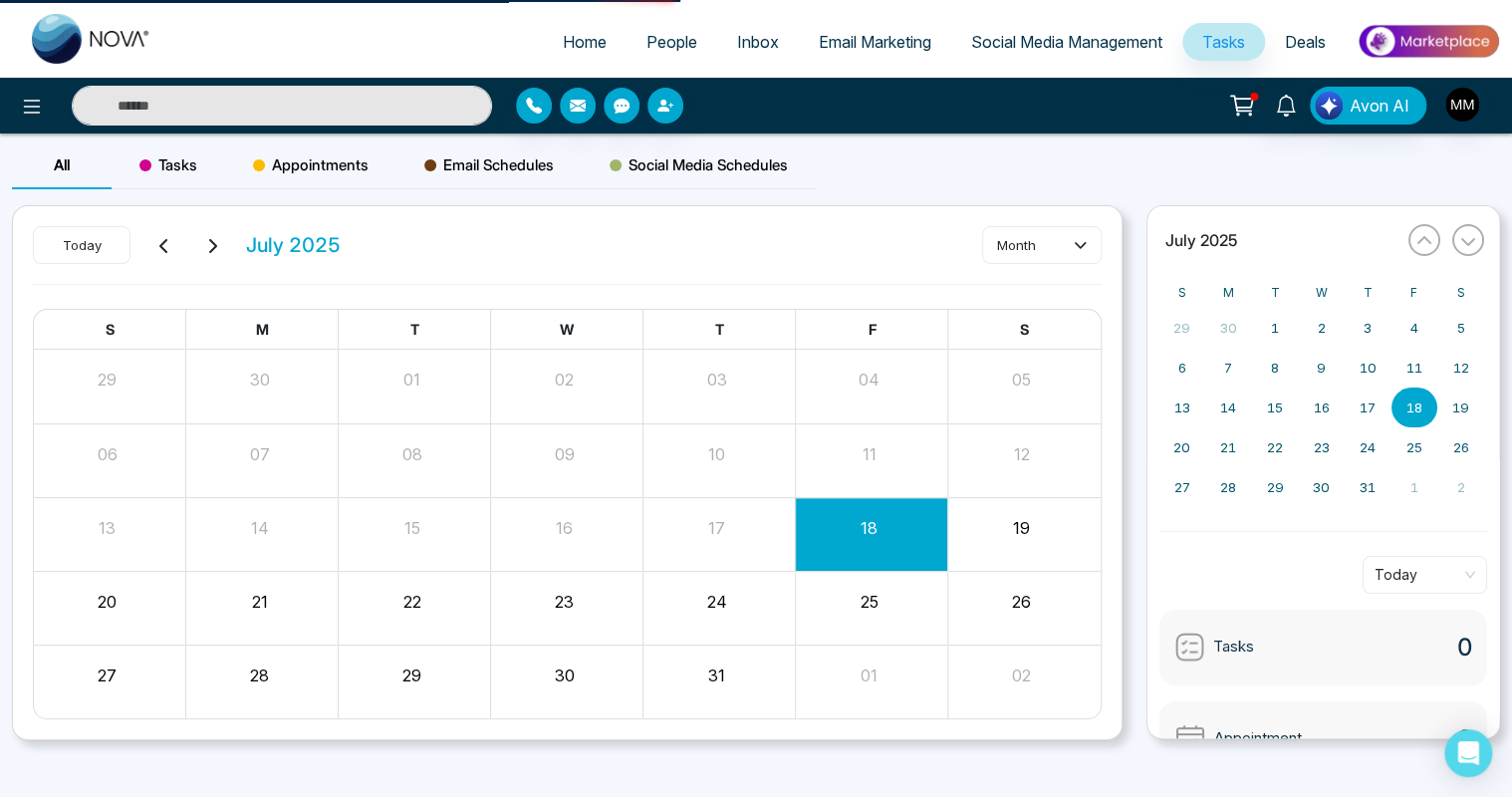 select on "*" 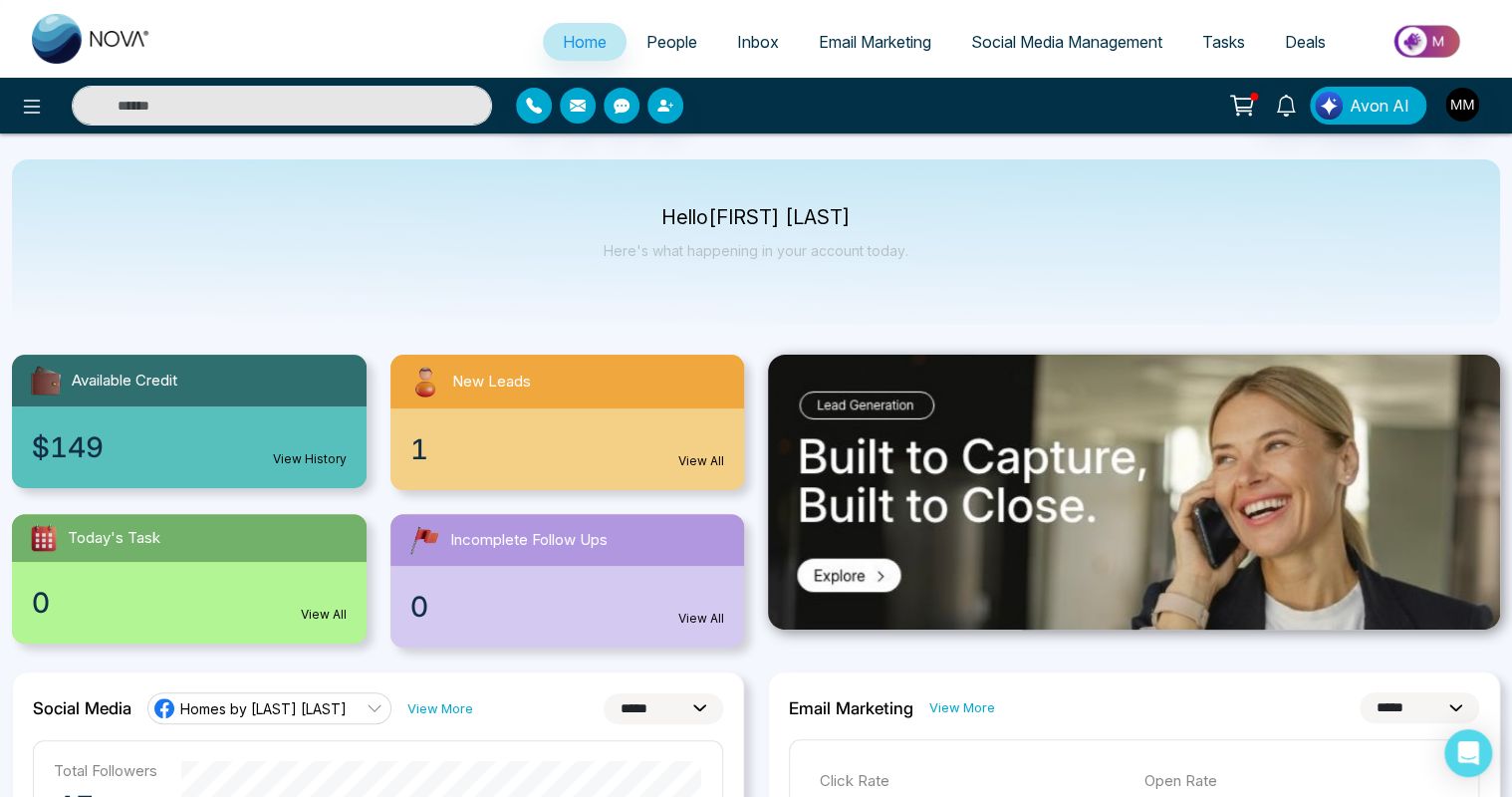 click on "1" at bounding box center [419, 449] 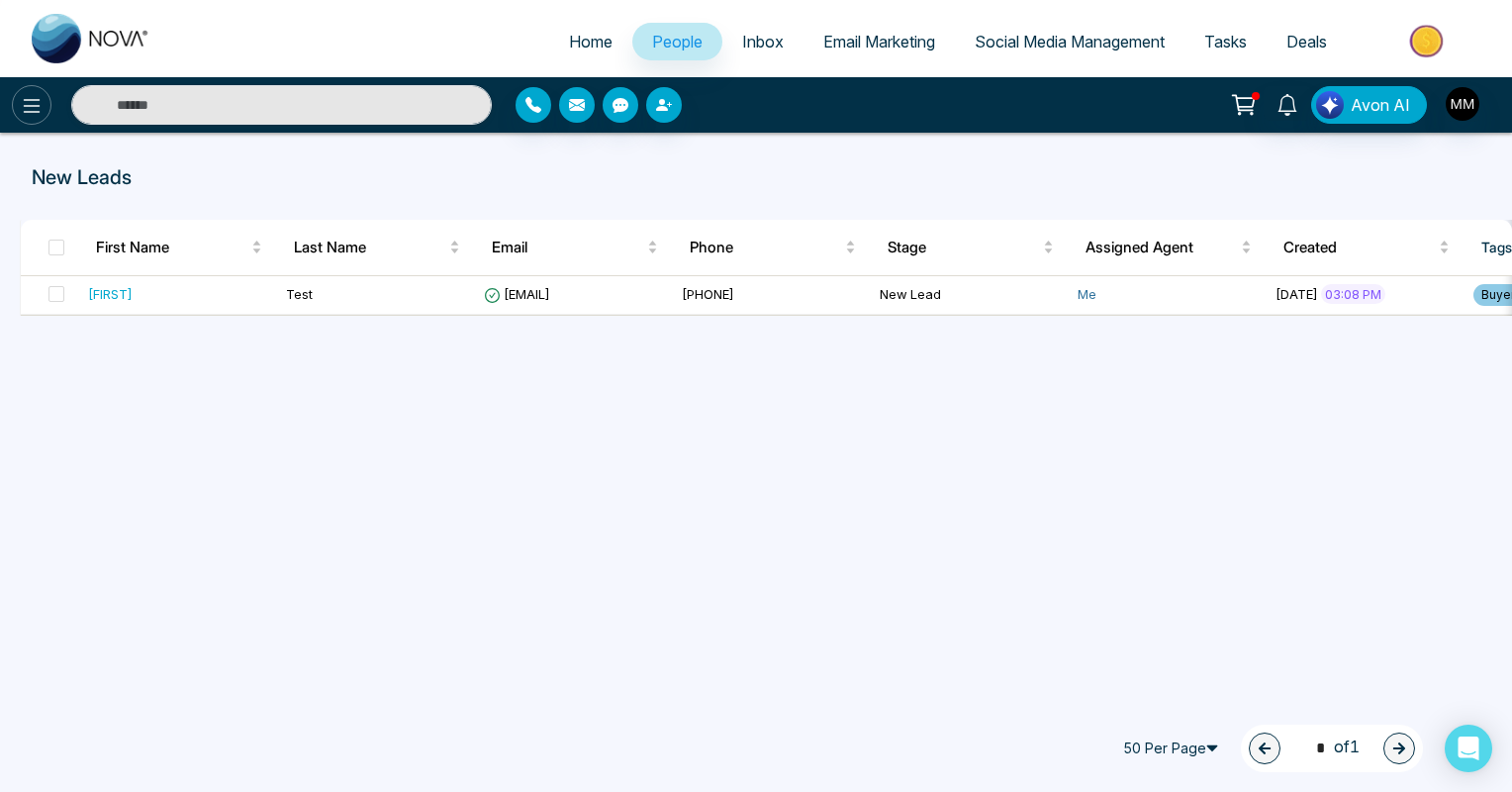 click 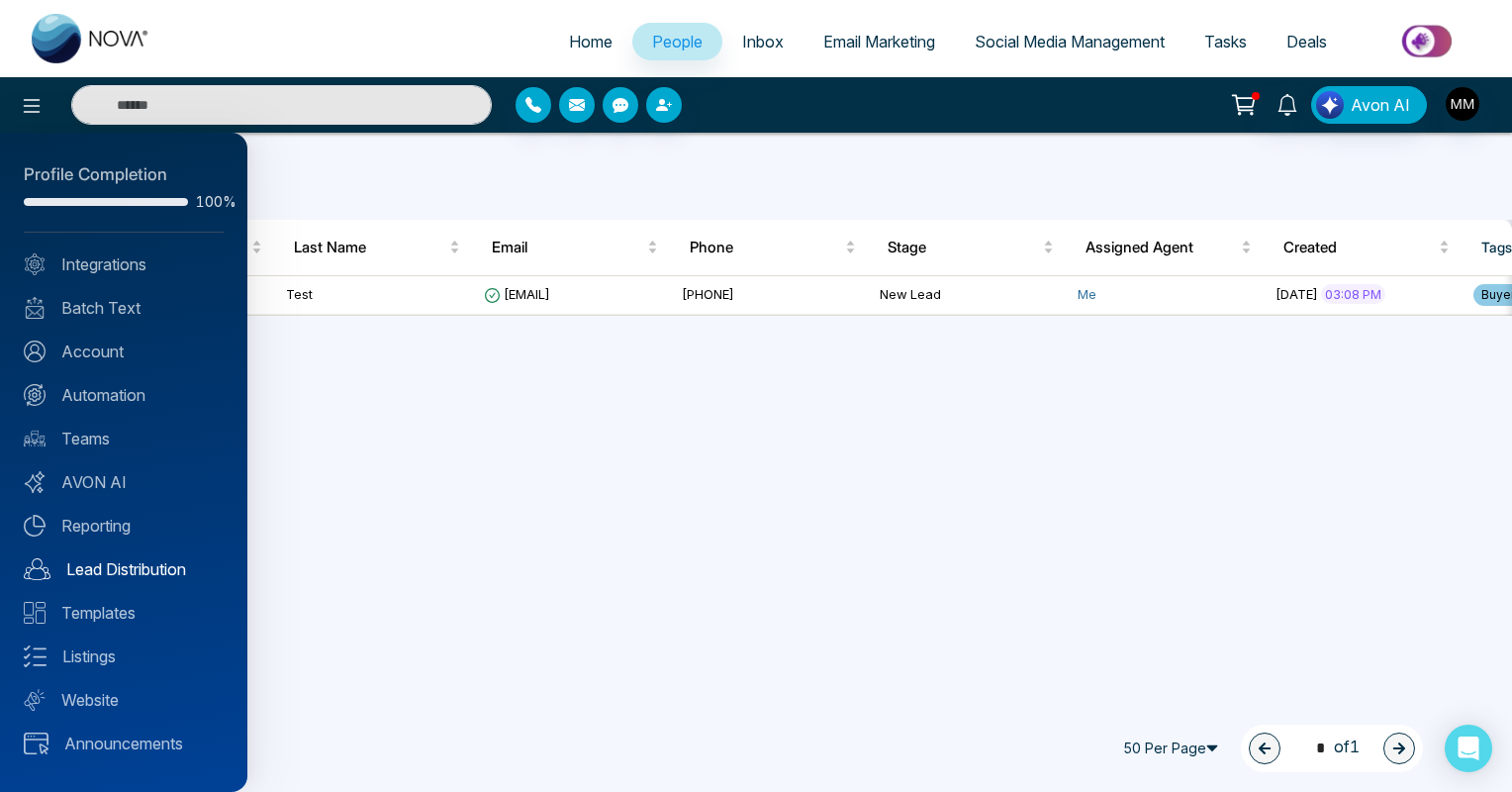 click on "Lead Distribution" at bounding box center (124, 569) 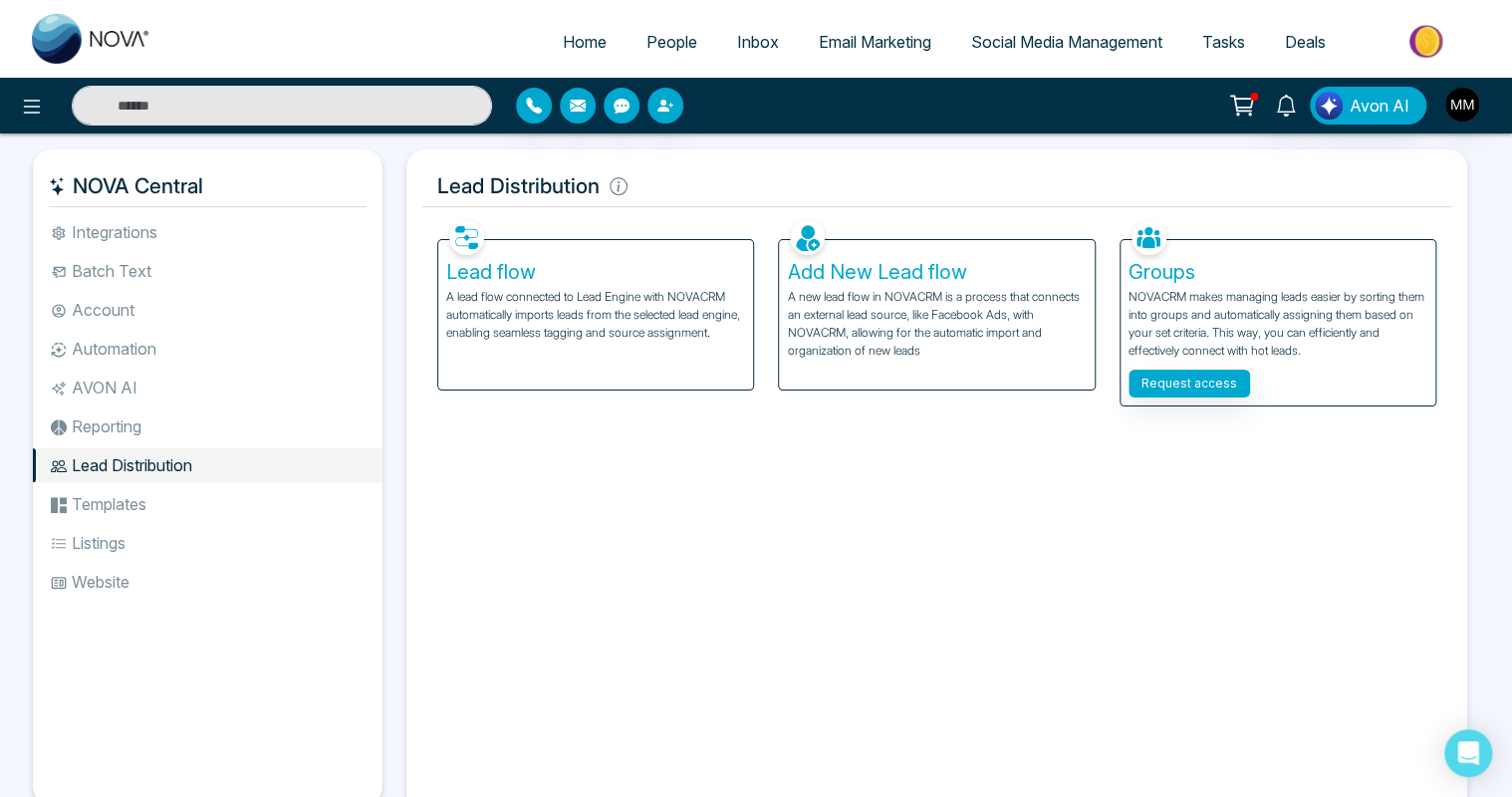click on "Batch Text" at bounding box center [207, 271] 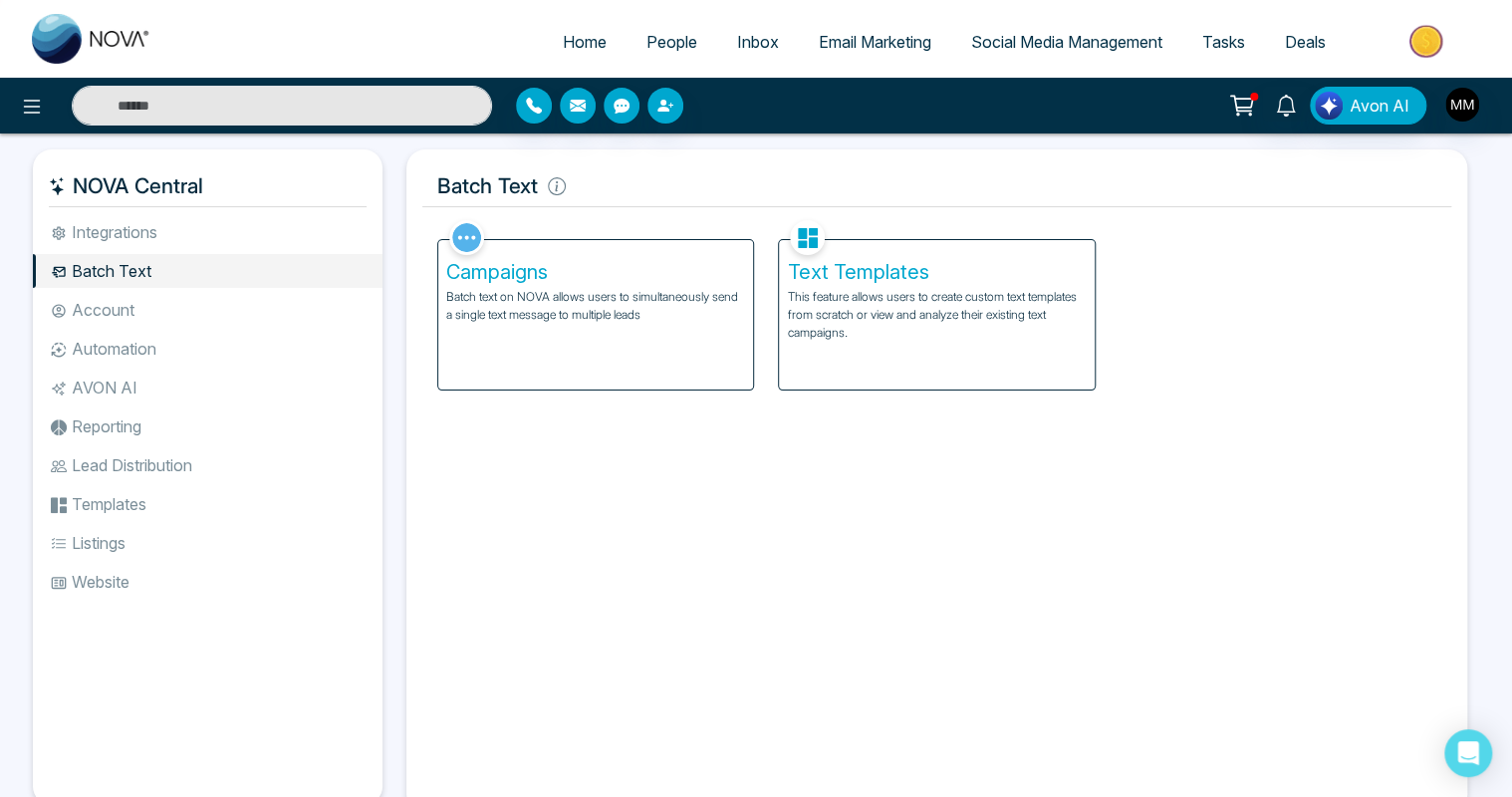 click on "Lead Distribution" at bounding box center (207, 465) 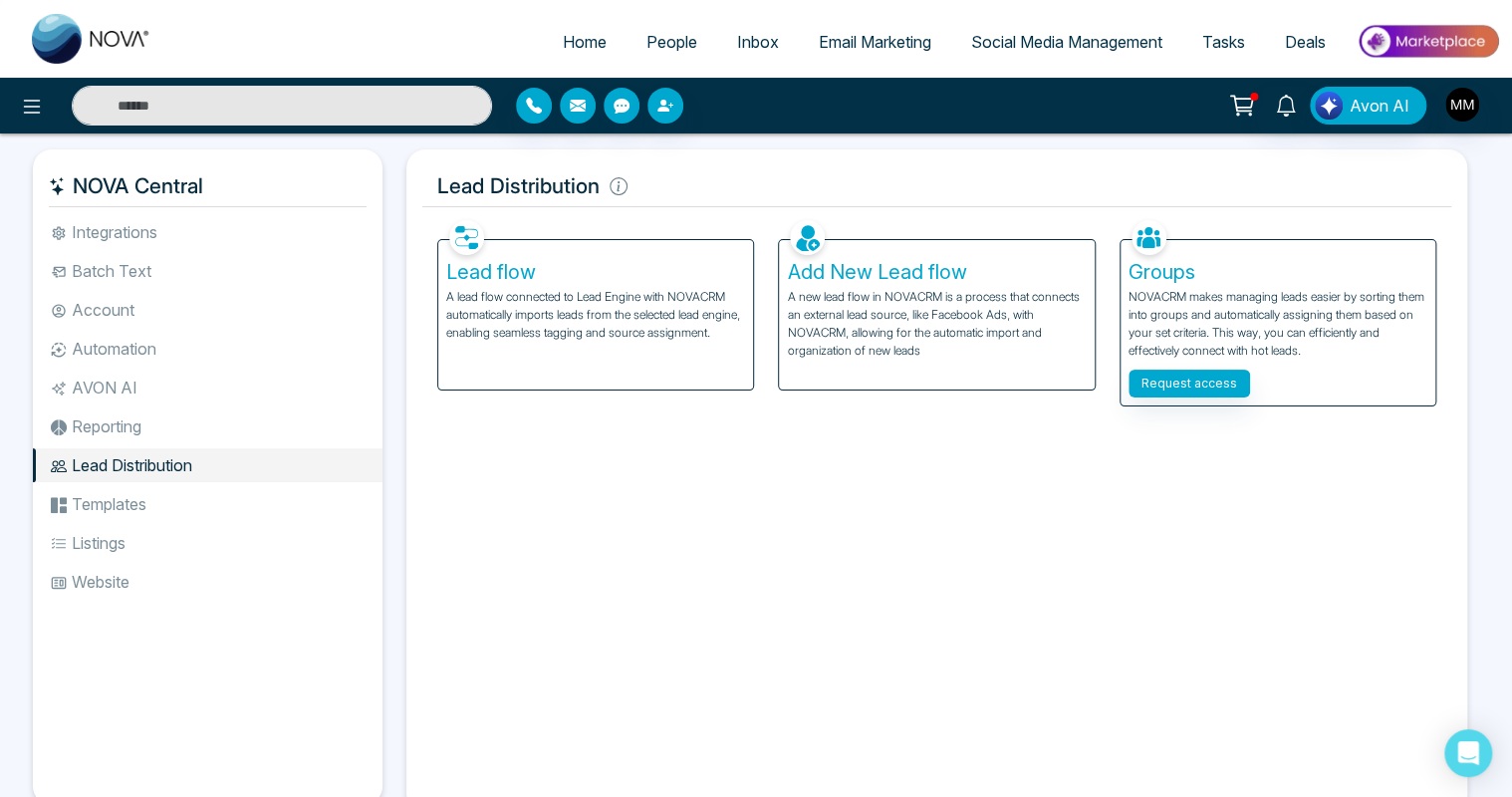 click on "Email Marketing" at bounding box center [875, 42] 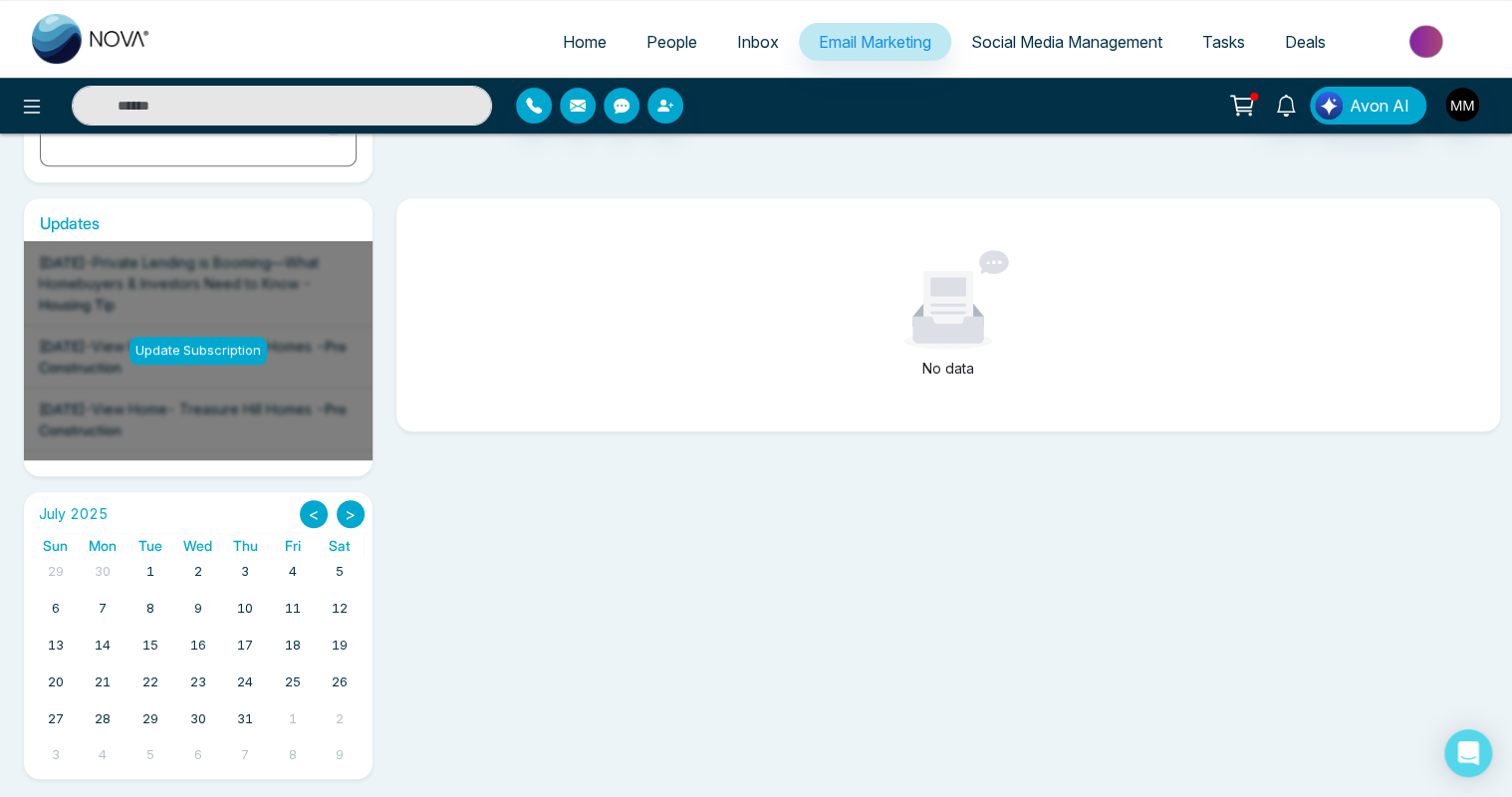 scroll, scrollTop: 336, scrollLeft: 0, axis: vertical 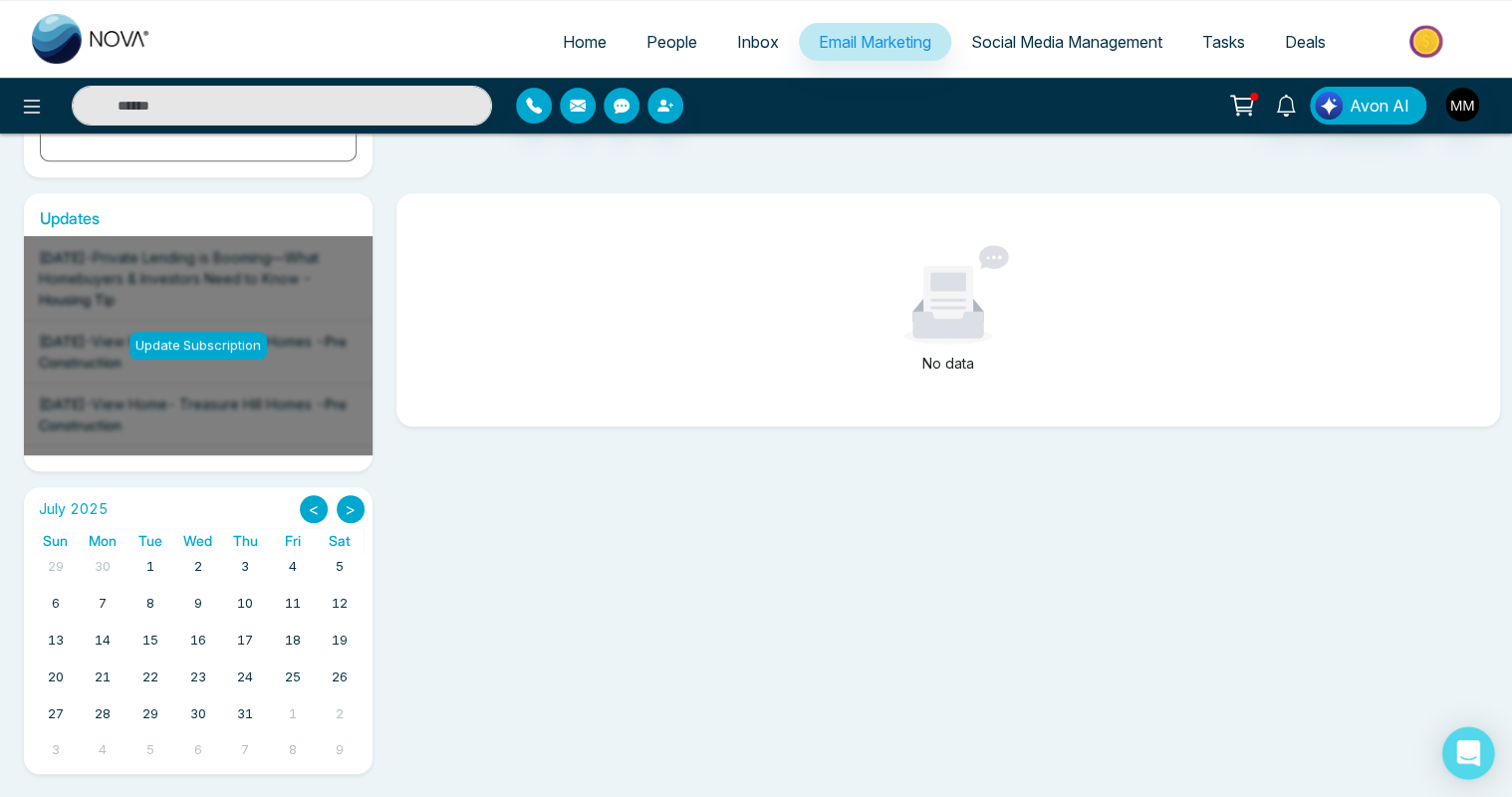 click 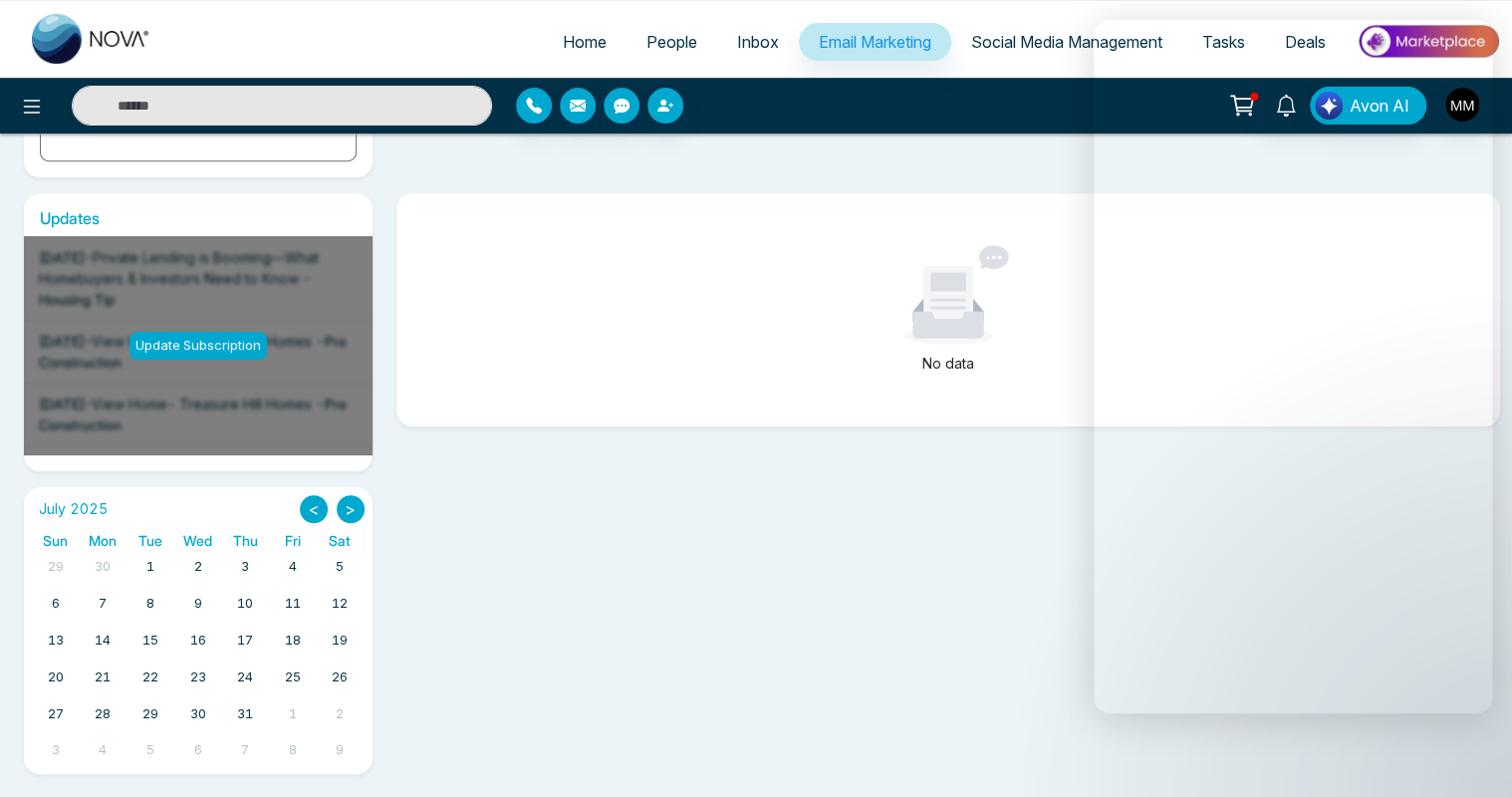 click on "No data" at bounding box center (942, 483) 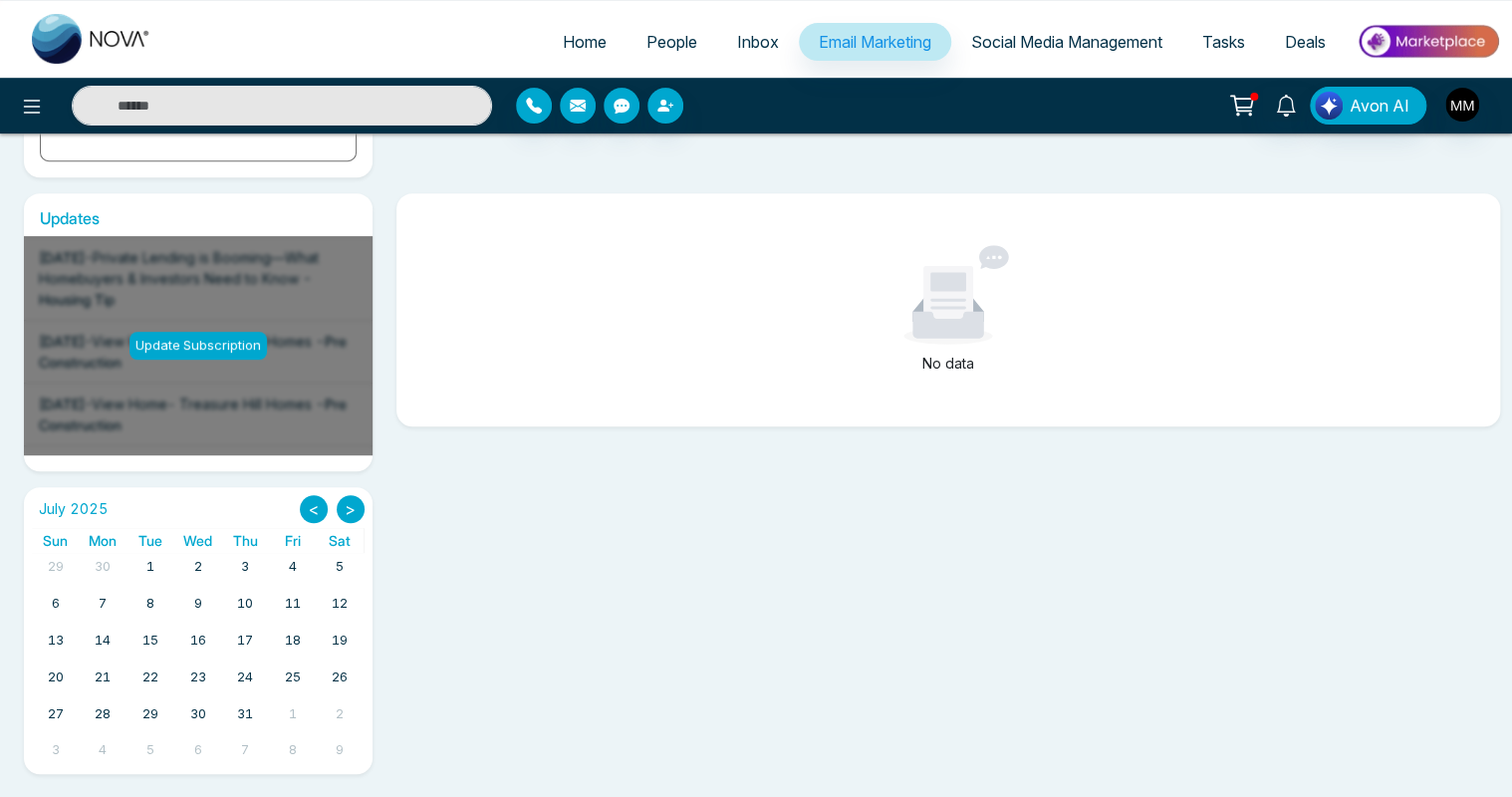 click 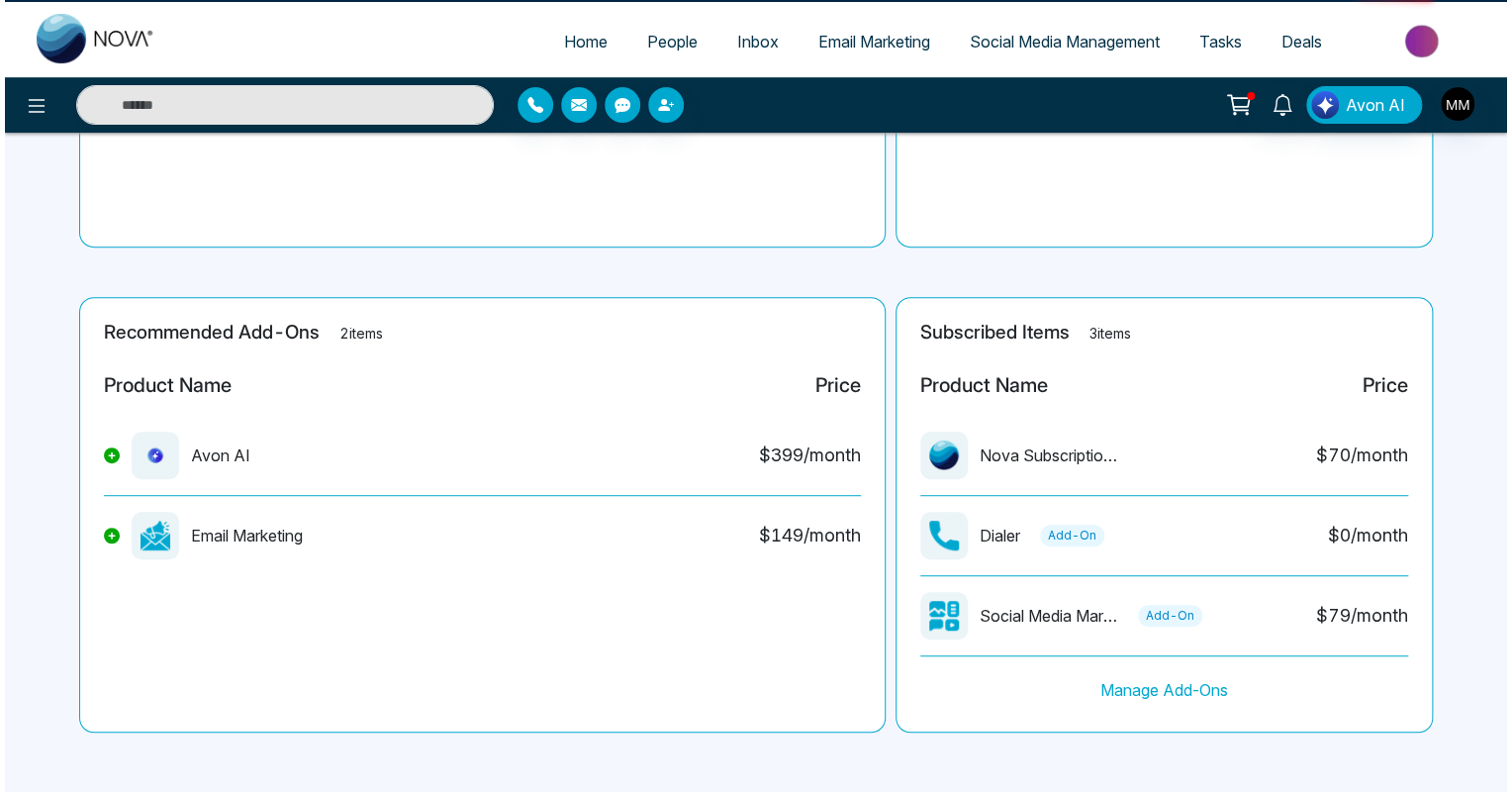scroll, scrollTop: 0, scrollLeft: 0, axis: both 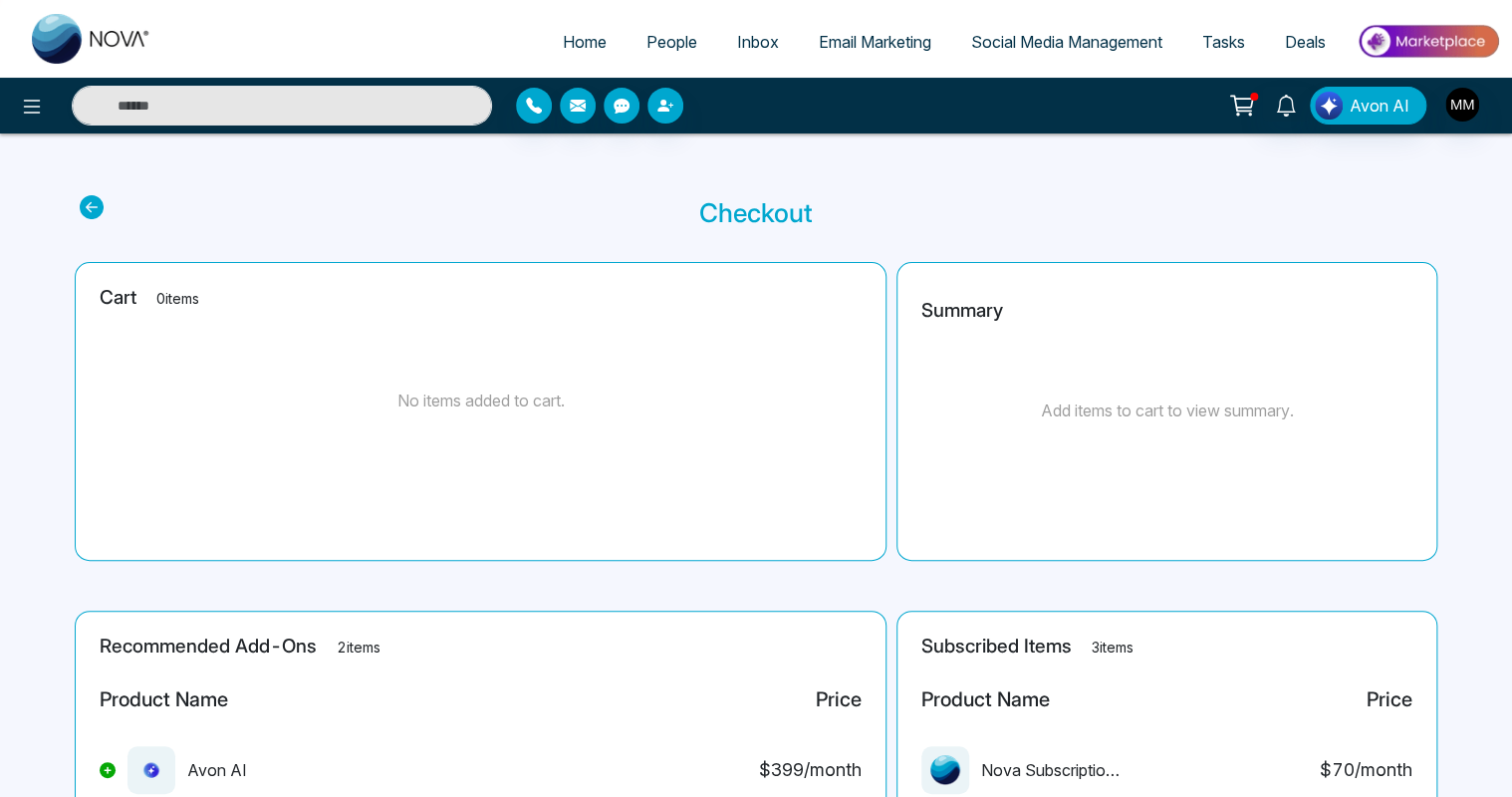 click on "Email Marketing" at bounding box center (875, 42) 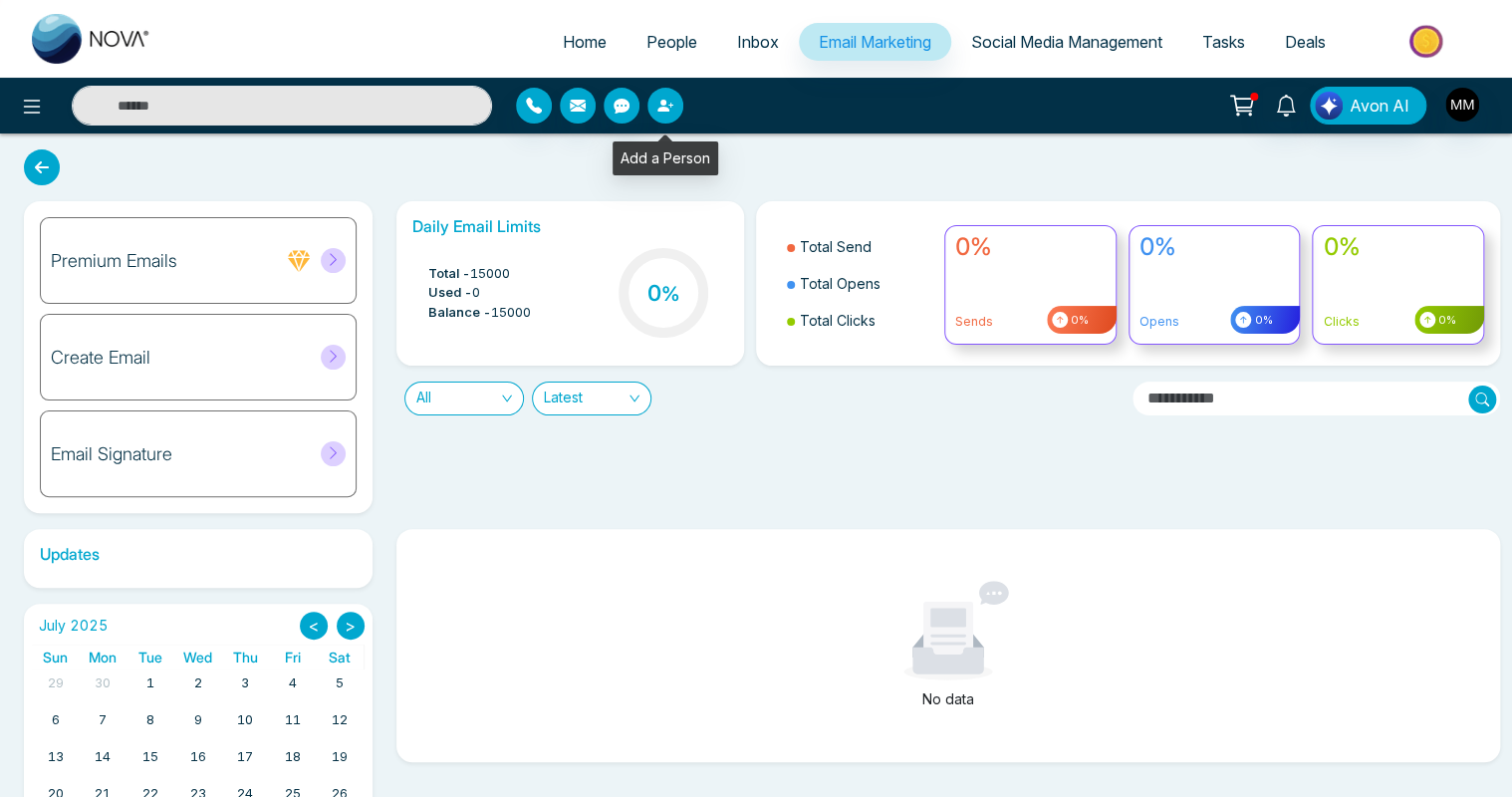 click 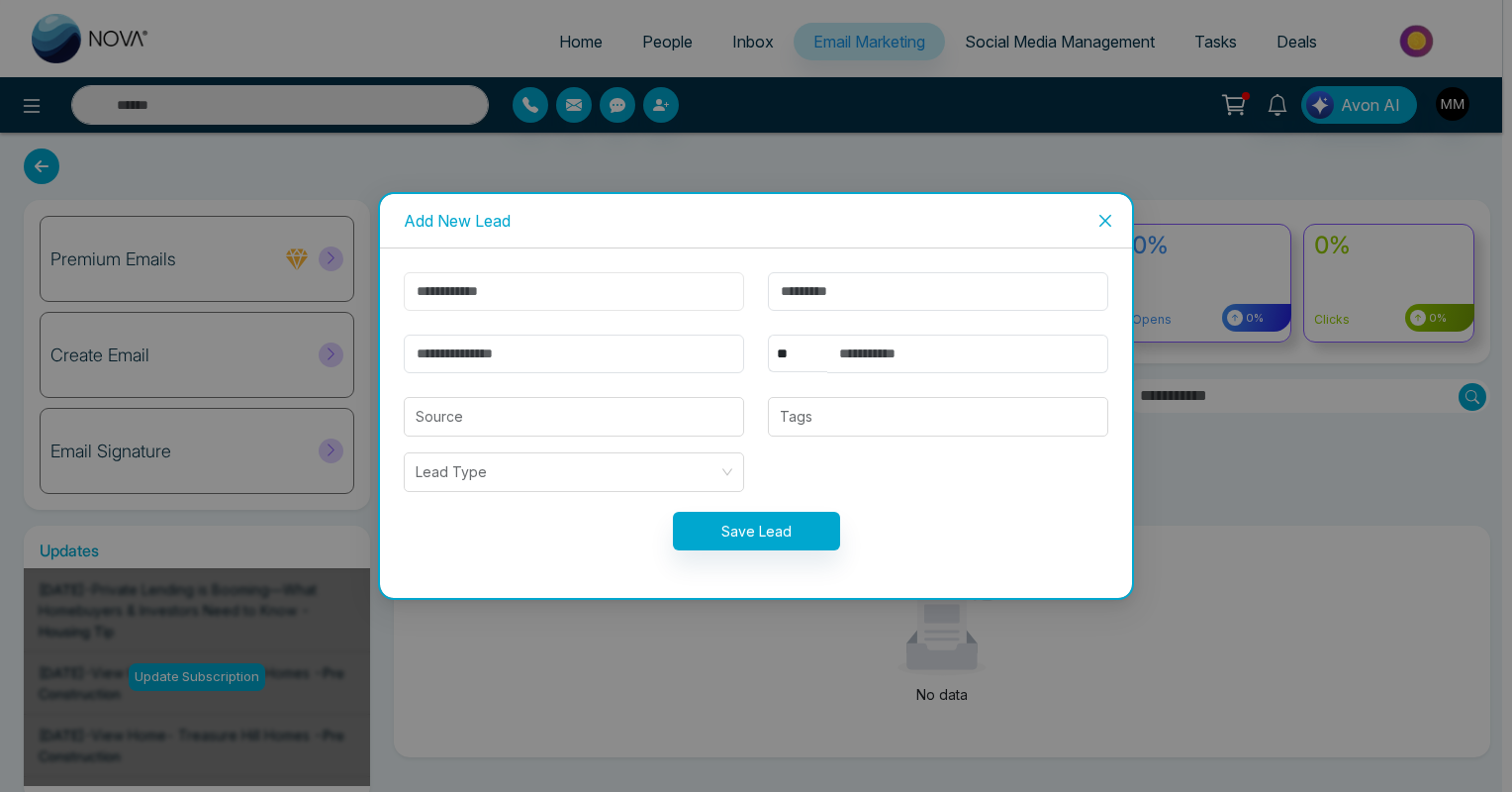click at bounding box center [574, 291] 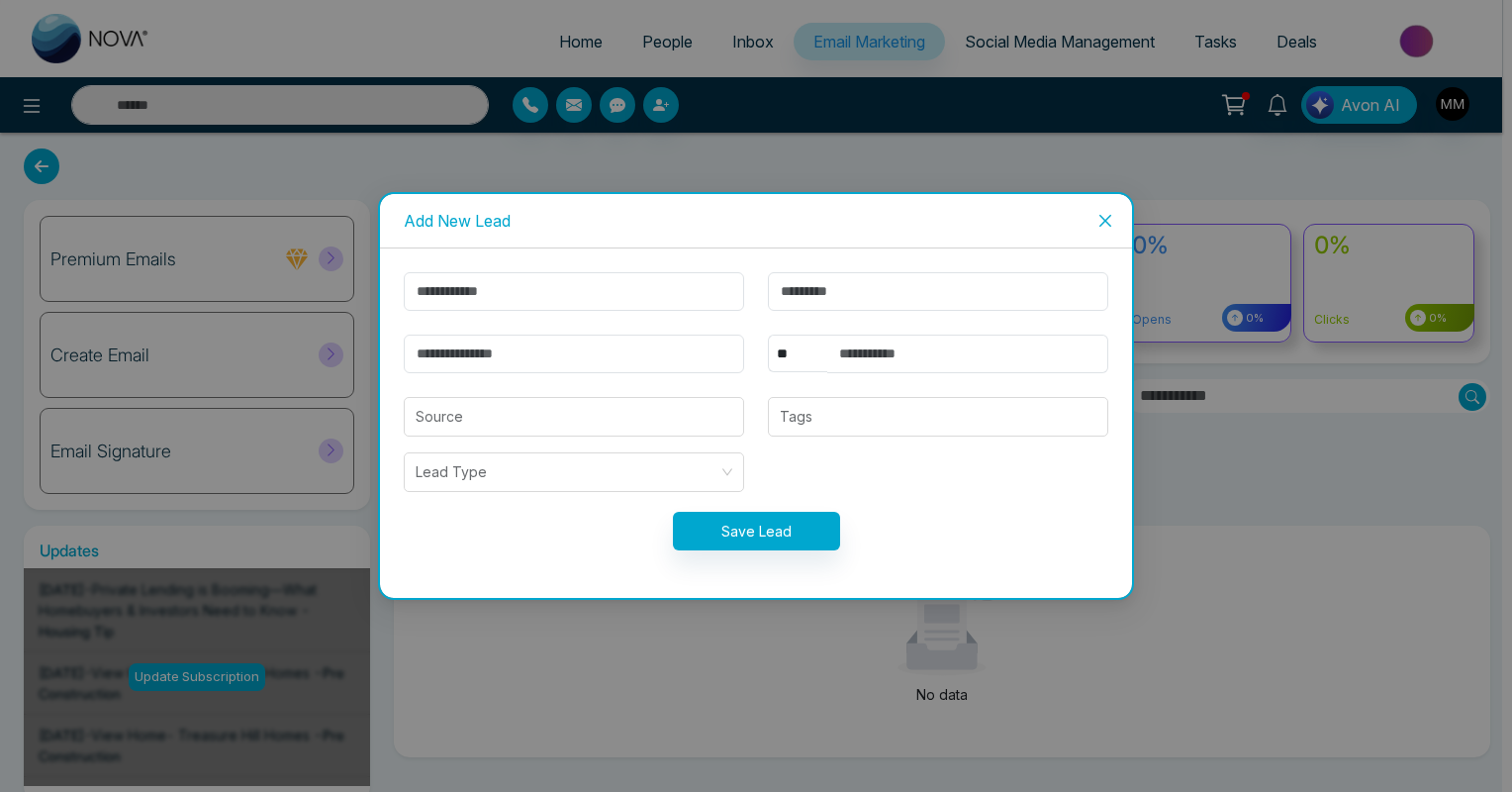click on "** **** *** *** *** **** *** Source   Tags Lead Type Save Lead" at bounding box center (756, 423) 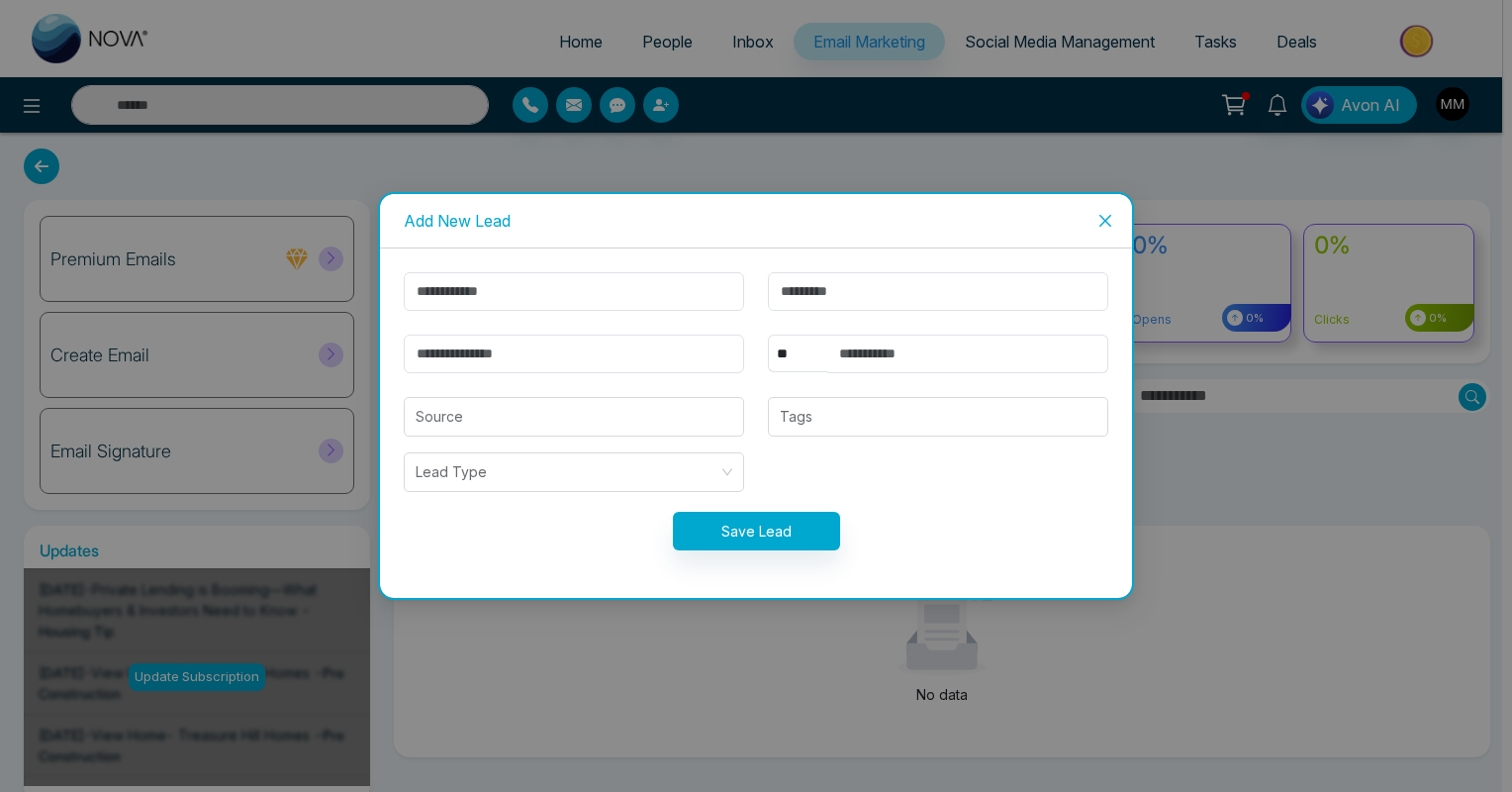 click 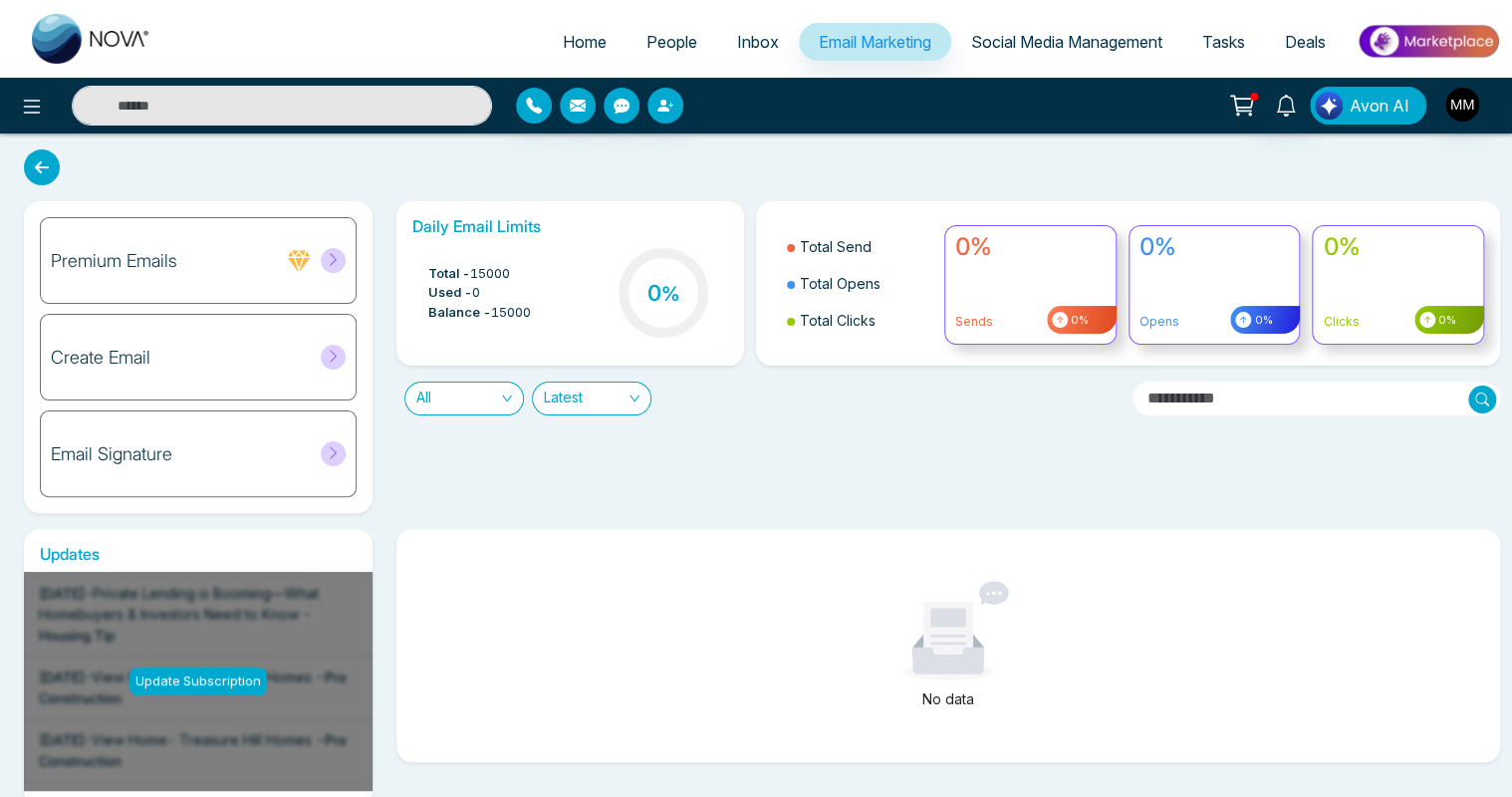 click on "Avon AI" at bounding box center [1380, 106] 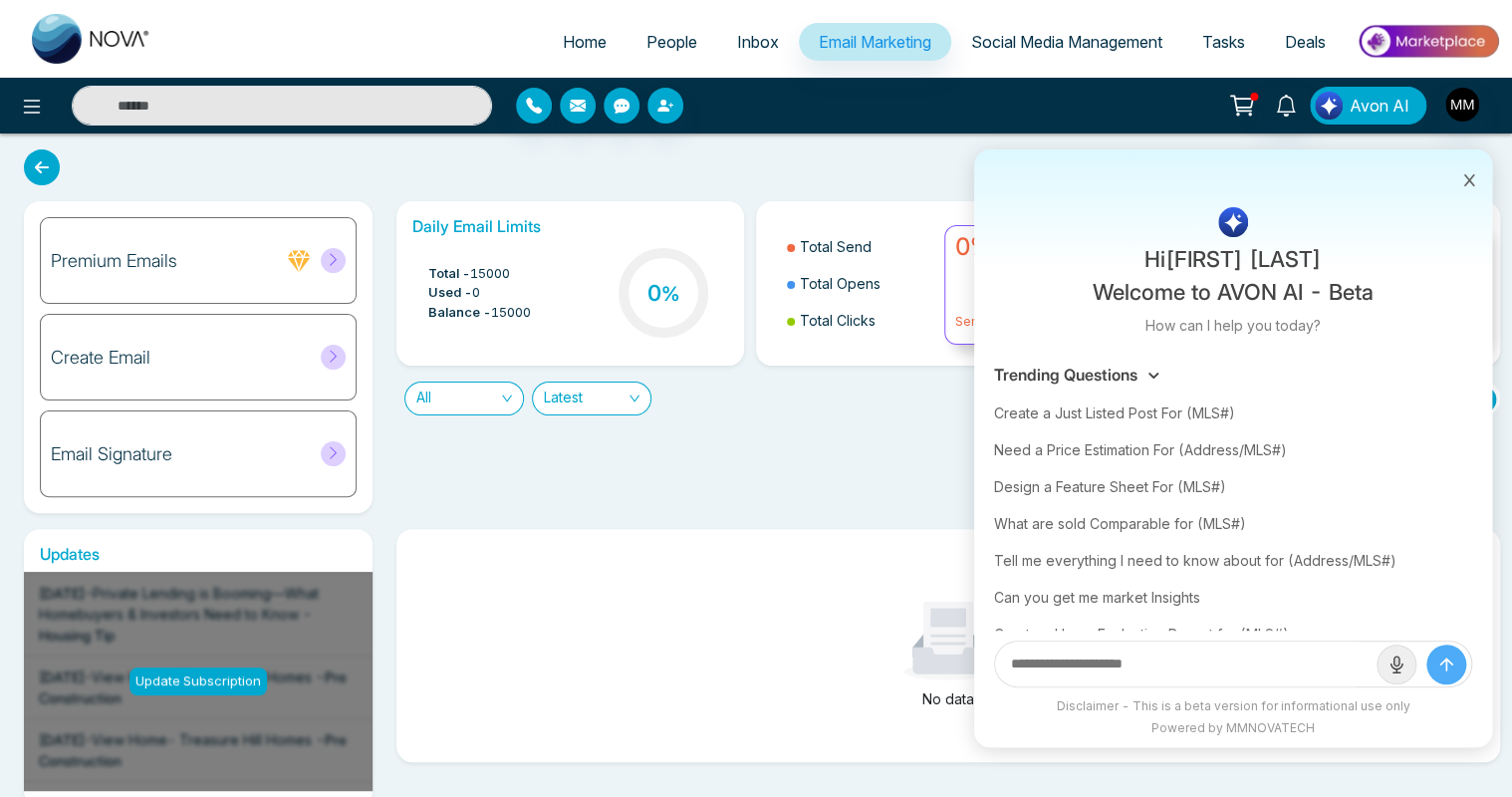 click on "Avon AI" at bounding box center (1380, 106) 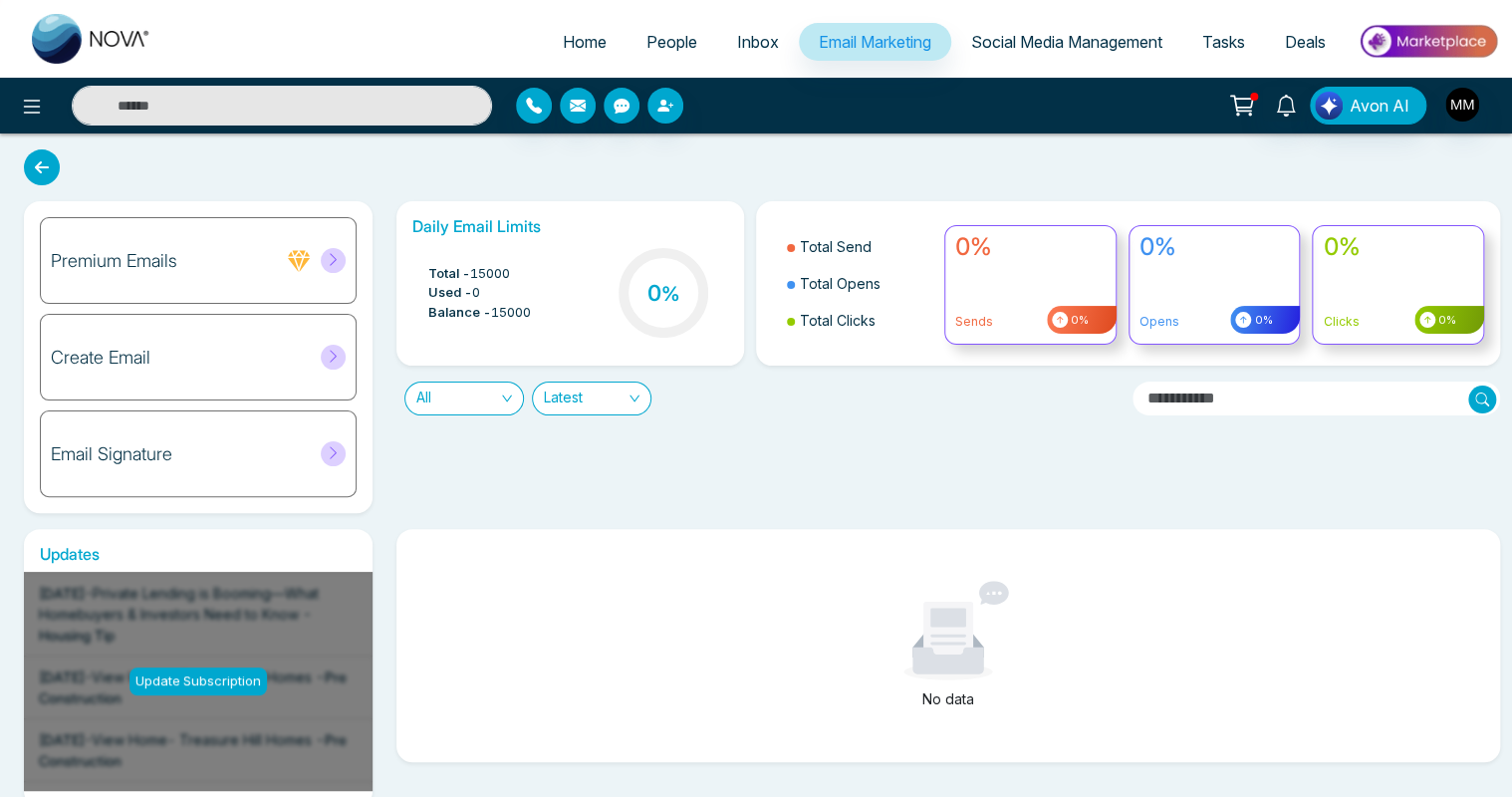 click on "Inbox" at bounding box center (758, 42) 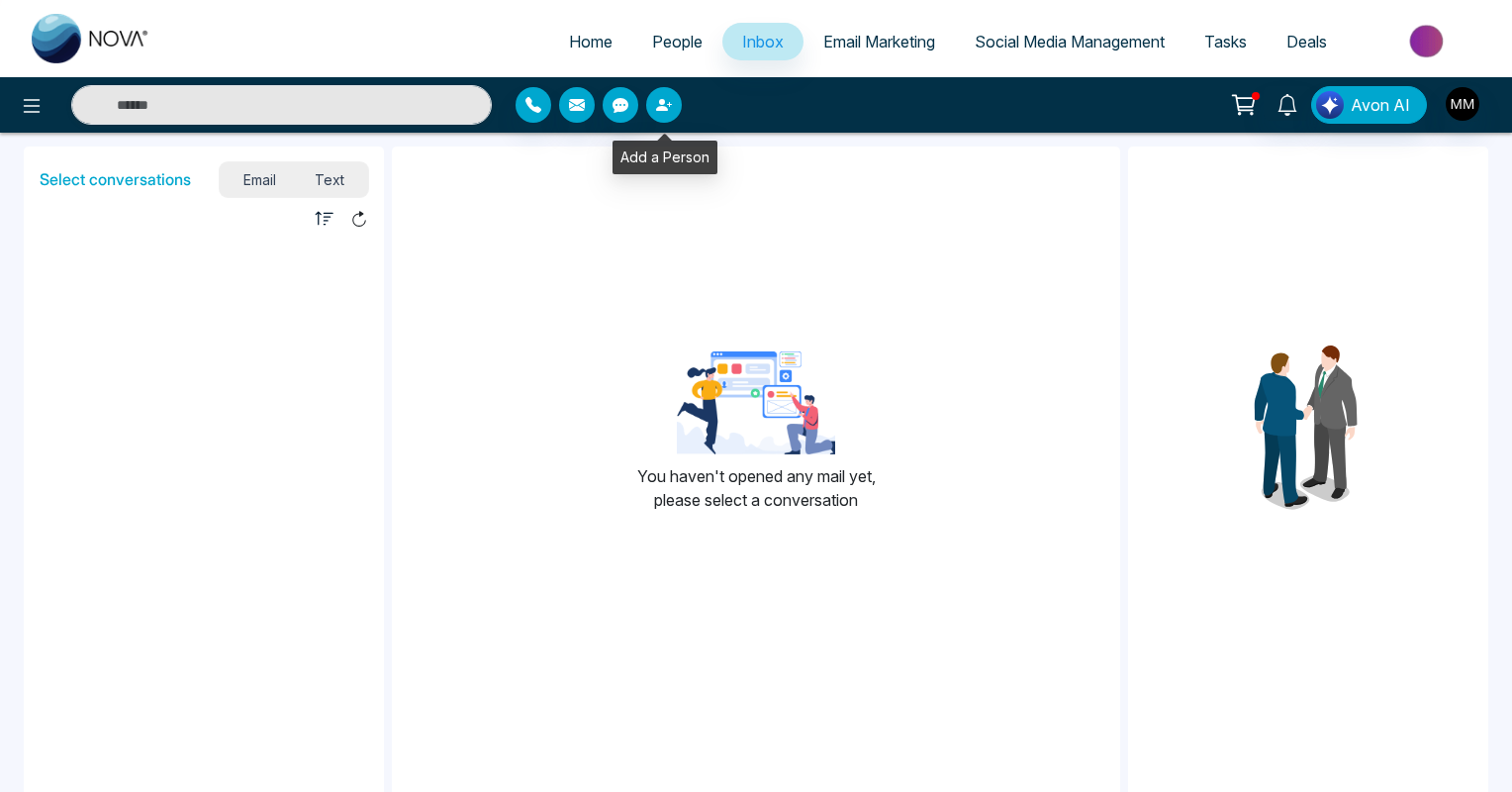 click 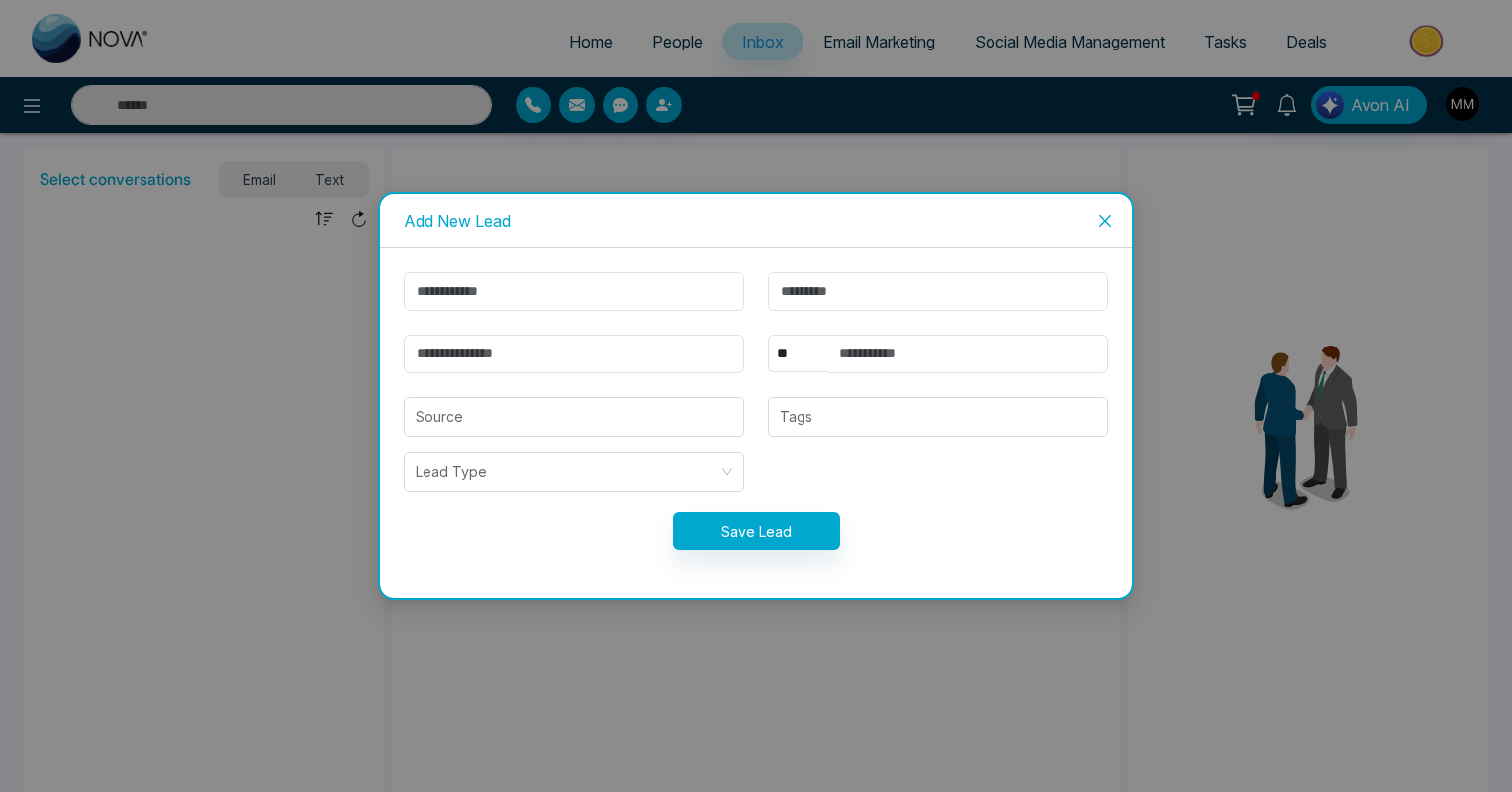 drag, startPoint x: 669, startPoint y: 98, endPoint x: 732, endPoint y: 87, distance: 63.95311 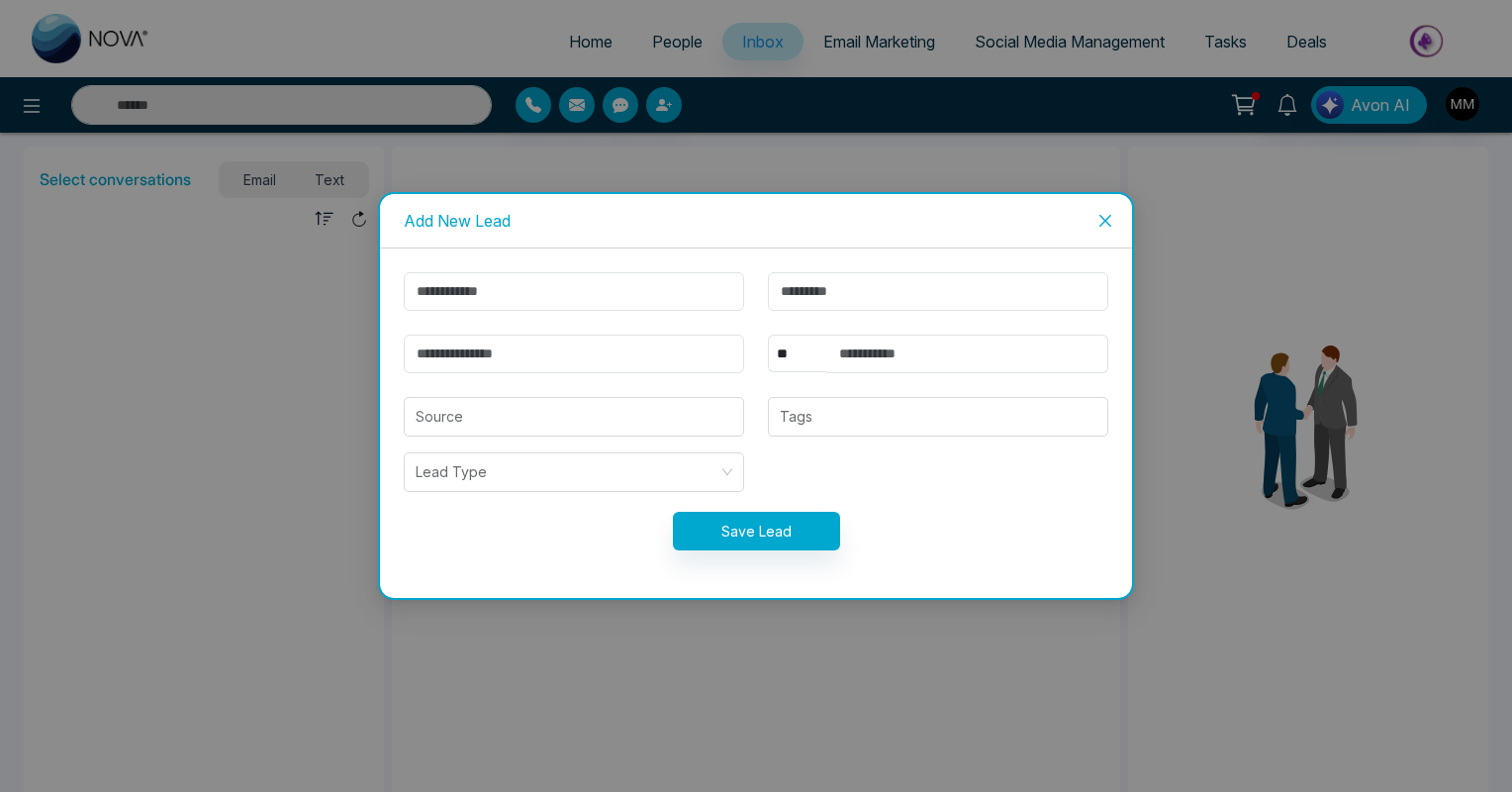 click on "Add New Lead ** **** *** *** *** **** *** Source   Tags Lead Type Save Lead" at bounding box center [756, 396] 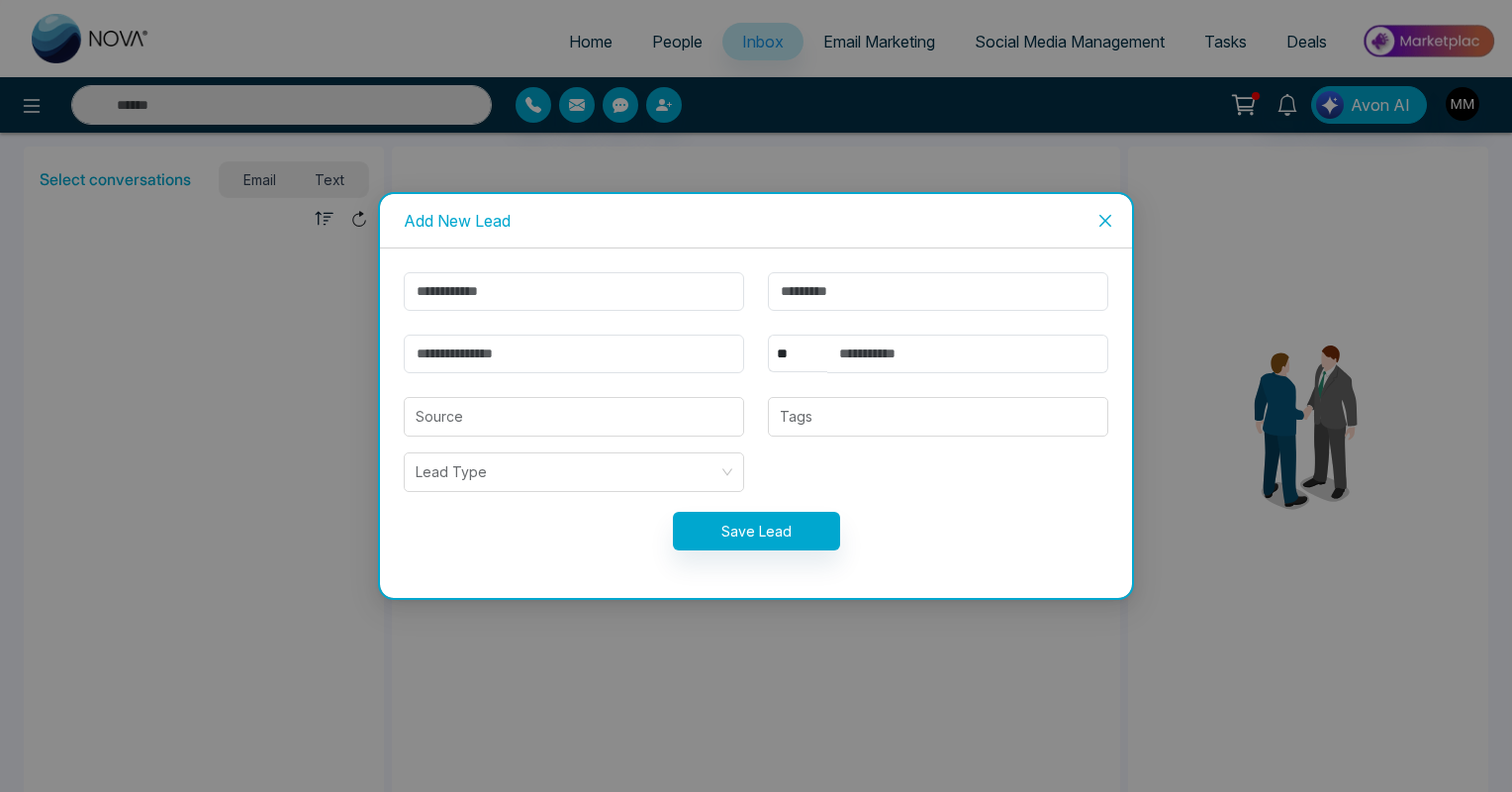 click 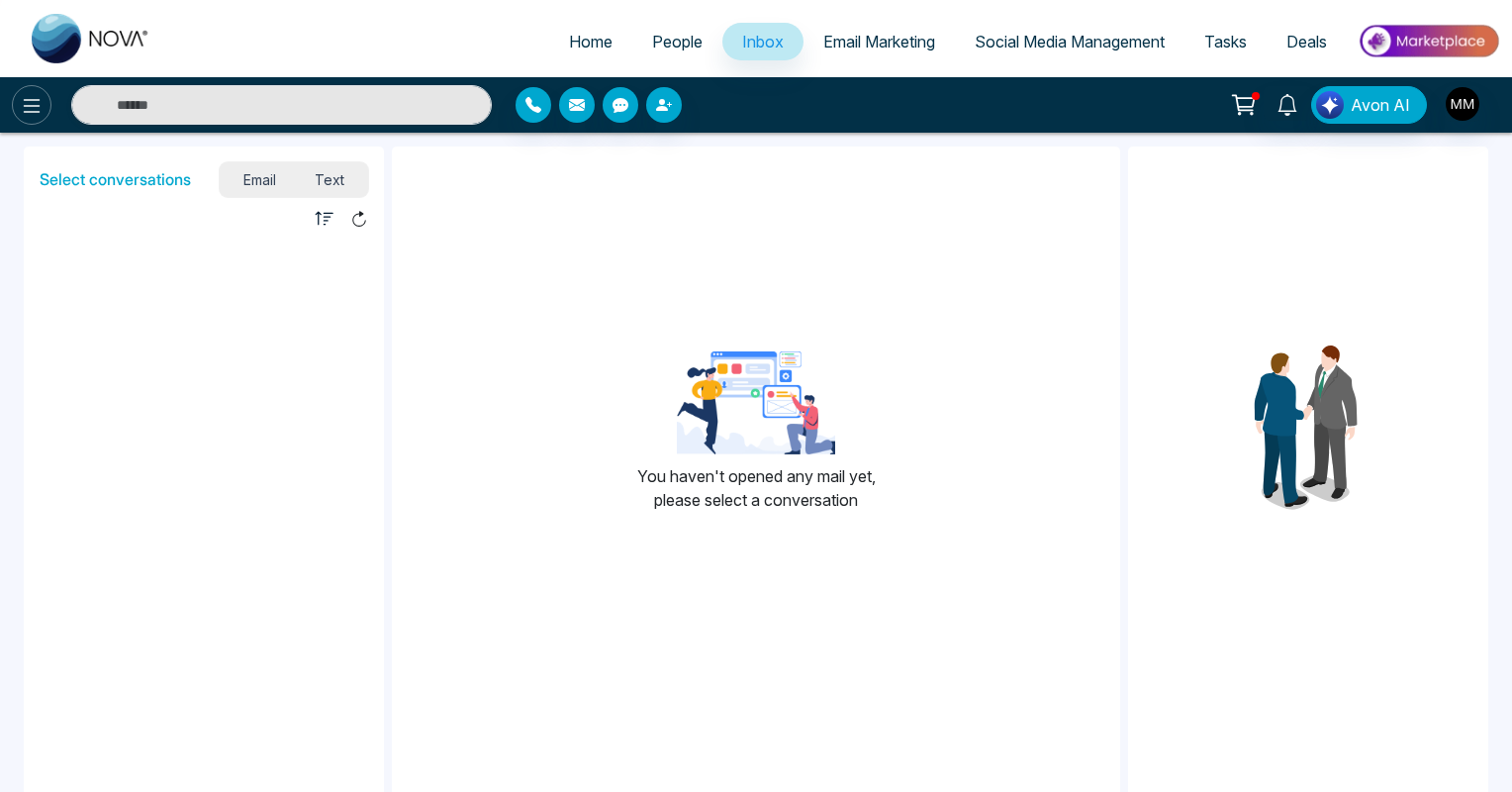 click at bounding box center [32, 105] 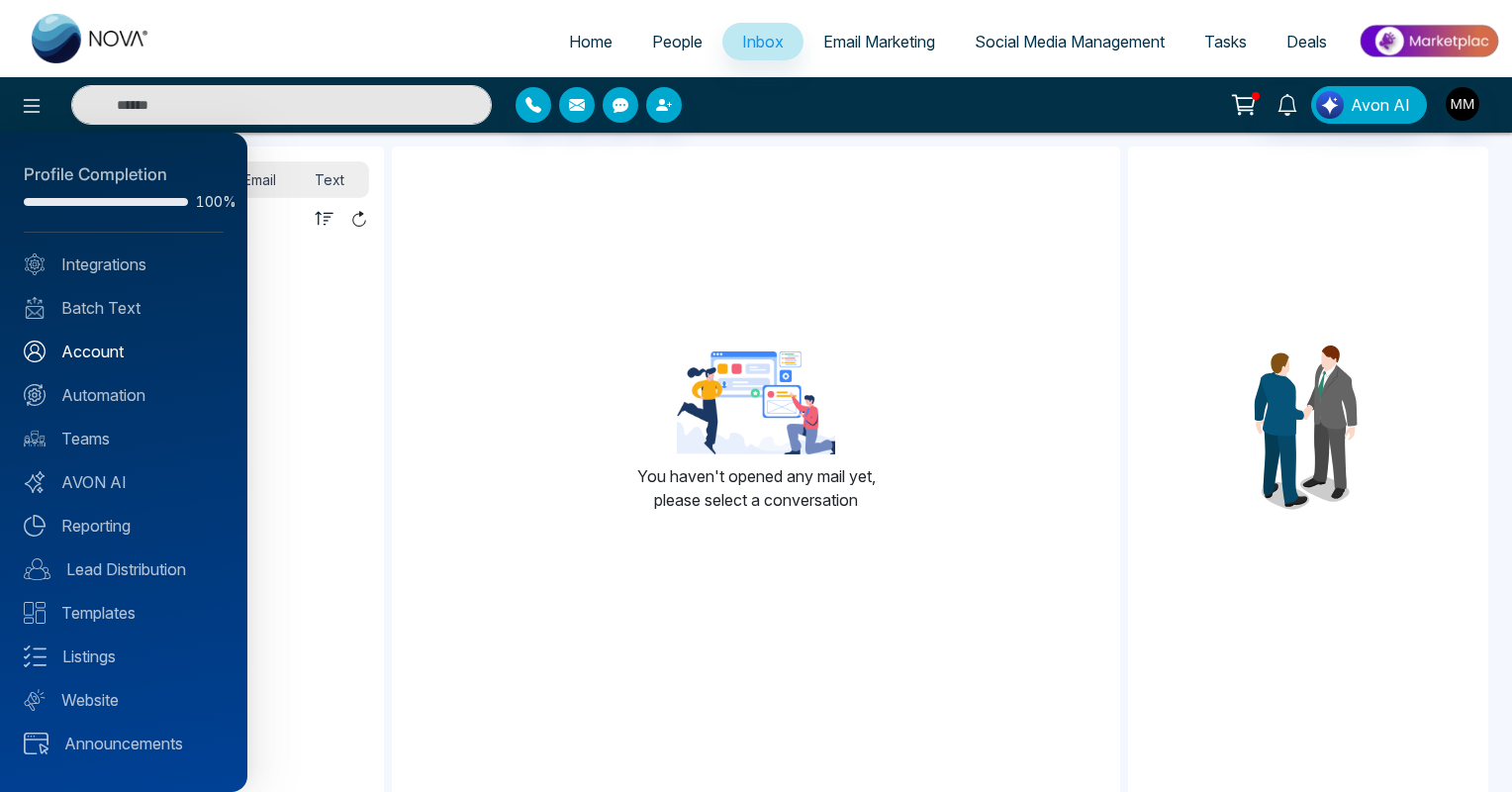 click on "Account" at bounding box center (124, 351) 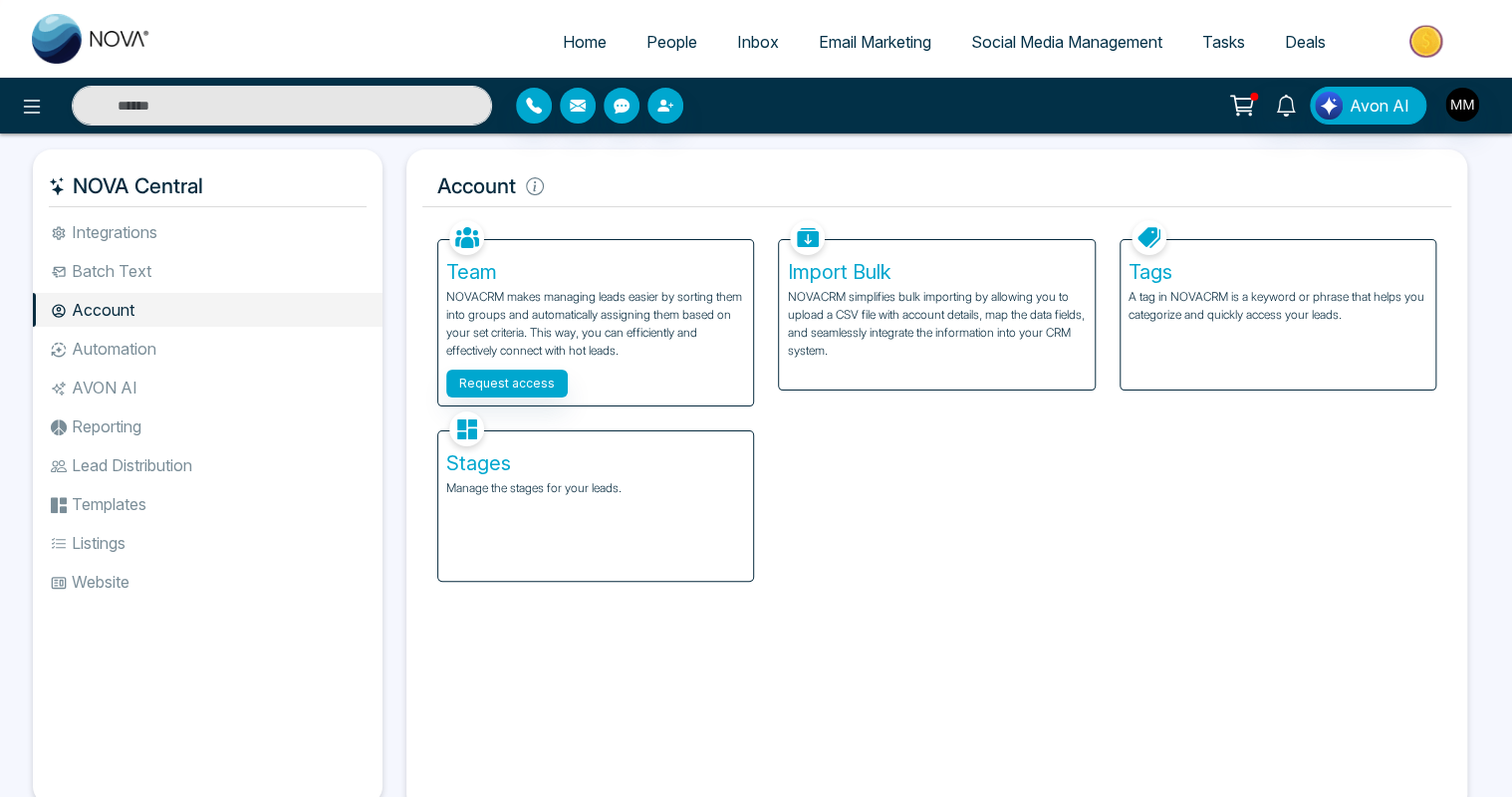 click on "NOVACRM simplifies bulk importing by allowing you to upload a CSV file with account details, map the data fields, and seamlessly integrate the information into your CRM system." at bounding box center [936, 324] 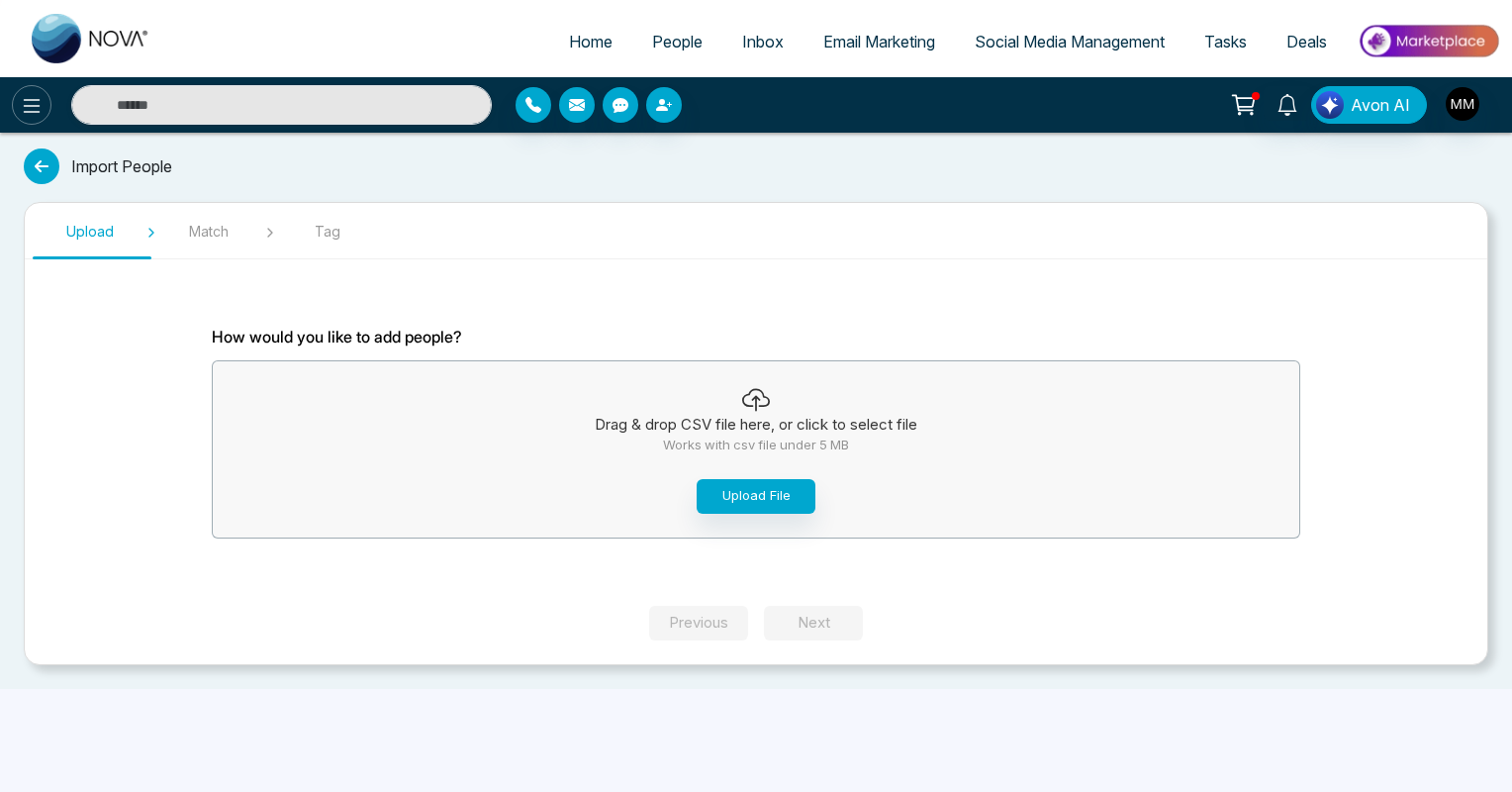 click at bounding box center (32, 105) 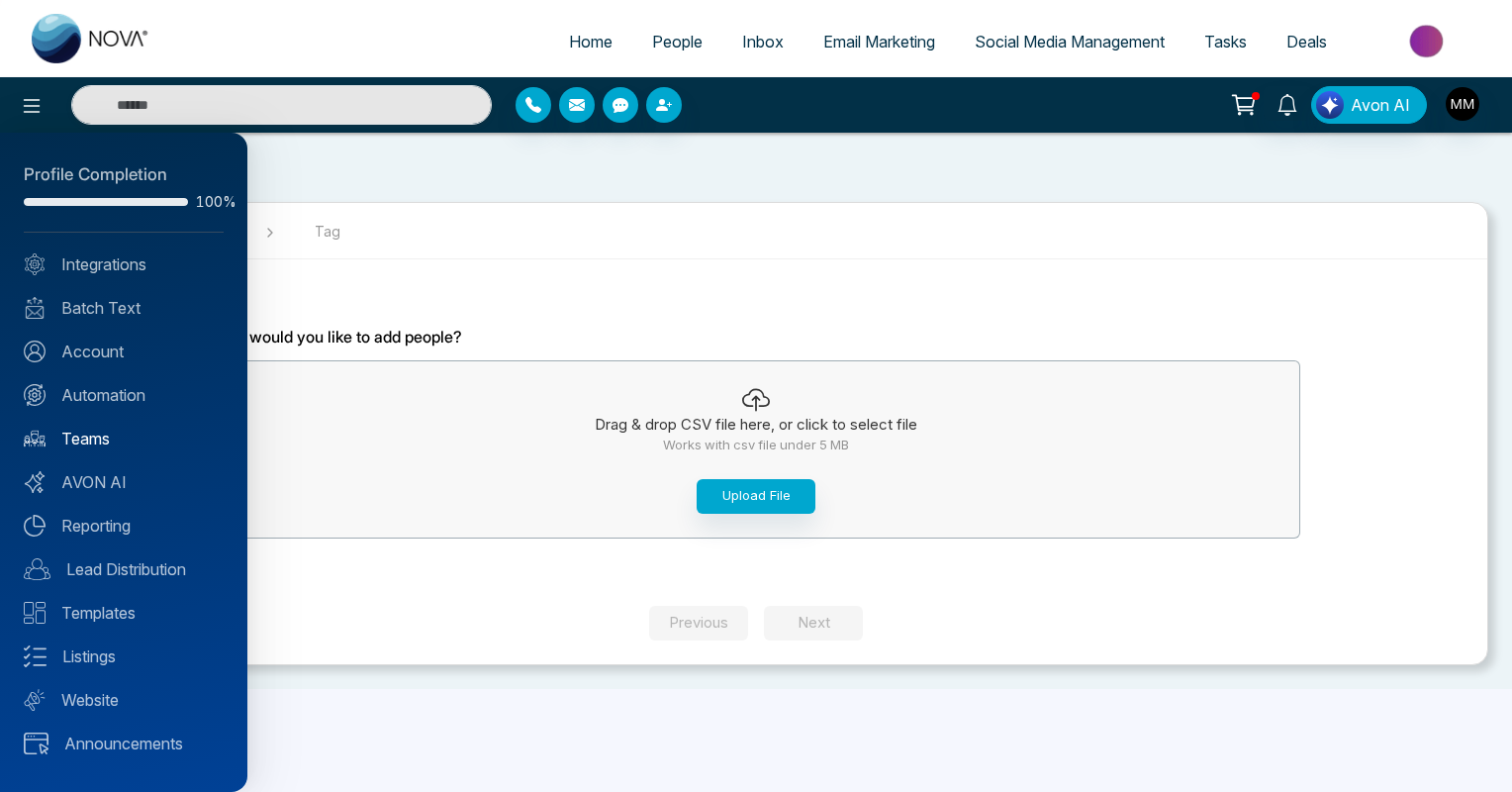 click on "Teams" at bounding box center (124, 439) 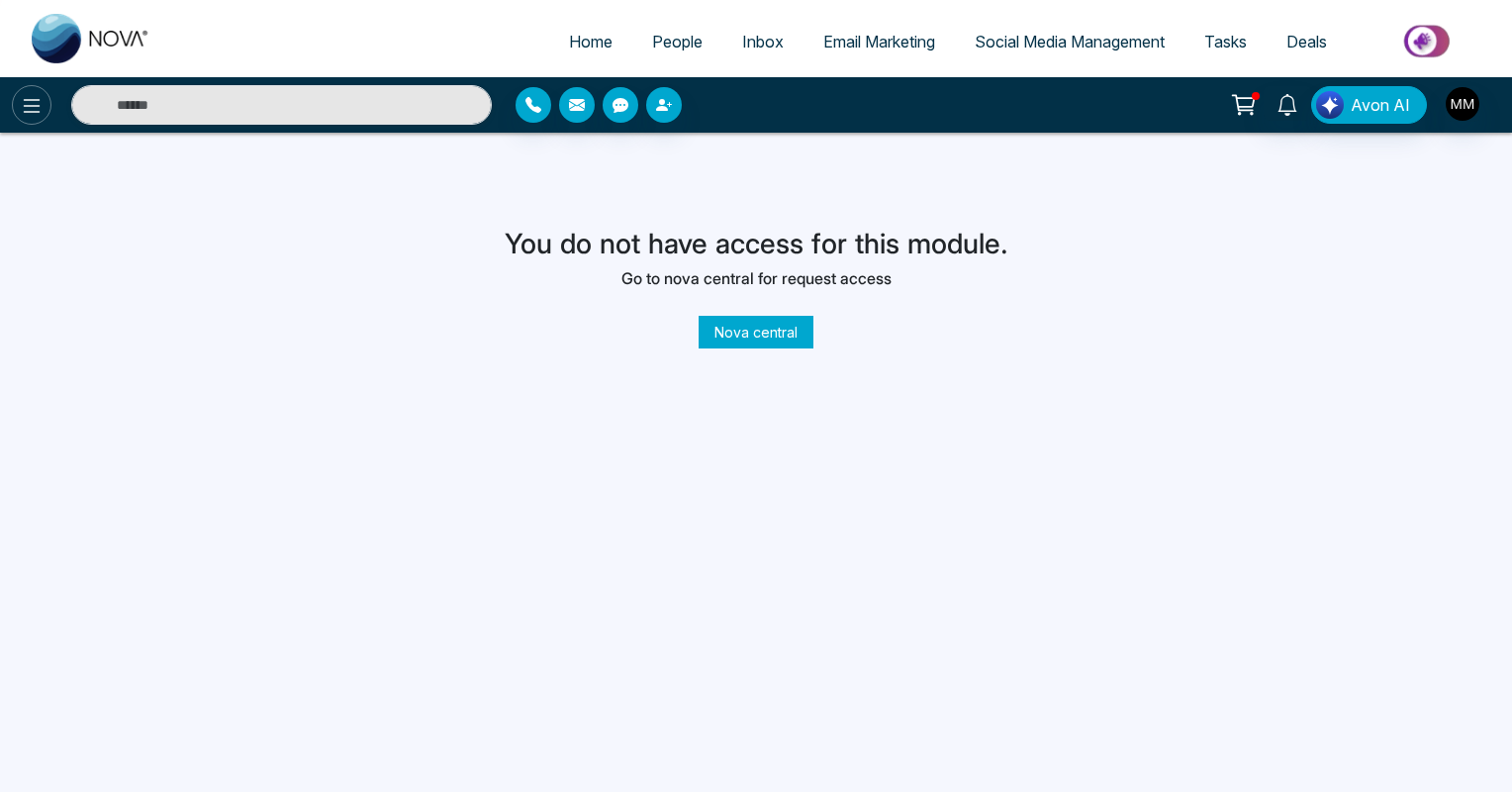 click at bounding box center [32, 105] 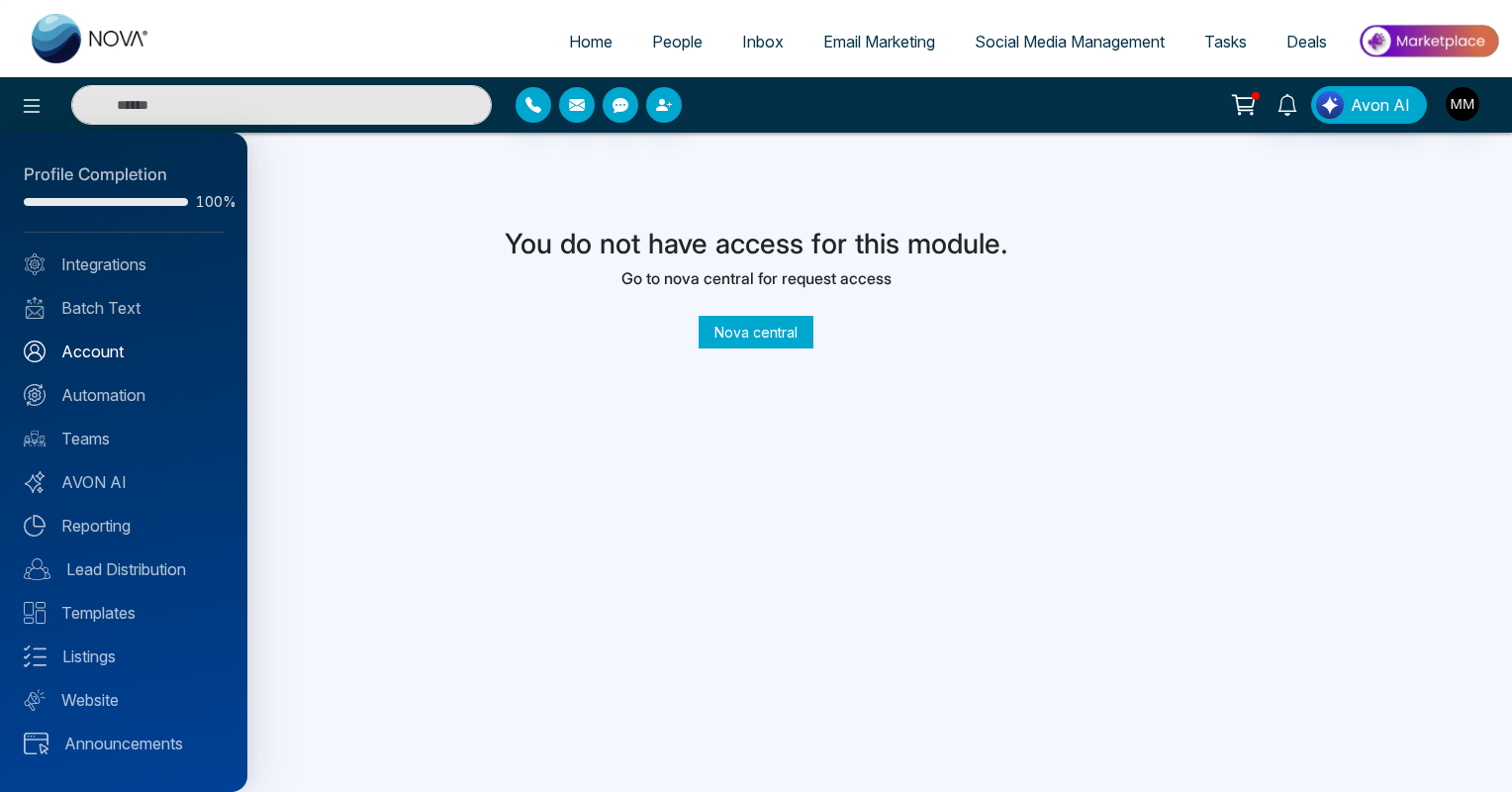 click on "Account" at bounding box center [124, 351] 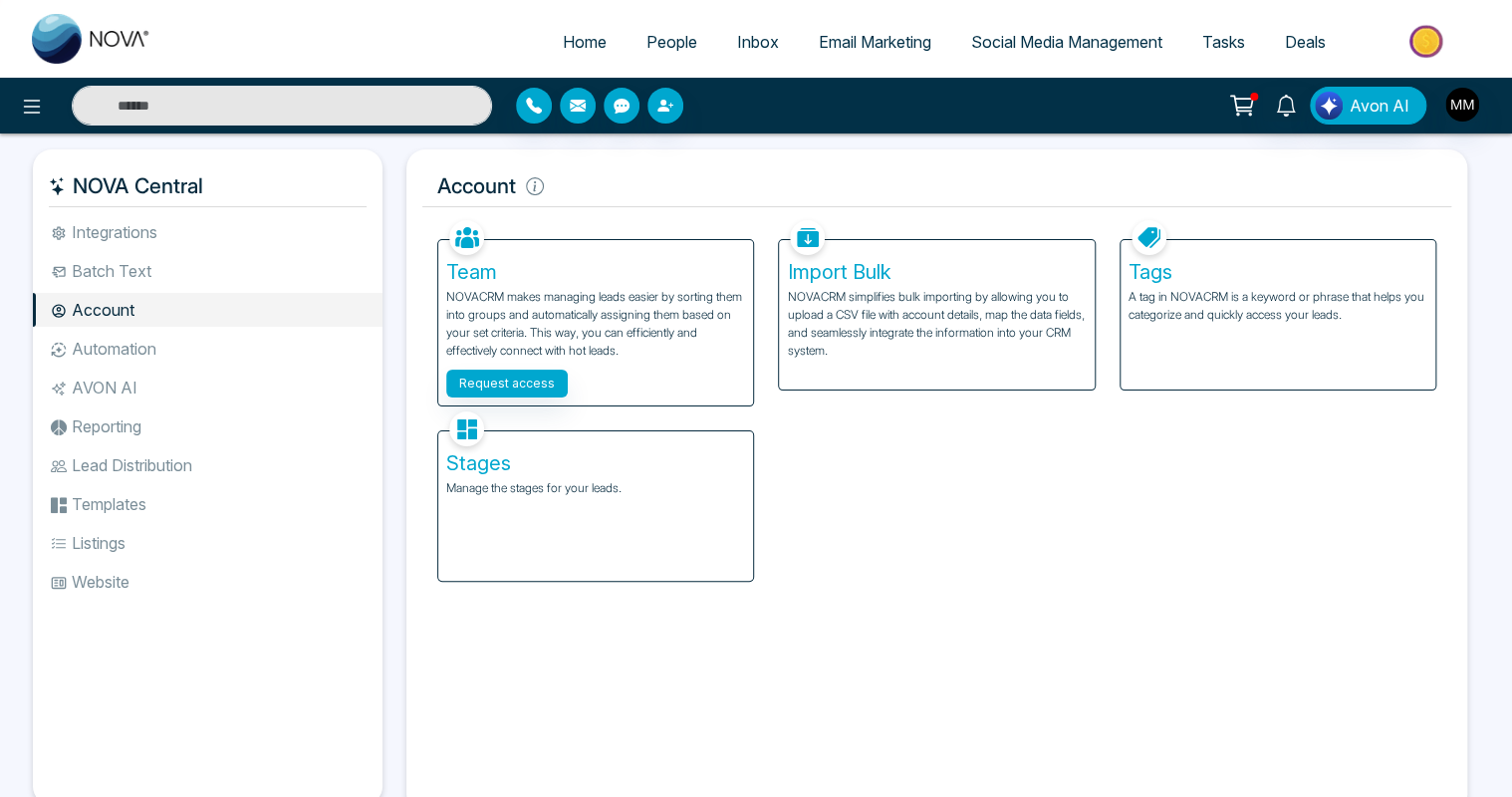 click on "NOVACRM simplifies bulk importing by allowing you to upload a CSV file with account details, map the data fields, and seamlessly integrate the information into your CRM system." at bounding box center (936, 324) 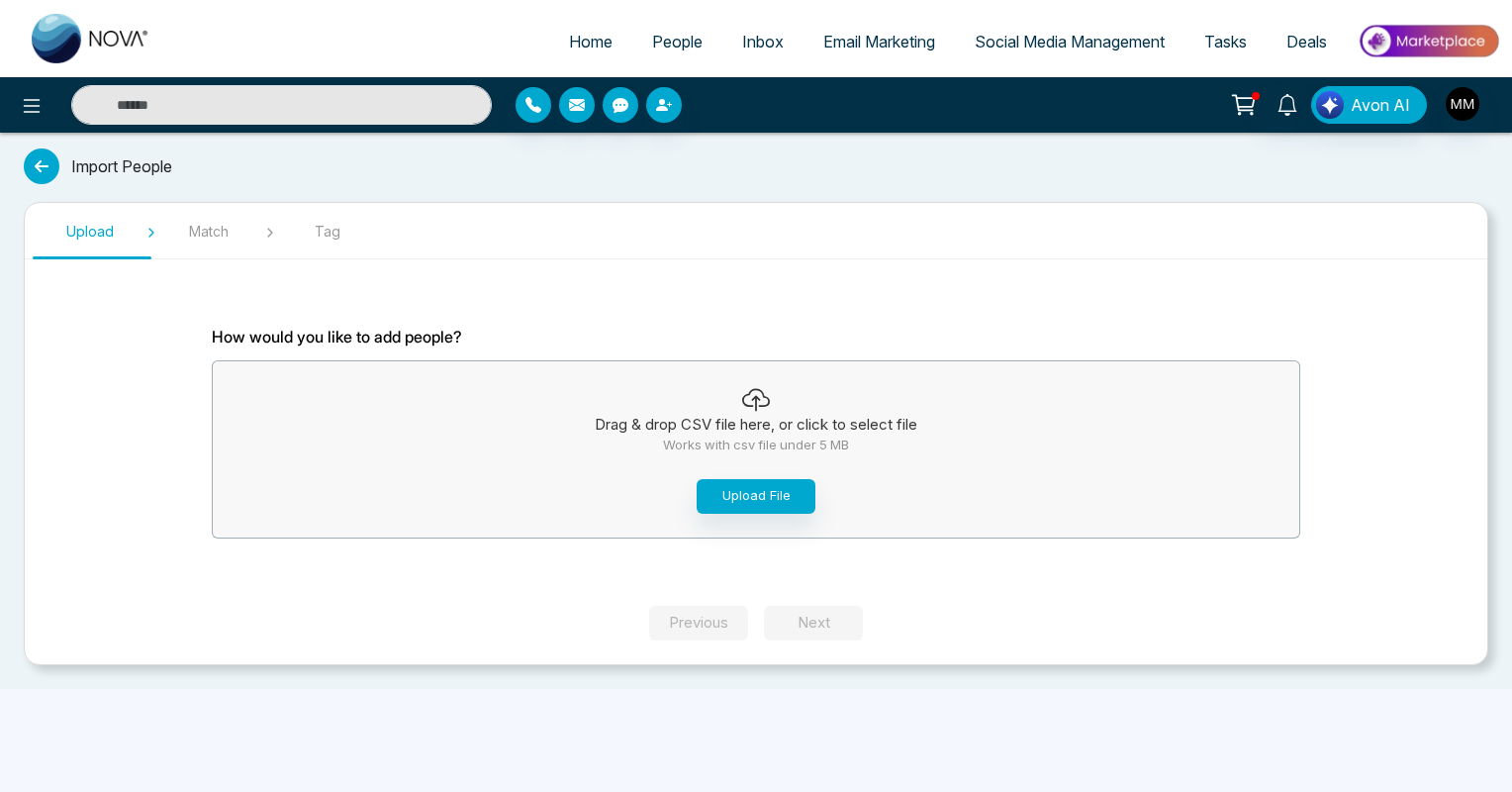 click on "Home People Inbox Email Marketing Social Media Management Tasks Deals" at bounding box center [835, 43] 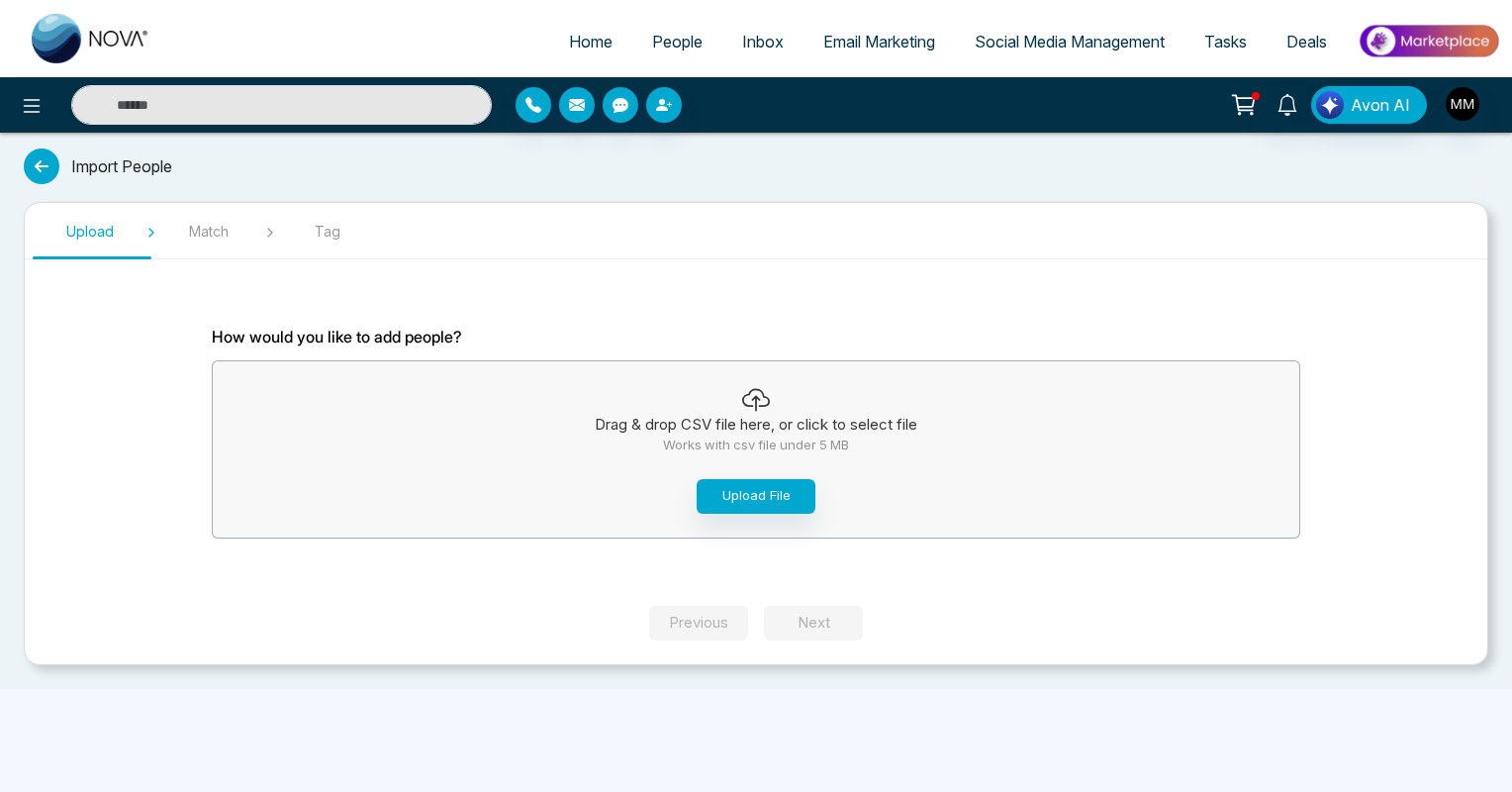 click on "Home People Inbox Email Marketing Social Media Management Tasks Deals" at bounding box center [835, 43] 